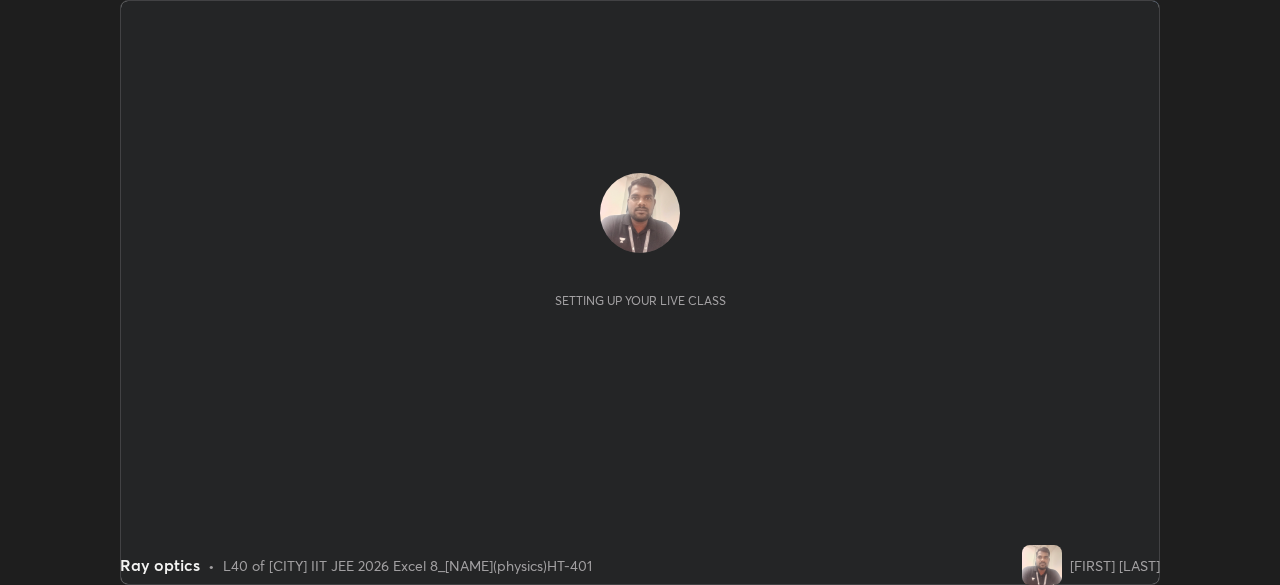 scroll, scrollTop: 0, scrollLeft: 0, axis: both 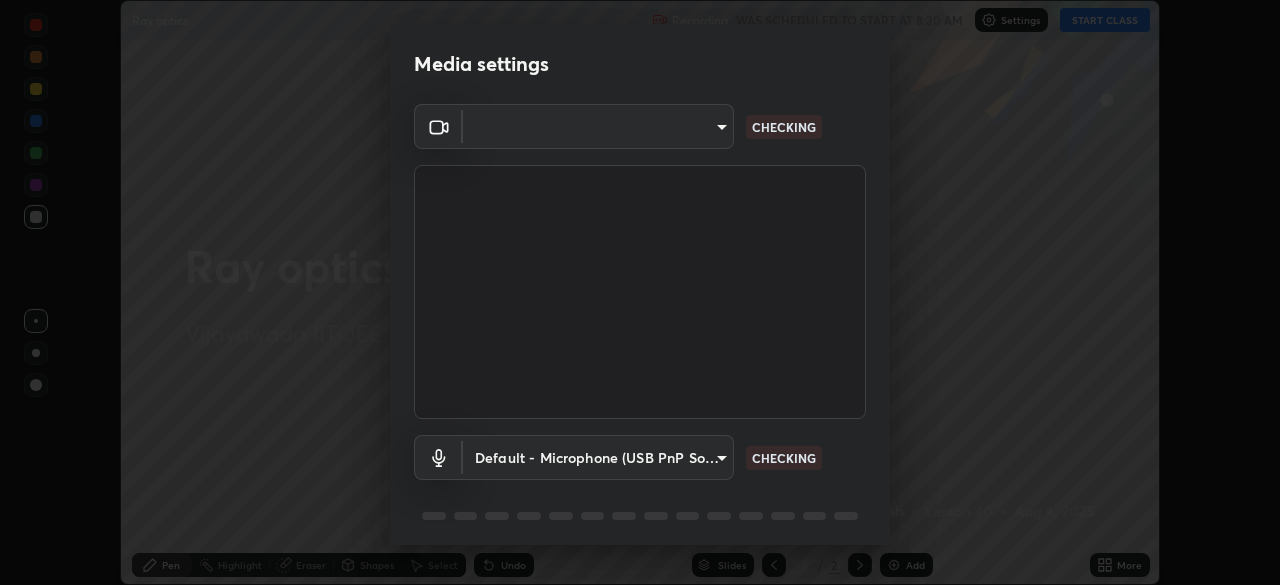type on "default" 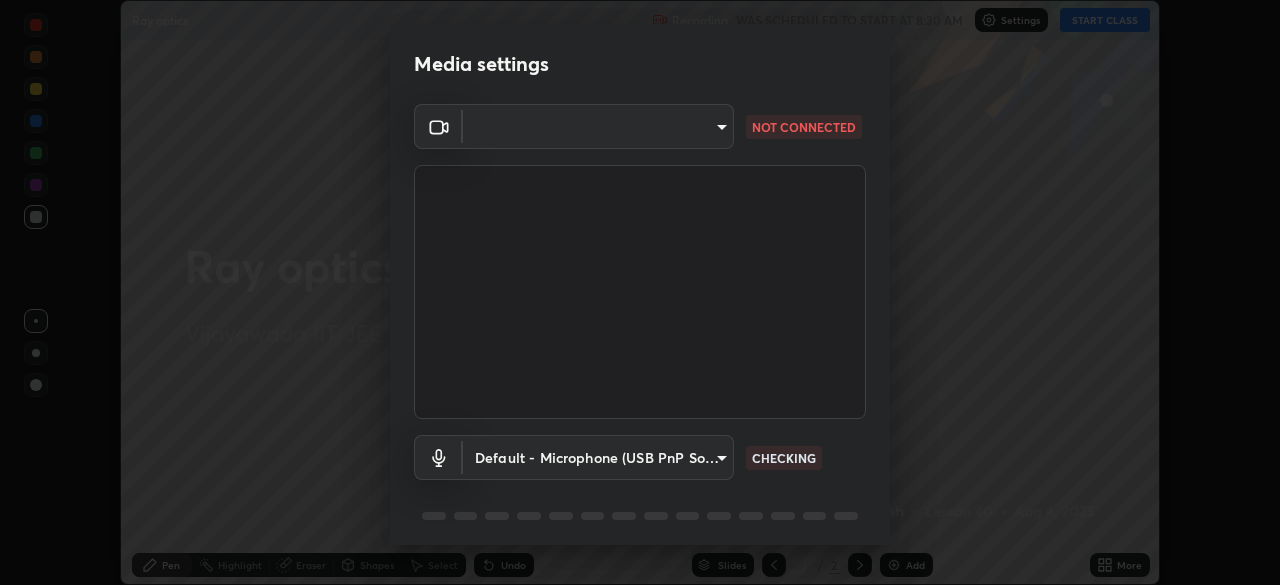 scroll, scrollTop: 71, scrollLeft: 0, axis: vertical 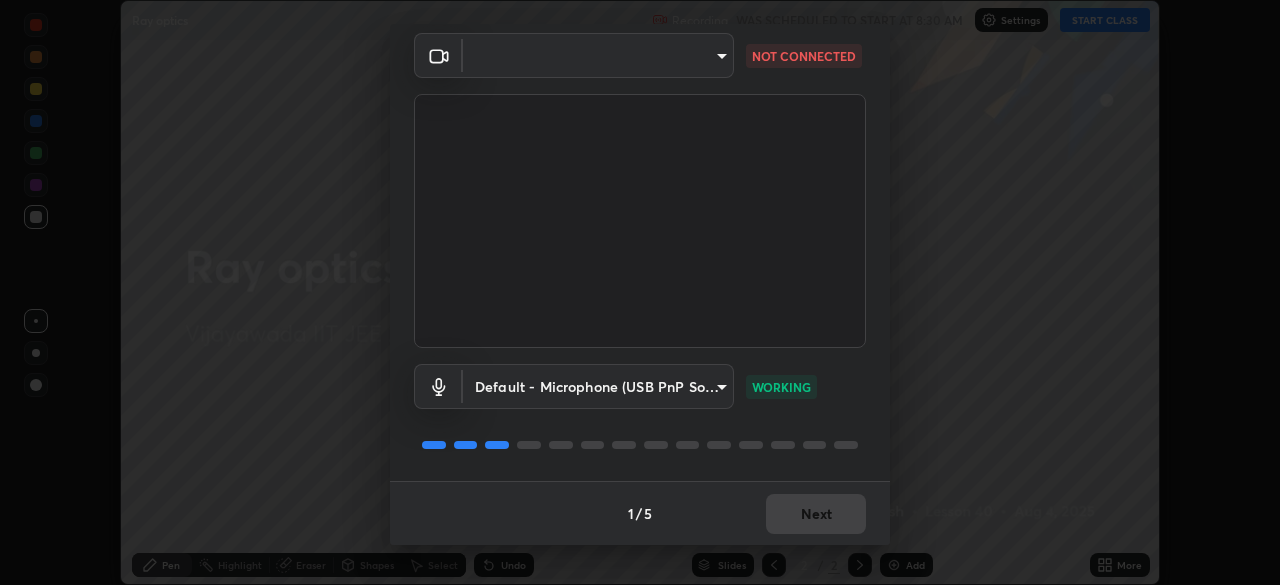 click on "Erase all Ray optics Recording WAS SCHEDULED TO START AT  8:30 AM Settings START CLASS Setting up your live class Ray optics • L40 of [CITY] IIT JEE 2026 Excel 8_[NAME](physics)HT-401 [FIRST] [LAST] Pen Highlight Eraser Shapes Select Undo Slides 2 / 2 Add More No doubts shared Encourage your learners to ask a doubt for better clarity Report an issue Reason for reporting Buffering Chat not working Audio - Video sync issue Educator video quality low ​ Attach an image Report Media settings ​ NOT CONNECTED Default - Microphone (USB PnP Sound Device) default WORKING 1 / 5 Next" at bounding box center [640, 292] 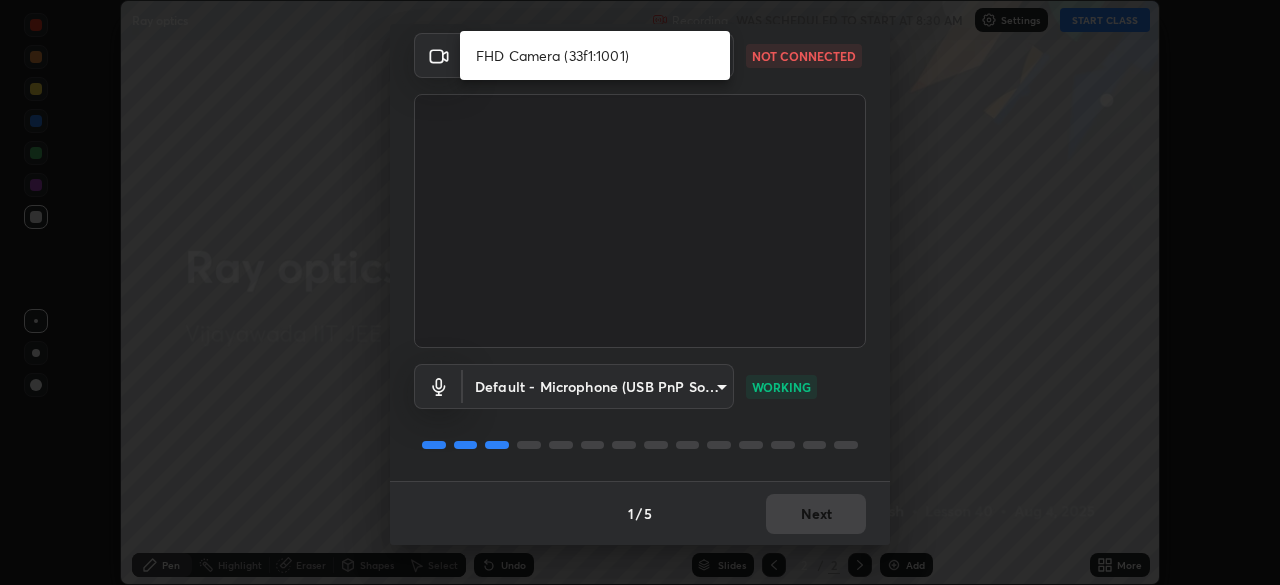 click on "FHD Camera (33f1:1001)" at bounding box center [595, 55] 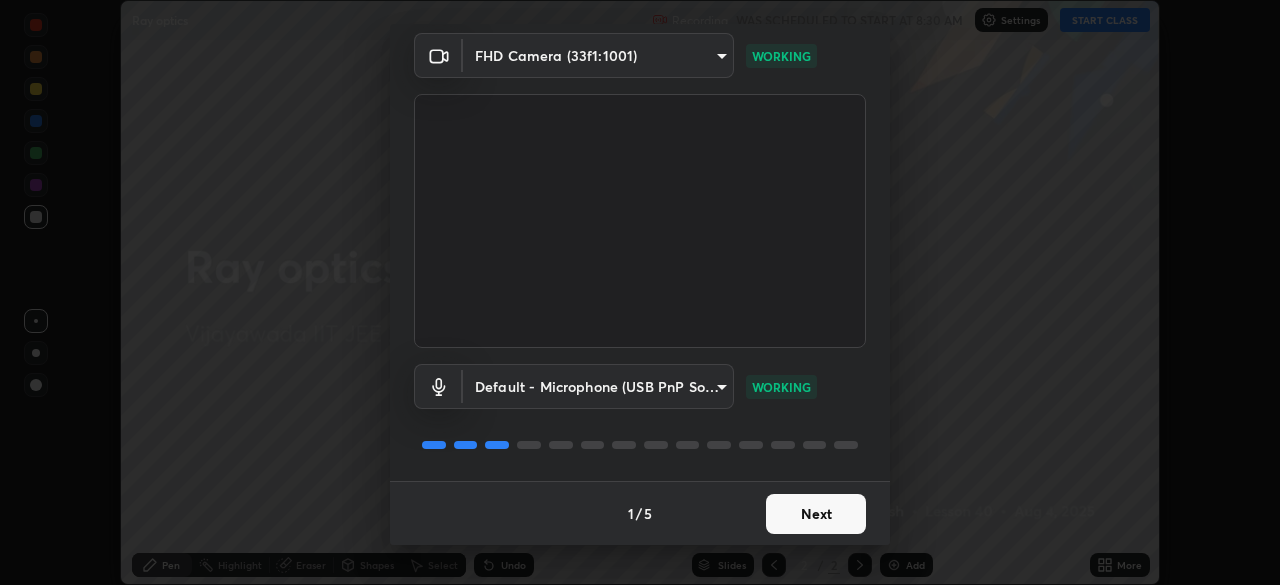 click on "Next" at bounding box center [816, 514] 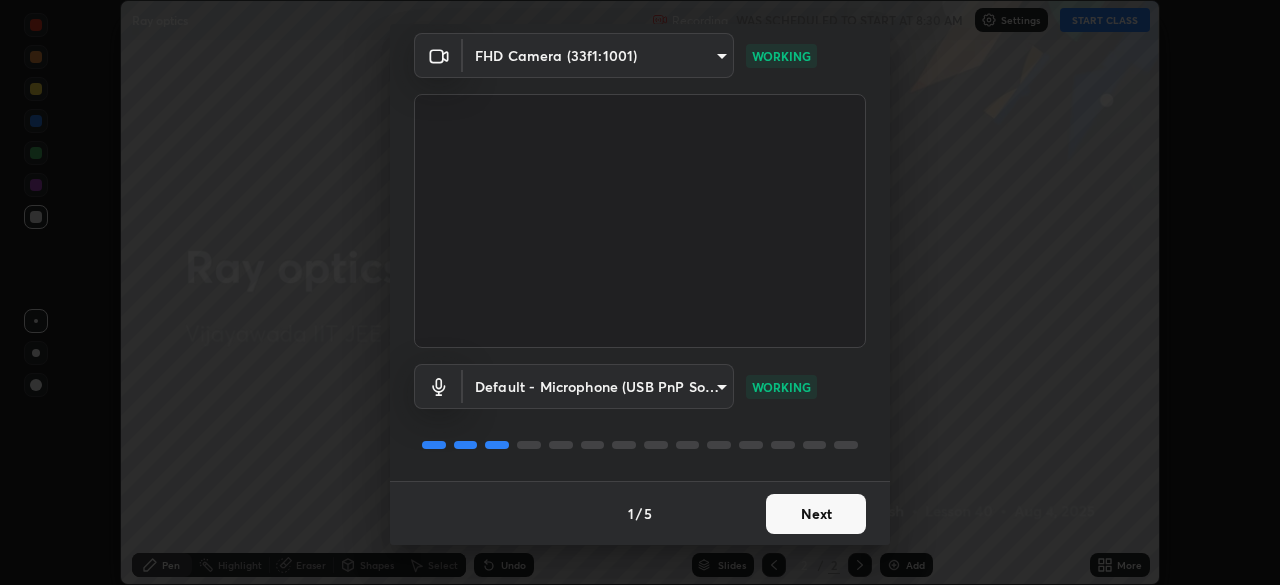 scroll, scrollTop: 0, scrollLeft: 0, axis: both 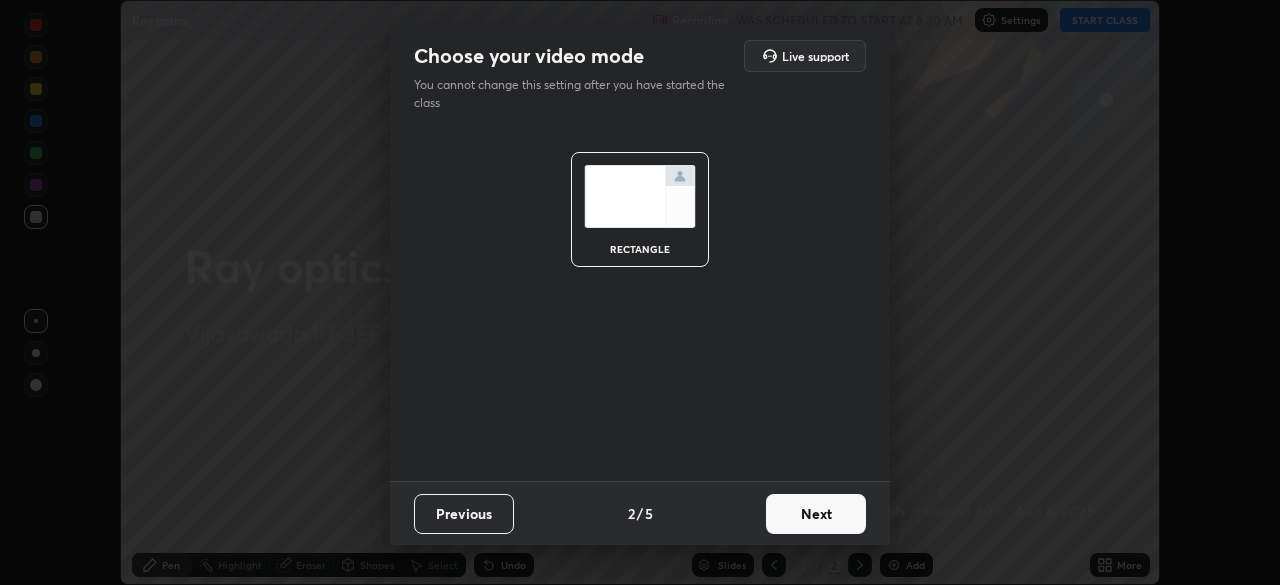 click on "Next" at bounding box center [816, 514] 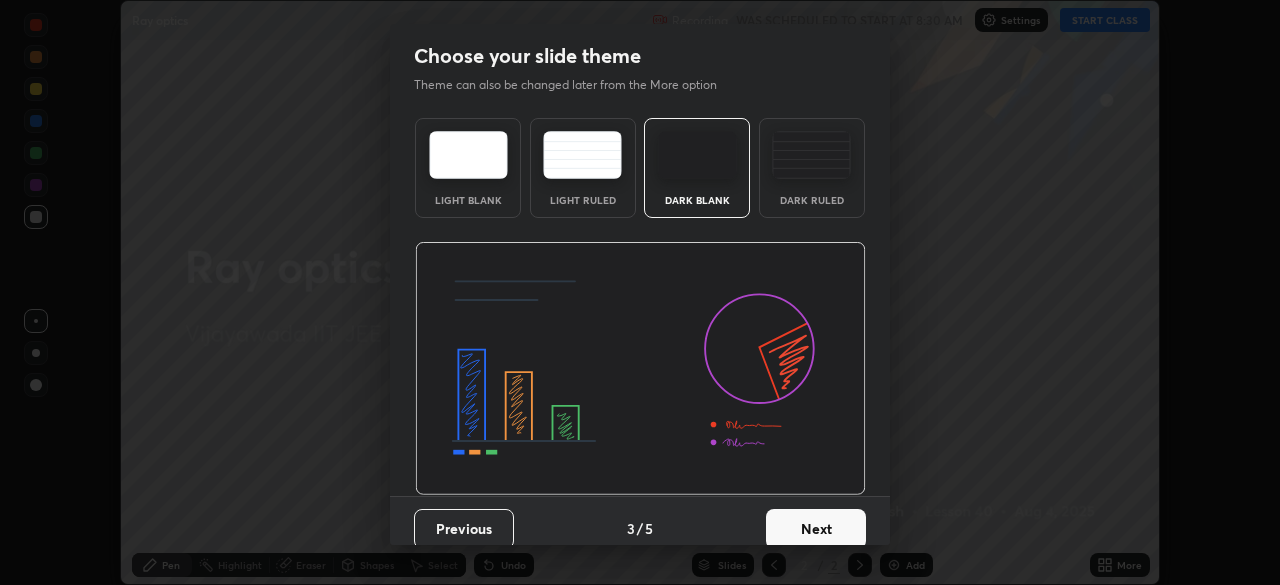 click on "Next" at bounding box center (816, 529) 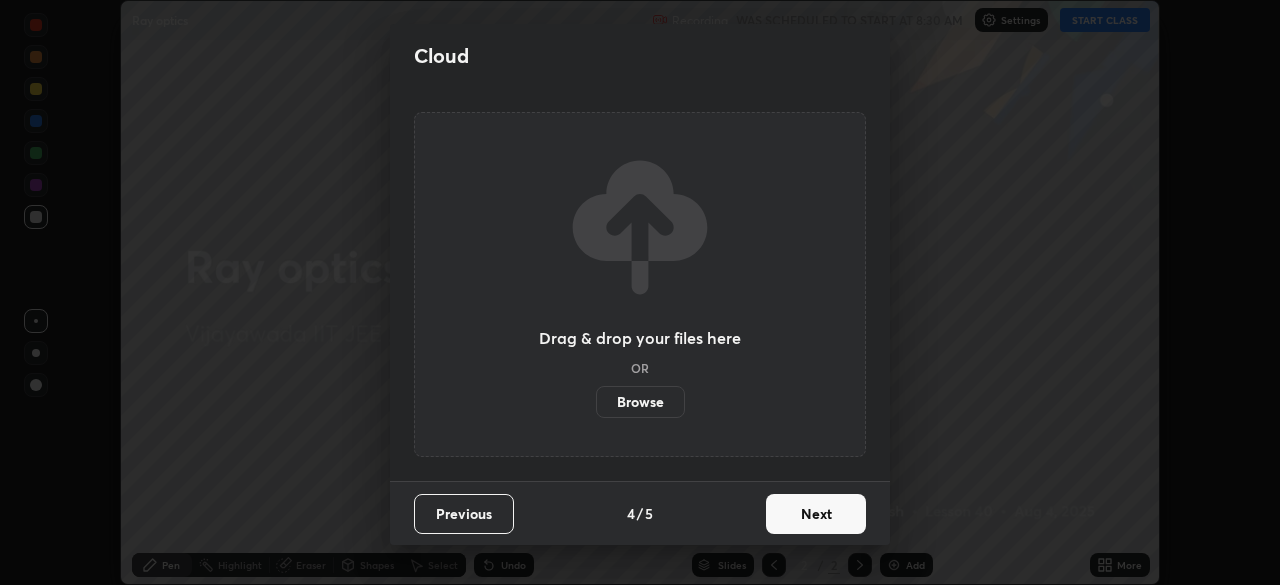 click on "Next" at bounding box center (816, 514) 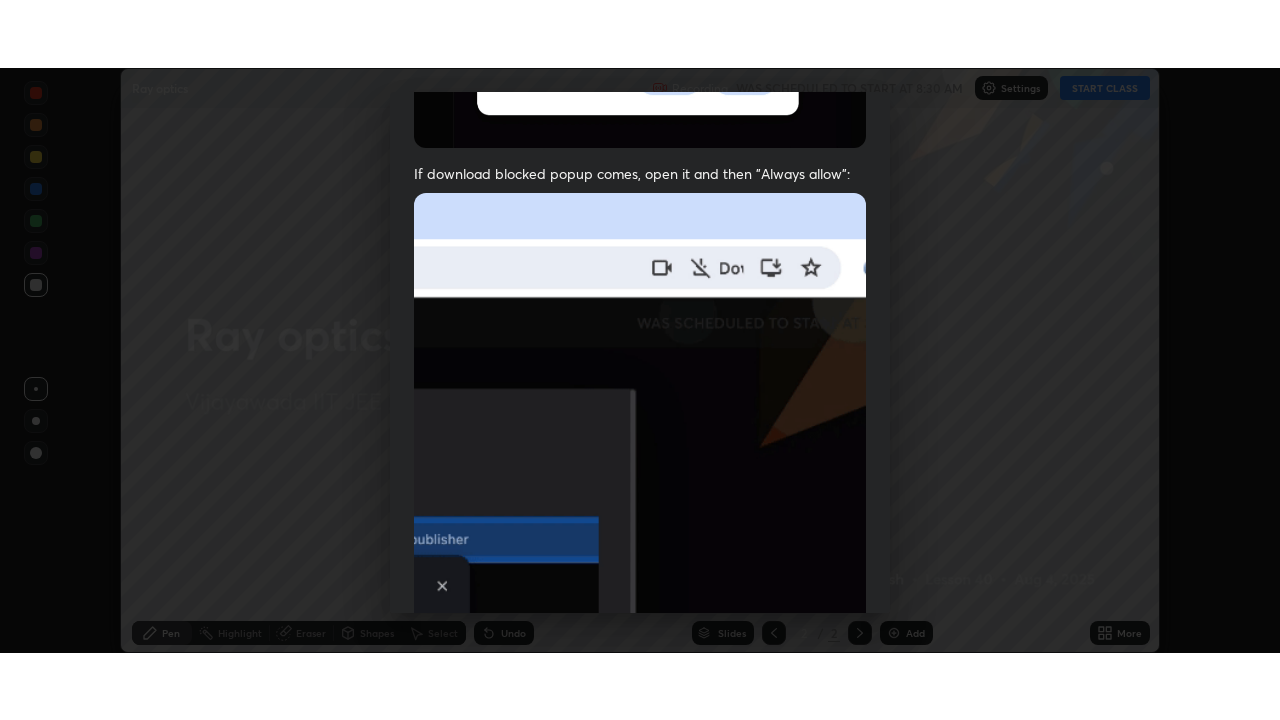 scroll, scrollTop: 479, scrollLeft: 0, axis: vertical 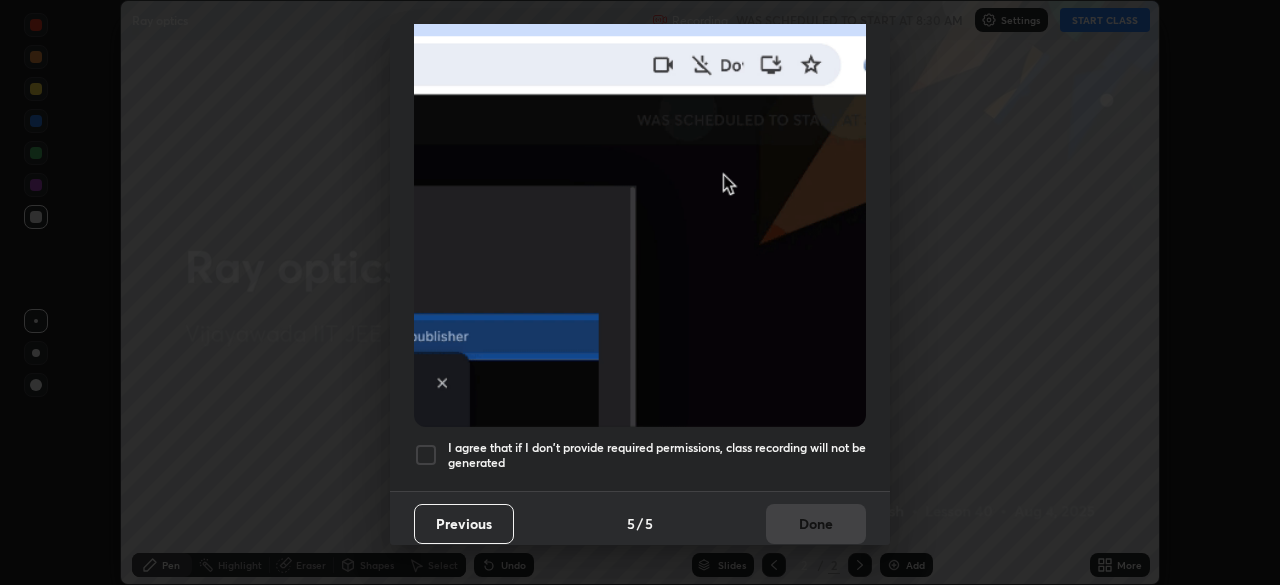 click at bounding box center (426, 455) 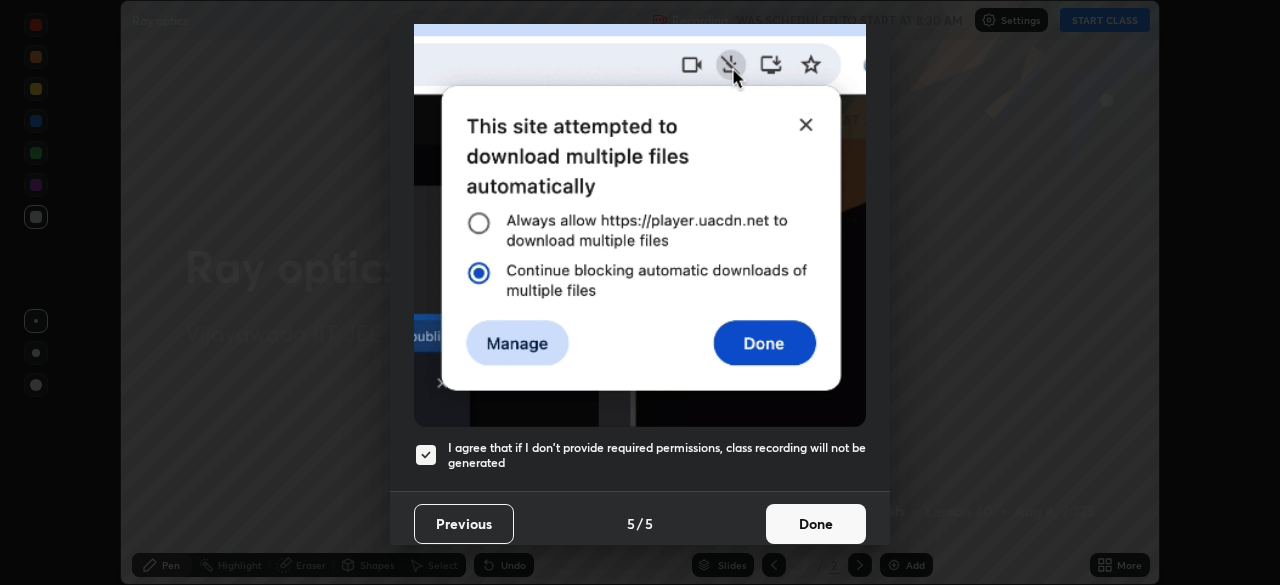 click on "Done" at bounding box center (816, 524) 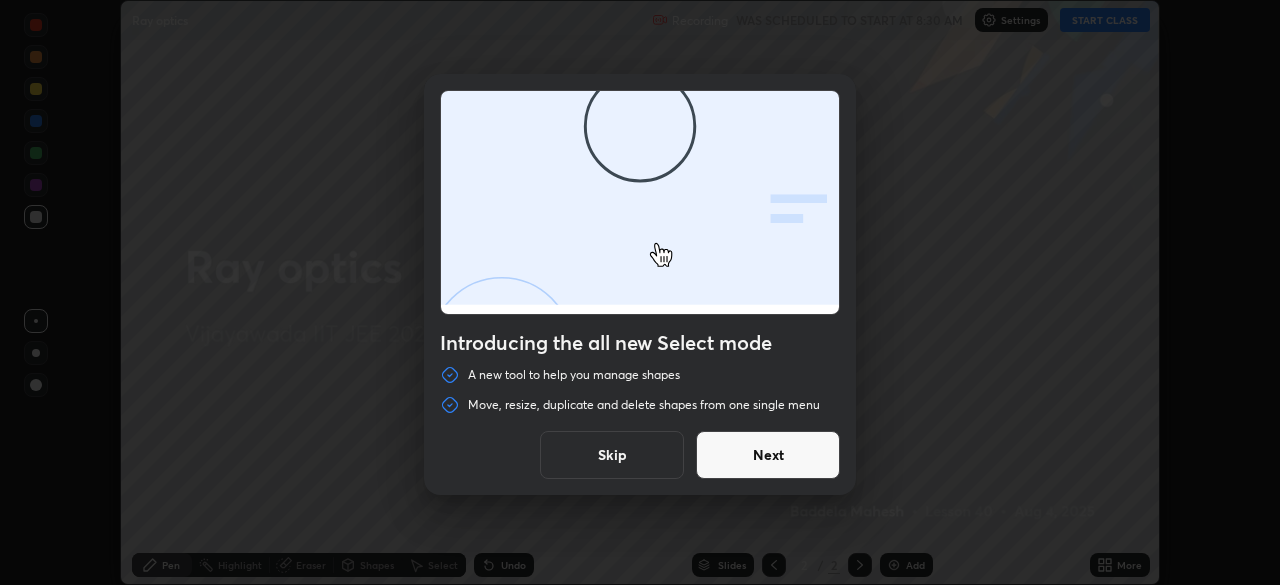click on "Skip" at bounding box center (612, 455) 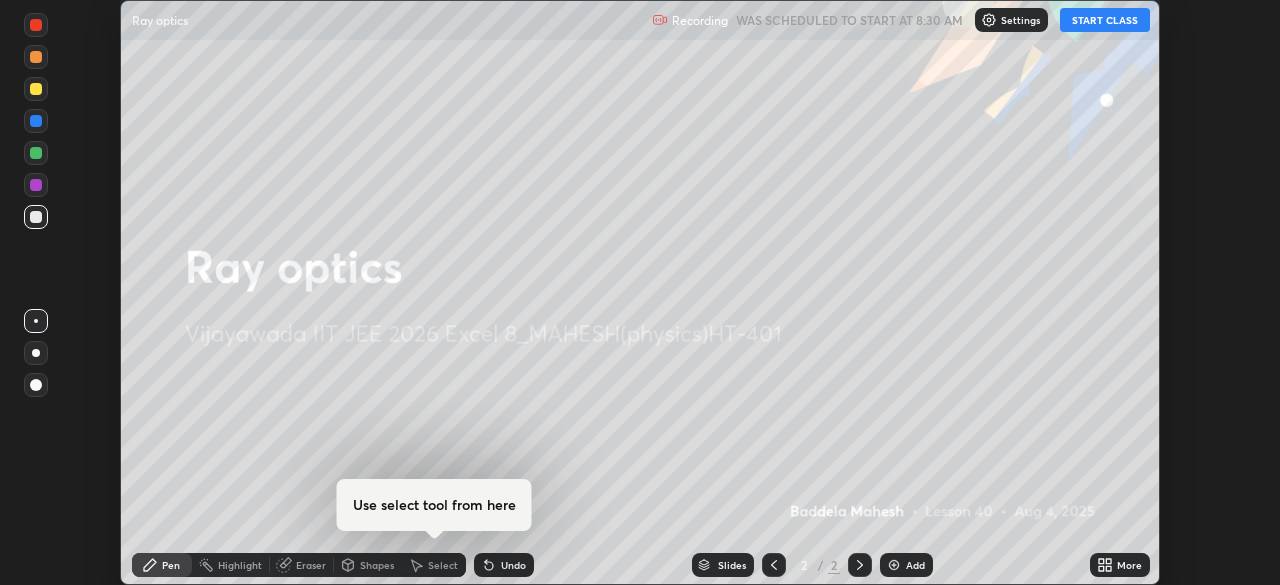 click on "START CLASS" at bounding box center [1105, 20] 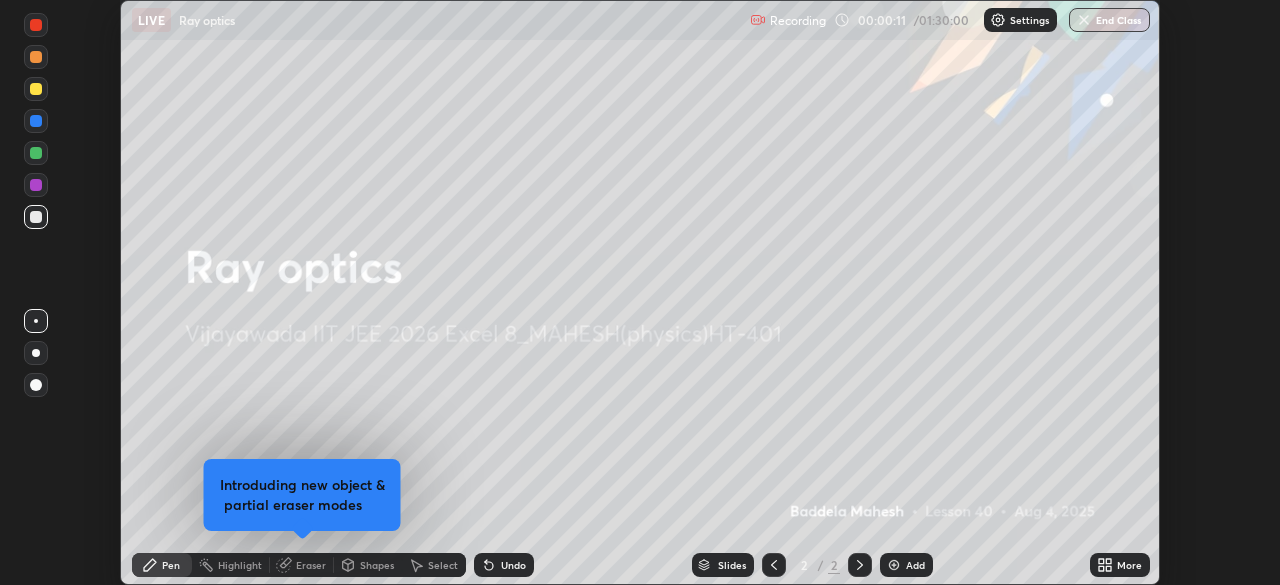 click on "More" at bounding box center (1129, 565) 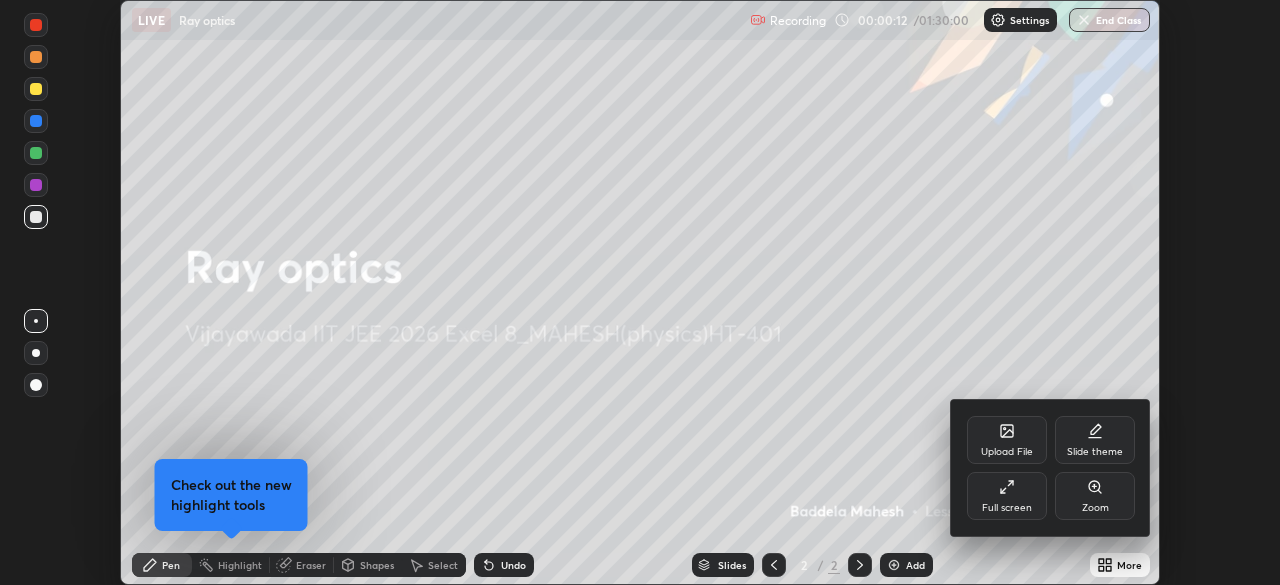 click on "Full screen" at bounding box center [1007, 496] 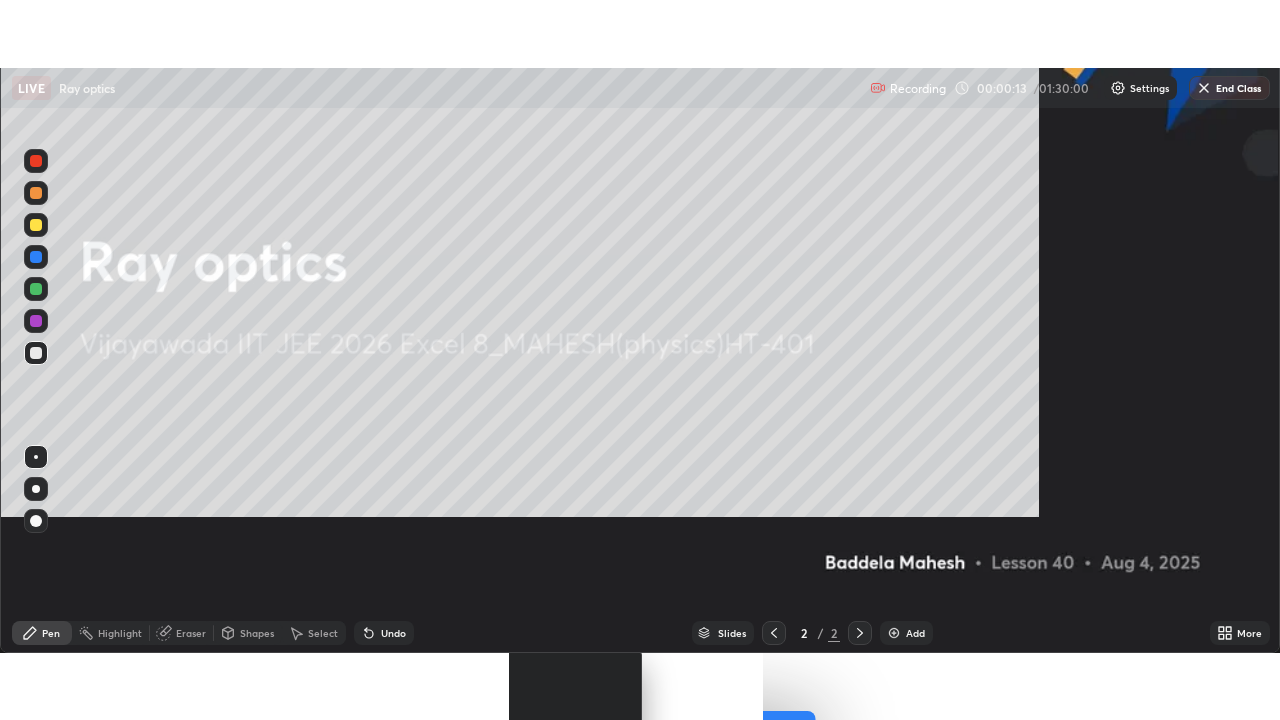 scroll, scrollTop: 99280, scrollLeft: 98720, axis: both 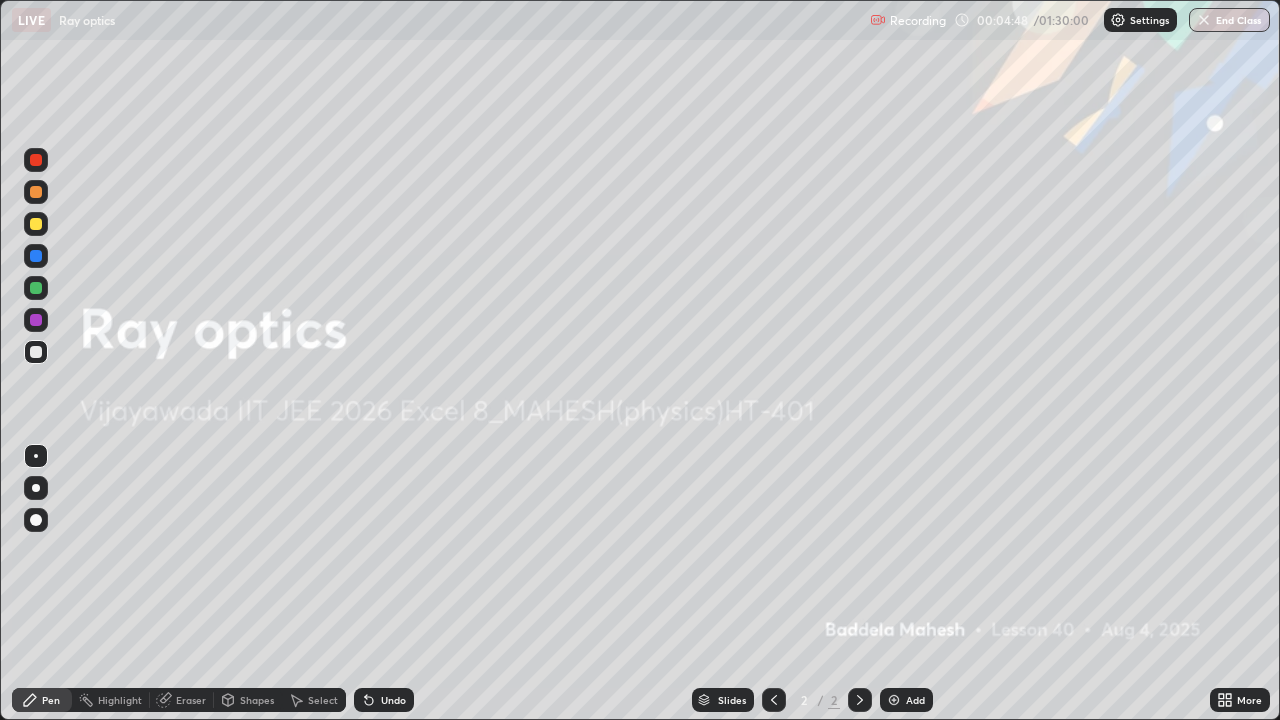 click at bounding box center (894, 700) 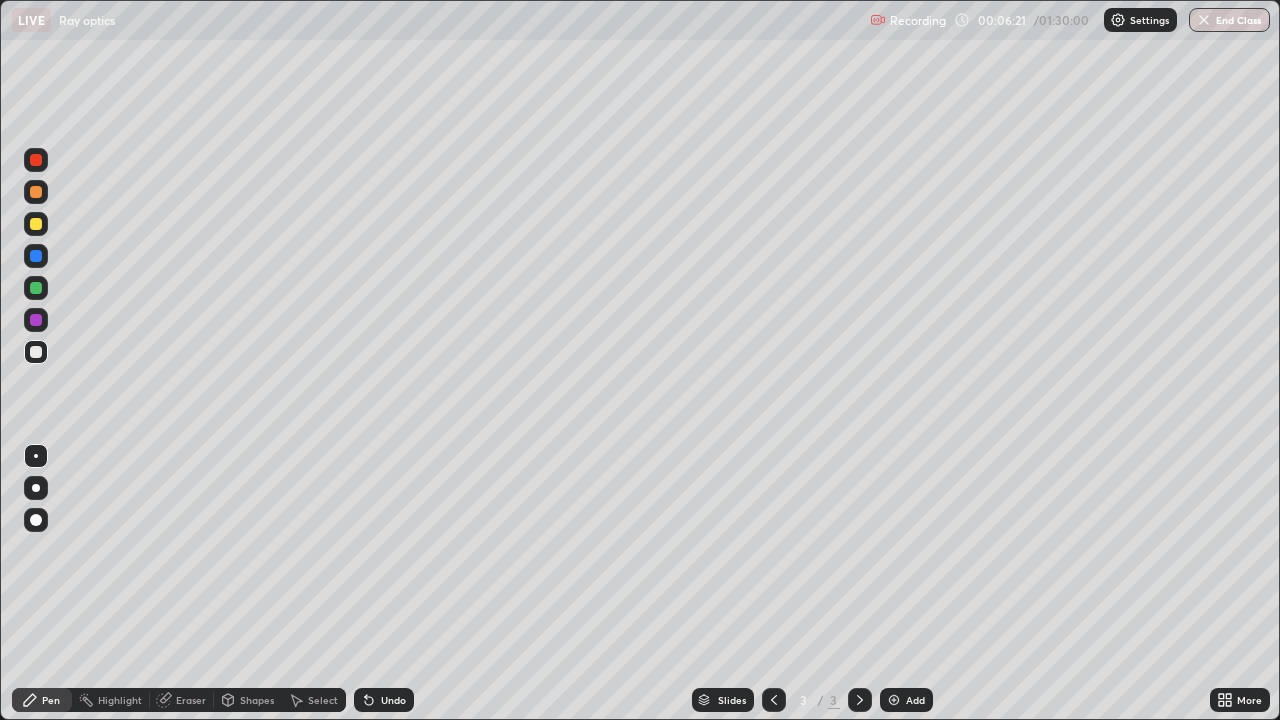 click at bounding box center [36, 352] 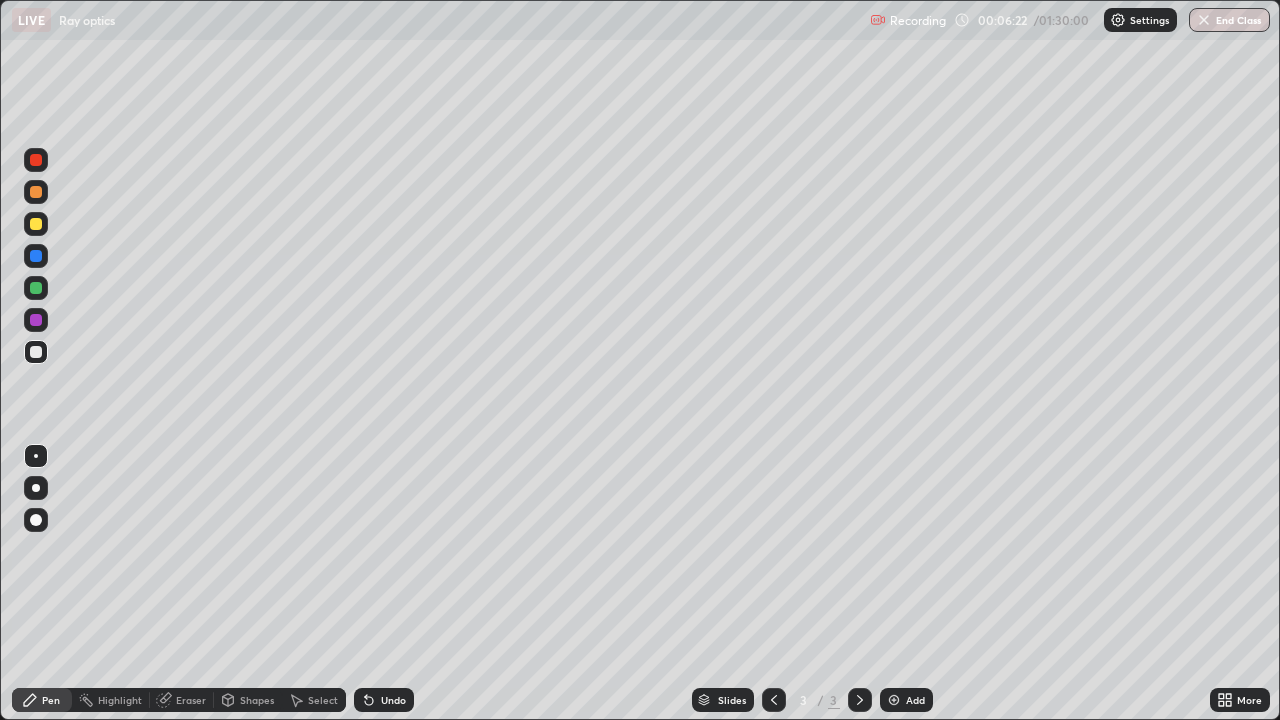 click at bounding box center (36, 488) 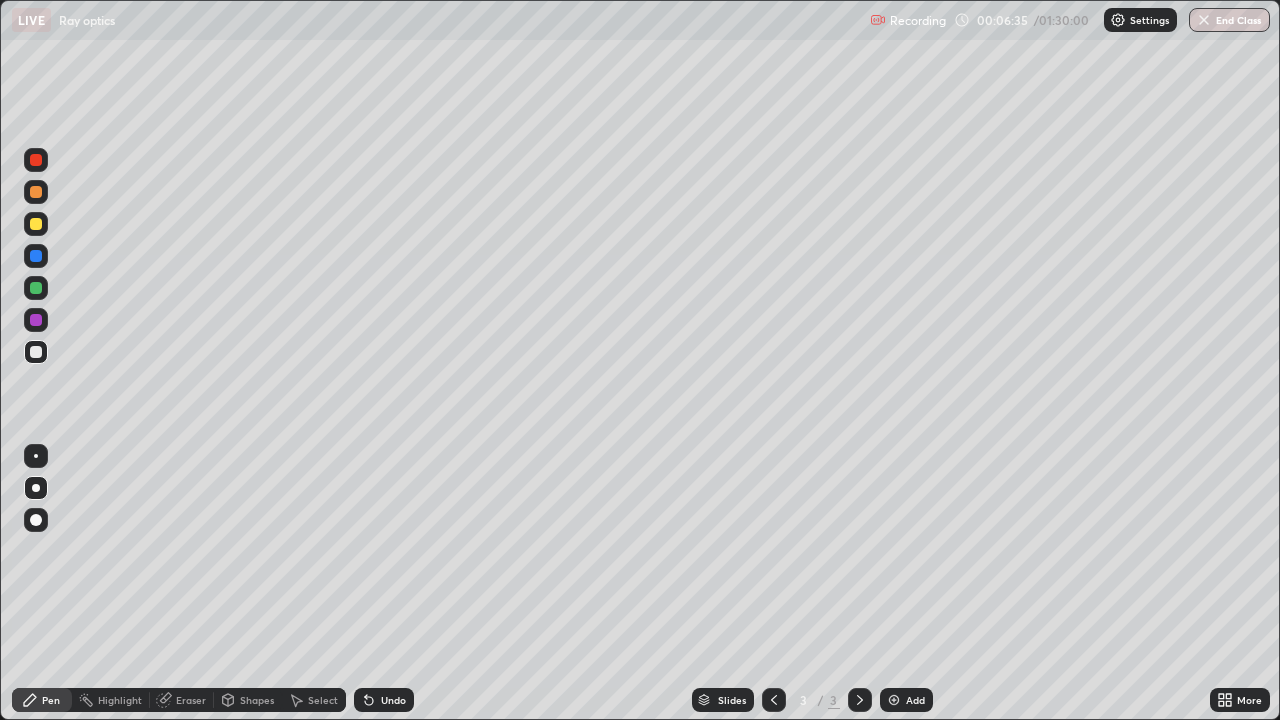 click at bounding box center [36, 224] 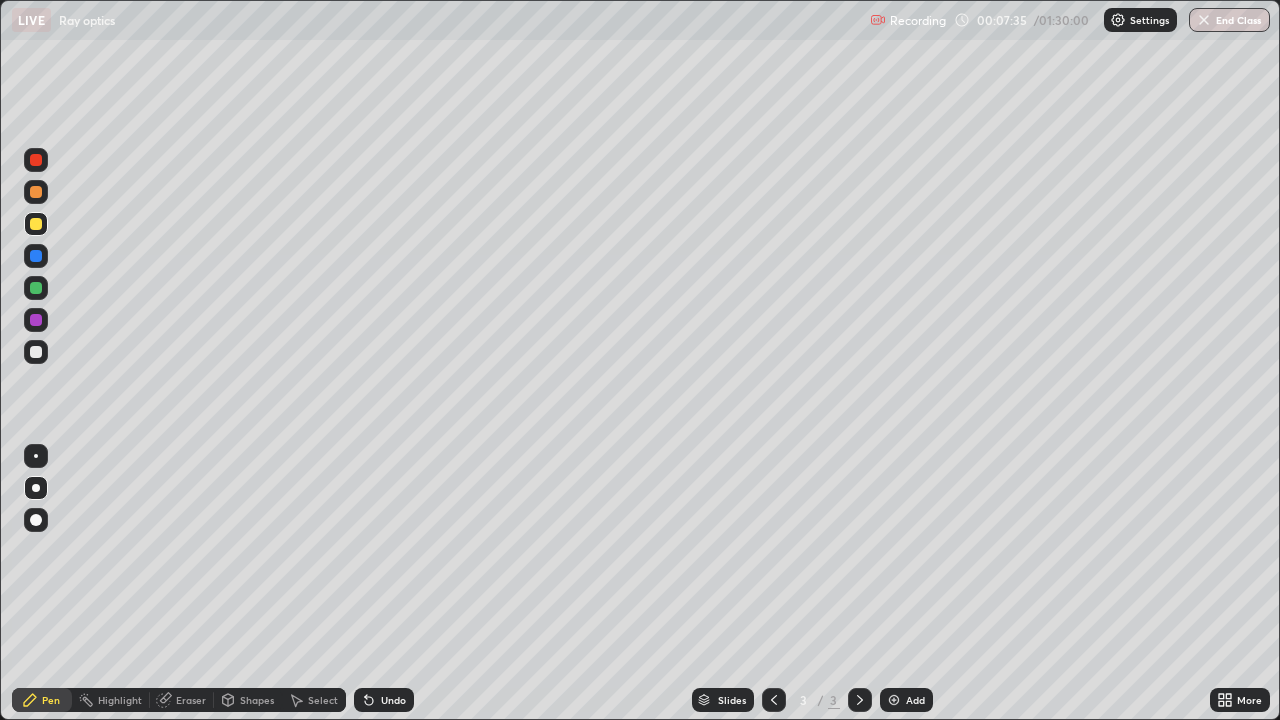 click at bounding box center [36, 288] 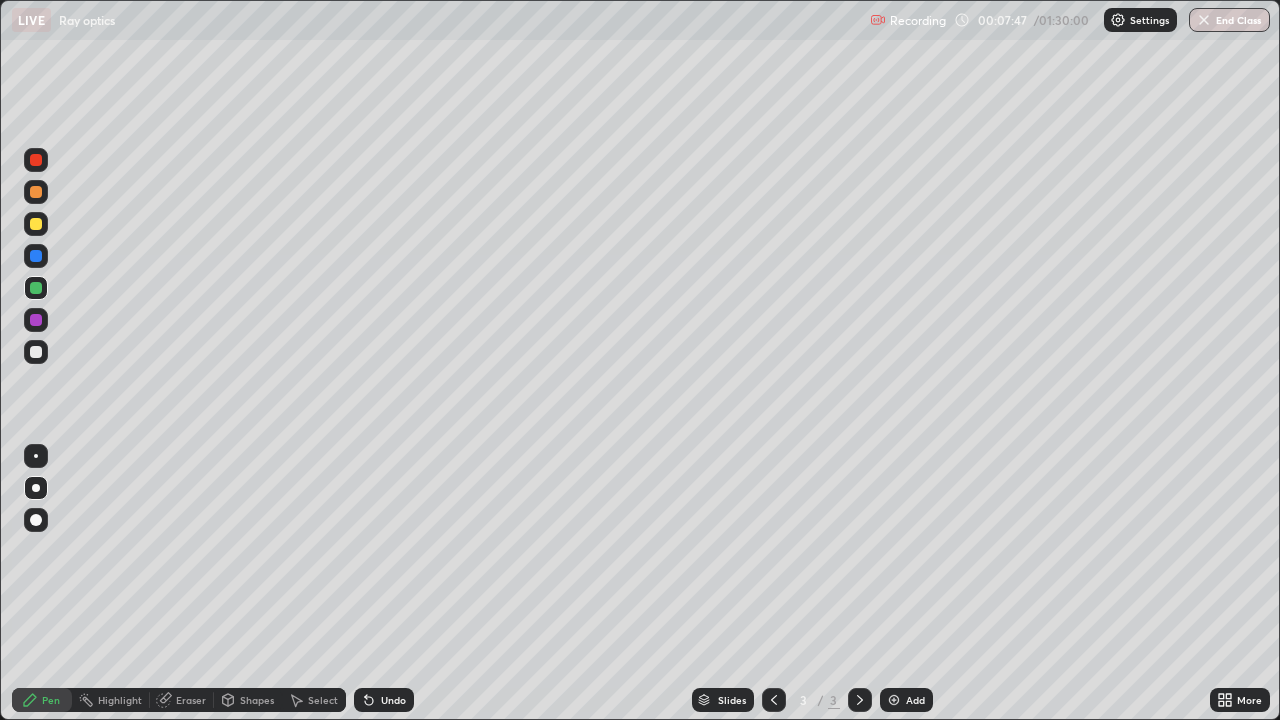 click at bounding box center [36, 352] 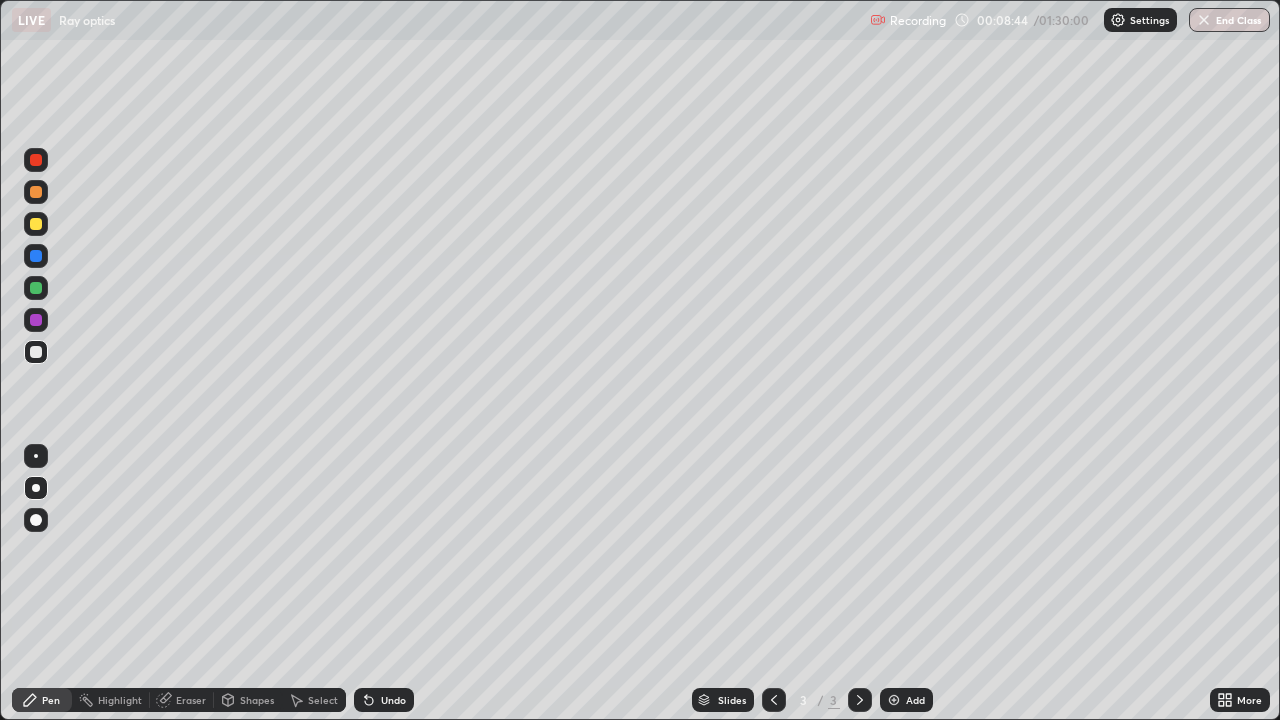 click at bounding box center [36, 224] 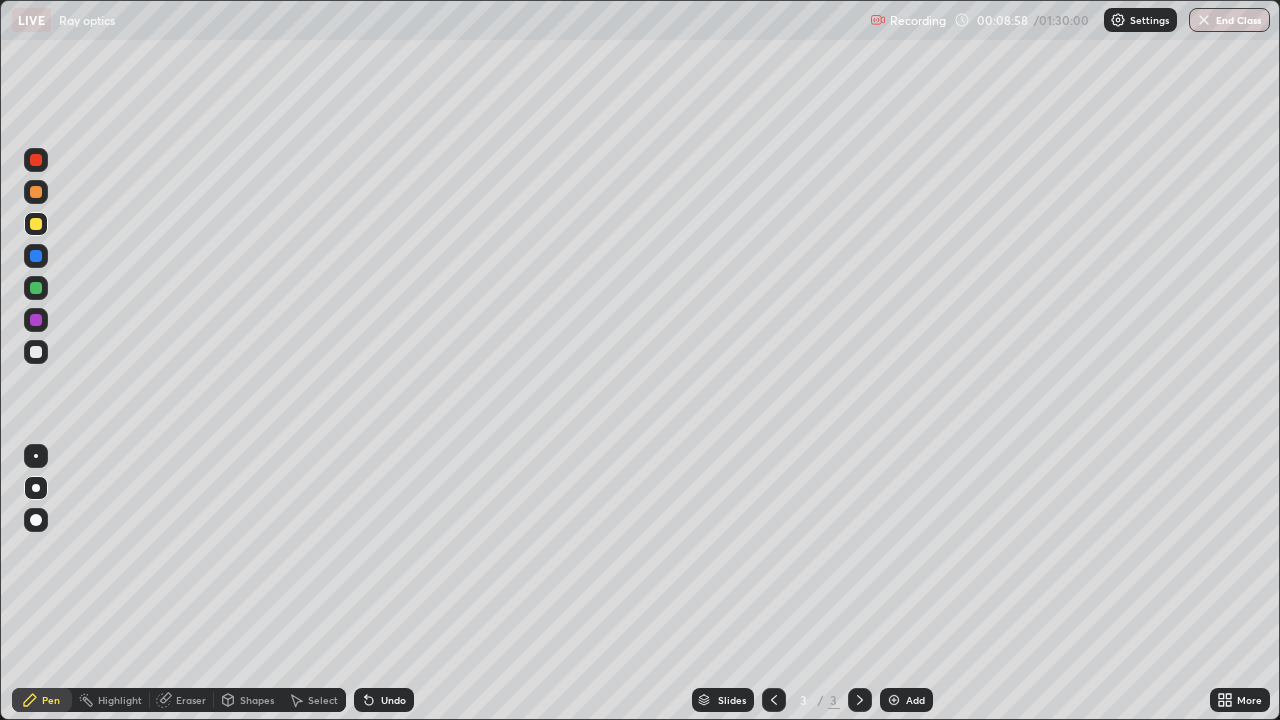 click on "Eraser" at bounding box center (191, 700) 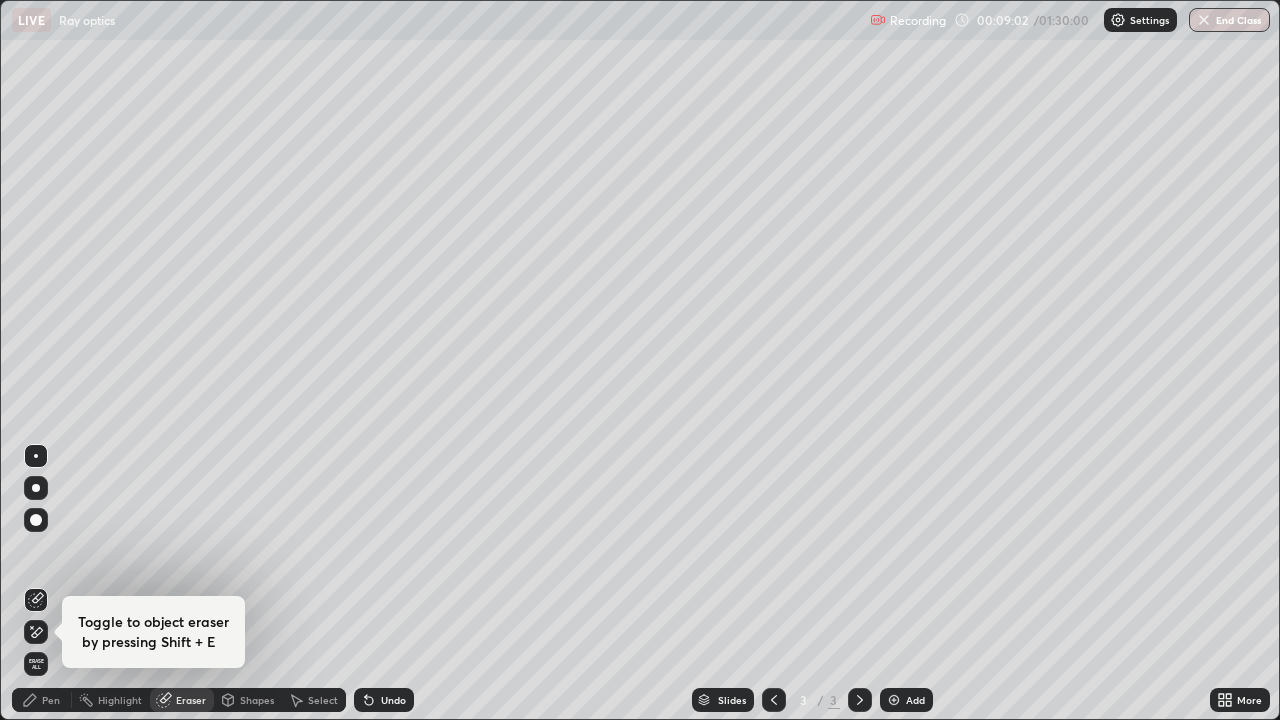 click on "Pen" at bounding box center [51, 700] 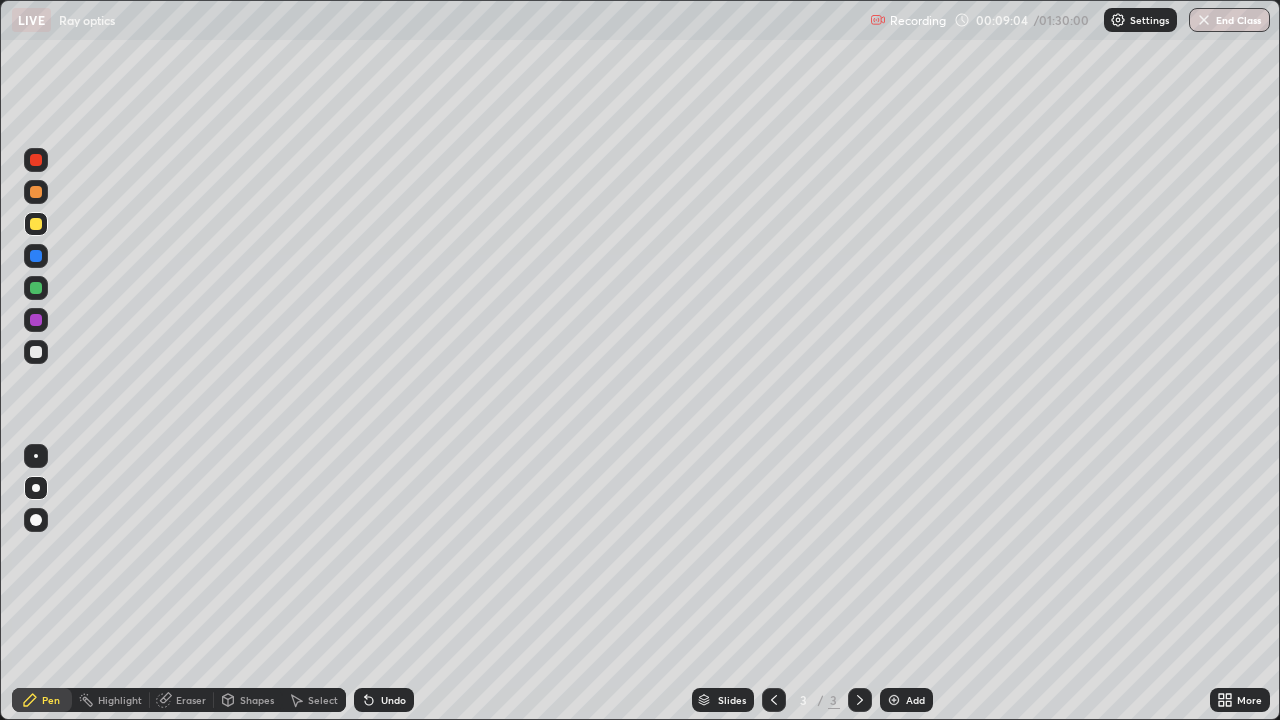 click at bounding box center (36, 352) 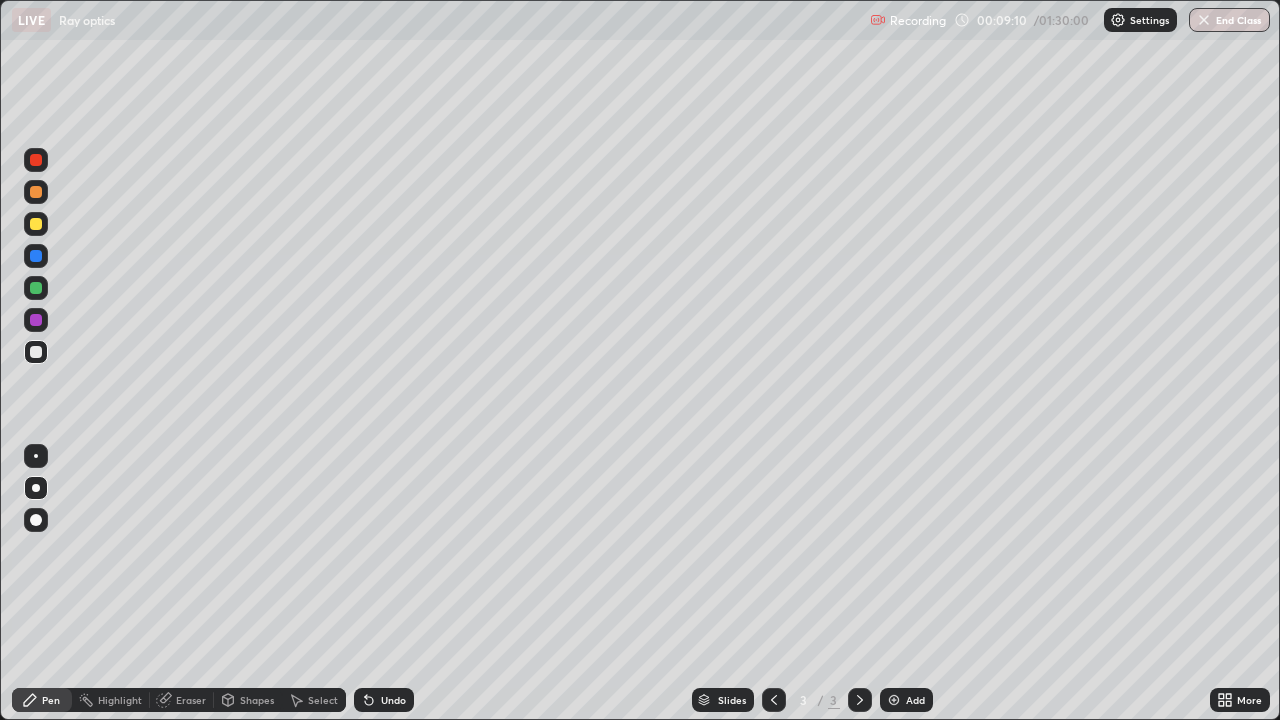 click at bounding box center [36, 288] 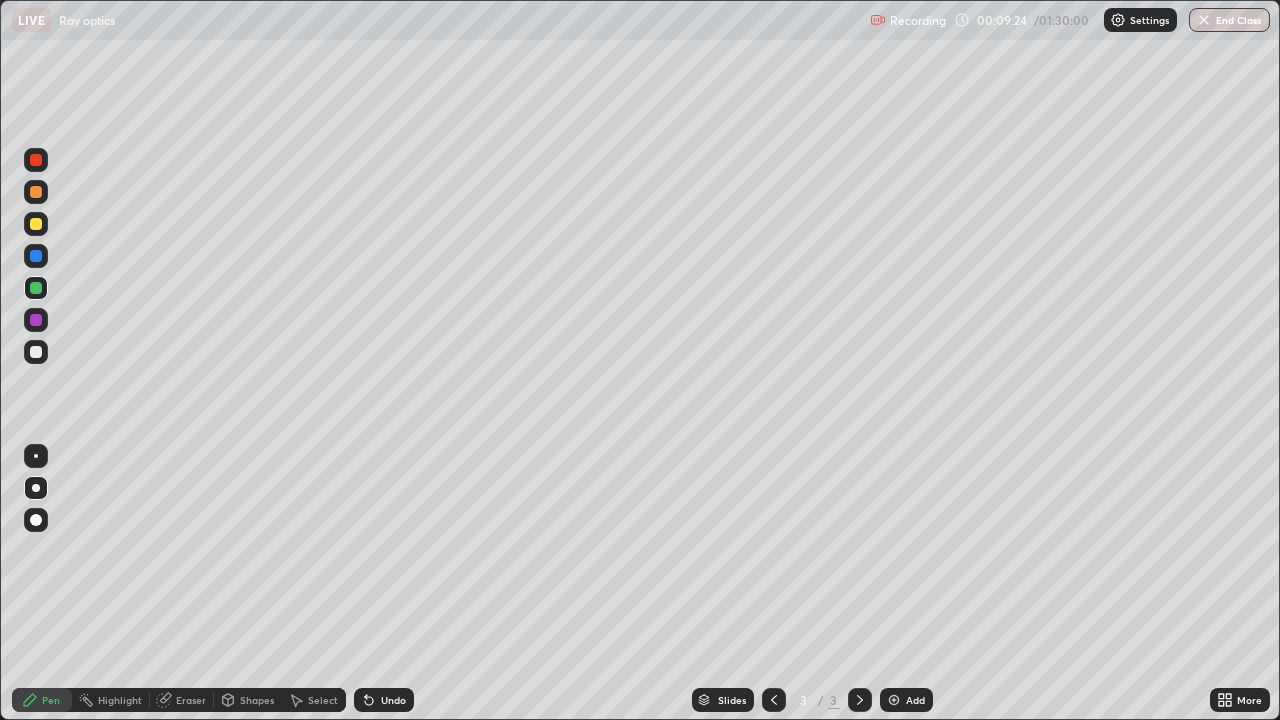 click at bounding box center (36, 352) 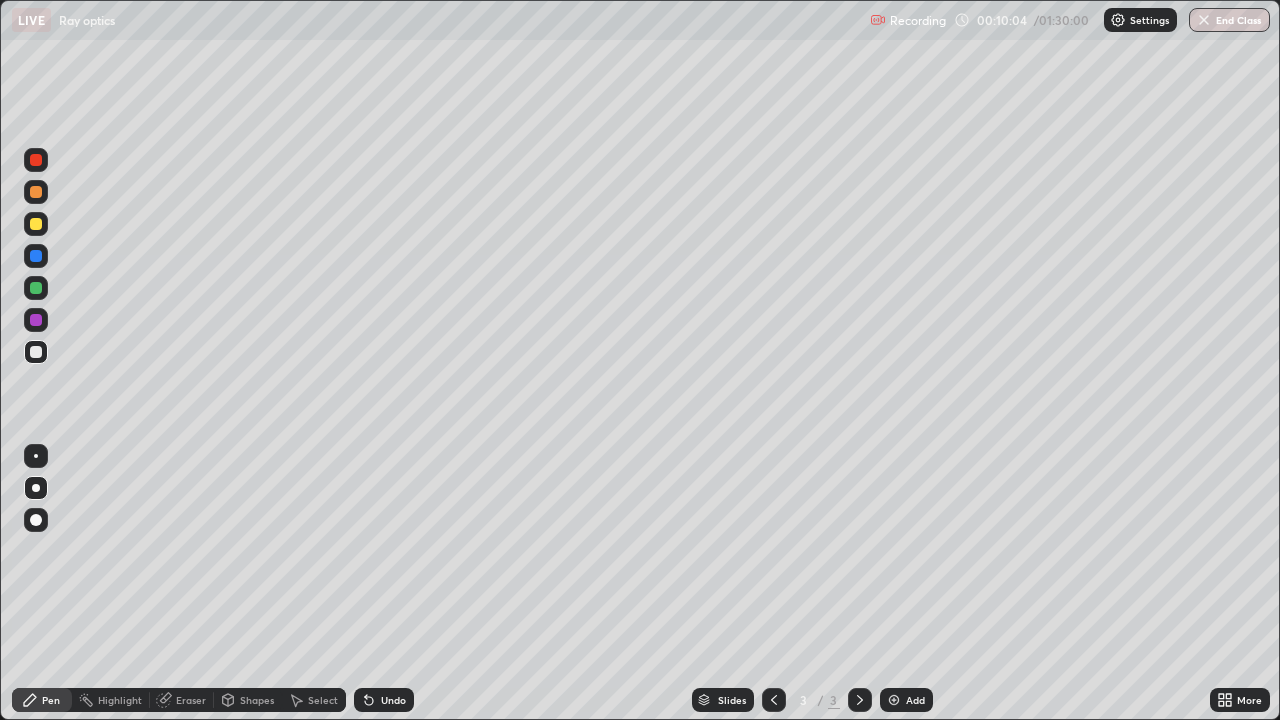 click at bounding box center (36, 224) 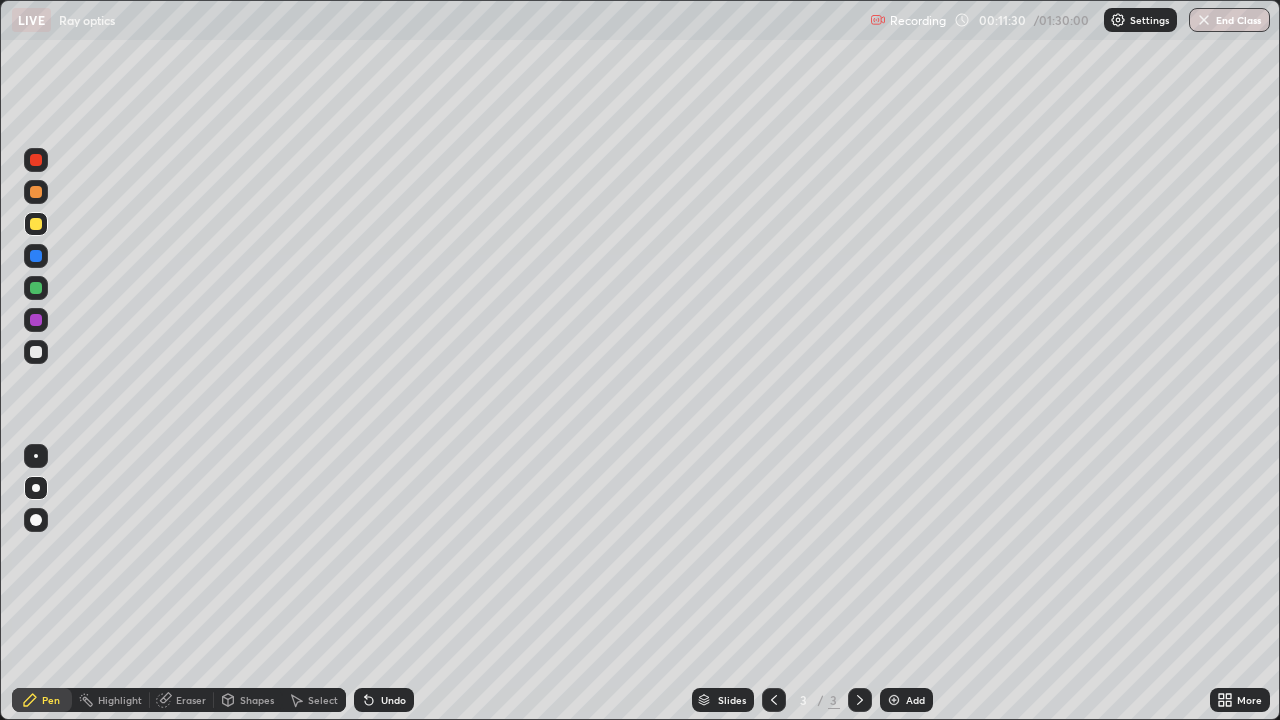 click at bounding box center [36, 288] 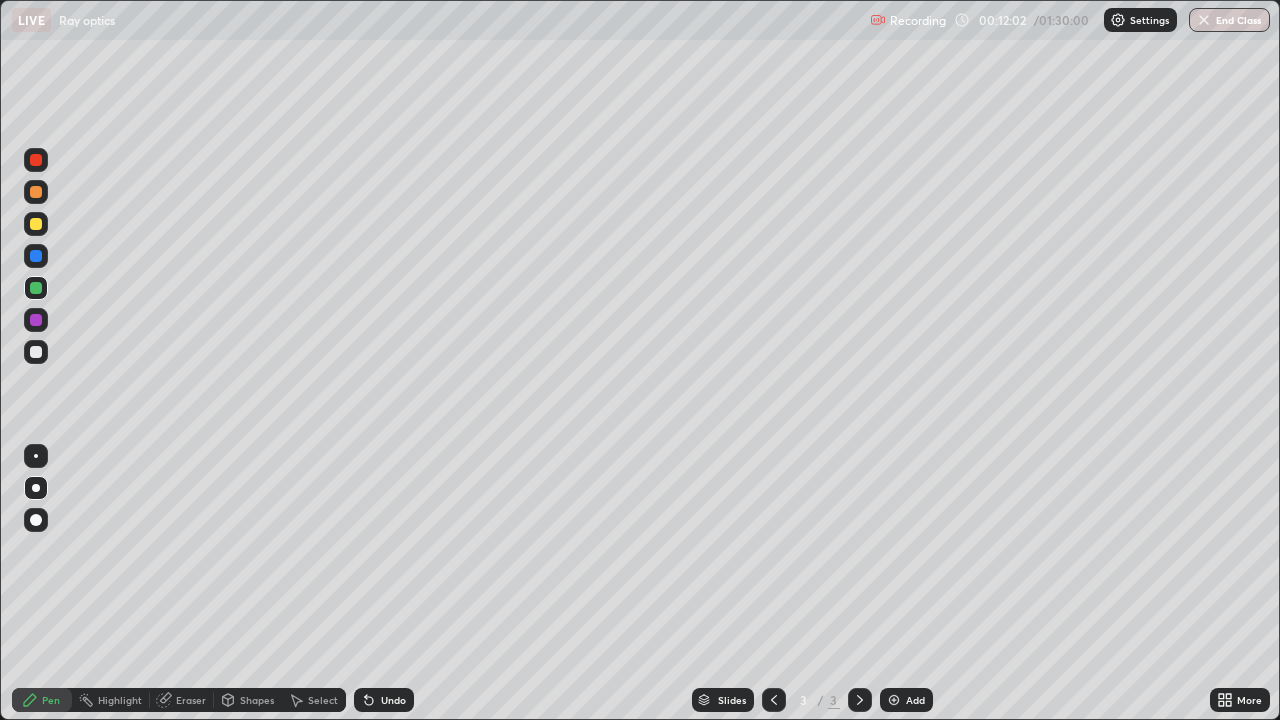 click at bounding box center (36, 352) 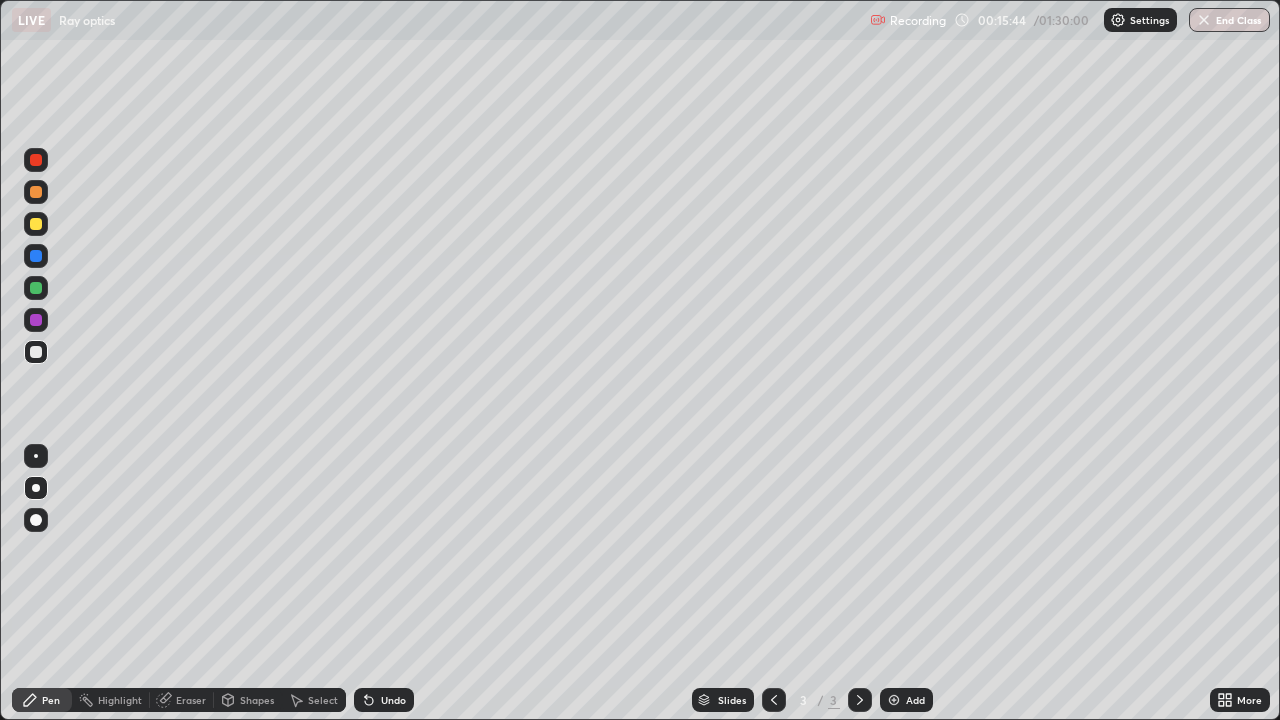 click on "Add" at bounding box center (906, 700) 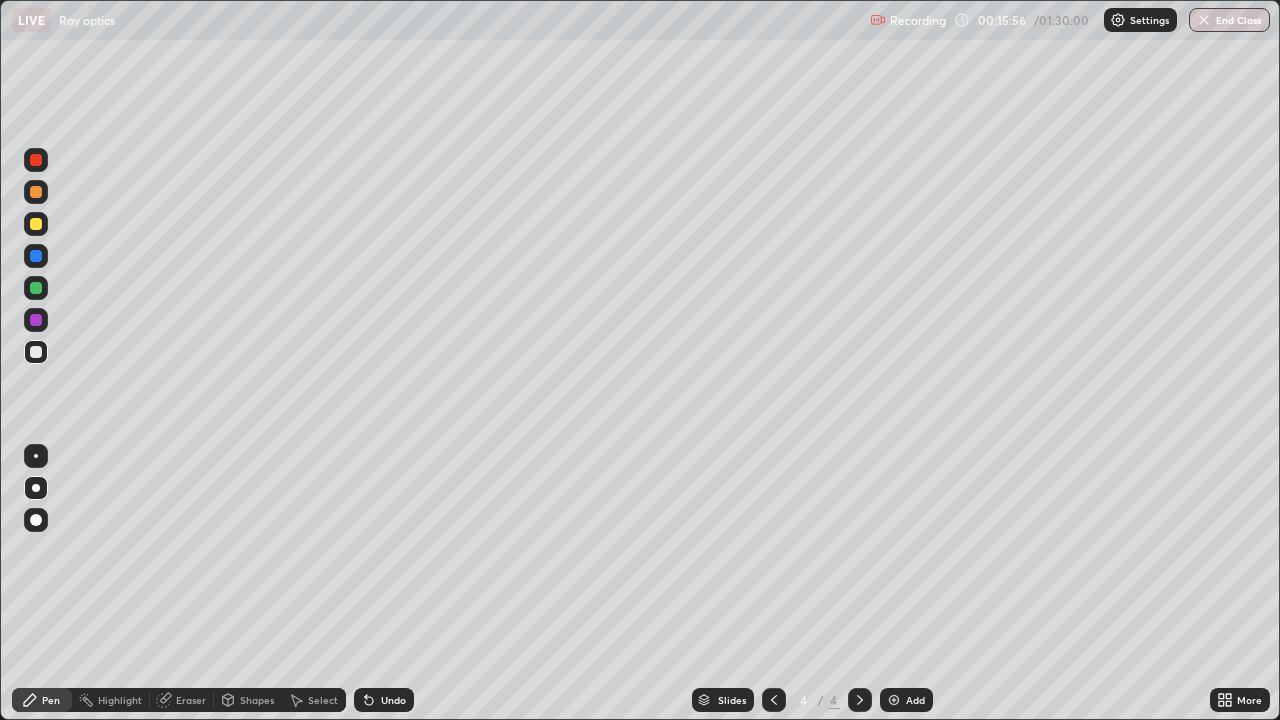 click at bounding box center (36, 288) 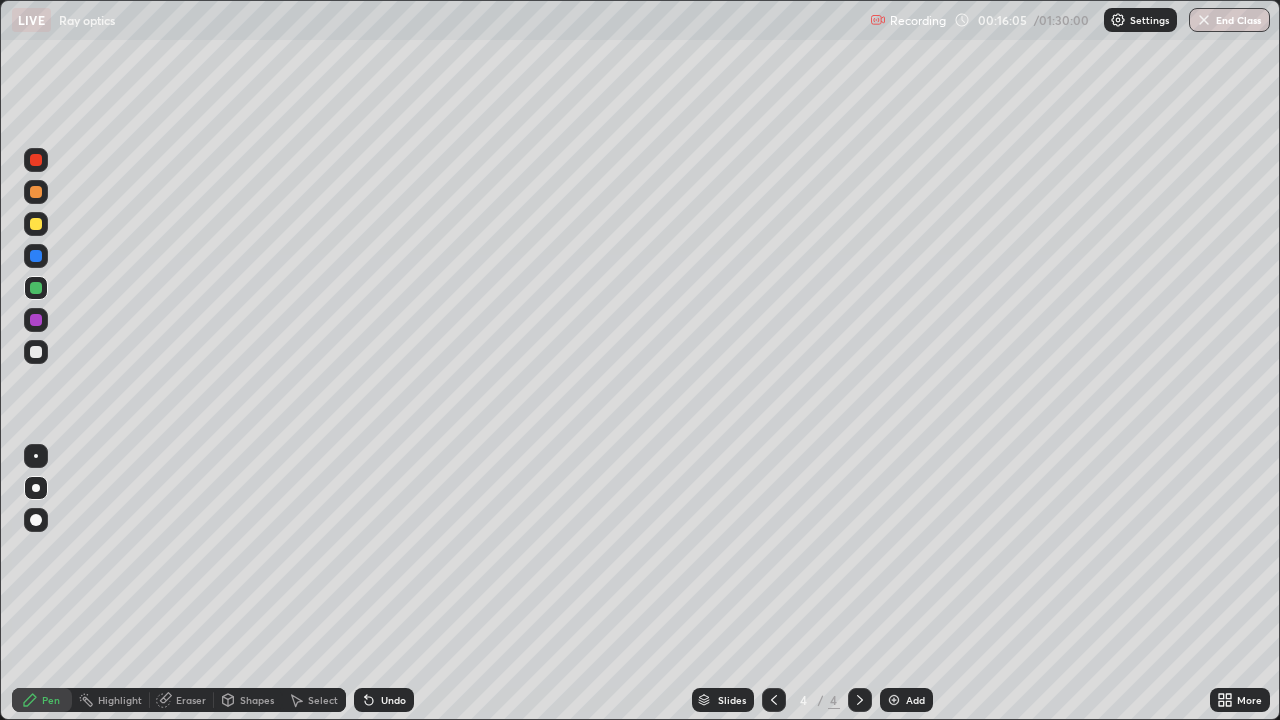 click at bounding box center [36, 352] 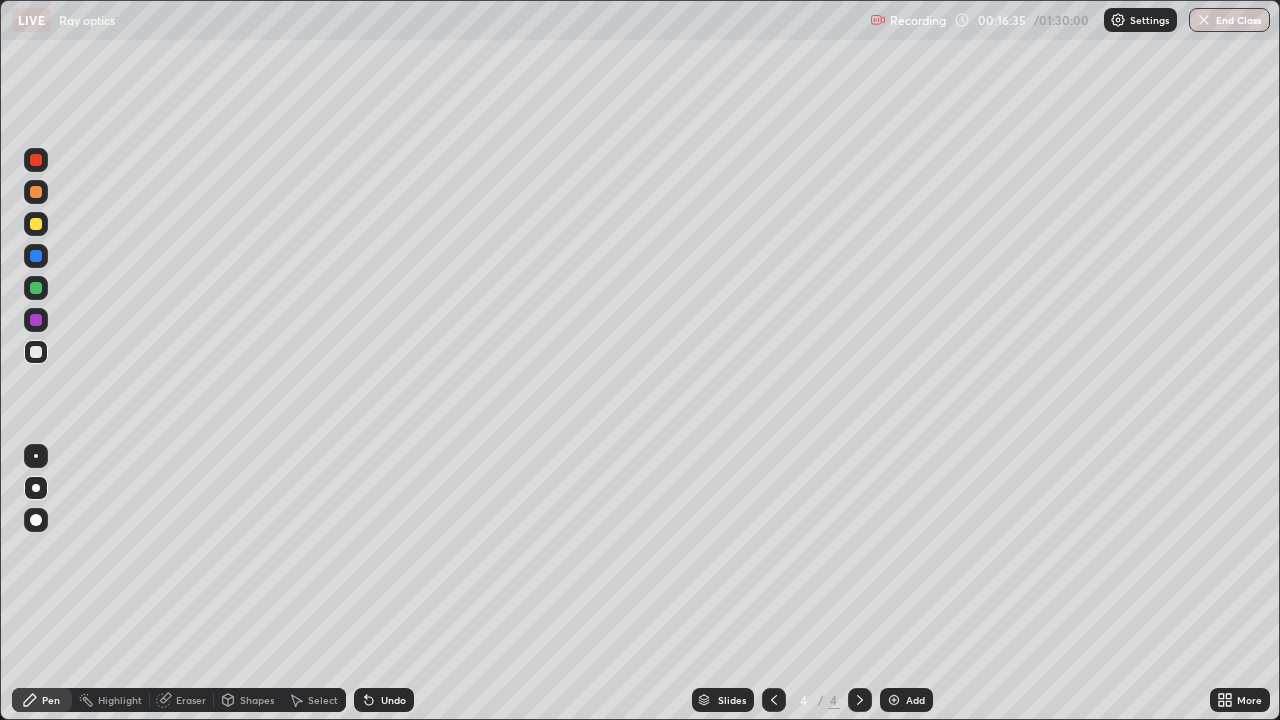 click at bounding box center (36, 352) 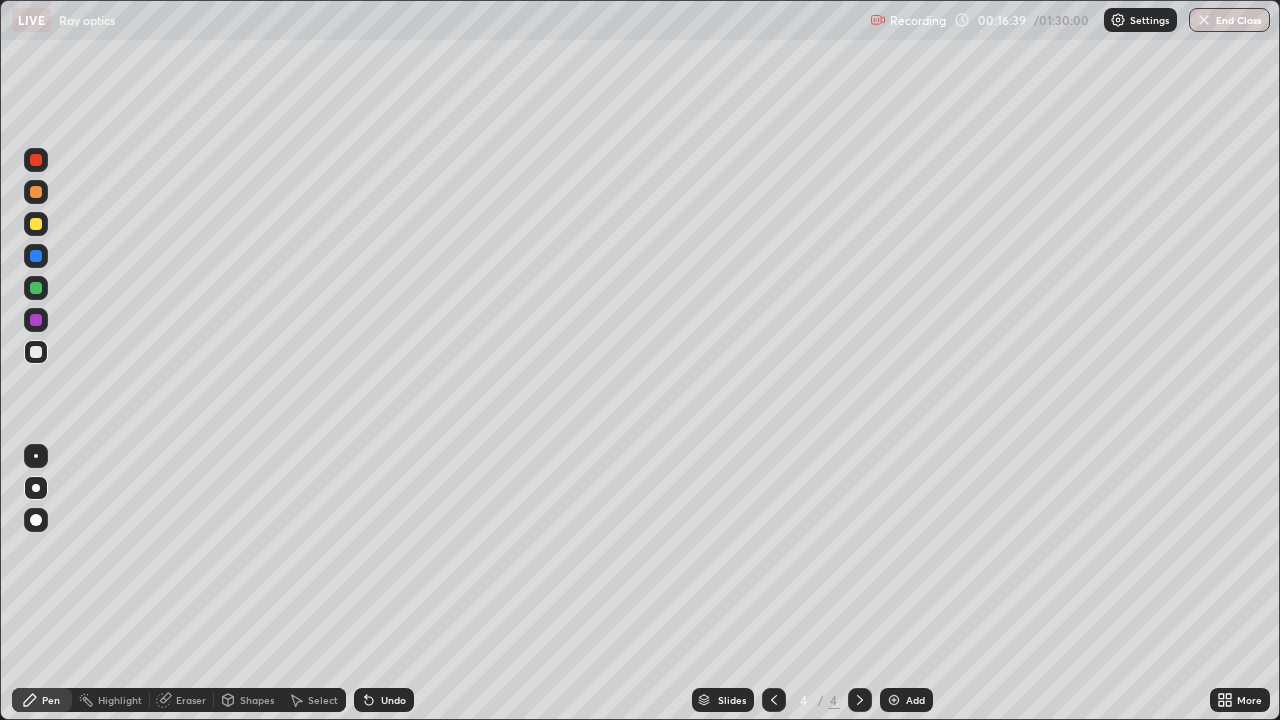 click at bounding box center (36, 288) 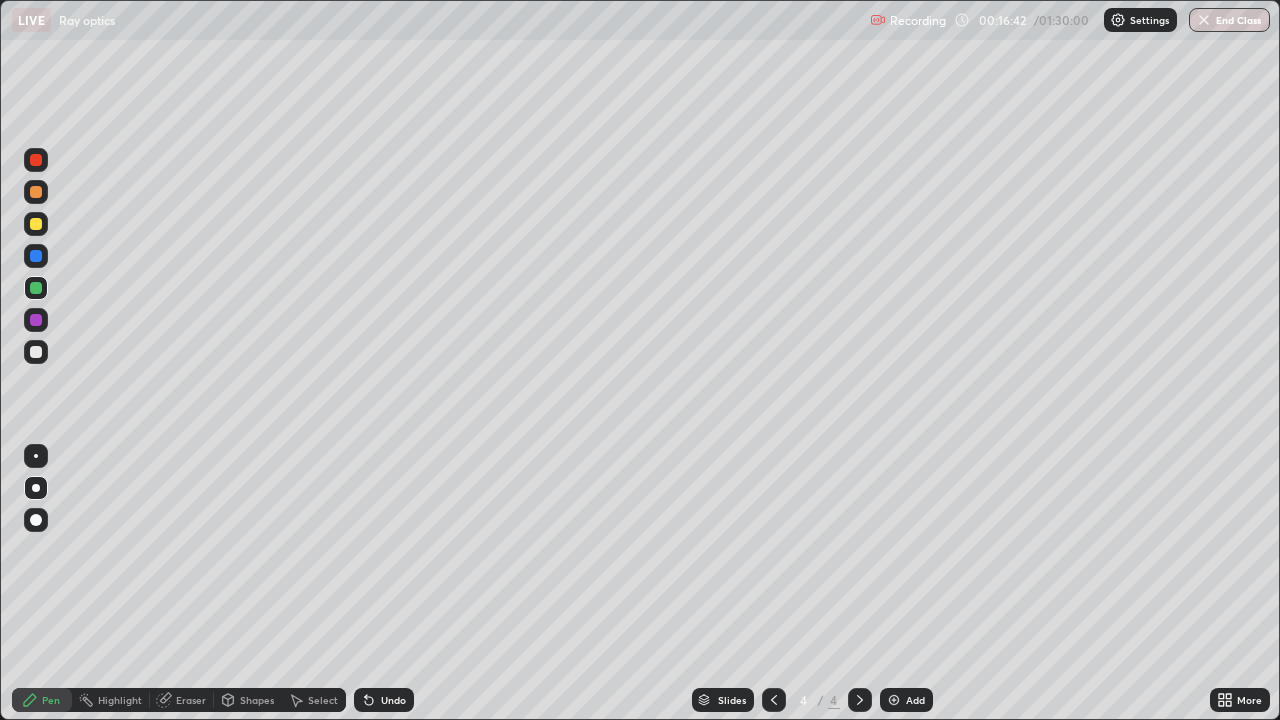click at bounding box center [36, 352] 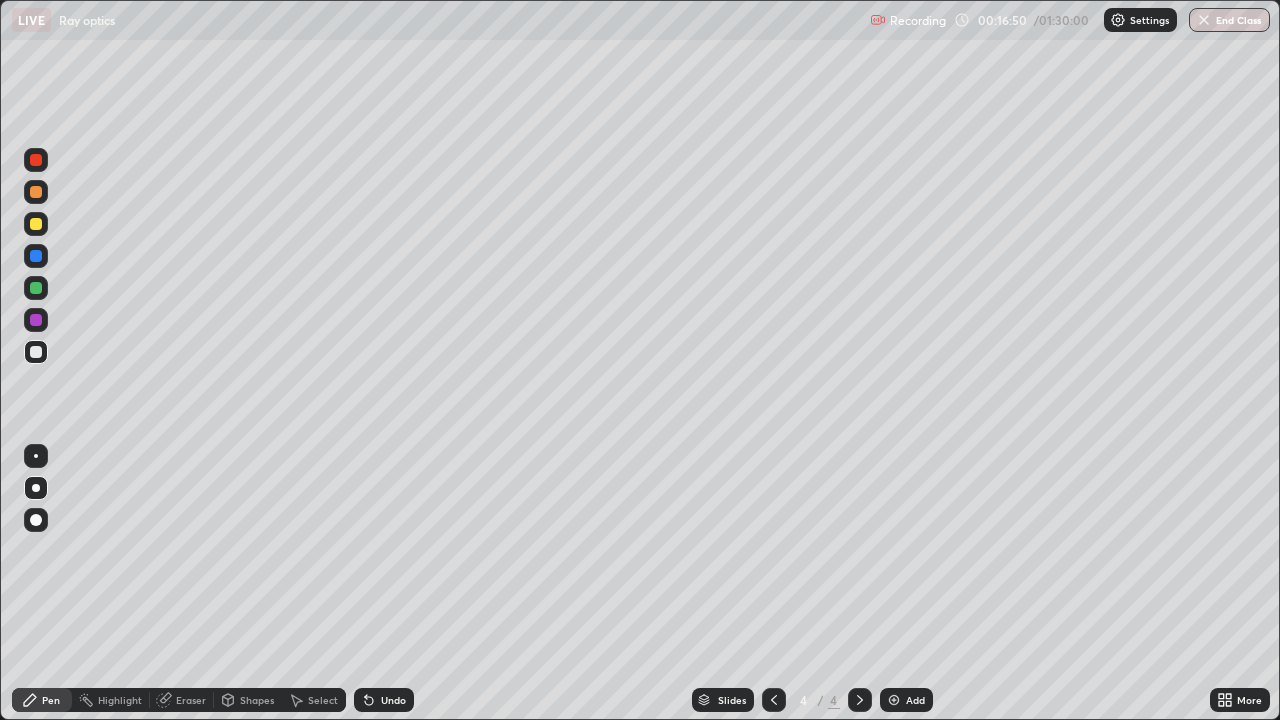 click at bounding box center (36, 288) 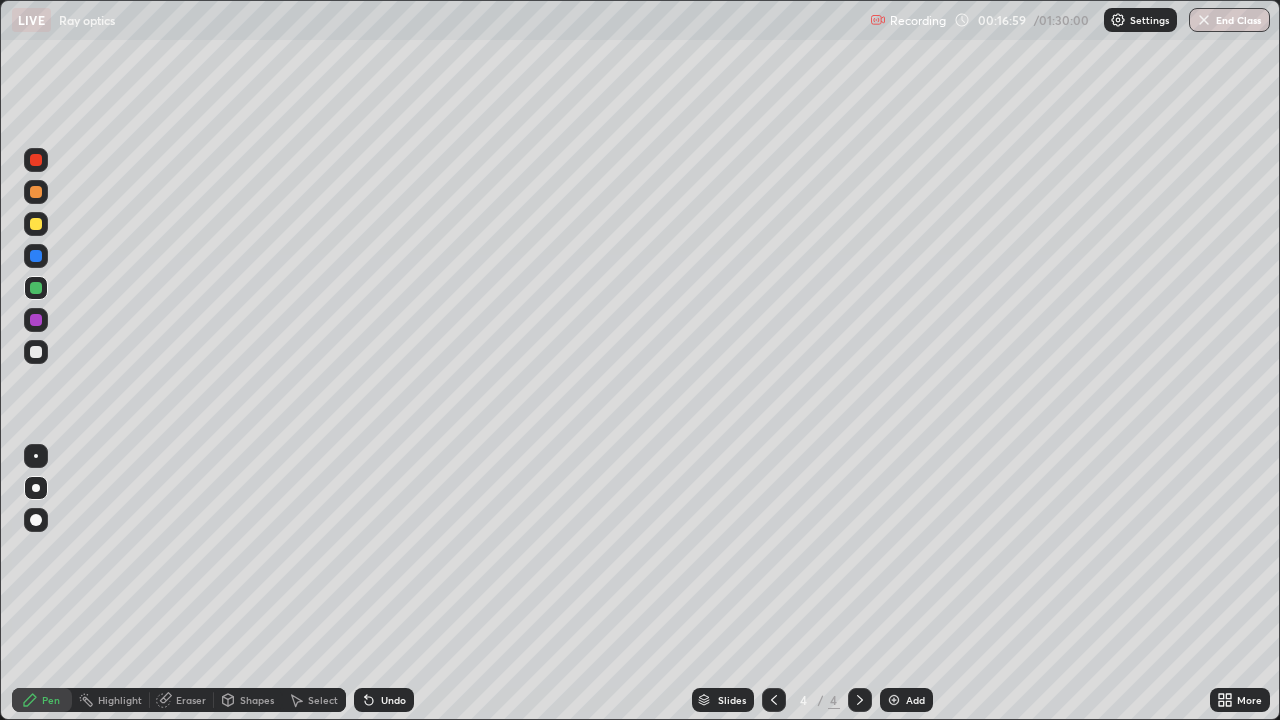 click at bounding box center (36, 352) 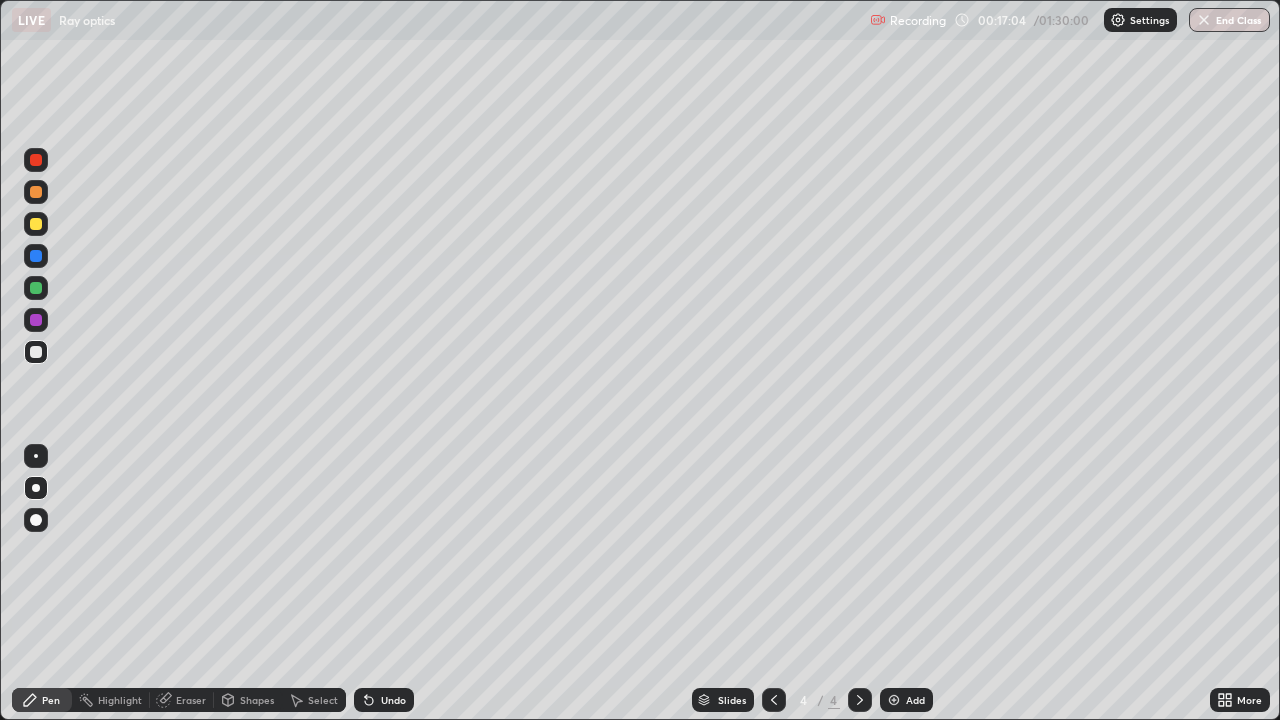 click at bounding box center [36, 352] 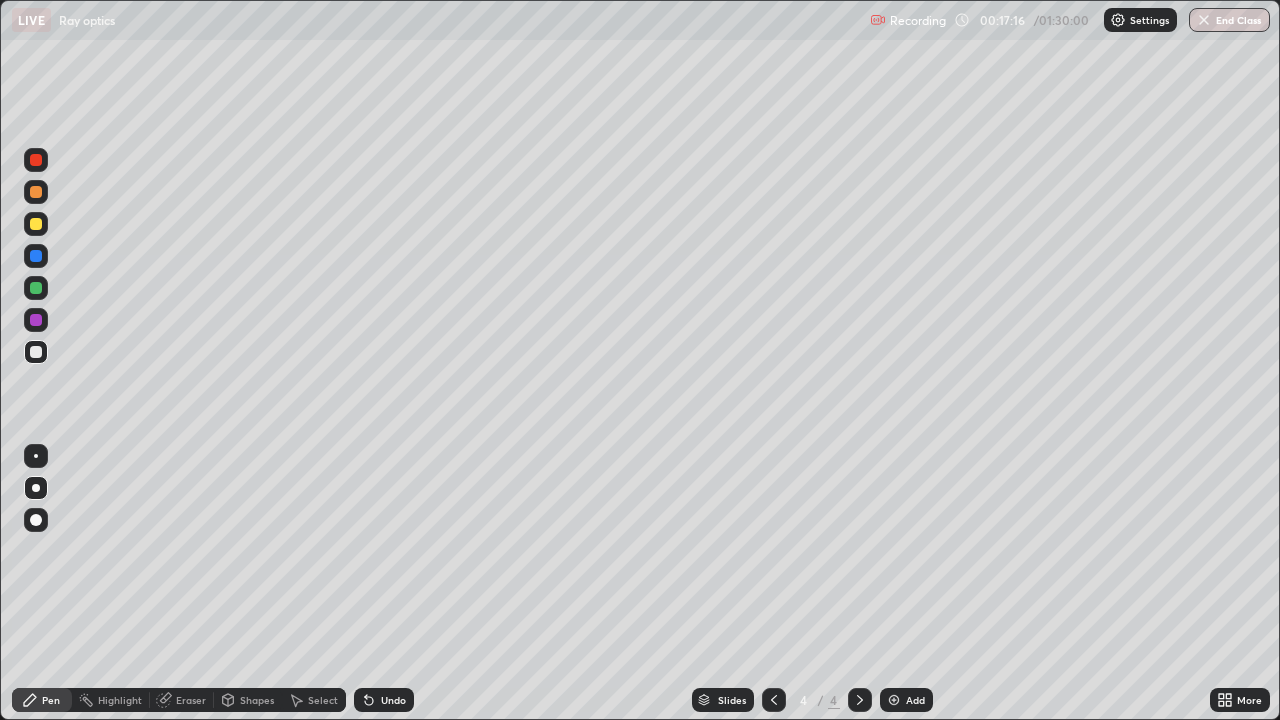 click at bounding box center (36, 288) 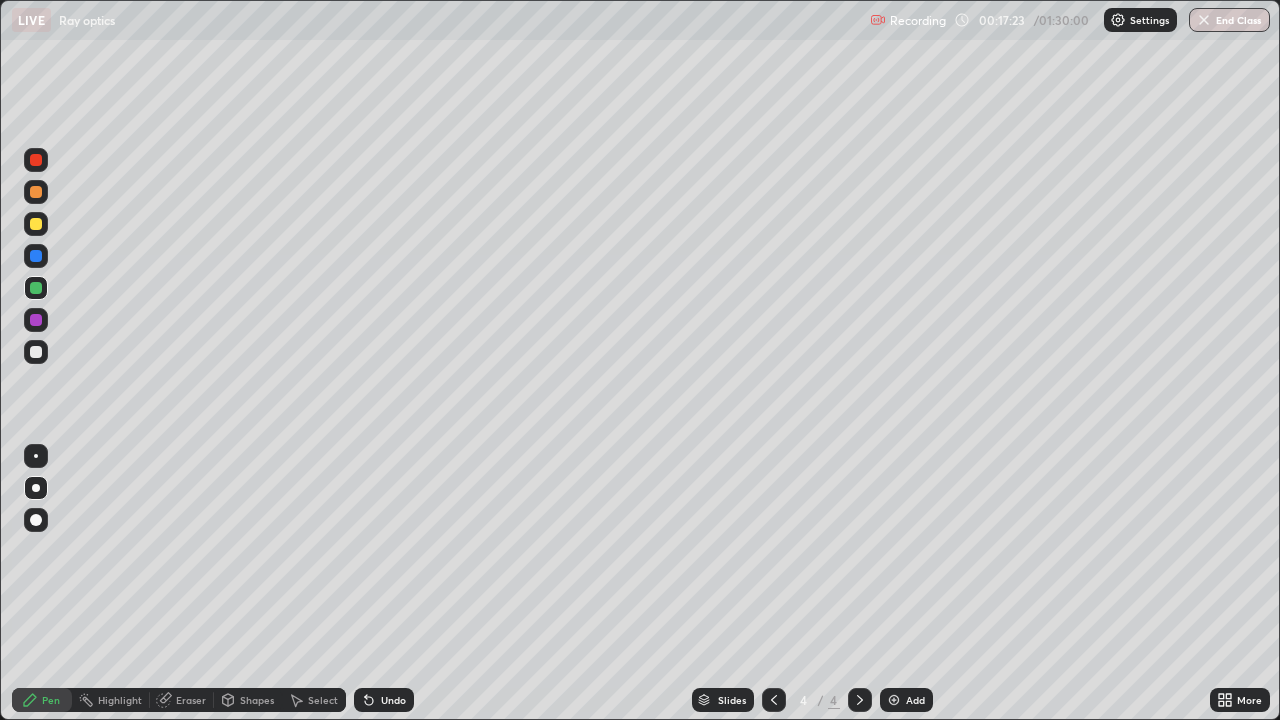 click on "Eraser" at bounding box center [191, 700] 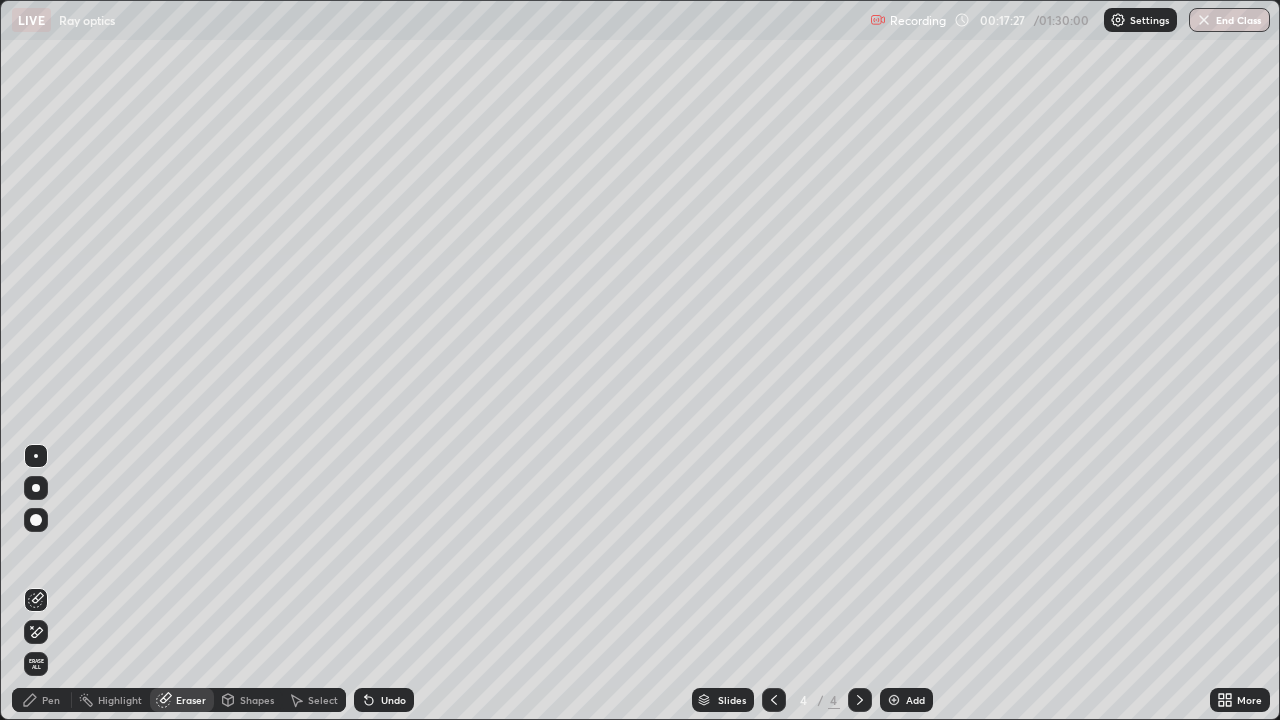 click on "Pen" at bounding box center [51, 700] 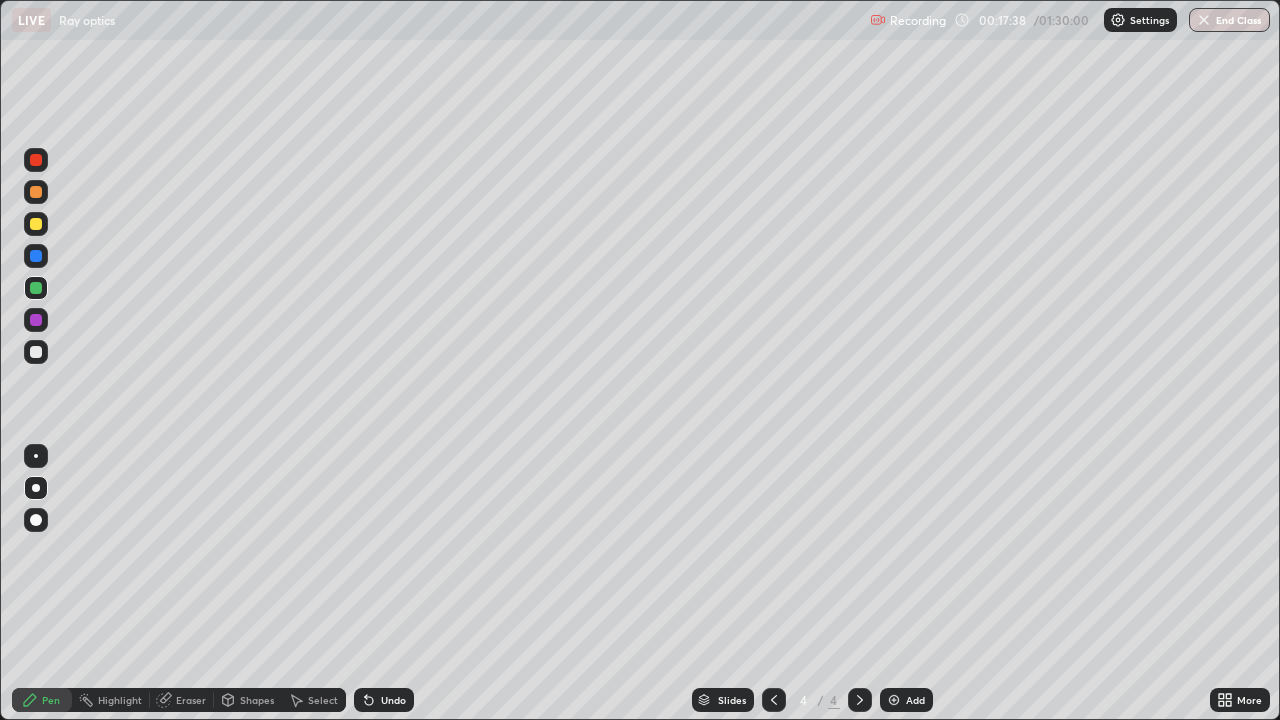 click at bounding box center (36, 352) 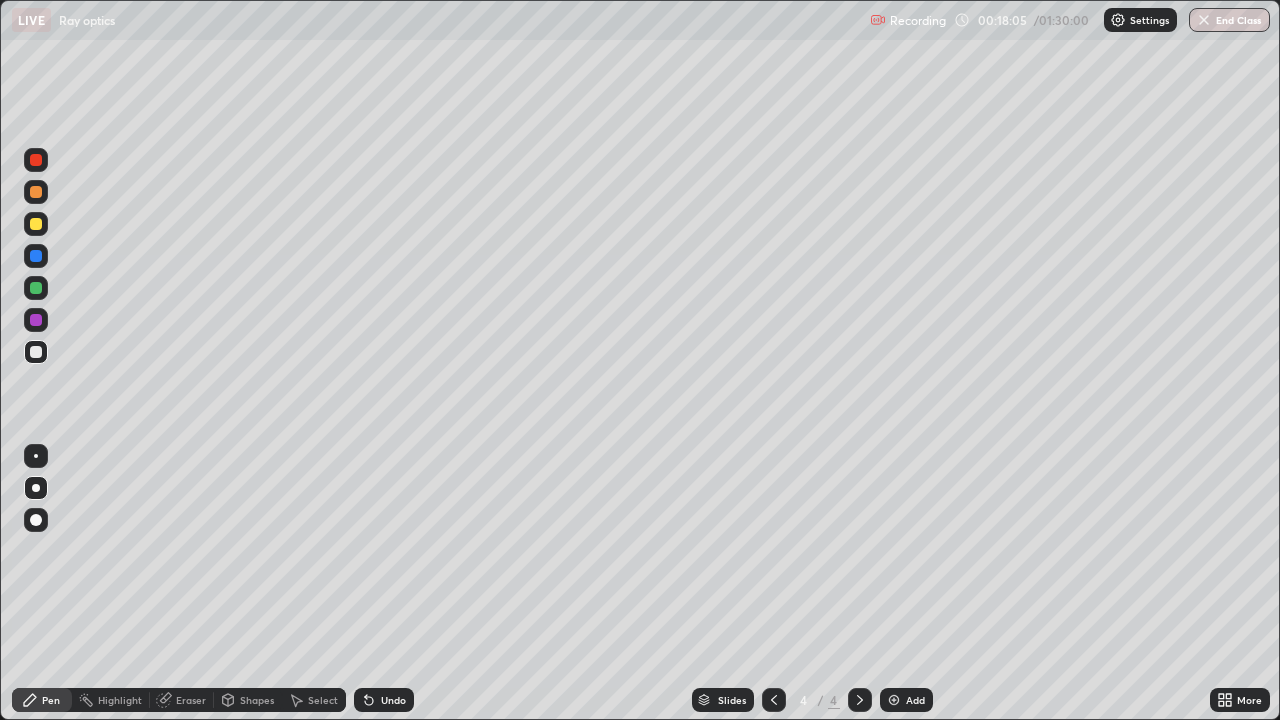 click at bounding box center [36, 224] 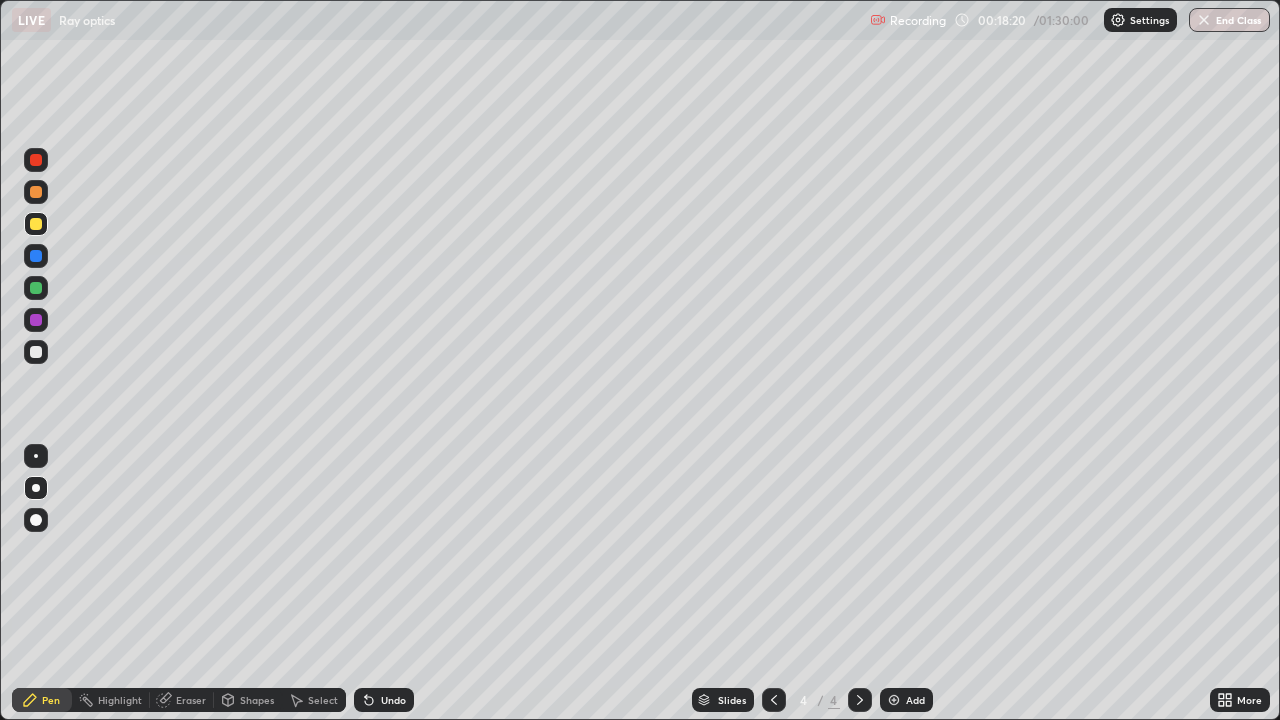 click at bounding box center (36, 352) 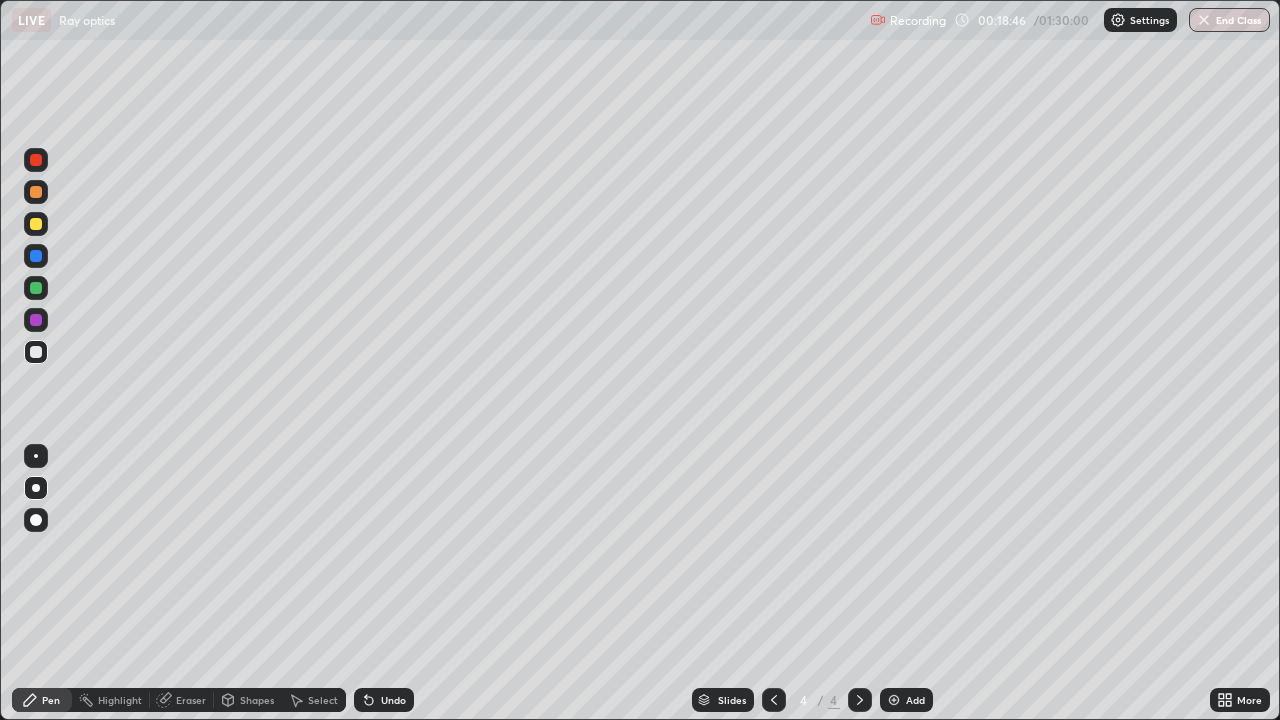 click at bounding box center (36, 288) 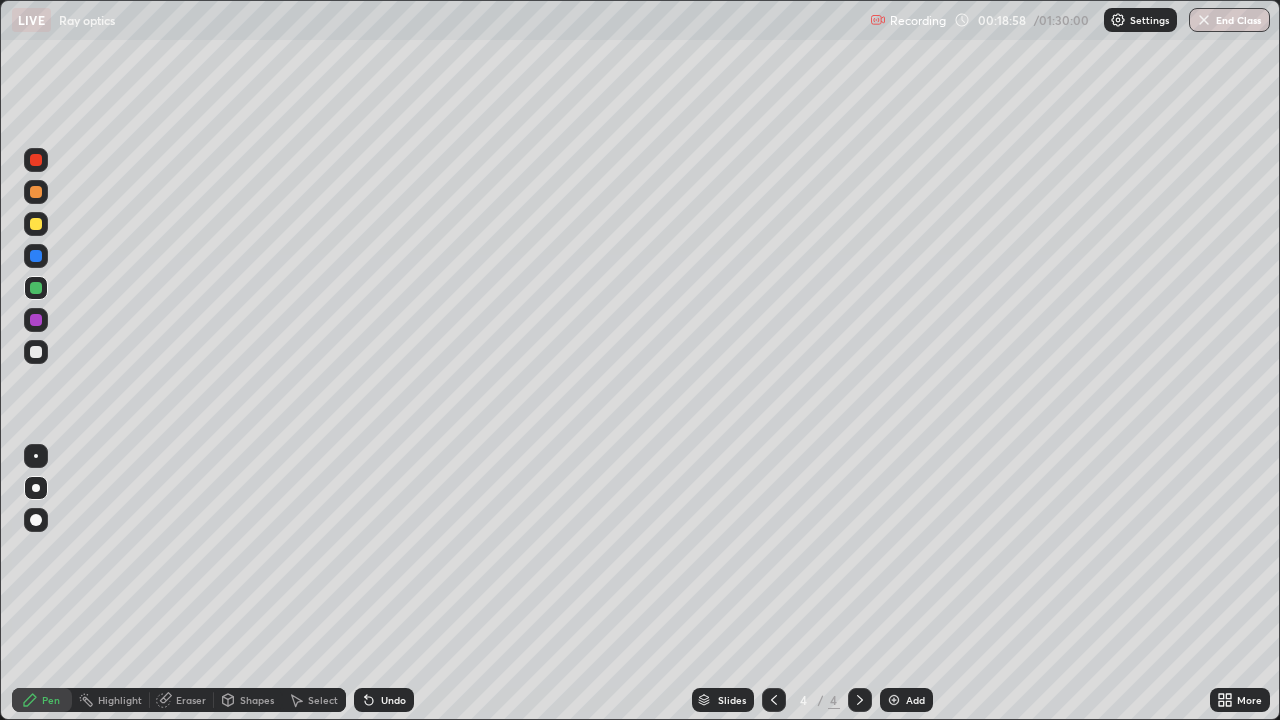 click at bounding box center [36, 224] 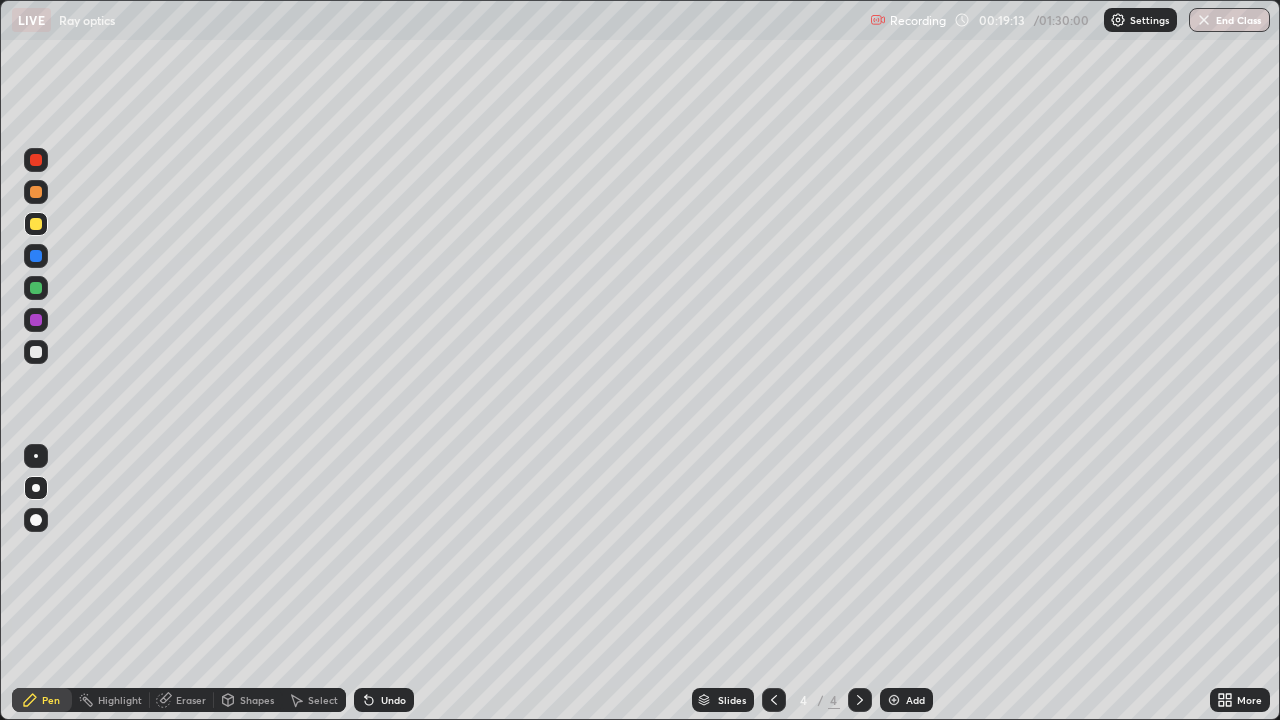 click at bounding box center [36, 352] 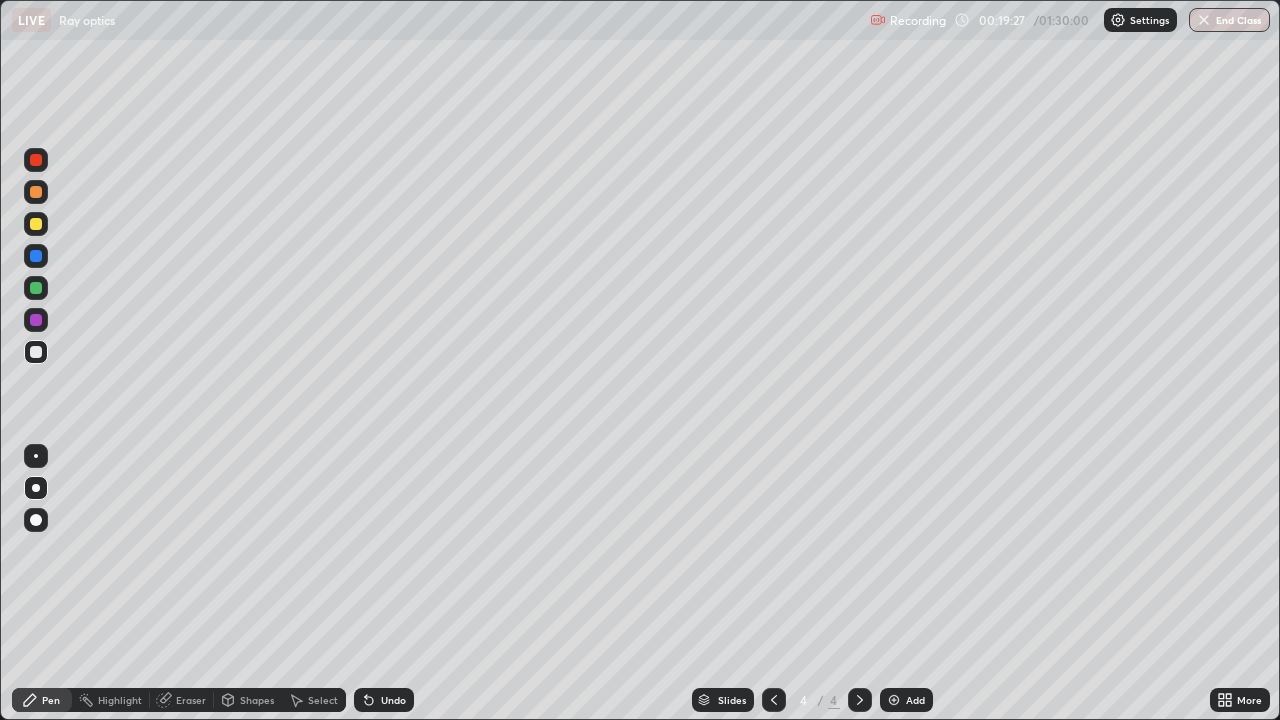 click at bounding box center [36, 352] 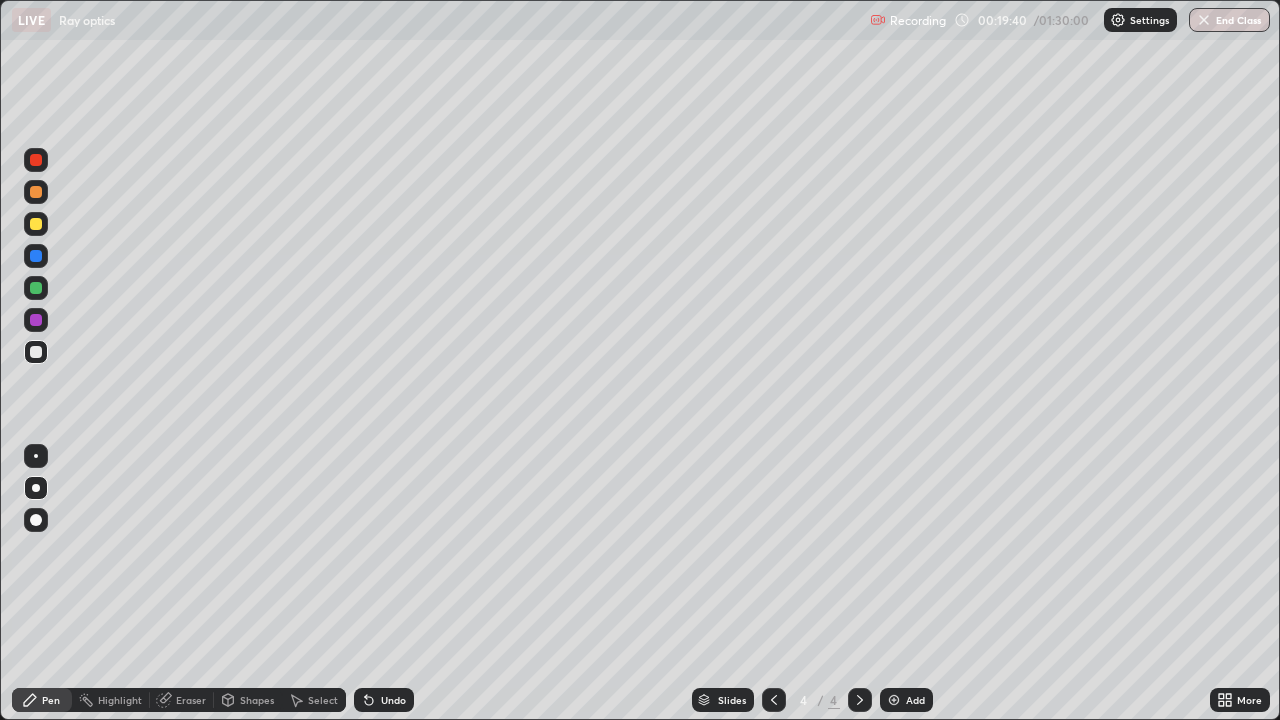 click at bounding box center (36, 224) 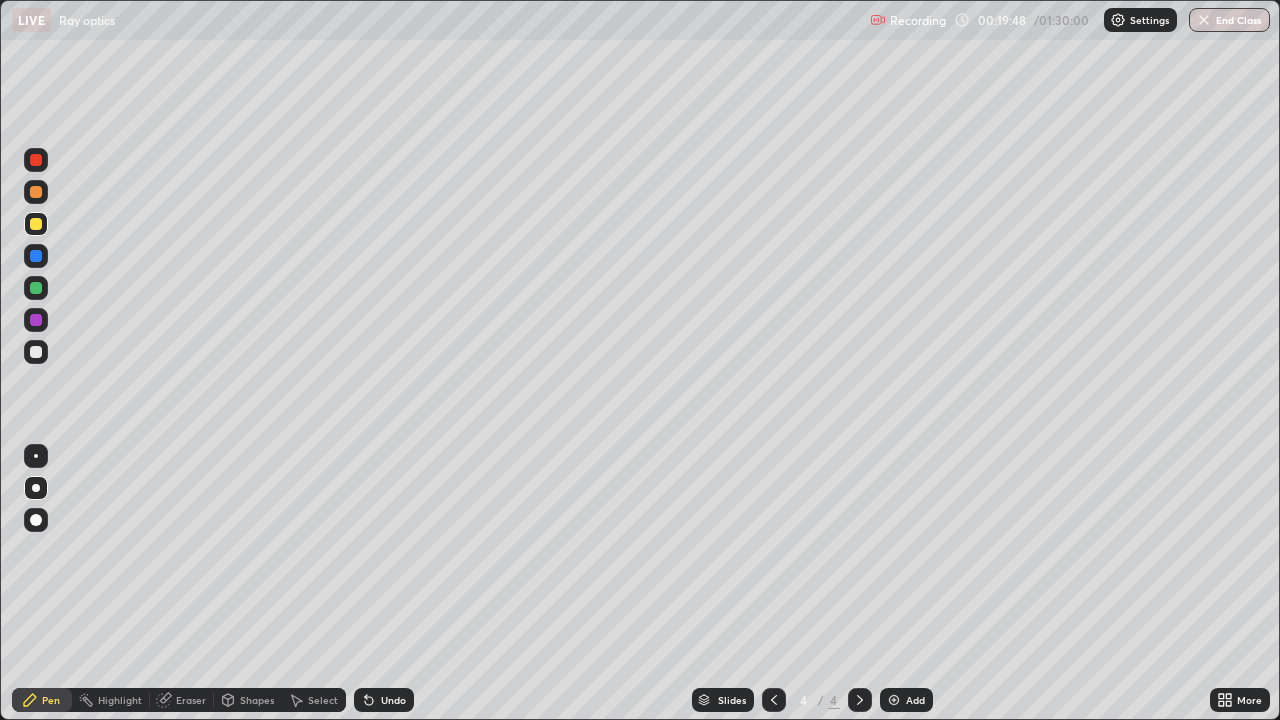 click on "Eraser" at bounding box center (191, 700) 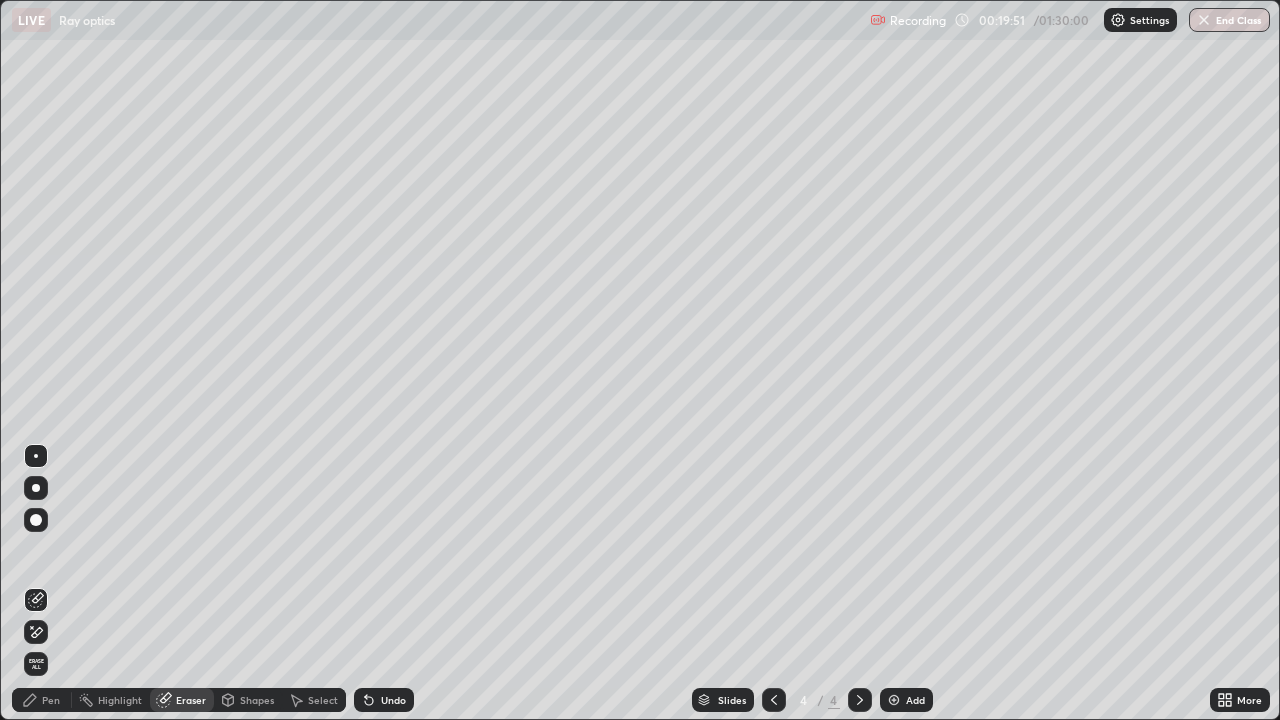 click on "Pen" at bounding box center [51, 700] 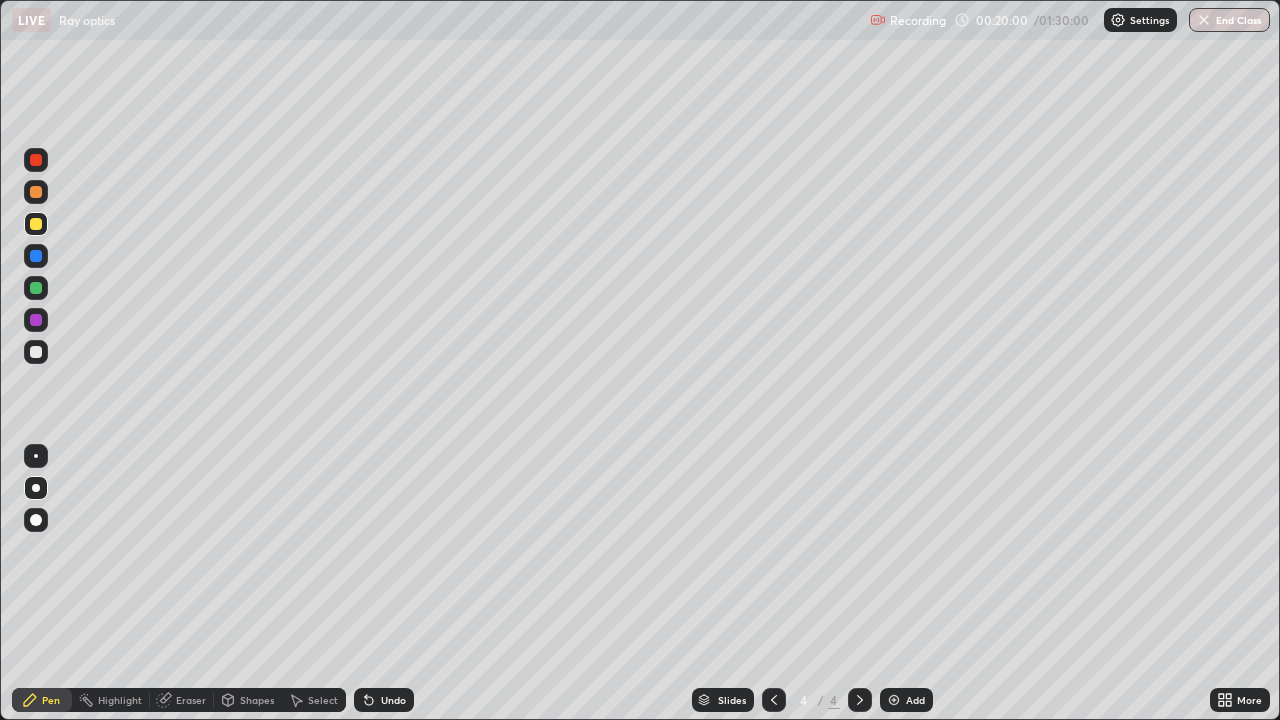 click on "Eraser" at bounding box center (182, 700) 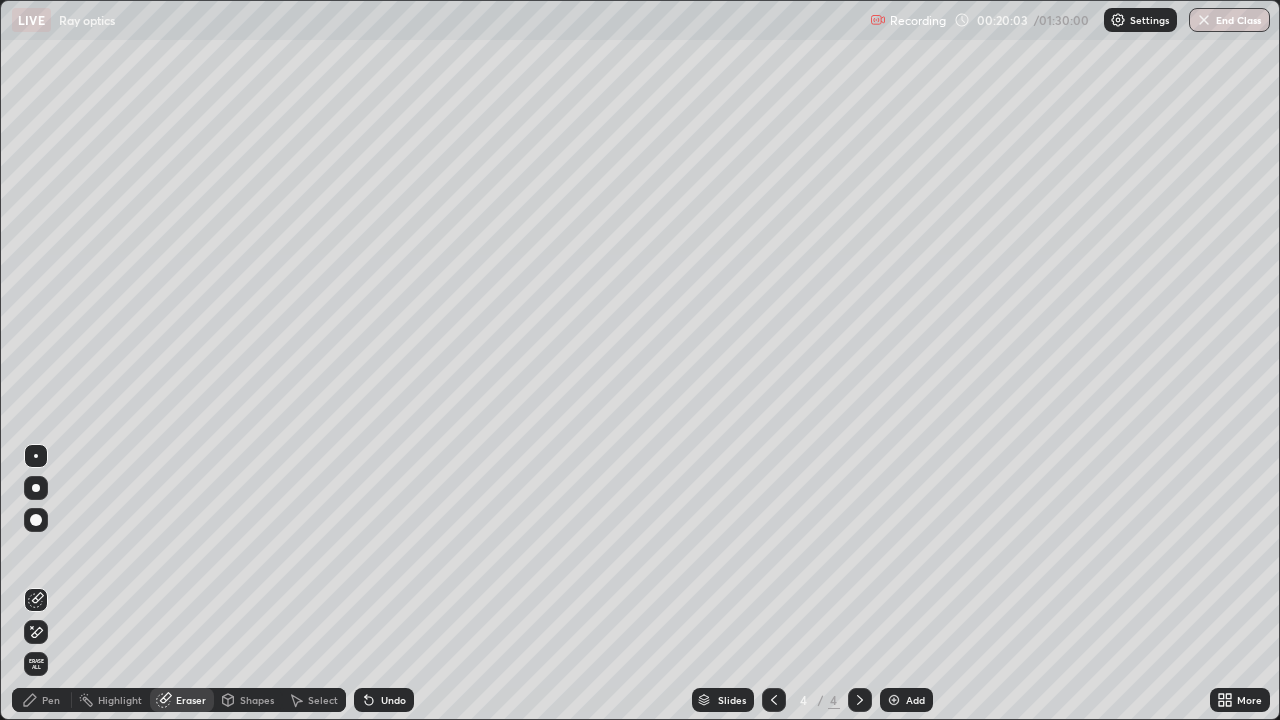 click on "Pen" at bounding box center (51, 700) 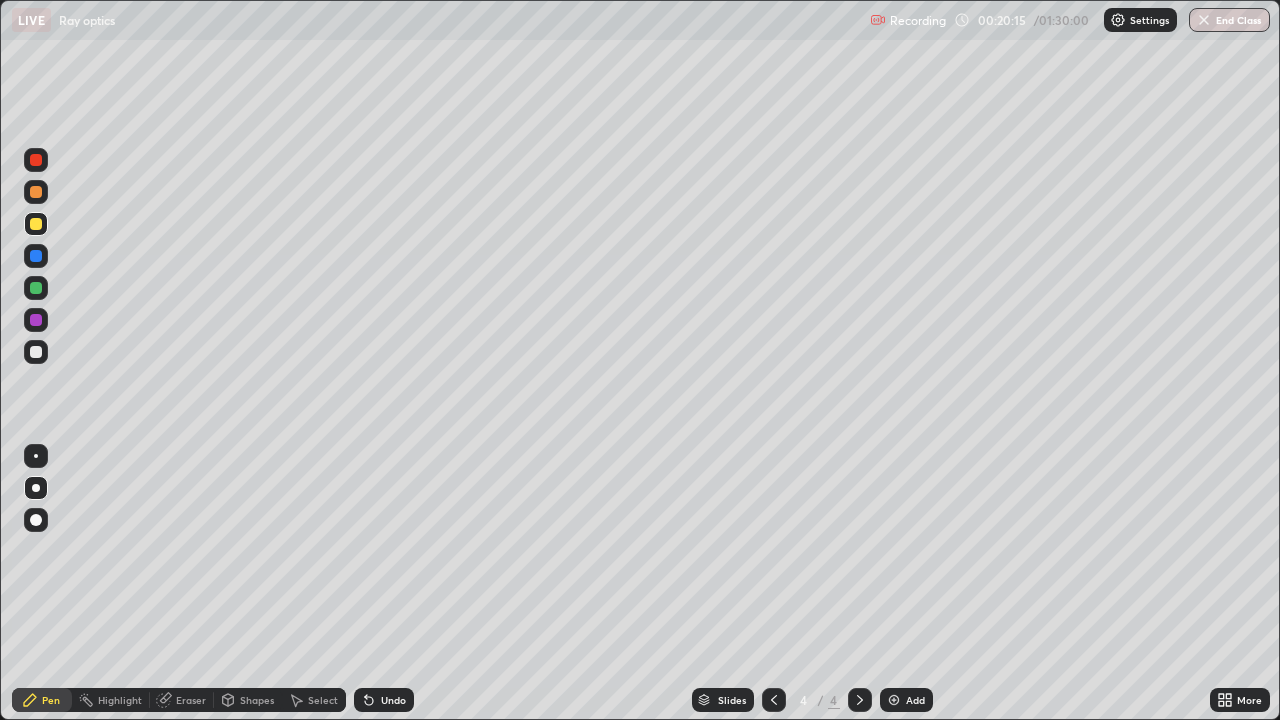 click at bounding box center [36, 352] 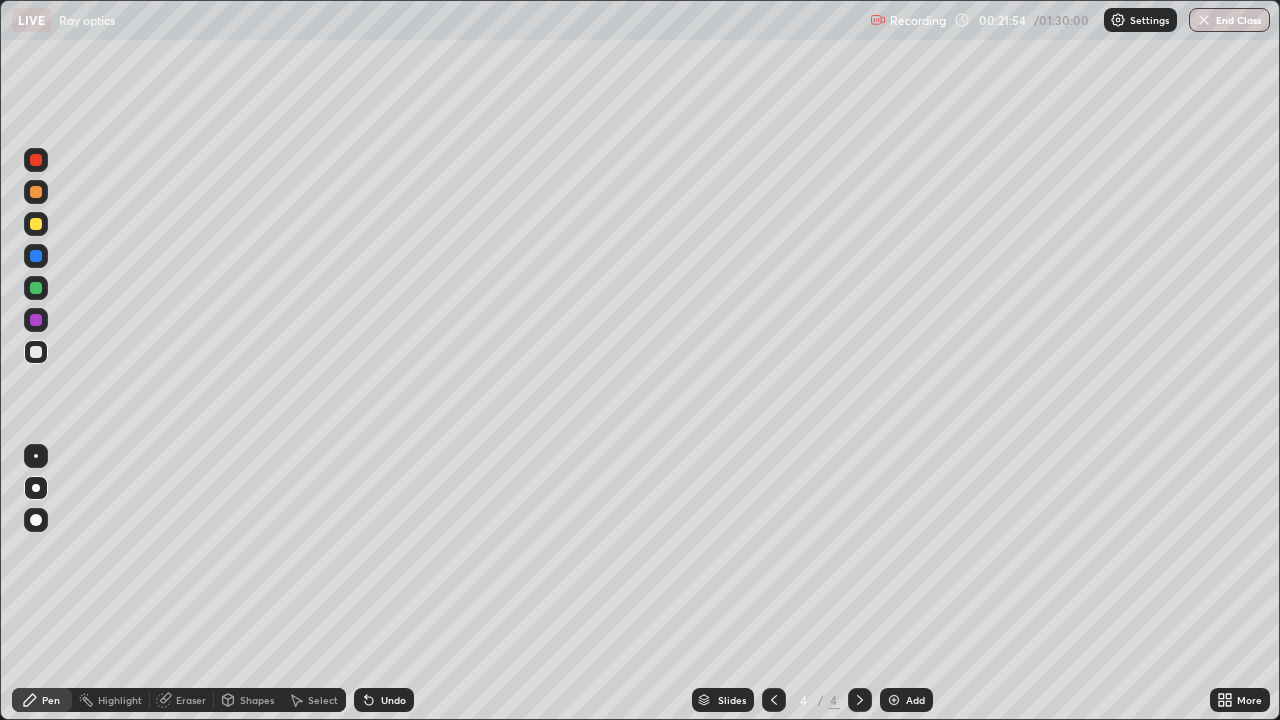 click on "Add" at bounding box center [915, 700] 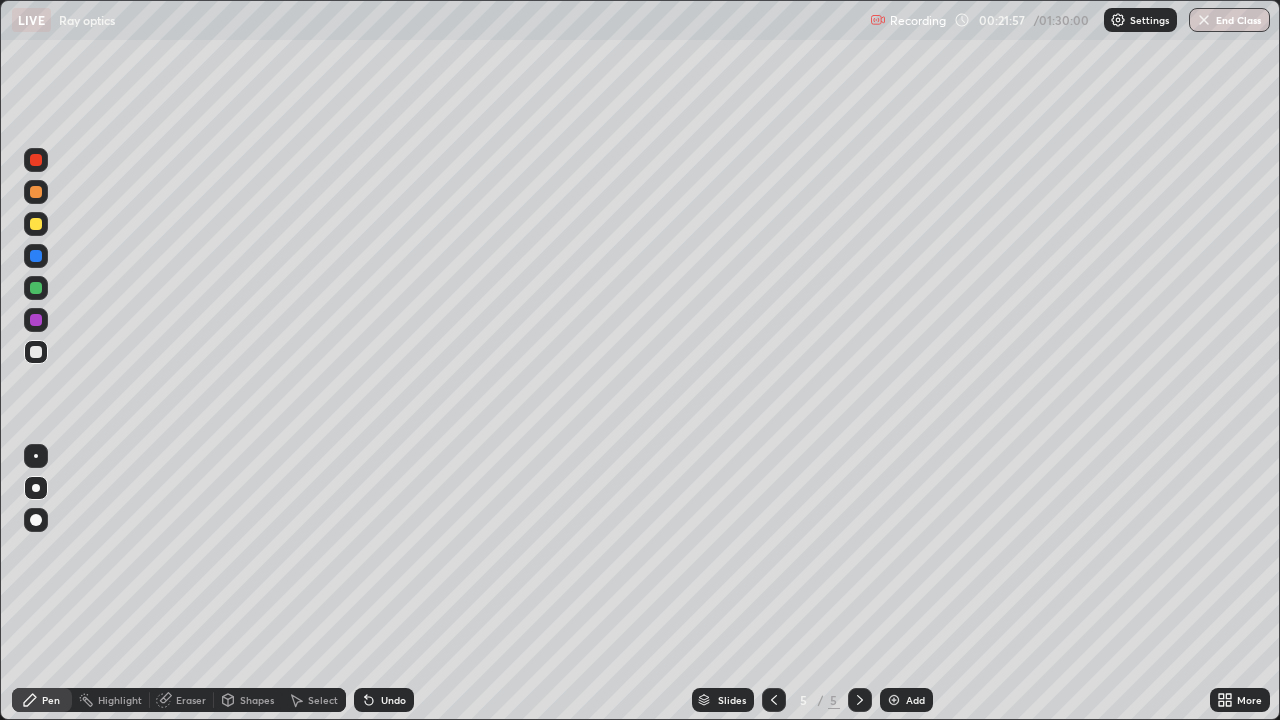 click at bounding box center [36, 352] 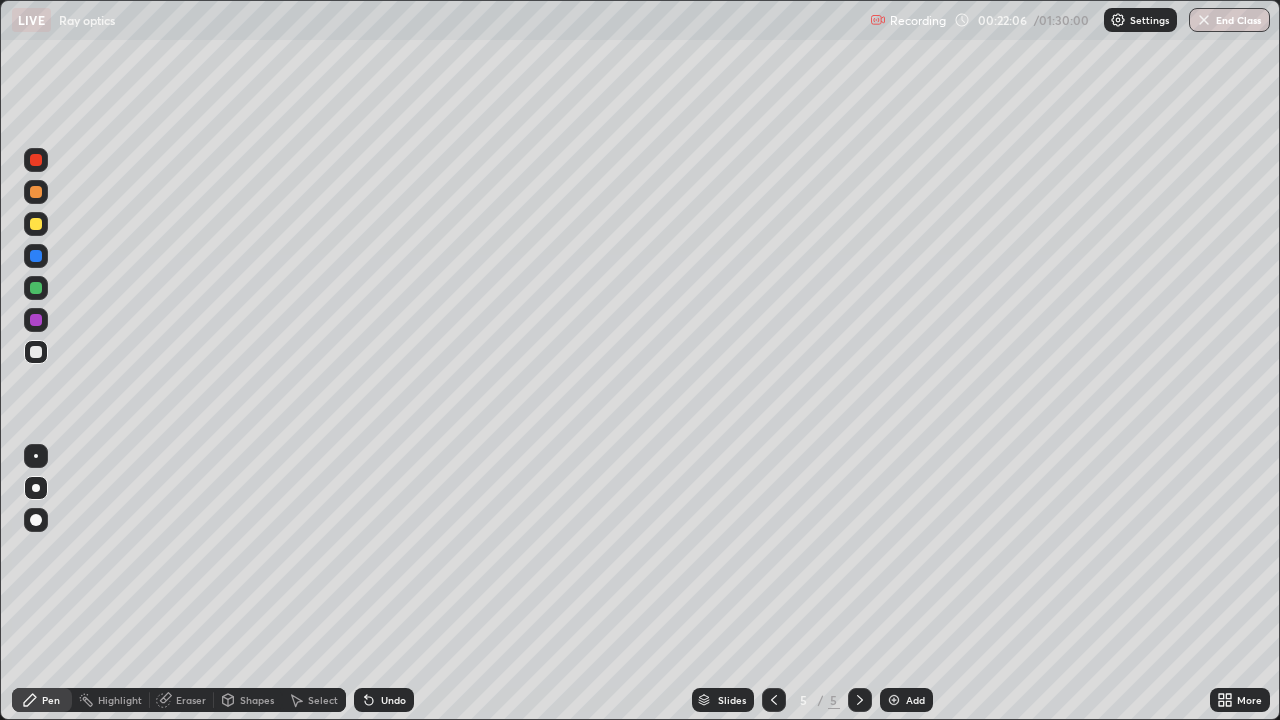 click at bounding box center (36, 352) 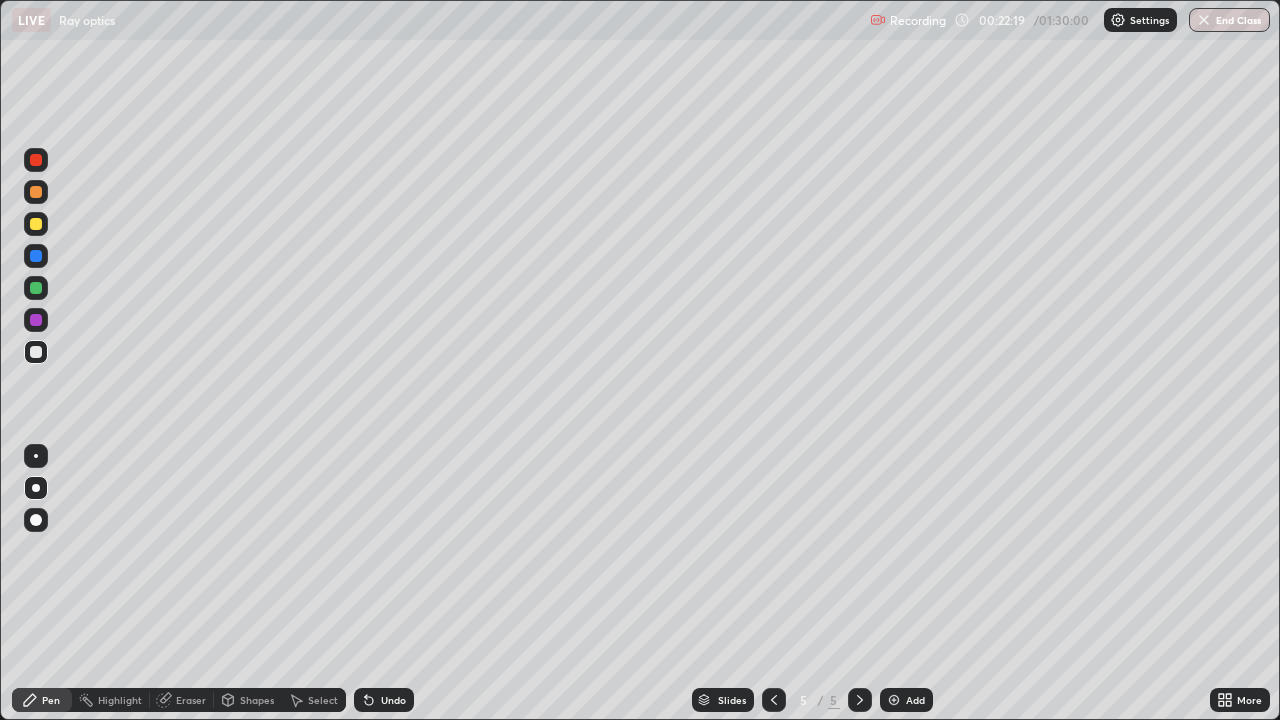 click at bounding box center [36, 224] 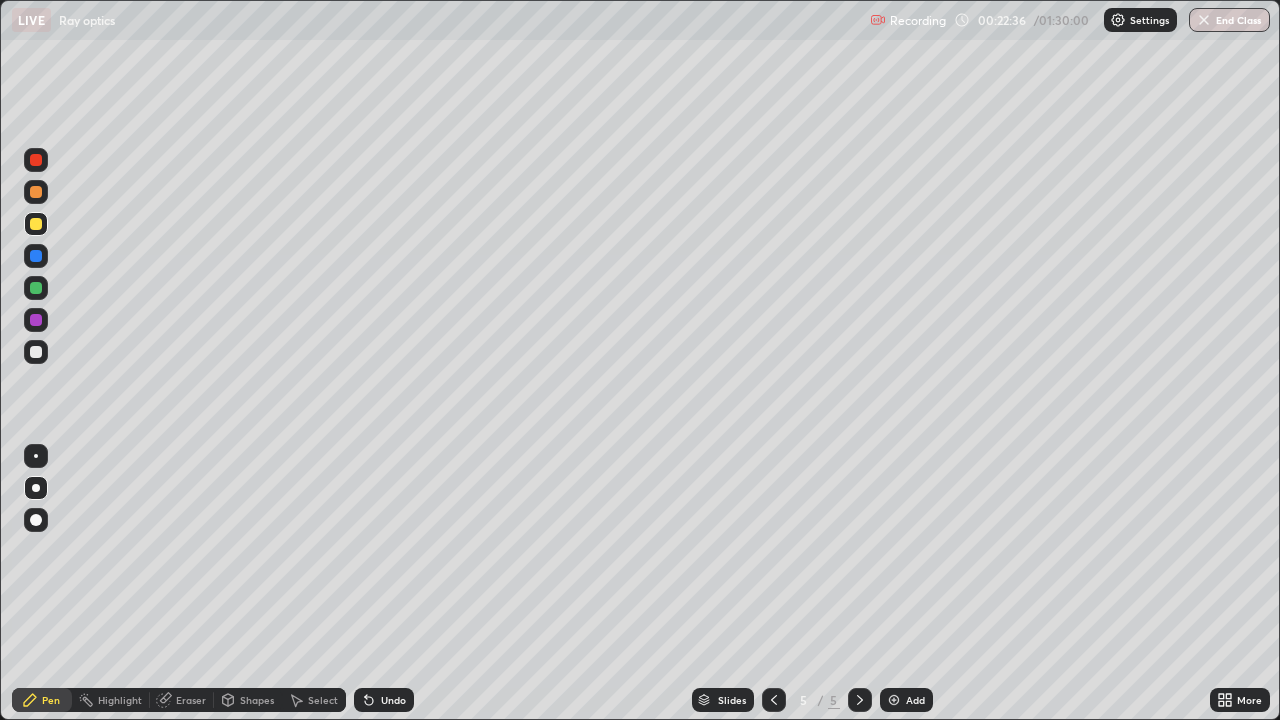 click at bounding box center [36, 352] 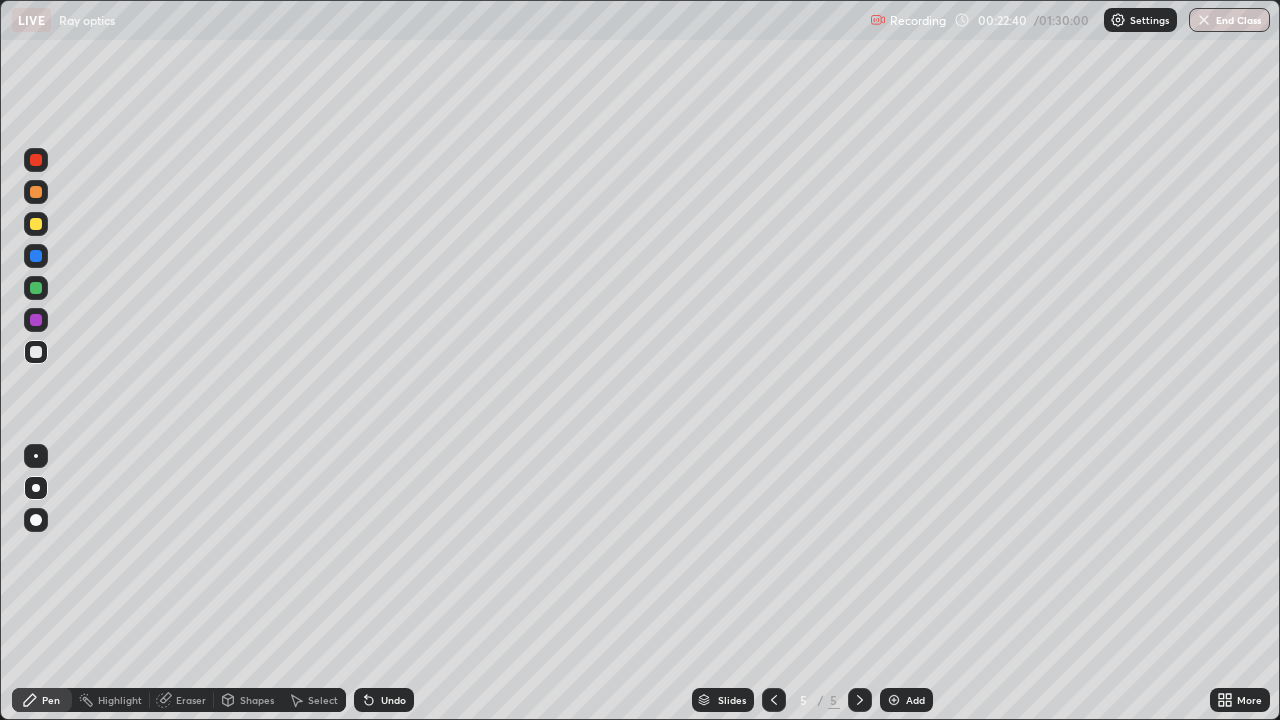 click at bounding box center [36, 352] 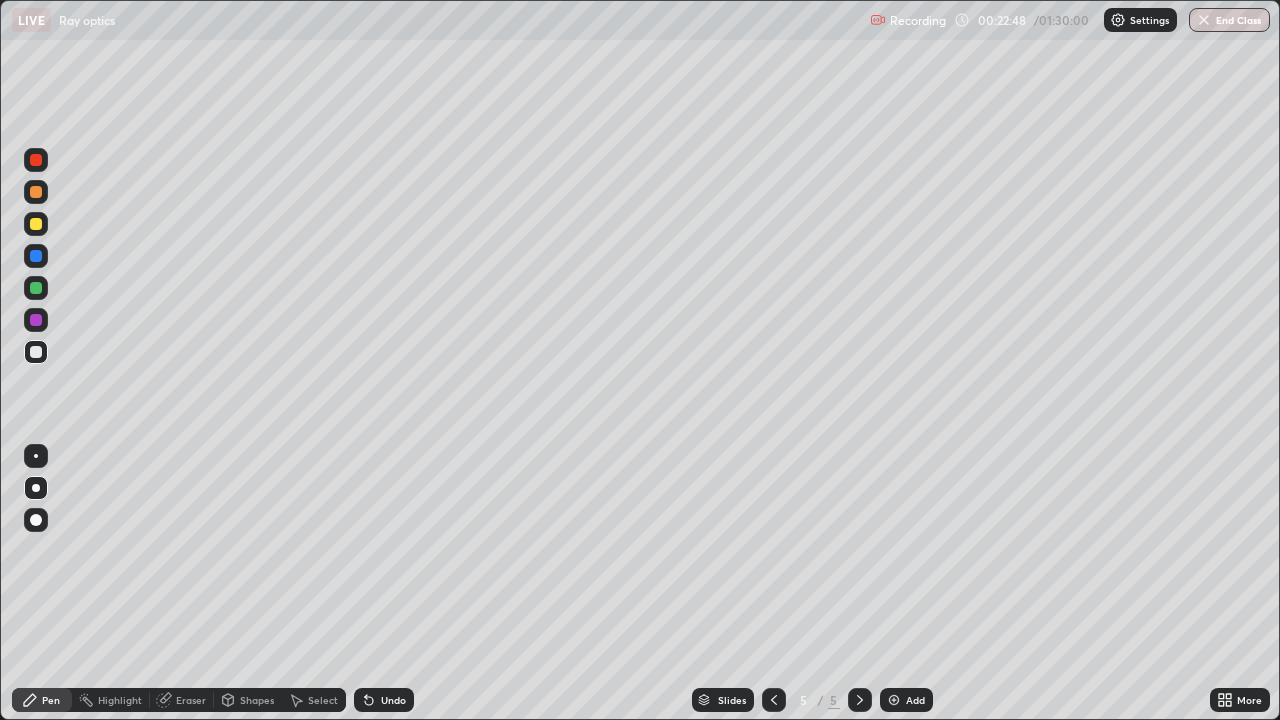click at bounding box center (36, 288) 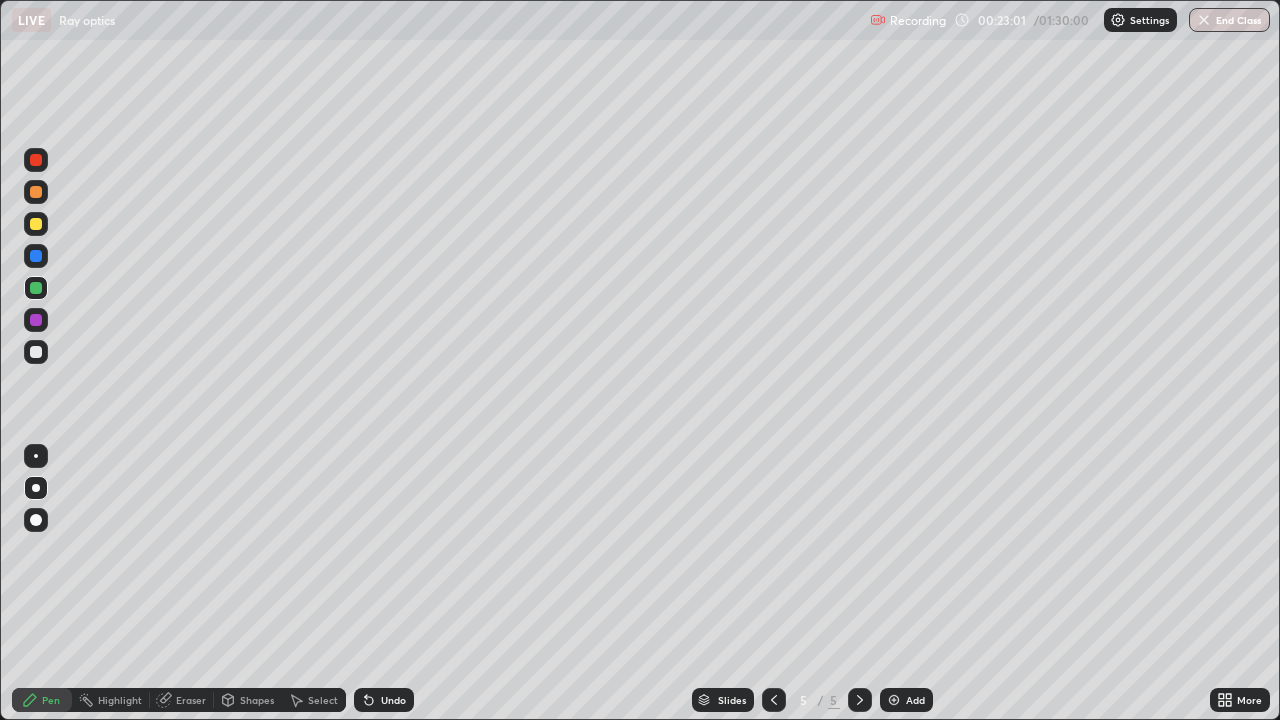 click at bounding box center [36, 352] 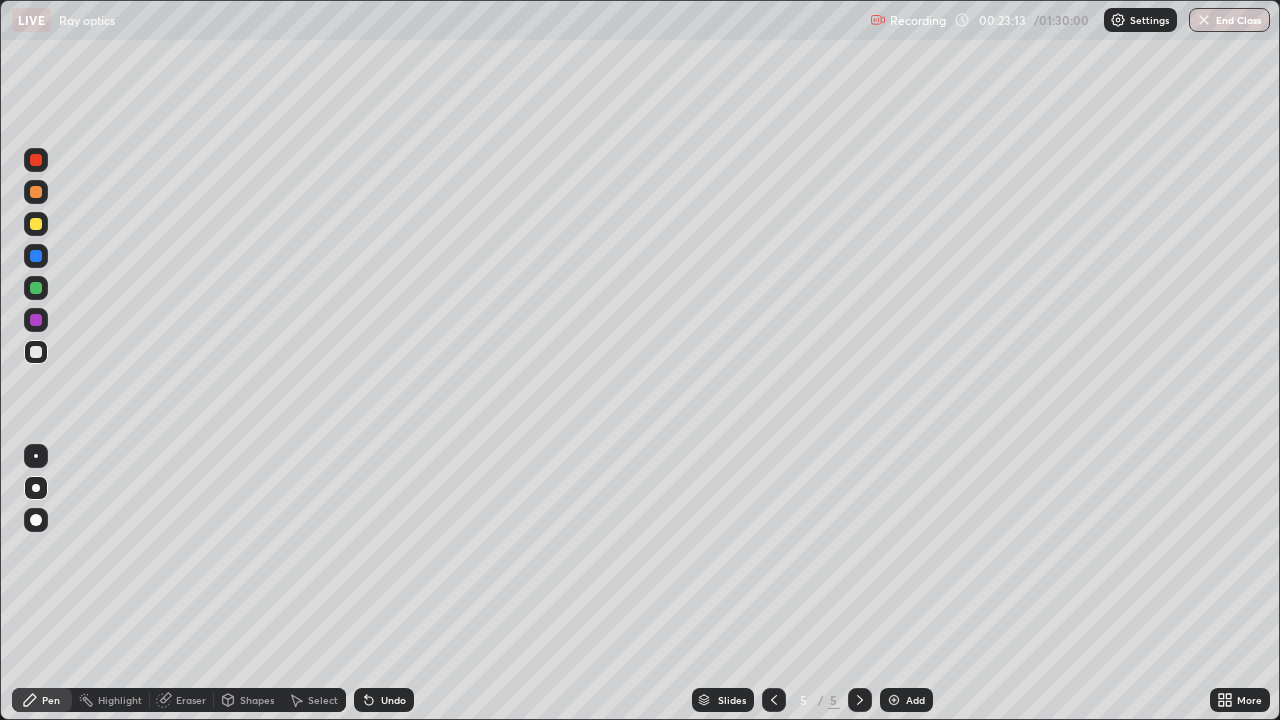 click at bounding box center [36, 224] 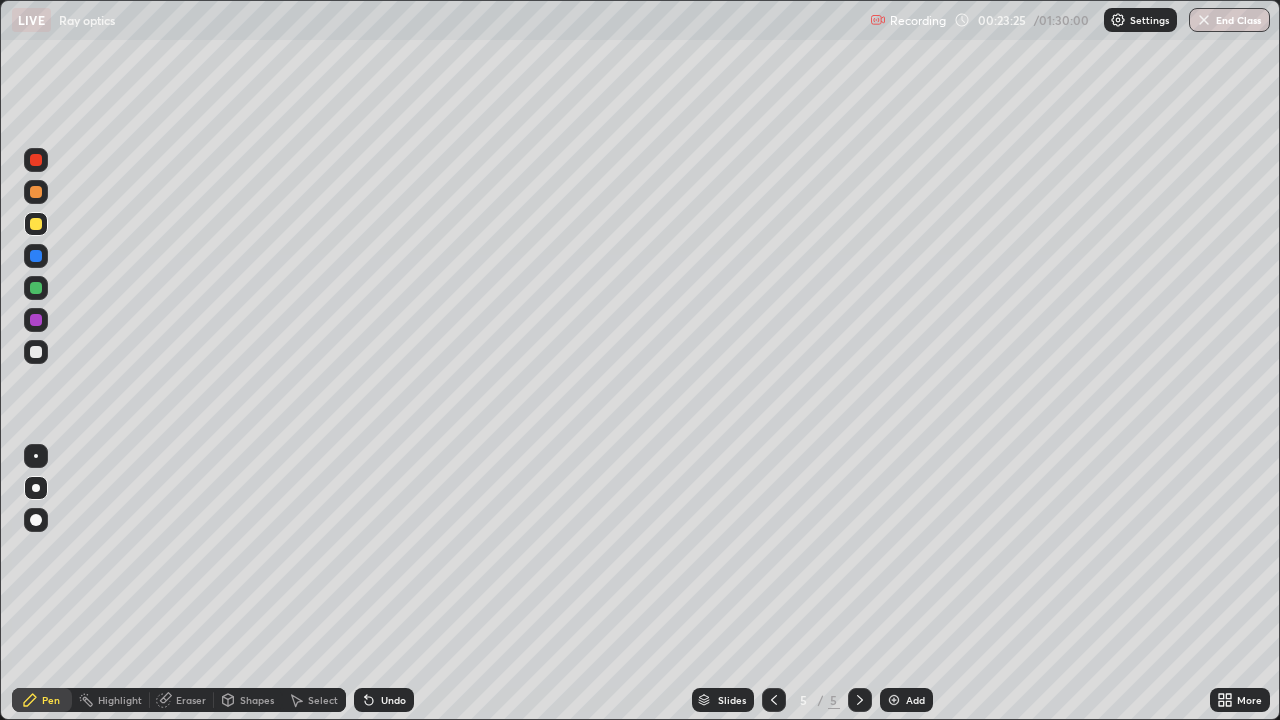 click at bounding box center (36, 352) 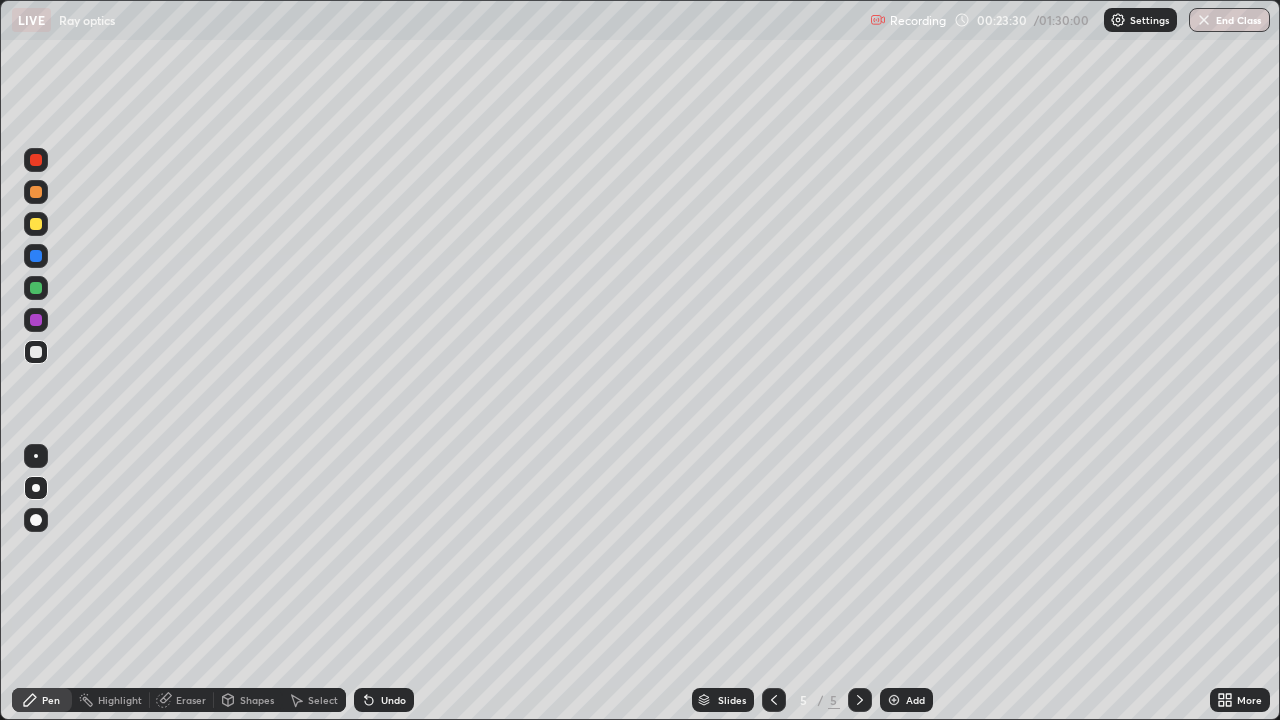 click at bounding box center (36, 288) 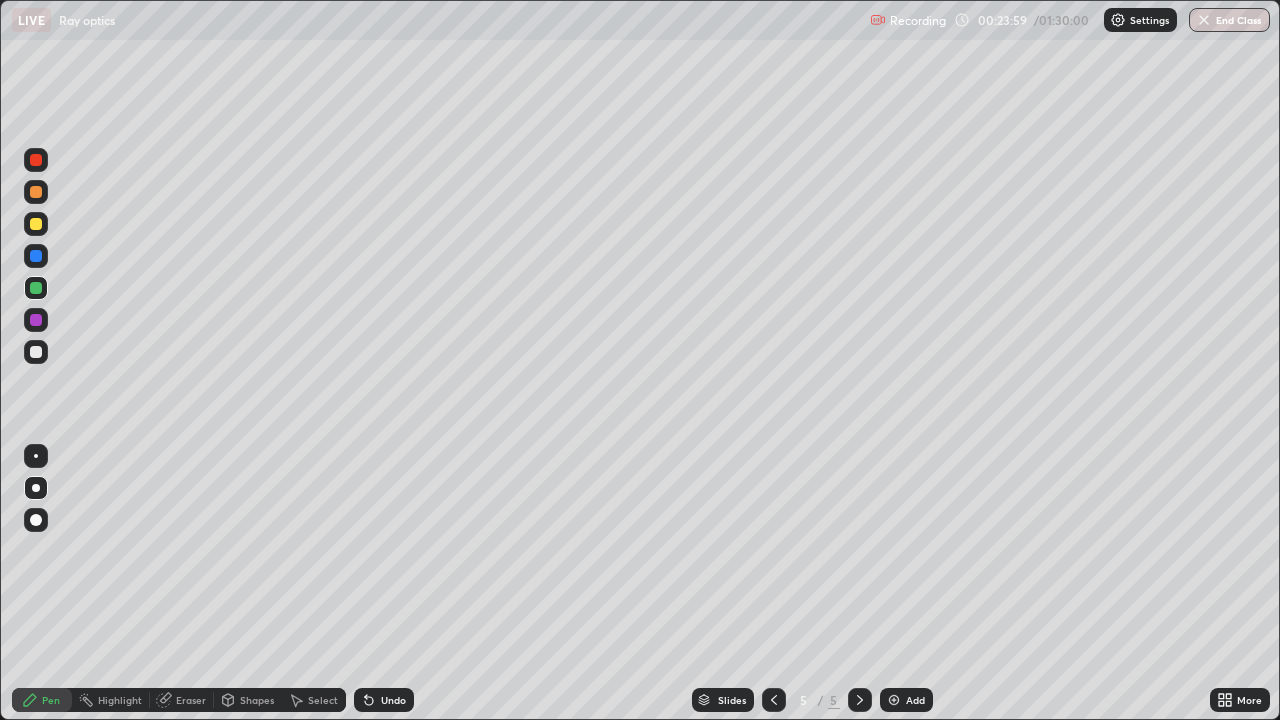 click at bounding box center (36, 352) 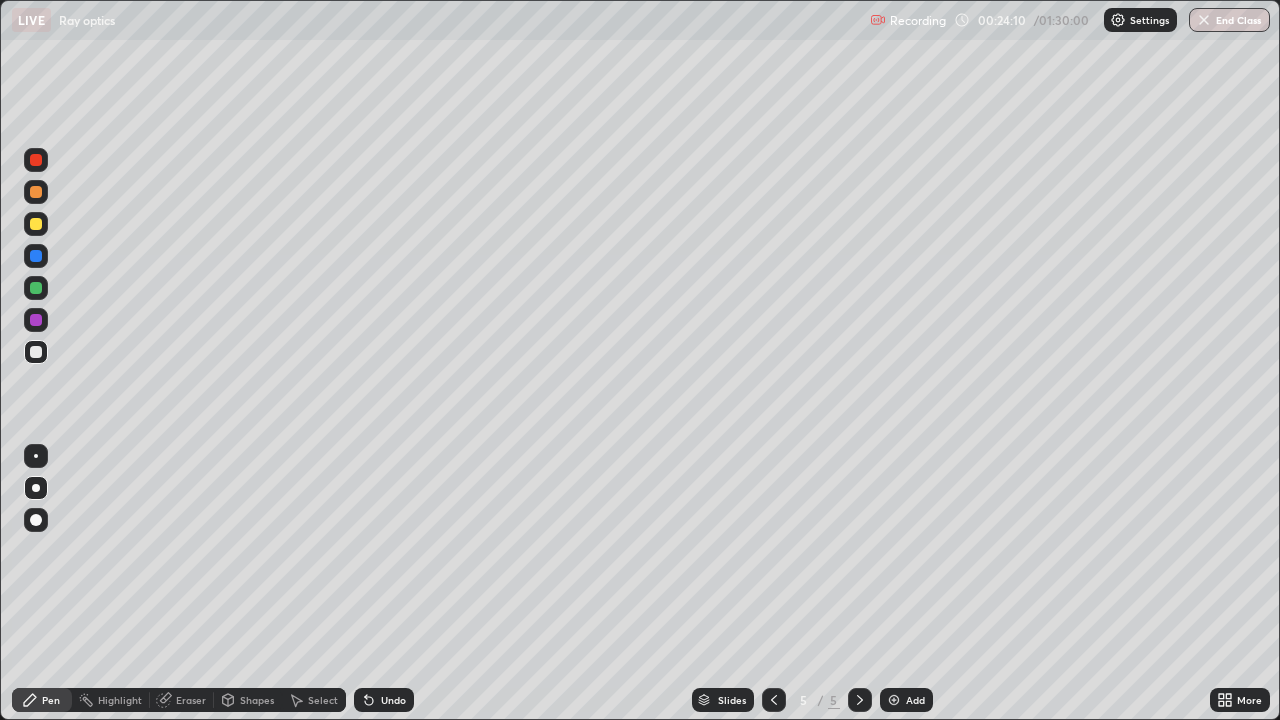 click at bounding box center [36, 288] 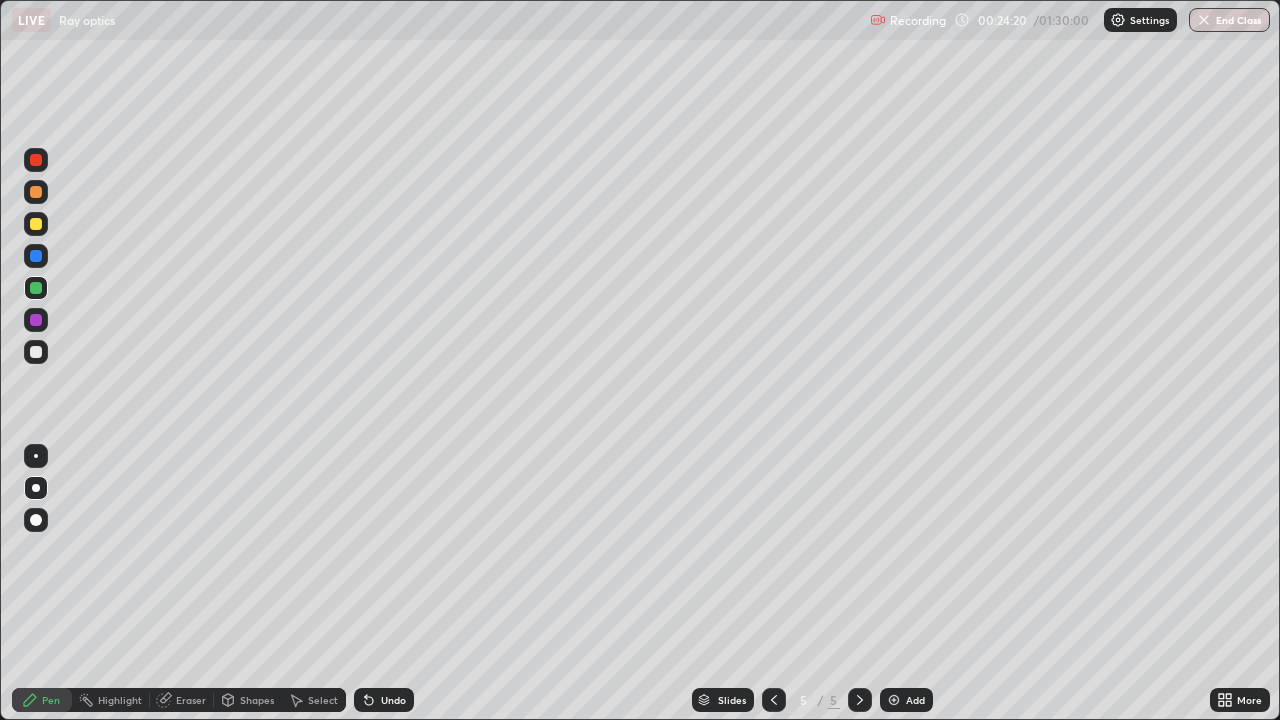 click at bounding box center (36, 352) 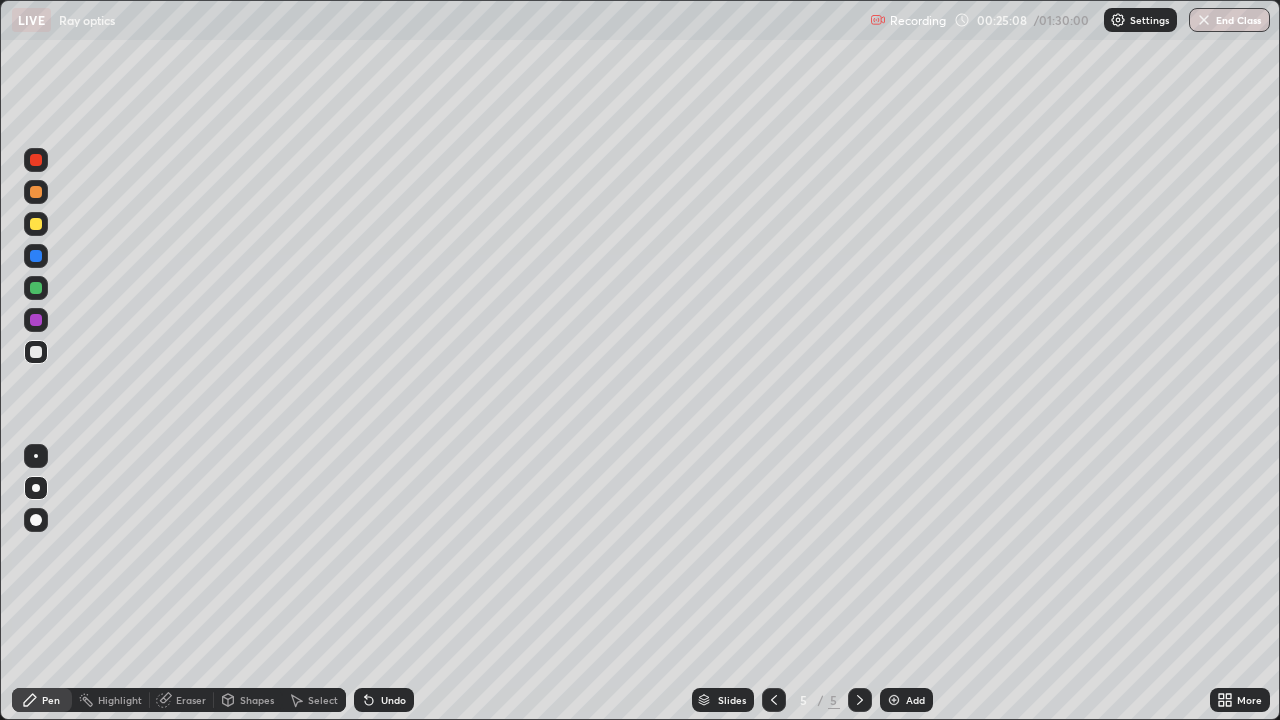 click at bounding box center (36, 256) 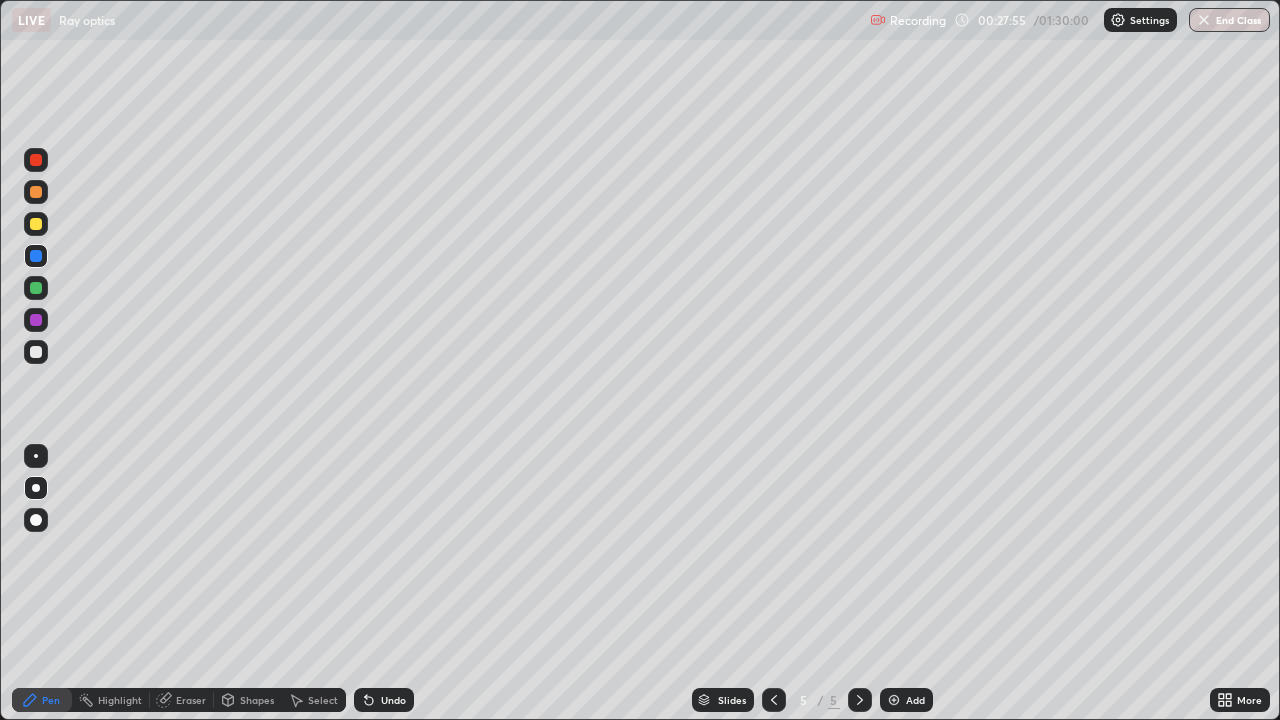 click at bounding box center (894, 700) 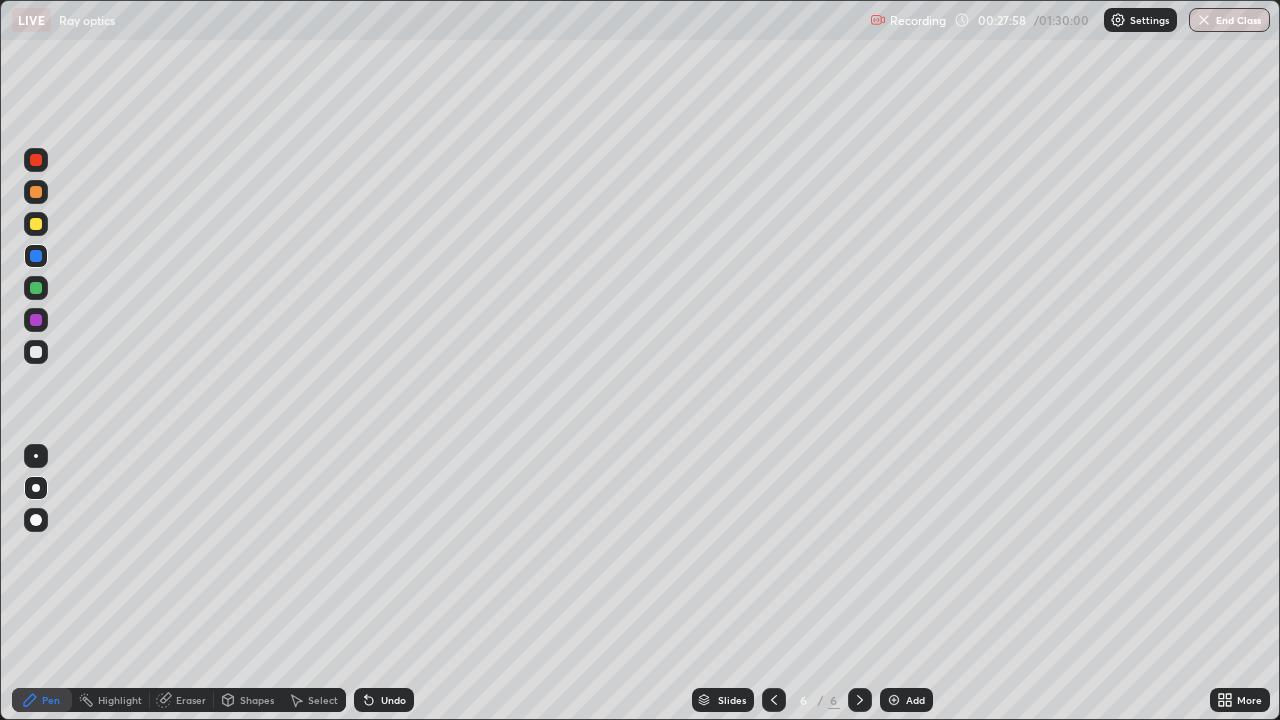 click at bounding box center (36, 352) 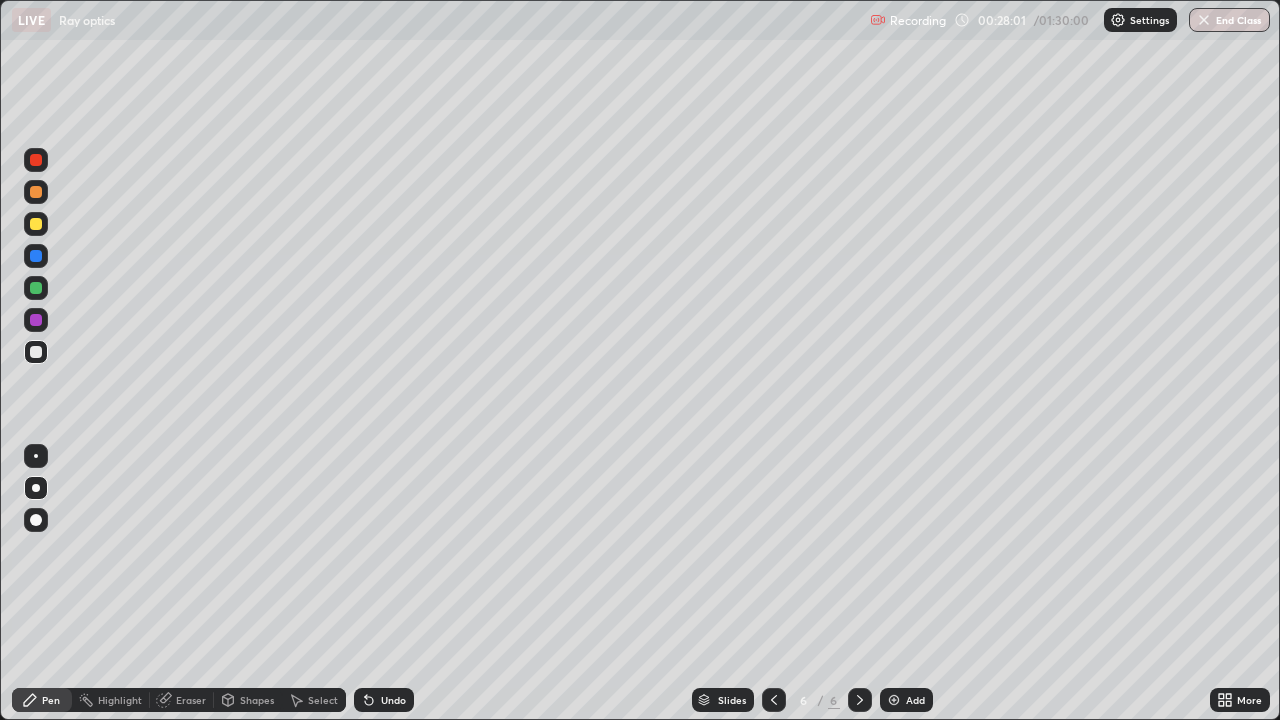 click on "More" at bounding box center [1249, 700] 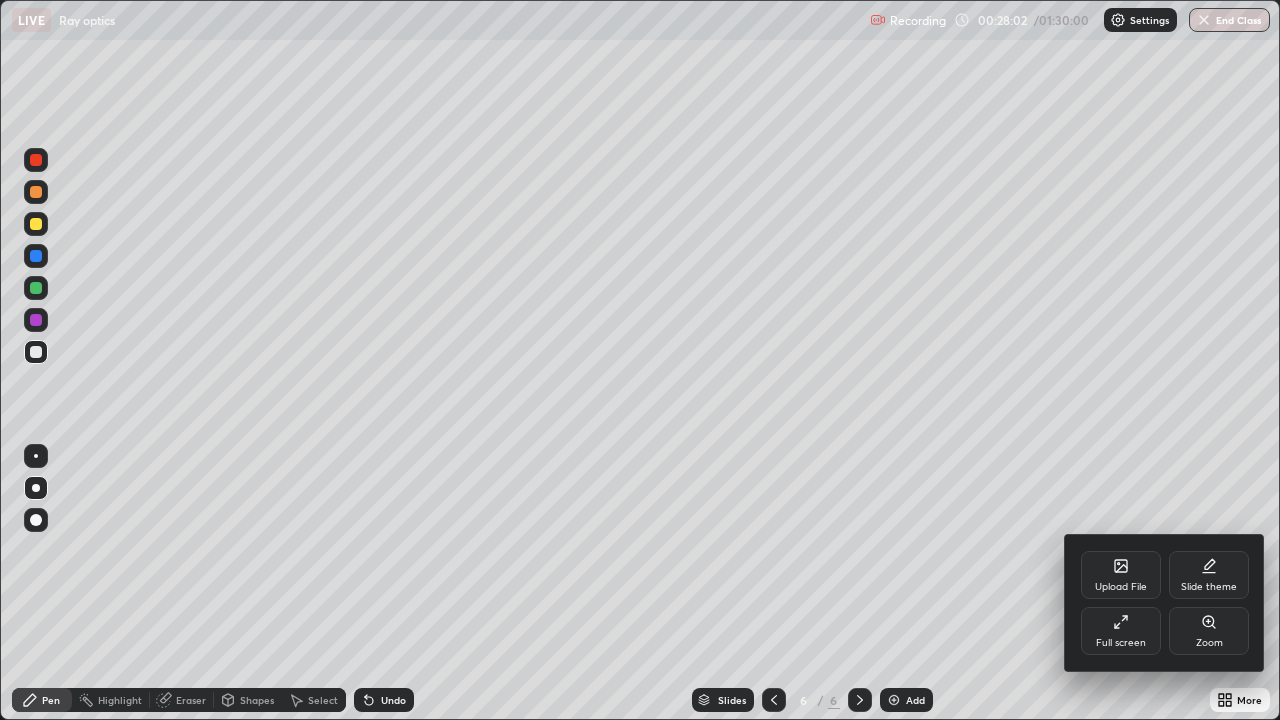 click 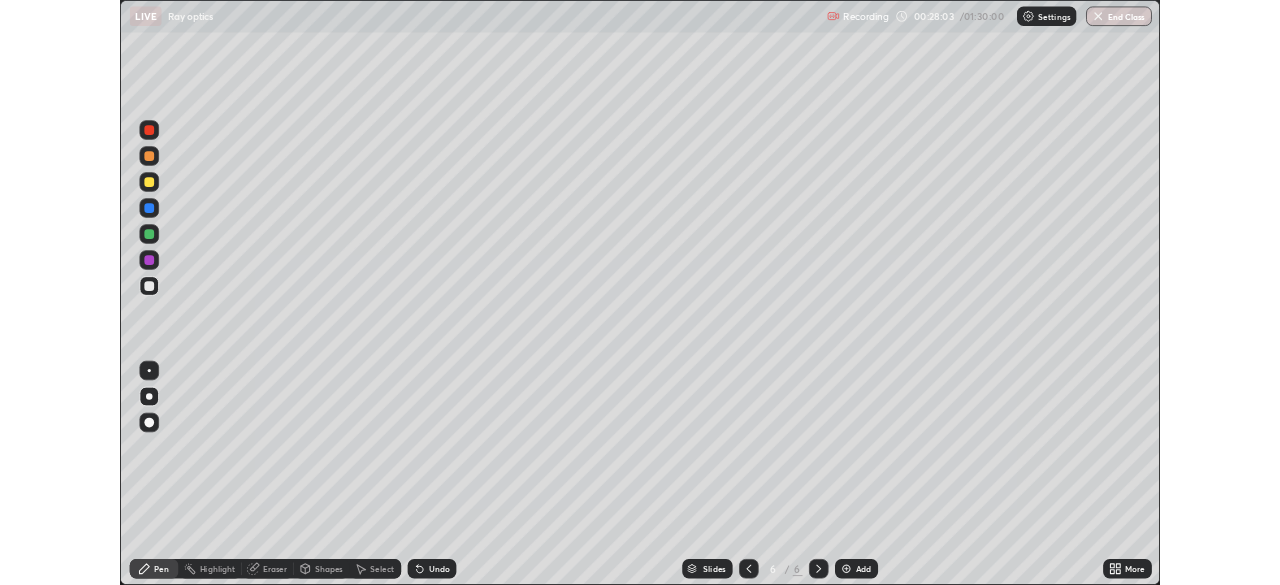 scroll, scrollTop: 585, scrollLeft: 1280, axis: both 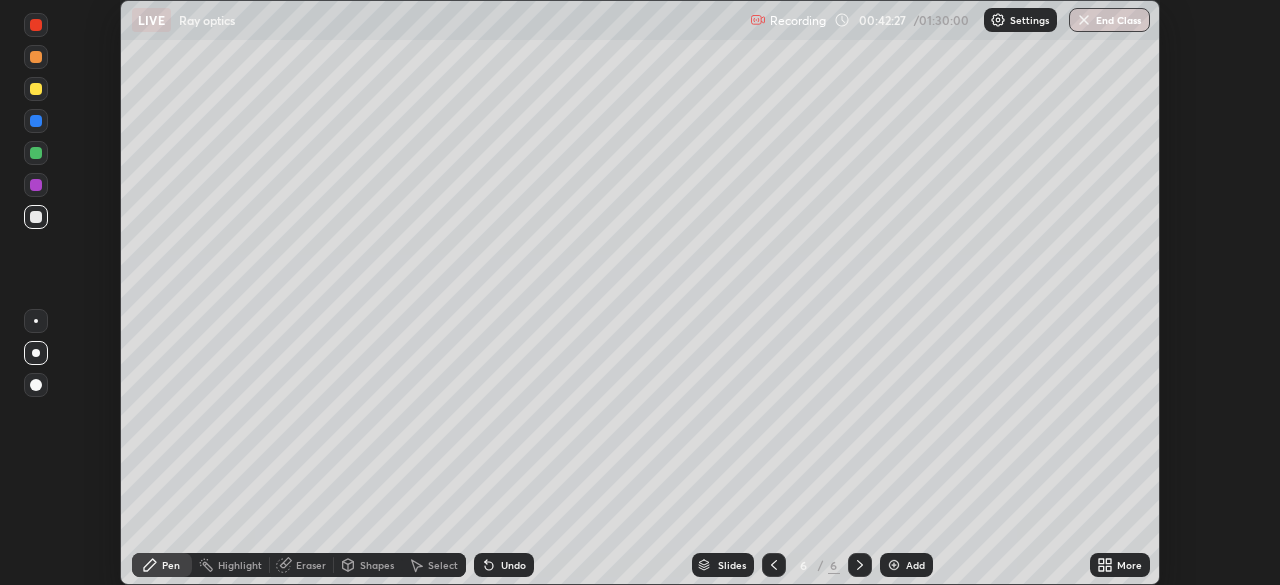 click 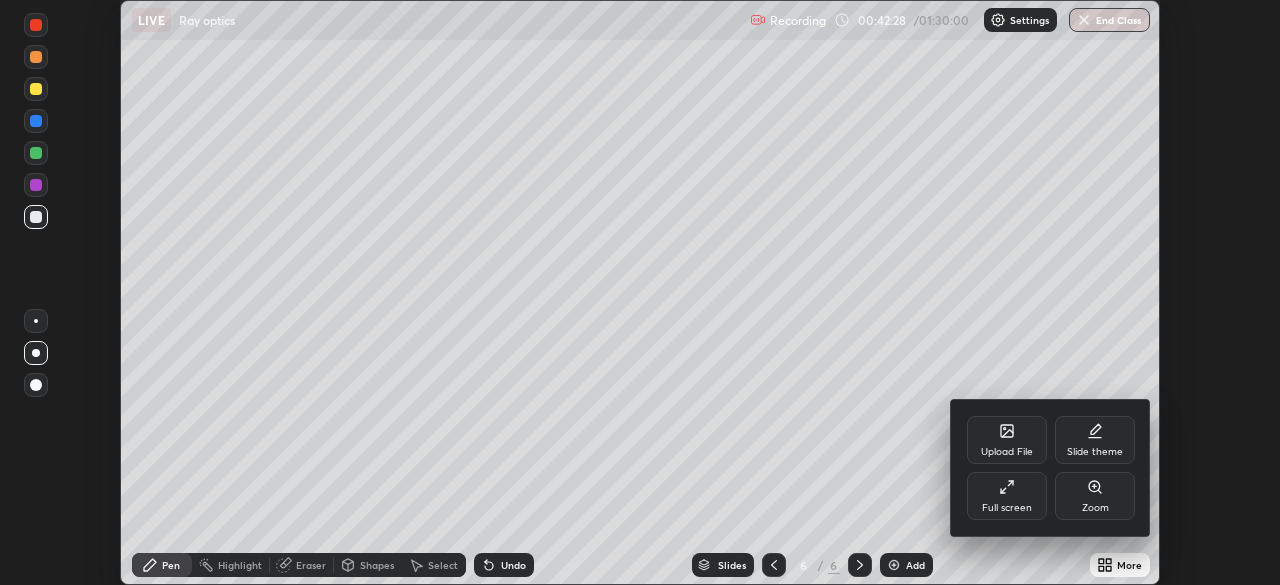 click on "Full screen" at bounding box center [1007, 496] 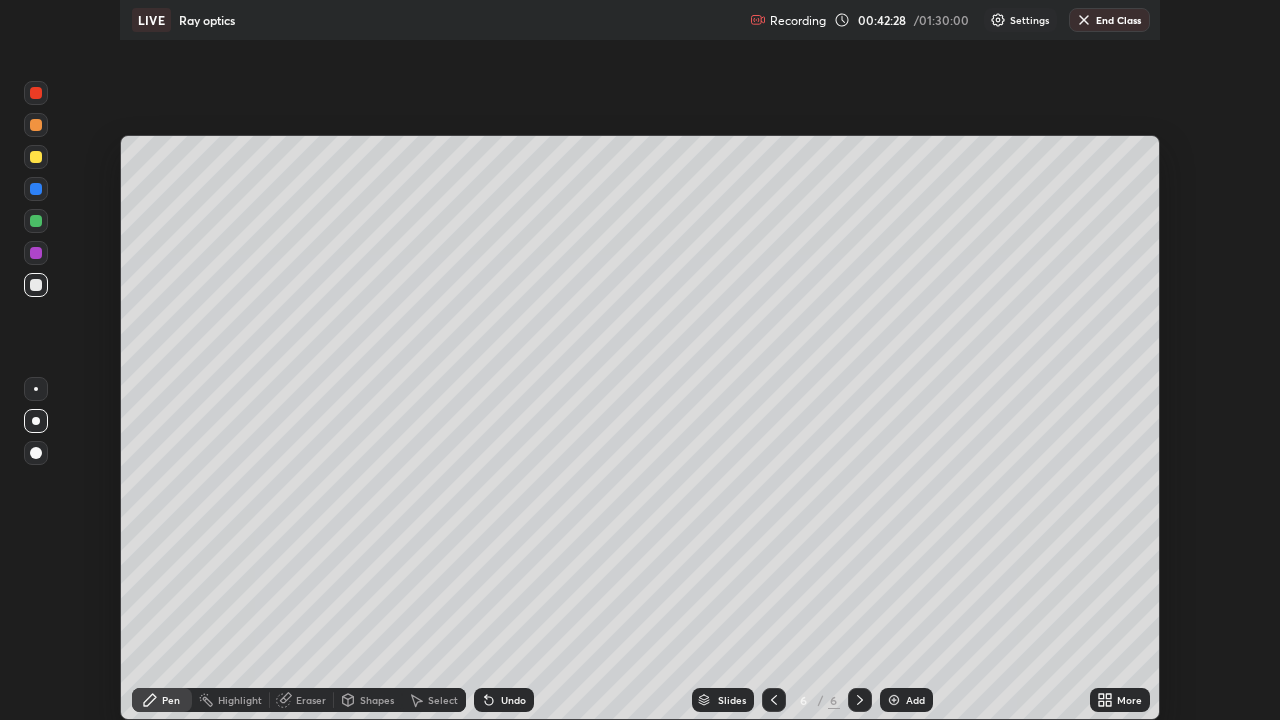 scroll, scrollTop: 99280, scrollLeft: 98720, axis: both 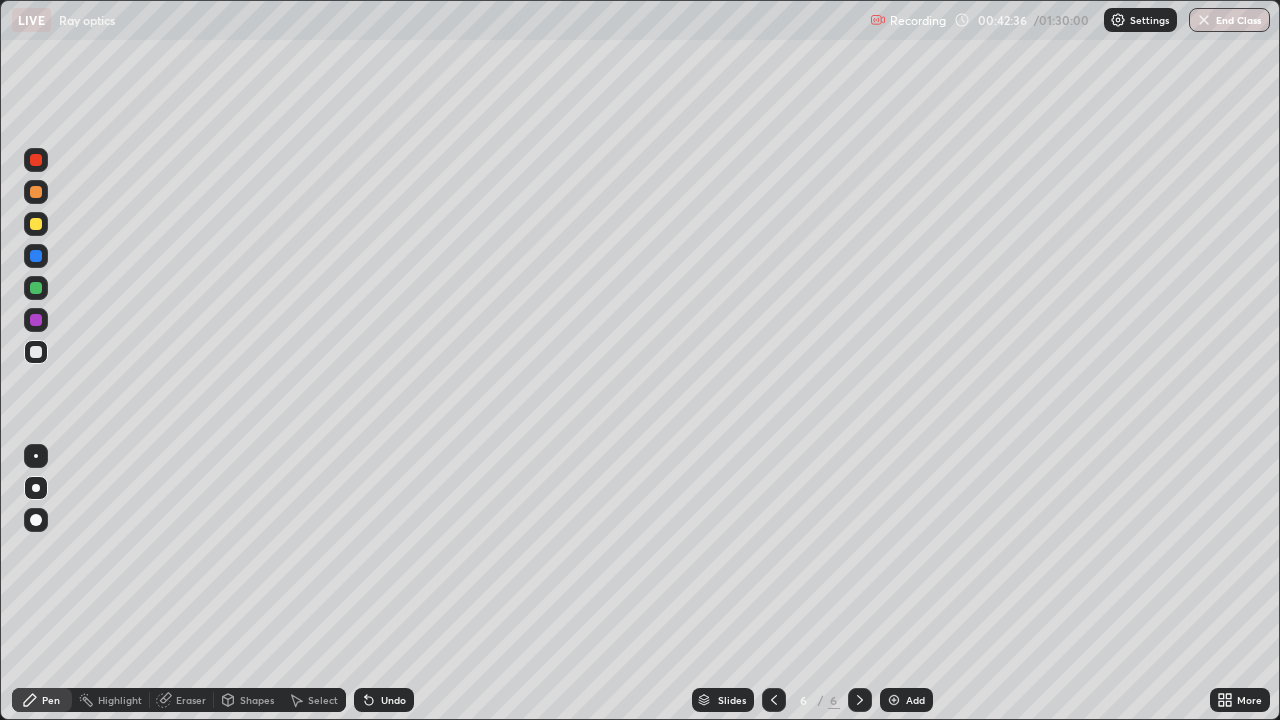 click at bounding box center (36, 352) 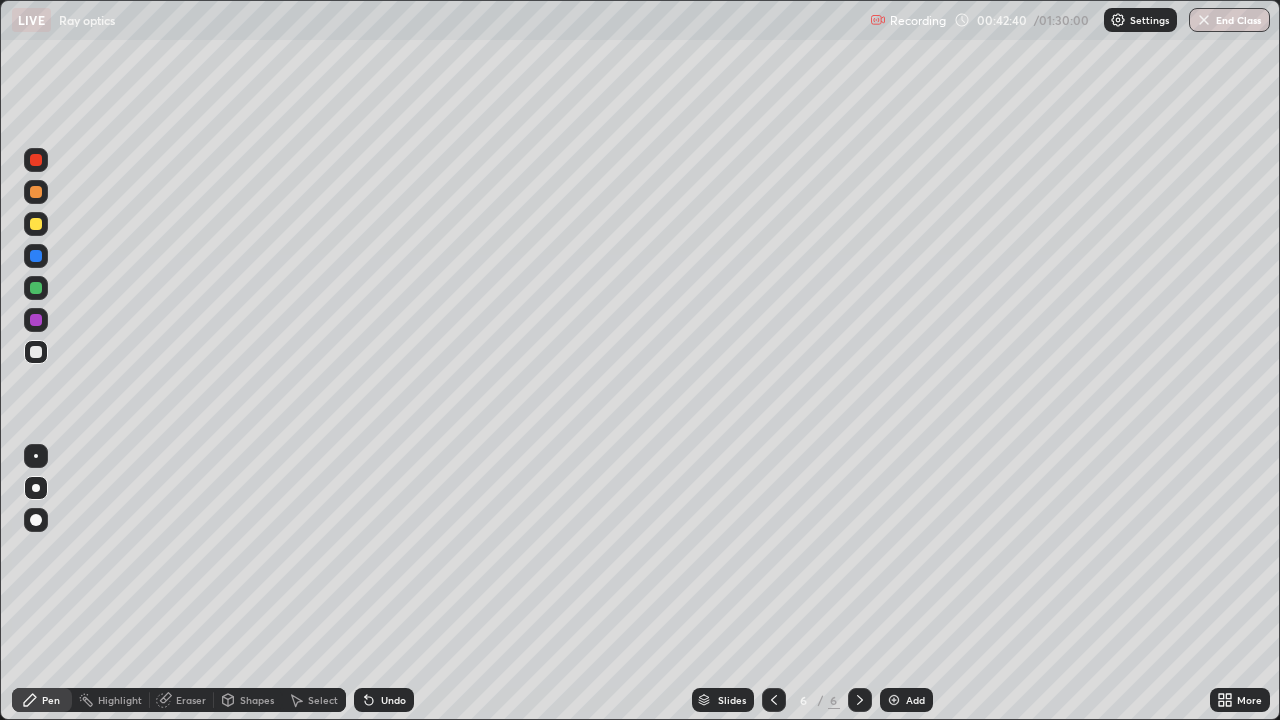 click at bounding box center (36, 224) 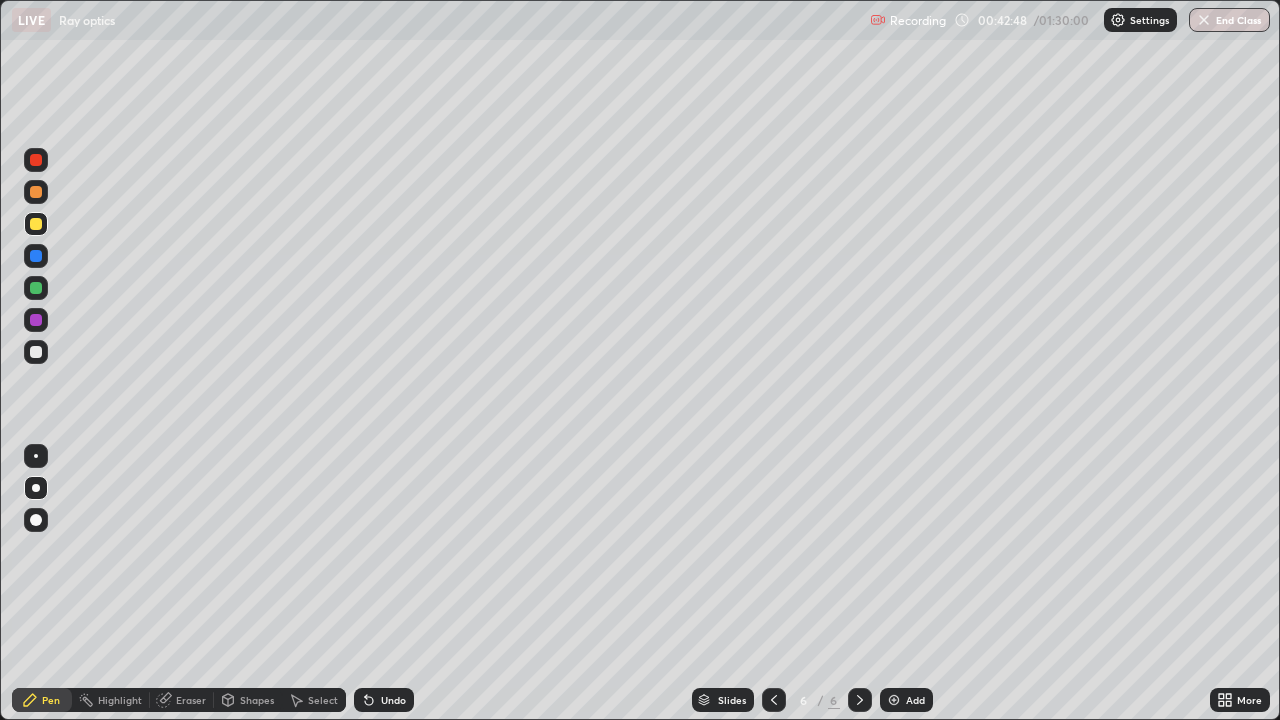click at bounding box center (36, 288) 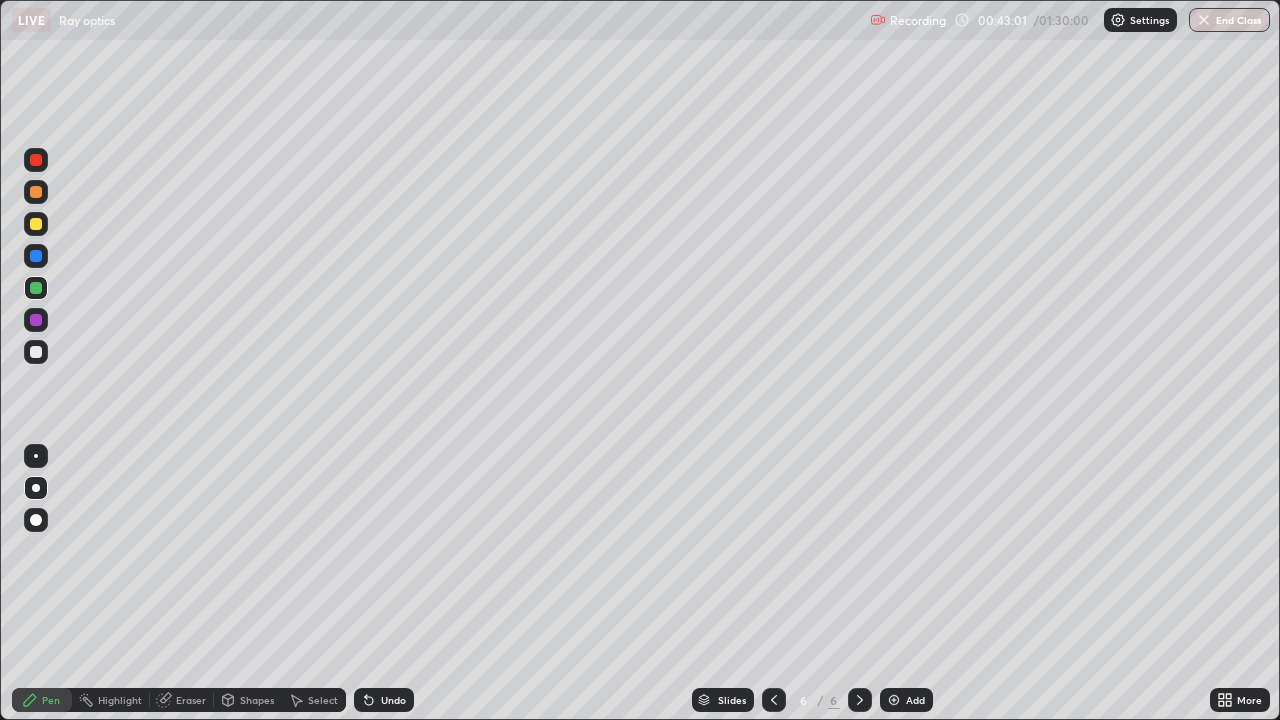 click at bounding box center (36, 352) 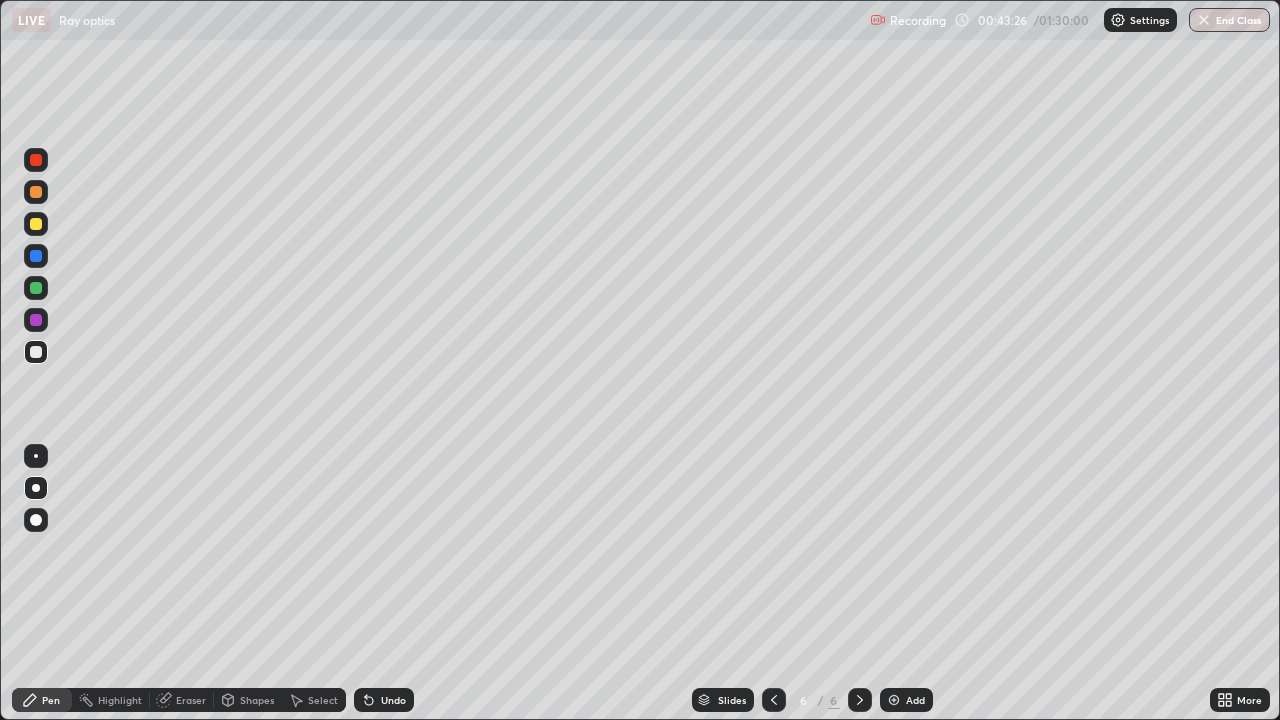 click on "Eraser" at bounding box center (191, 700) 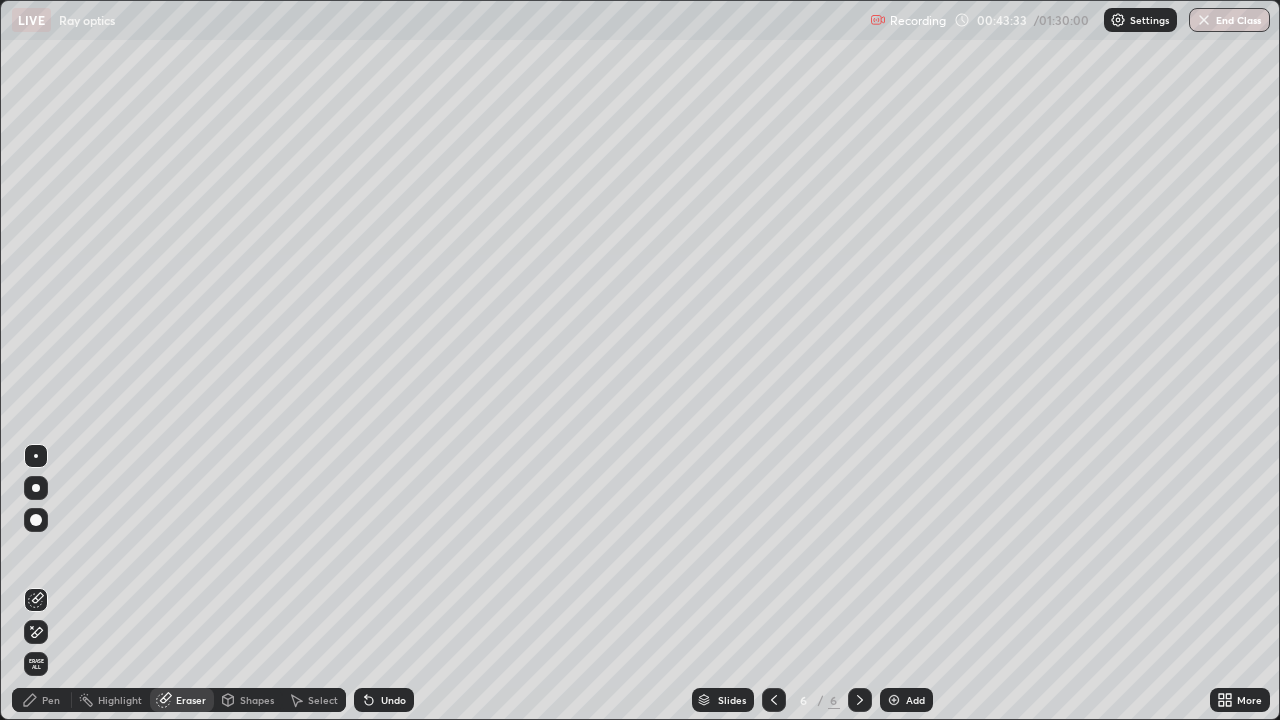 click at bounding box center (36, 488) 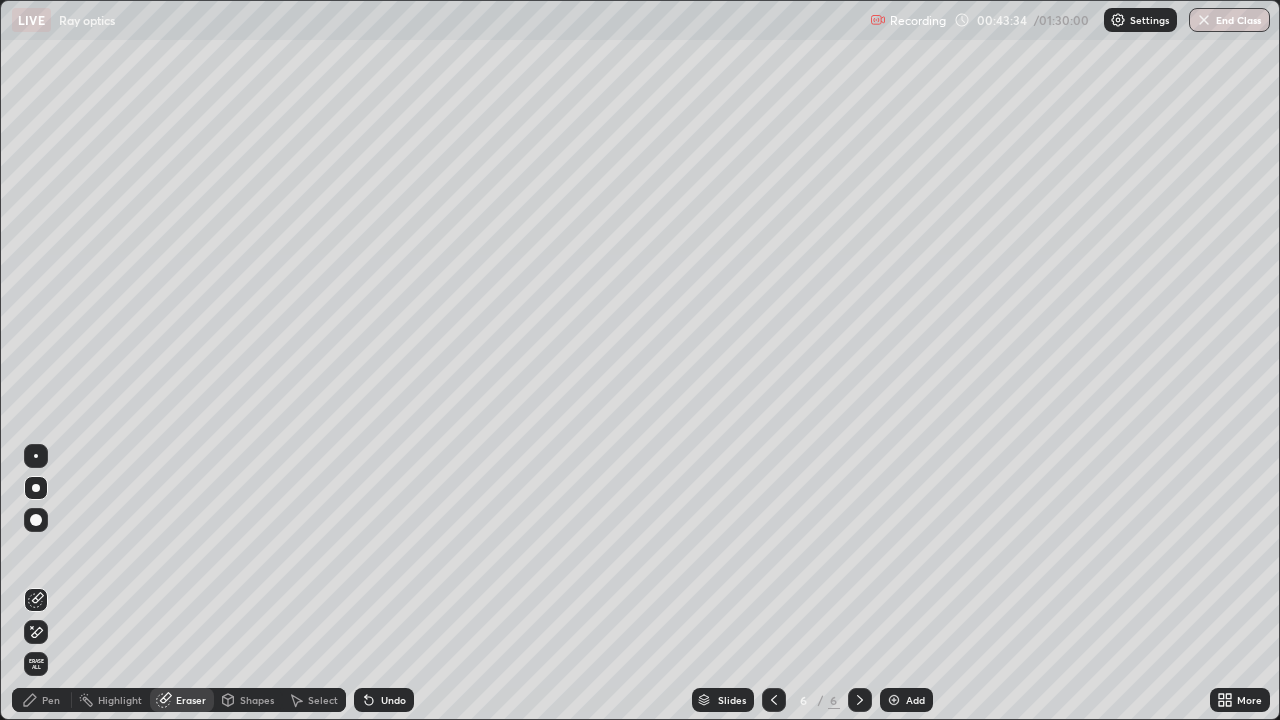 click on "Pen" at bounding box center [51, 700] 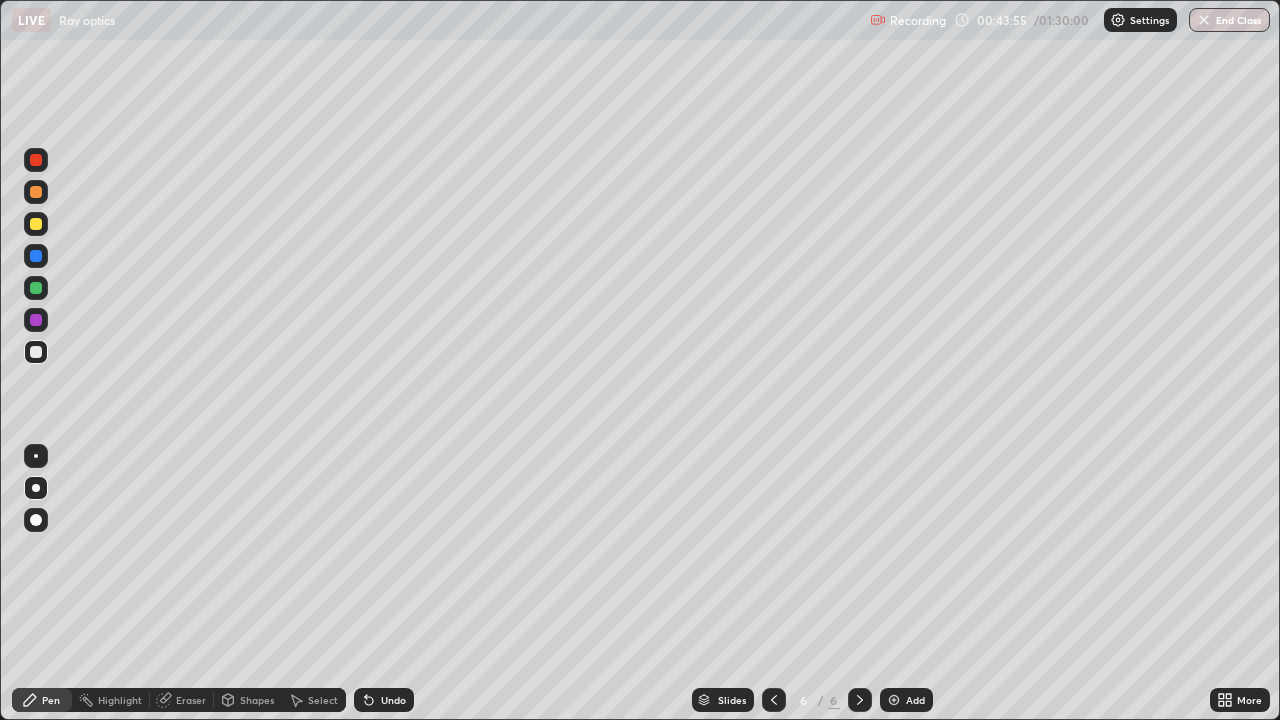 click at bounding box center [36, 288] 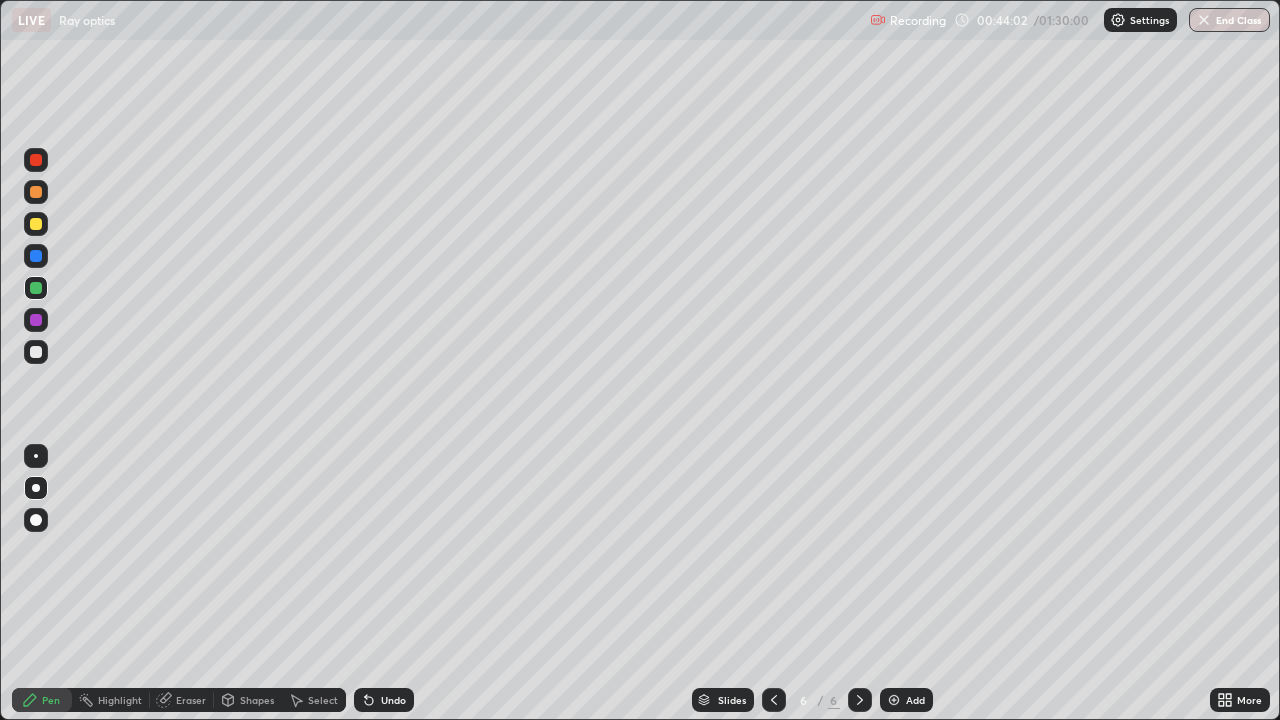 click at bounding box center [36, 320] 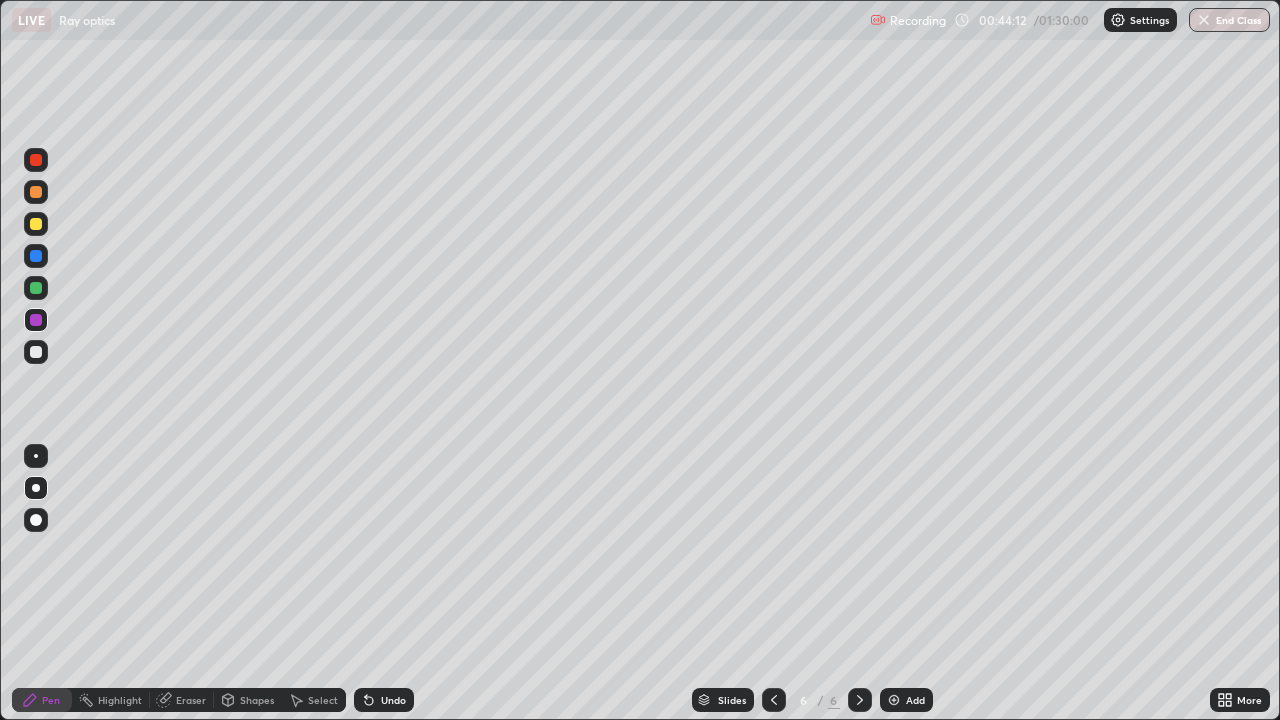 click at bounding box center [36, 256] 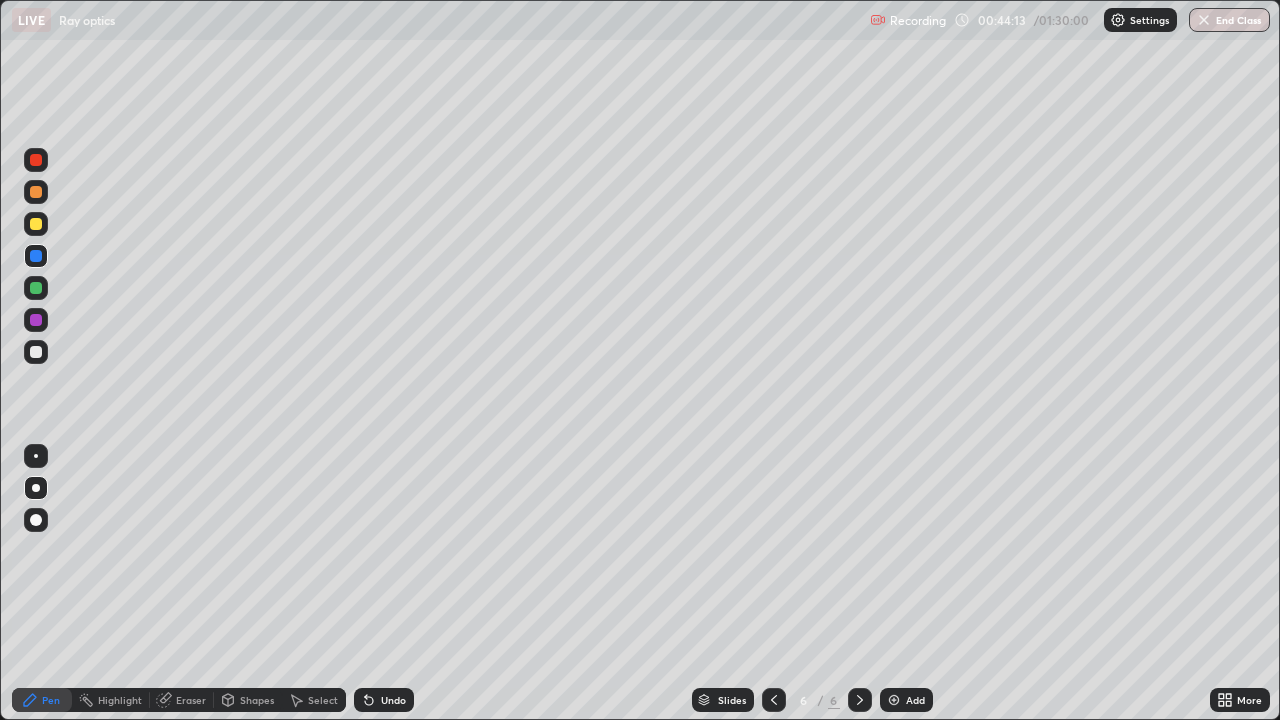click at bounding box center (36, 160) 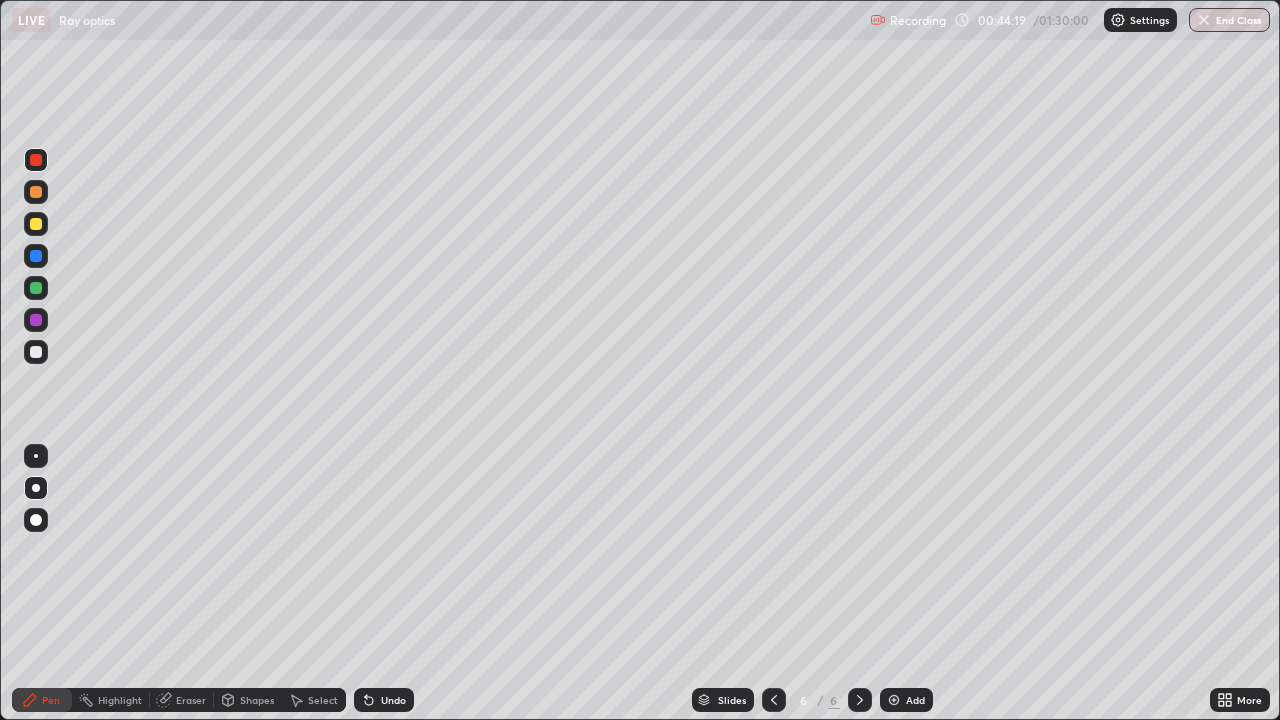 click at bounding box center (36, 320) 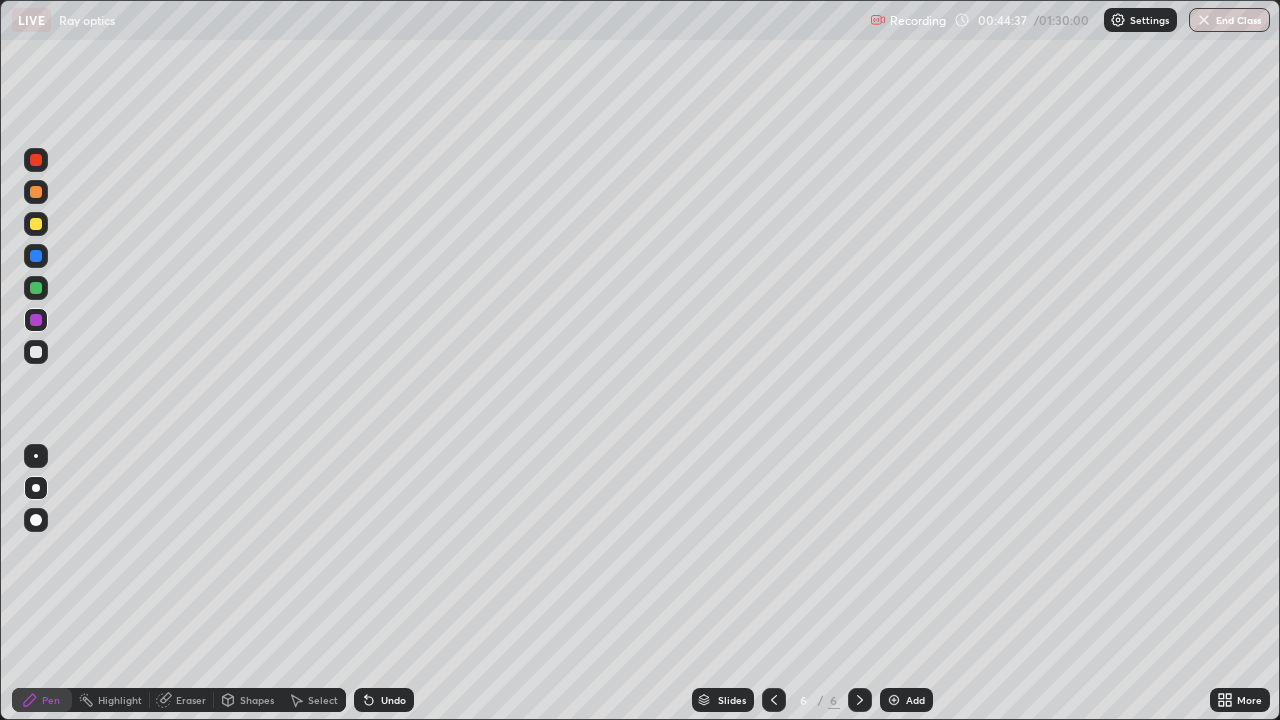 click at bounding box center (36, 352) 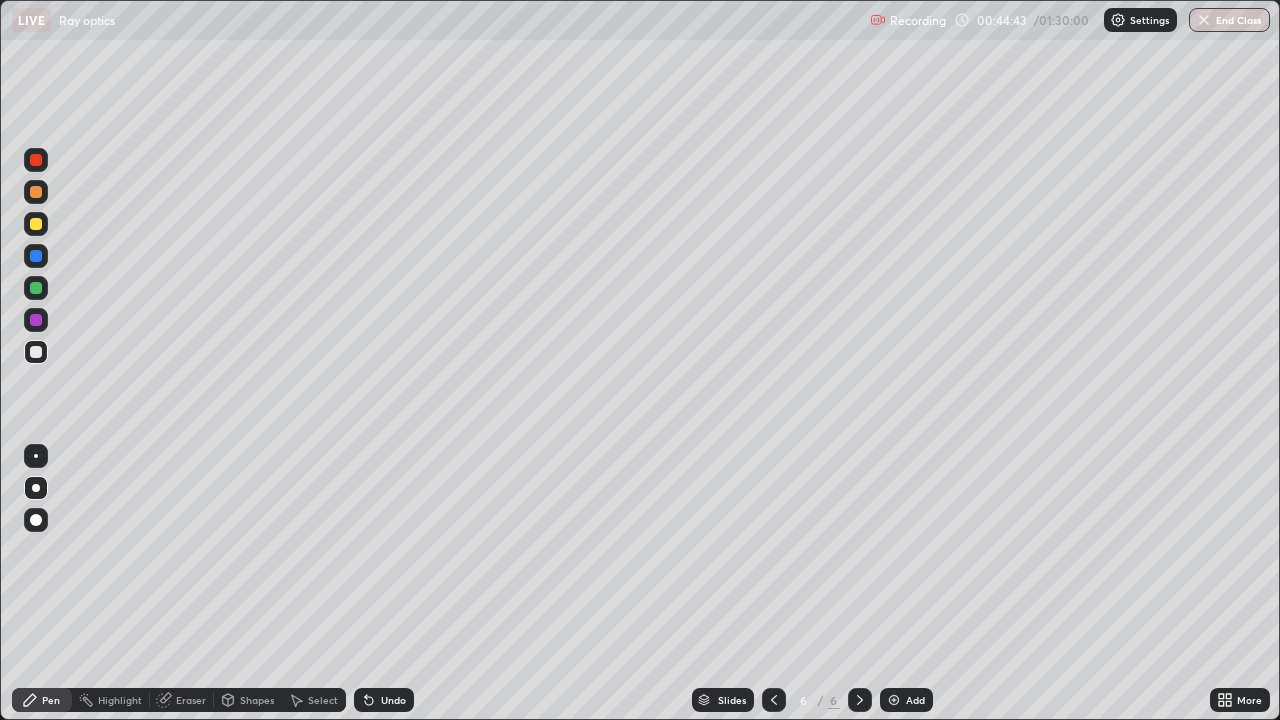 click at bounding box center (36, 352) 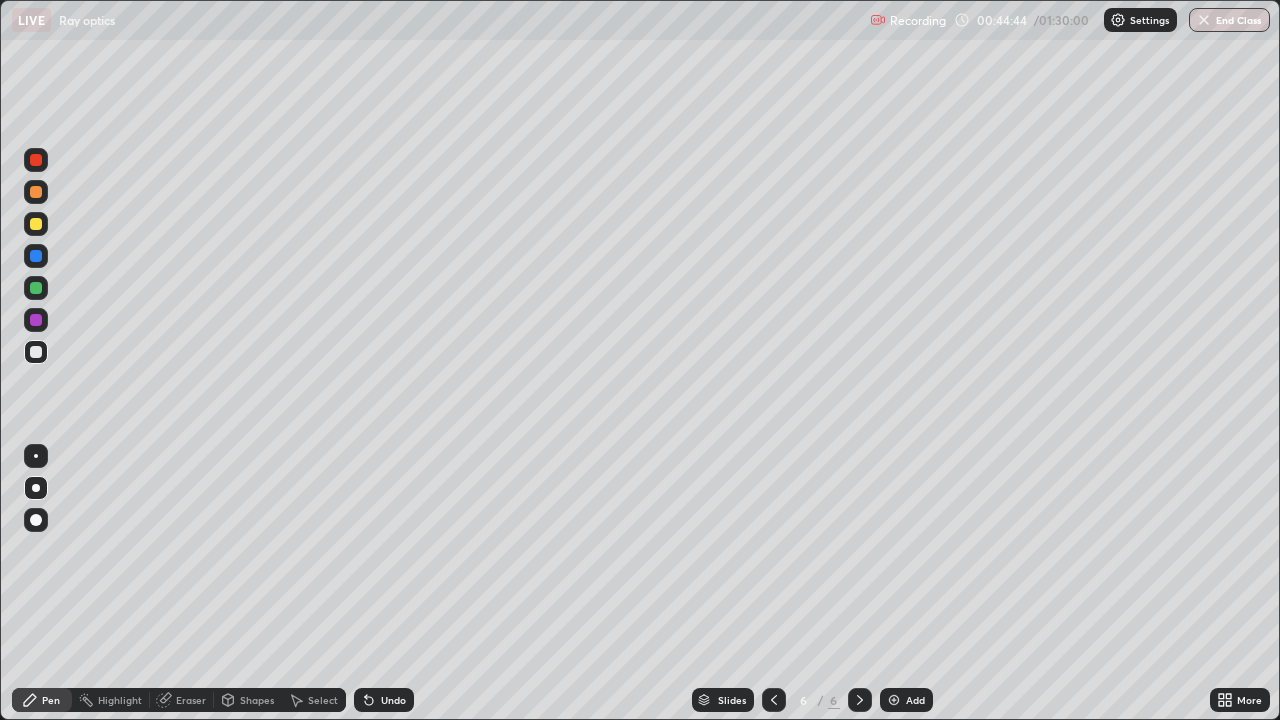click at bounding box center (36, 320) 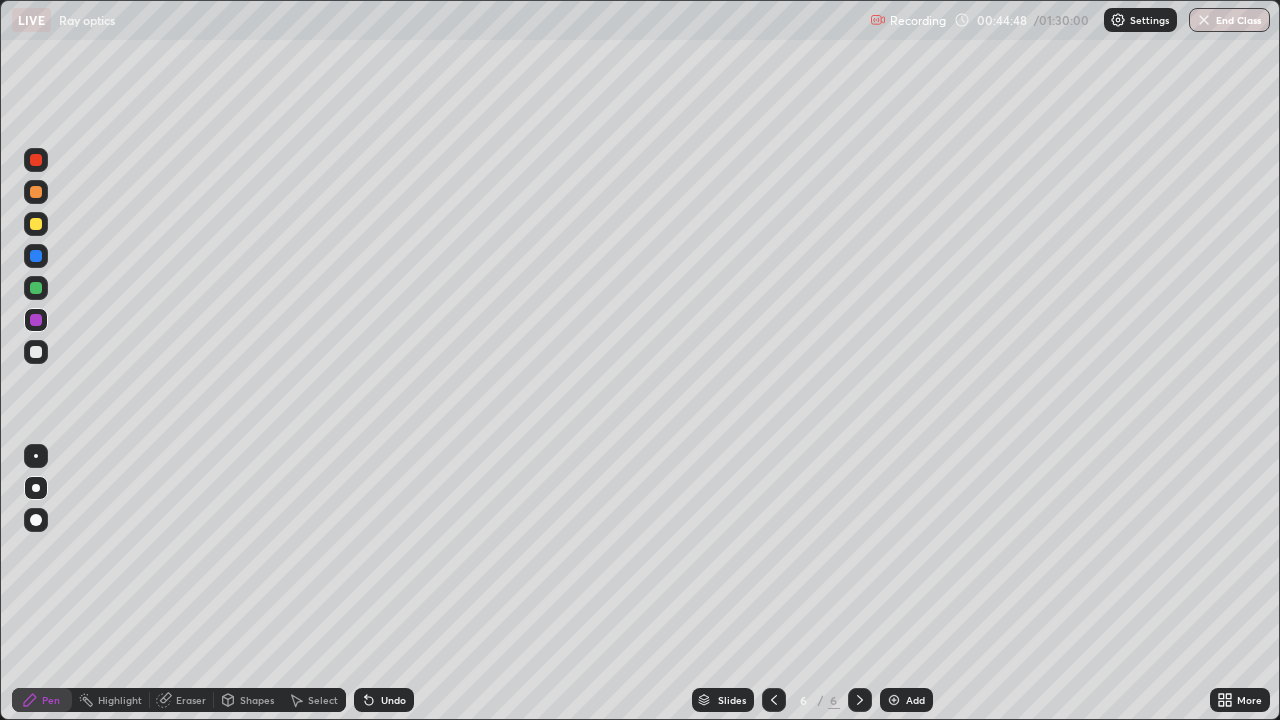 click at bounding box center (36, 160) 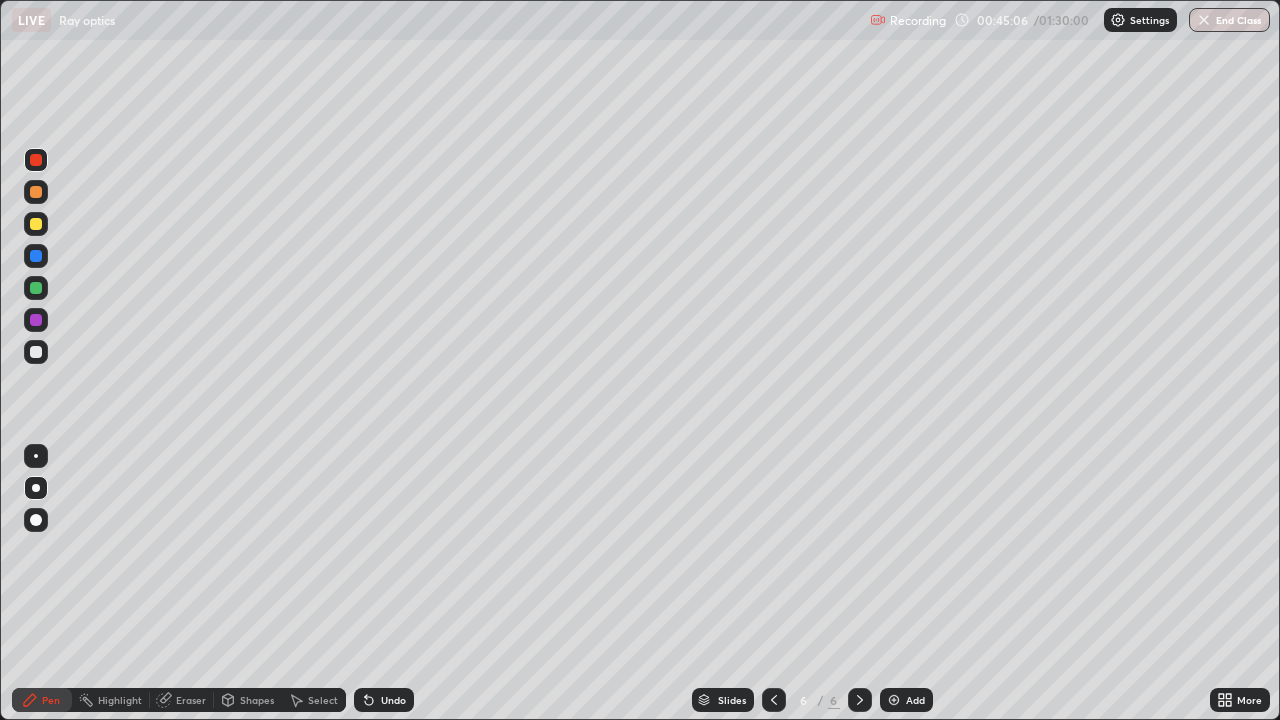 click at bounding box center [36, 352] 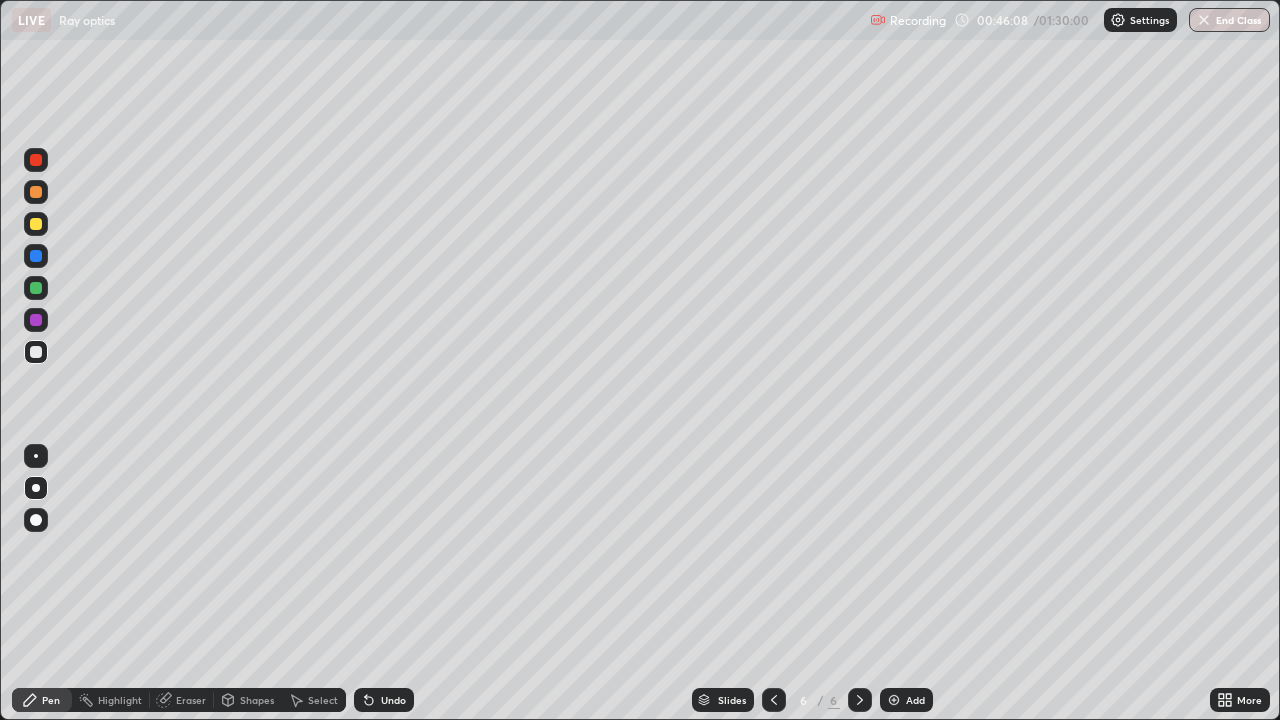 click at bounding box center (36, 224) 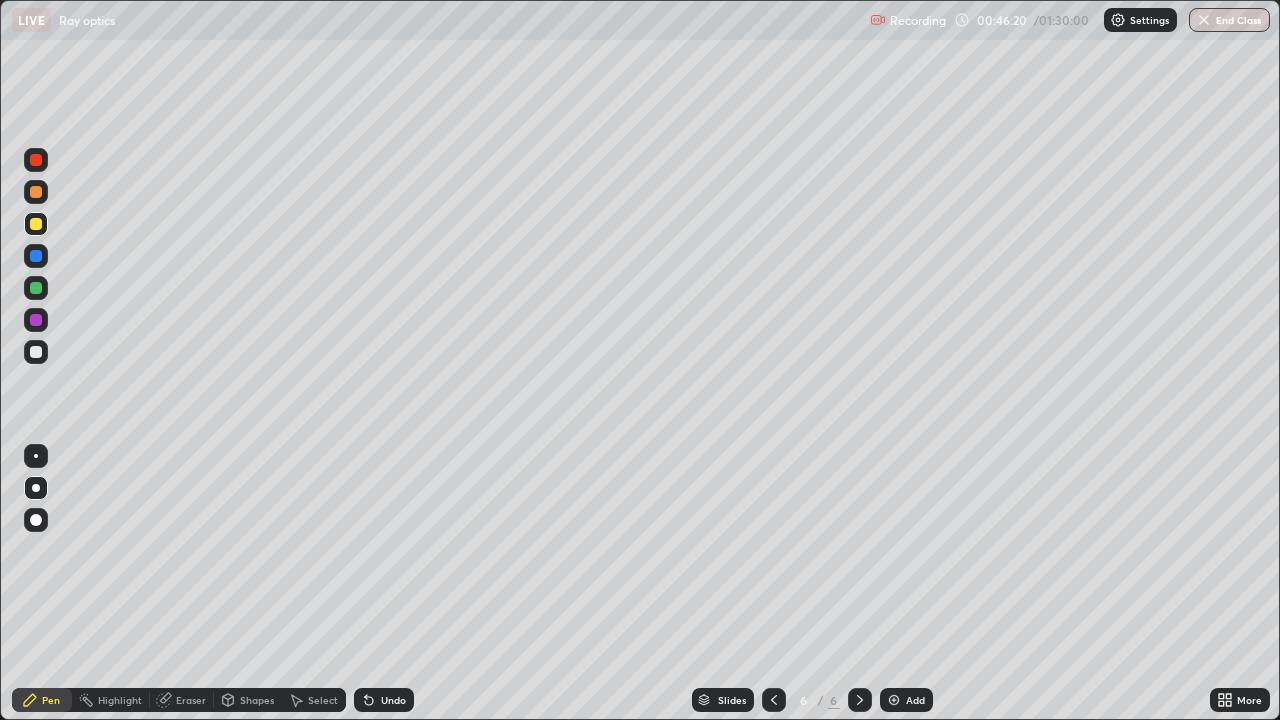click at bounding box center (36, 352) 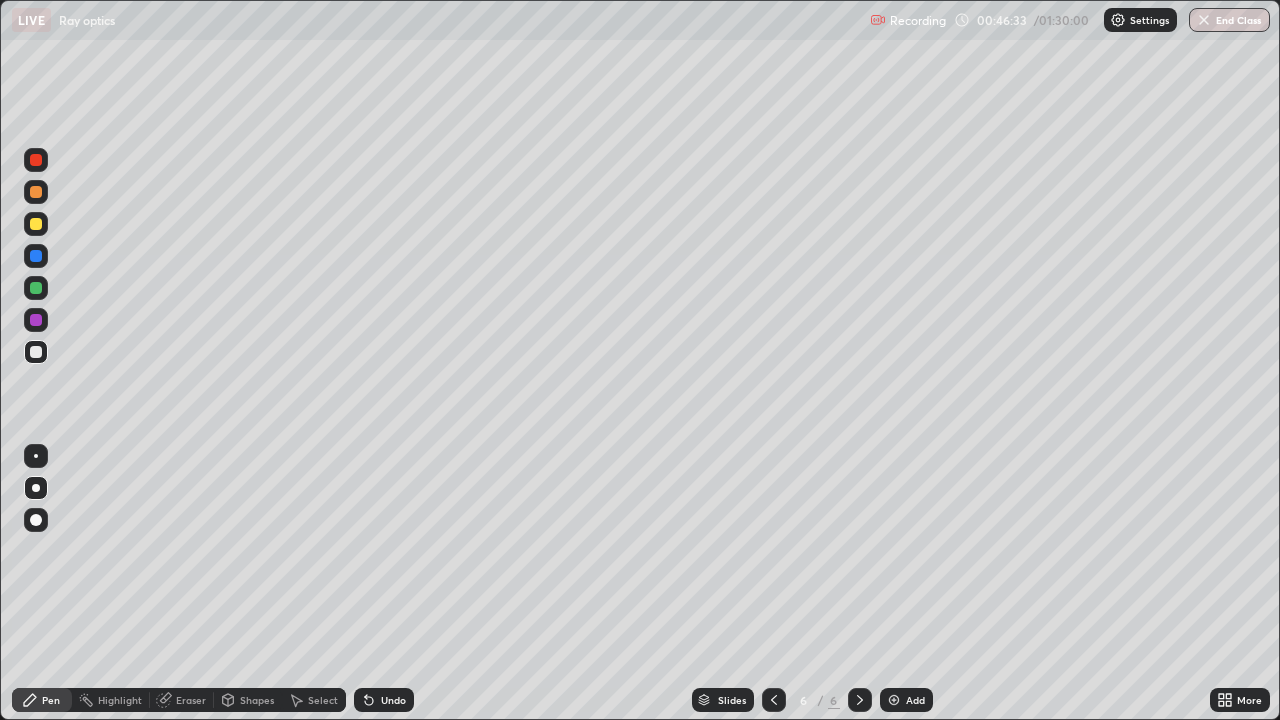 click at bounding box center (36, 256) 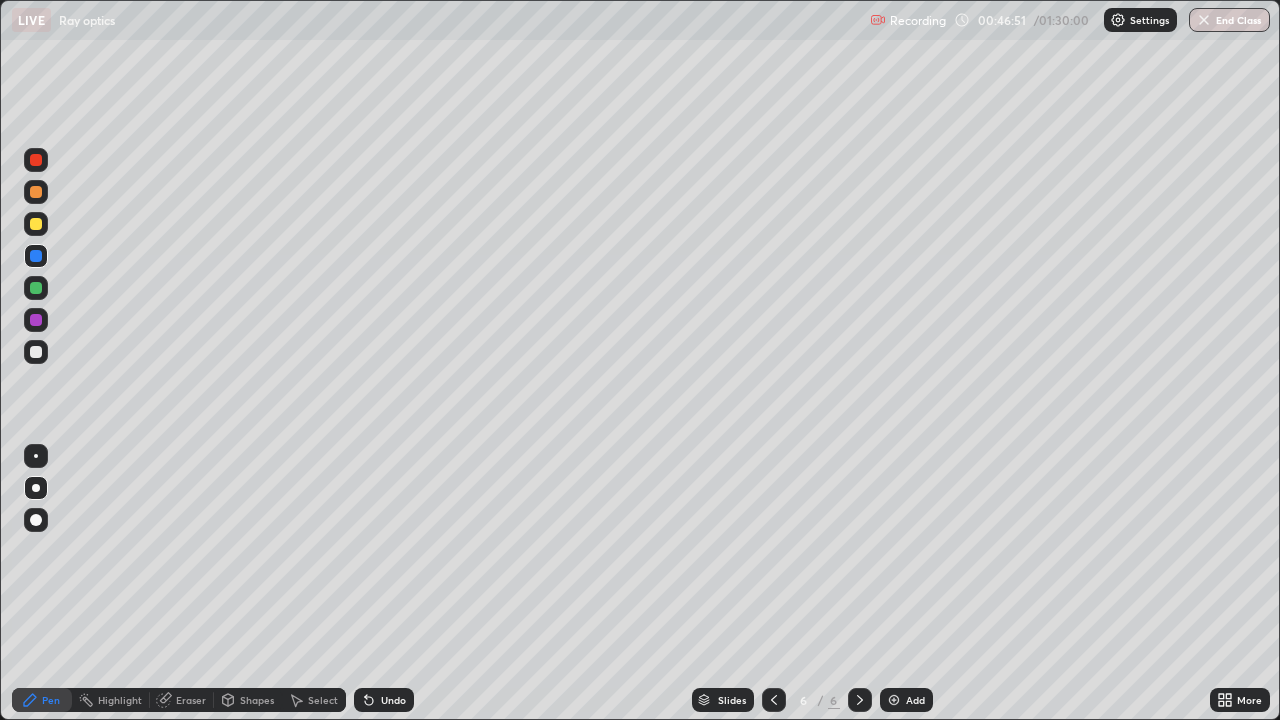 click at bounding box center (36, 352) 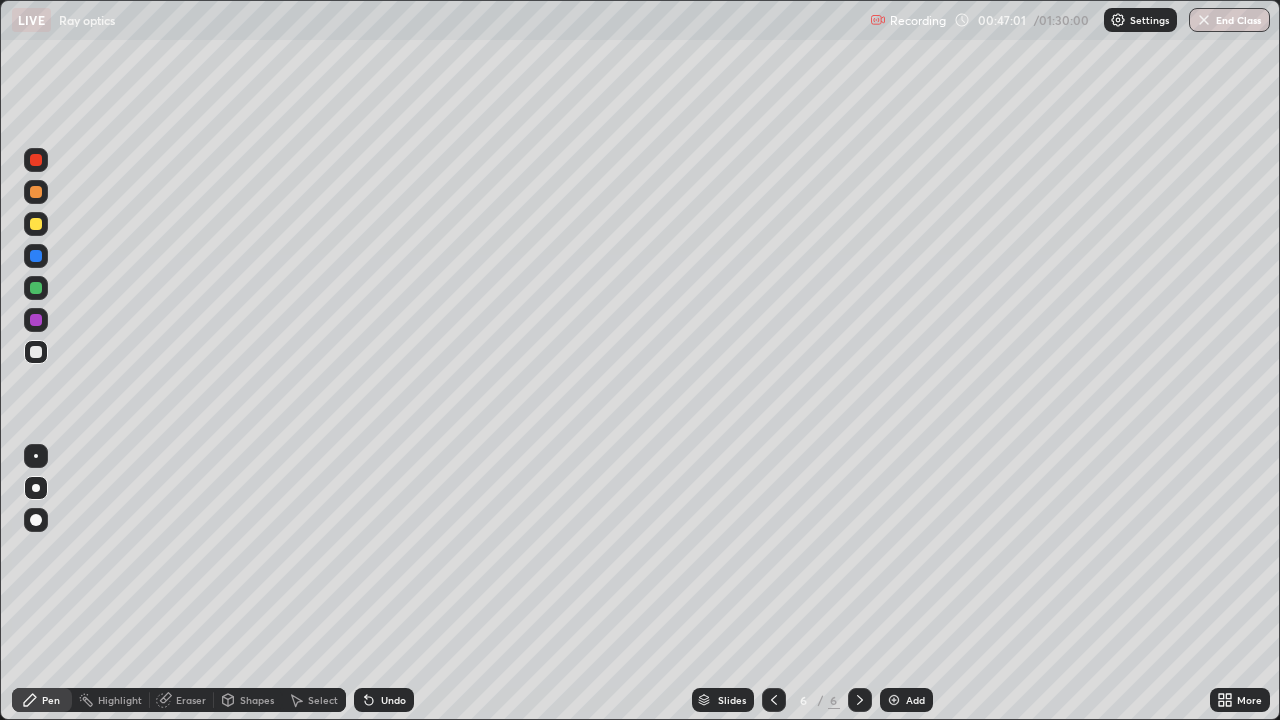 click at bounding box center (36, 288) 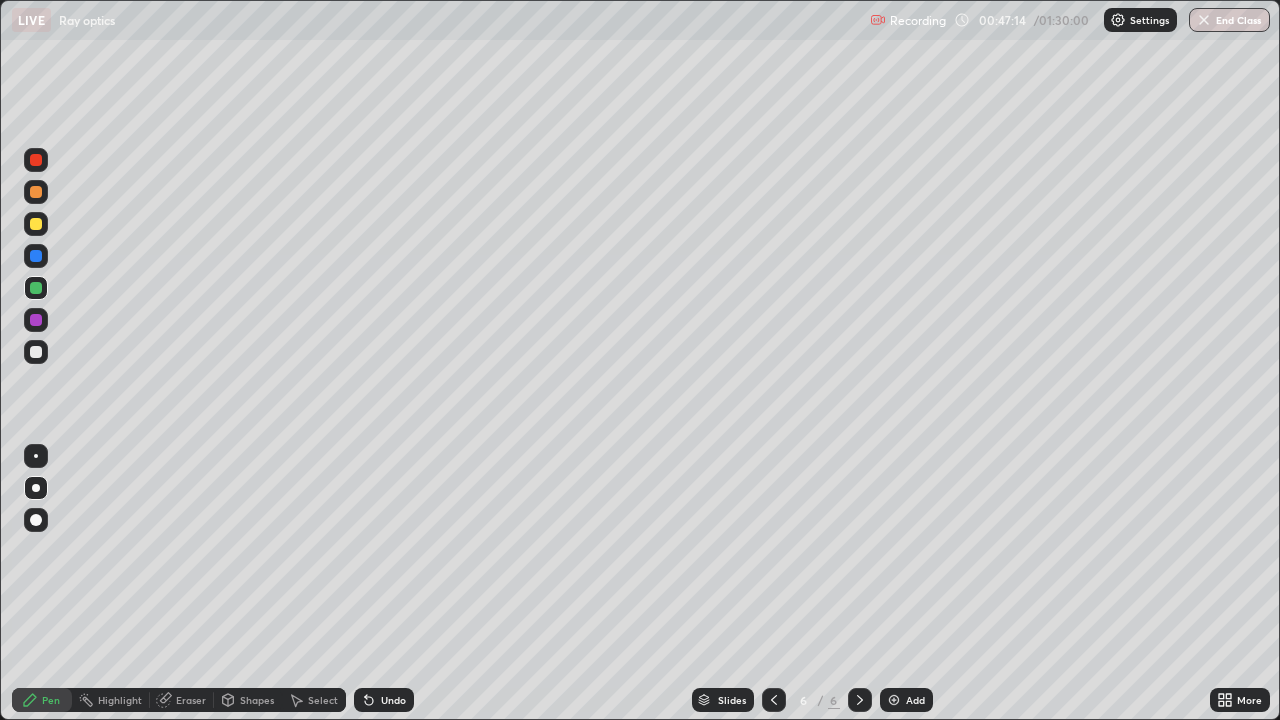 click at bounding box center (36, 352) 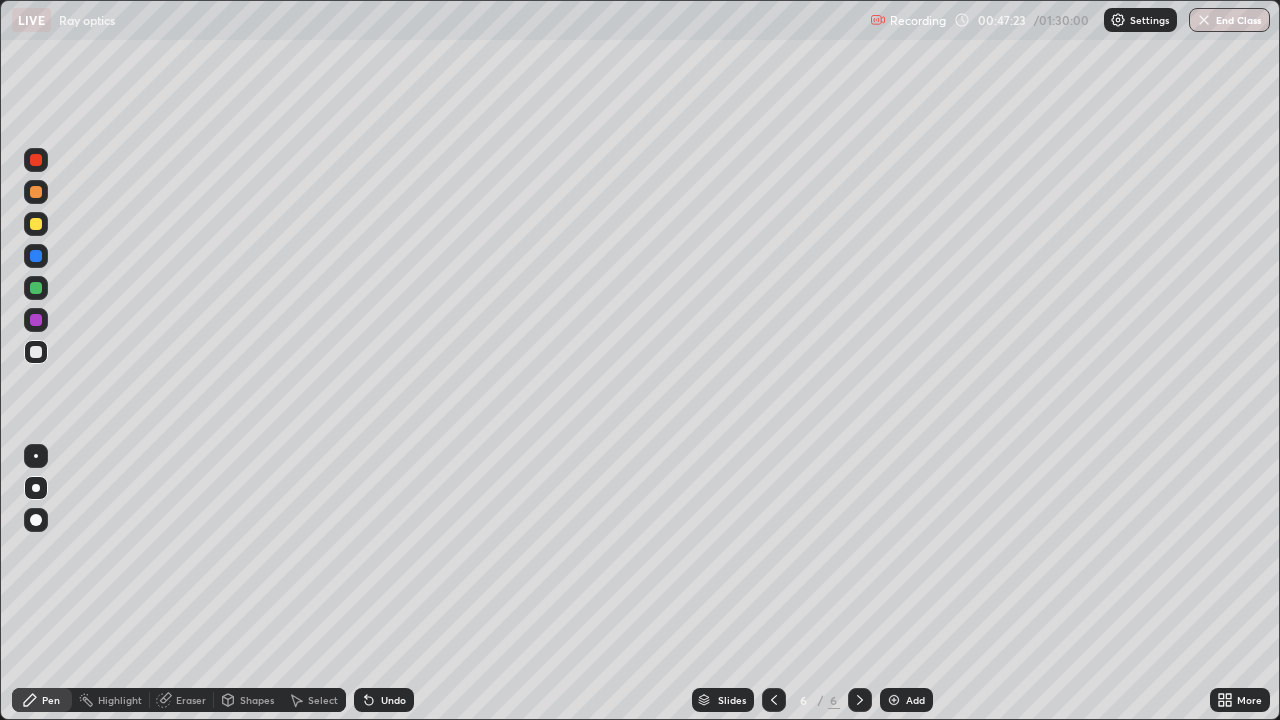 click at bounding box center (36, 160) 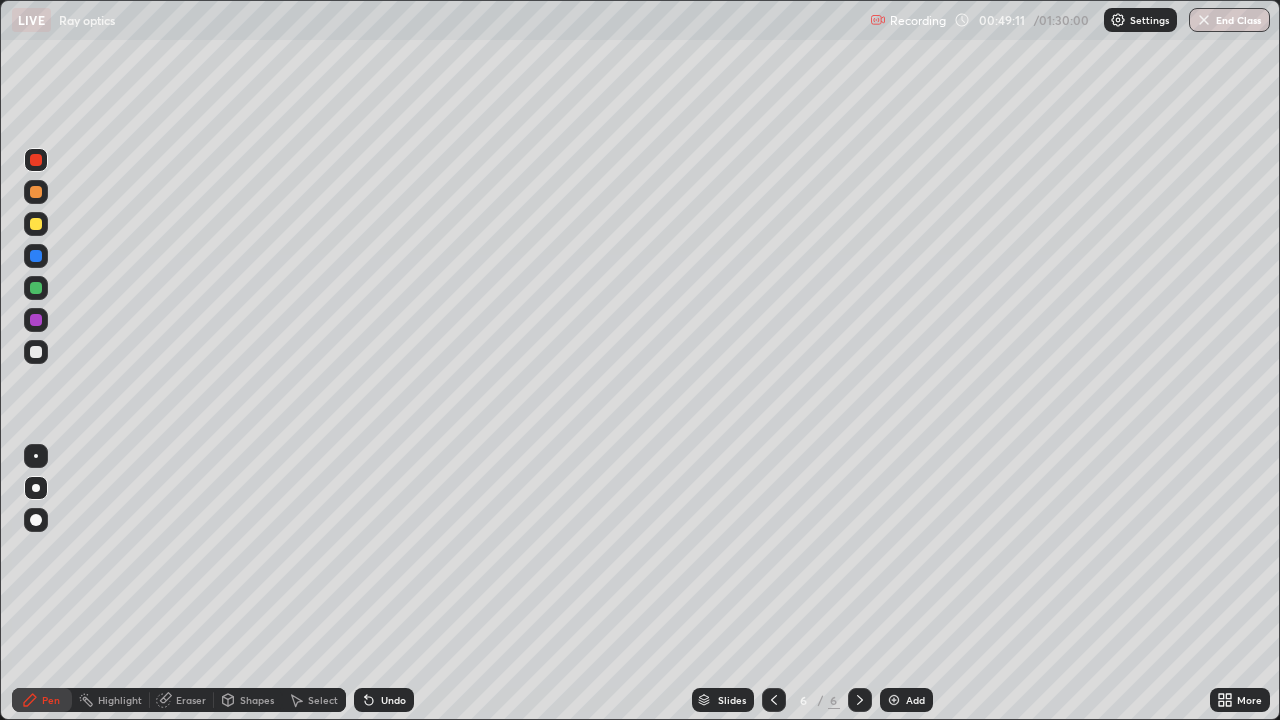 click on "Add" at bounding box center (906, 700) 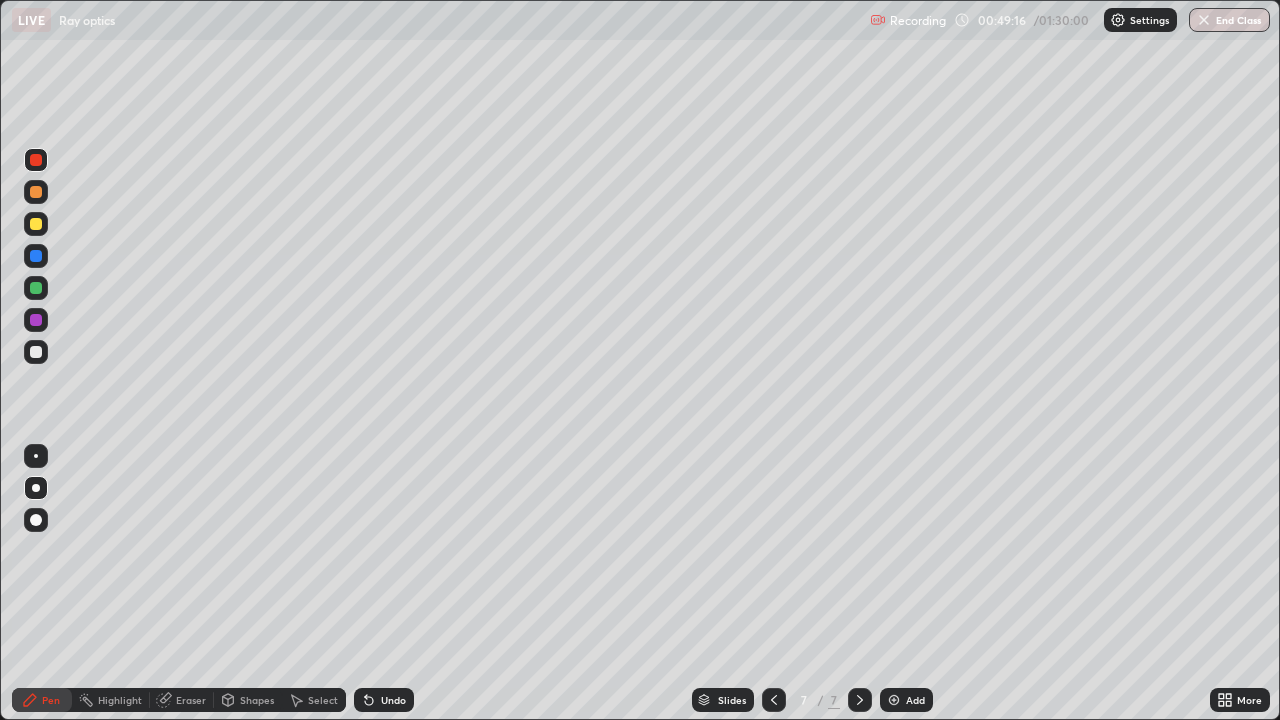 click at bounding box center (36, 352) 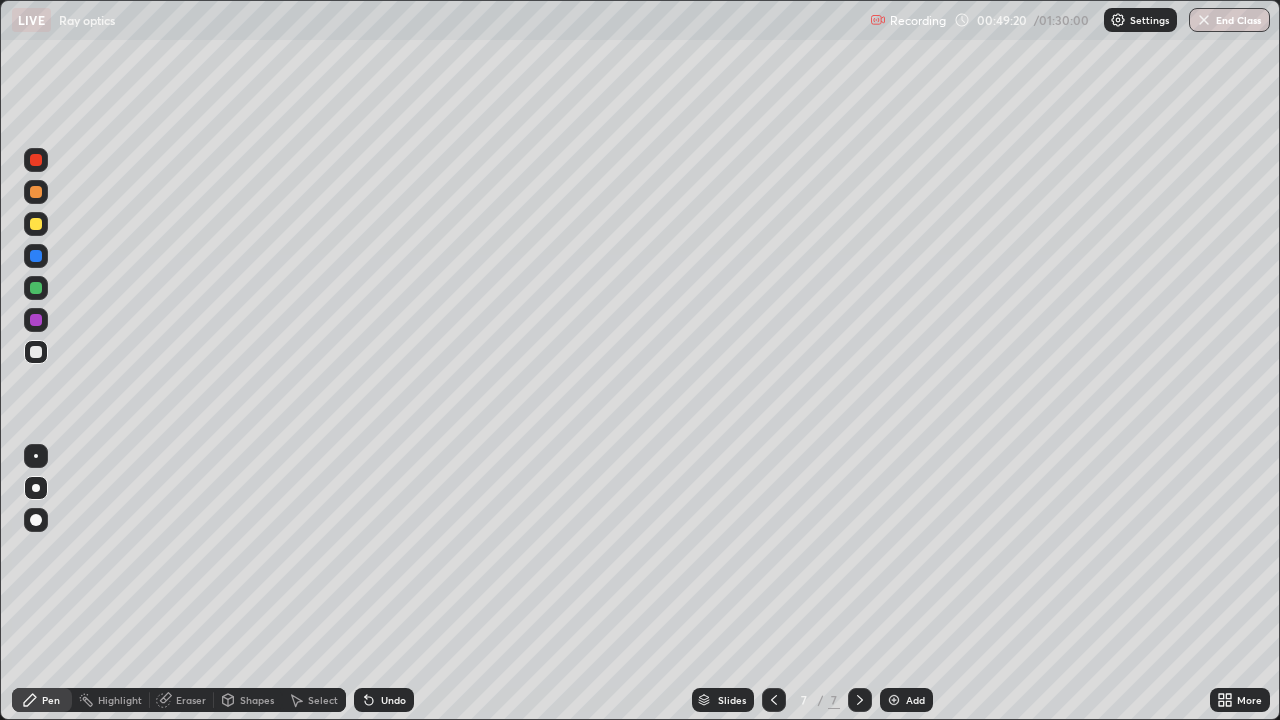 click at bounding box center [36, 288] 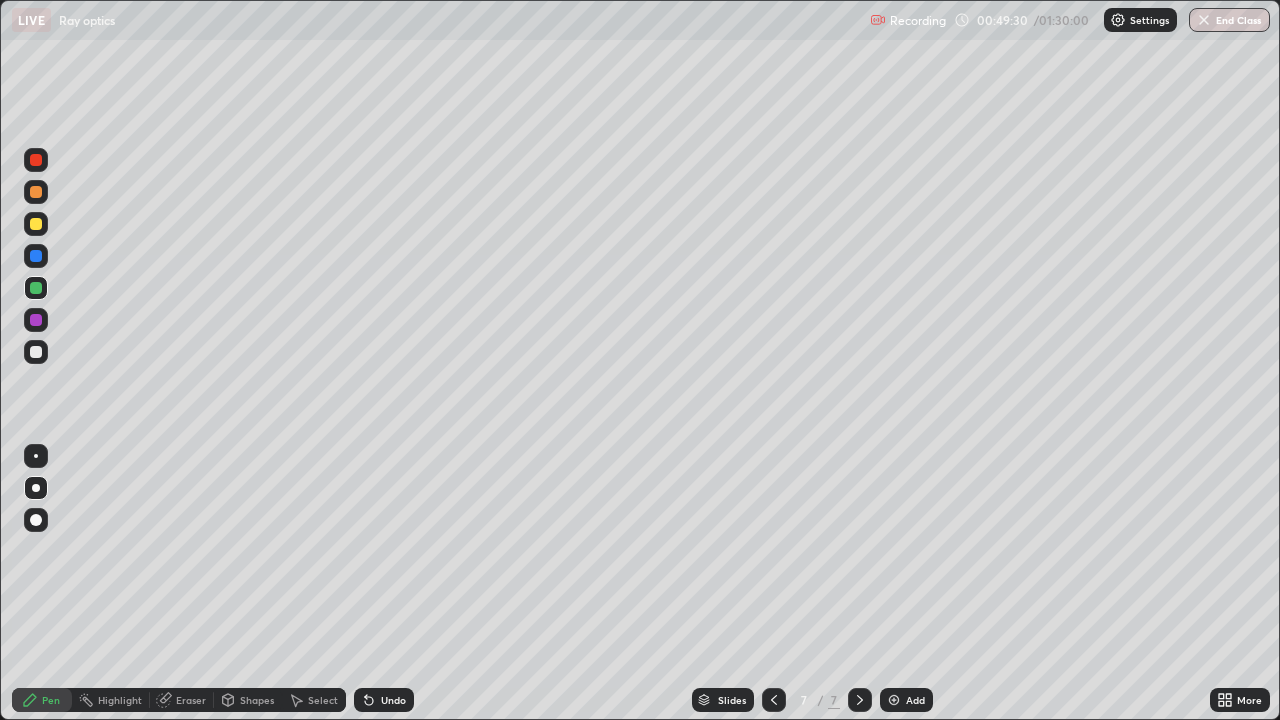click at bounding box center [36, 320] 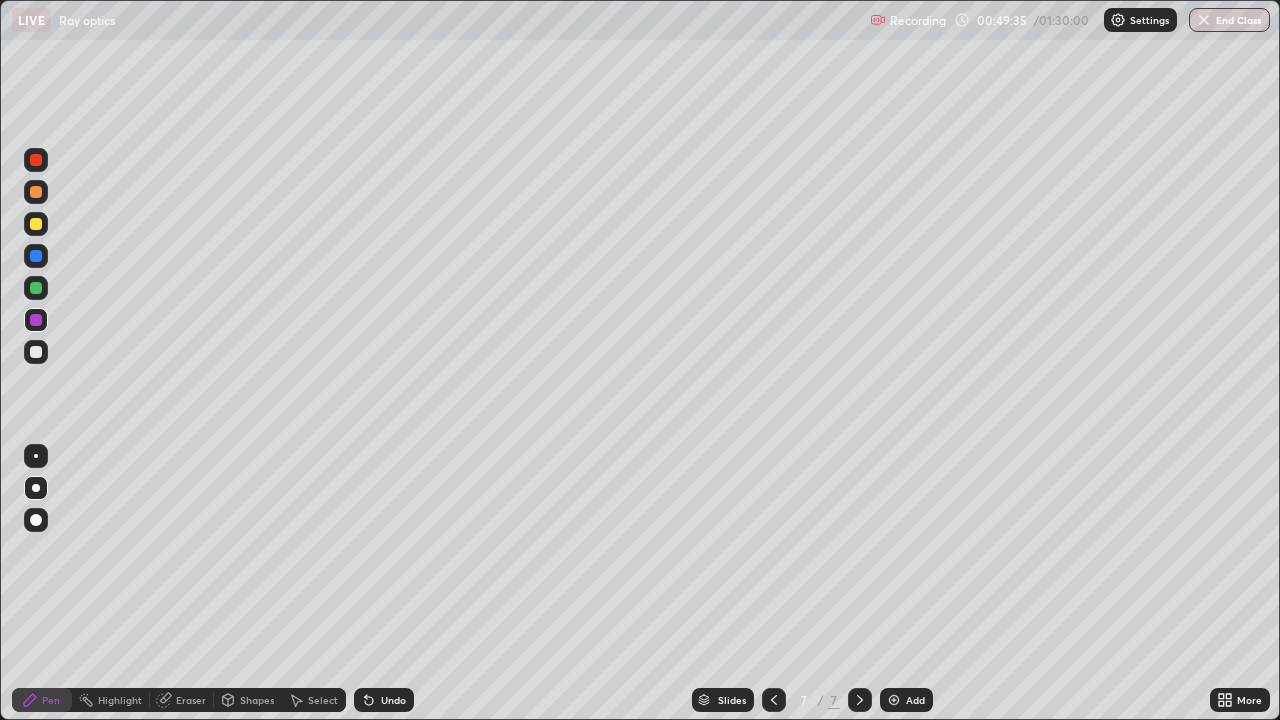 click at bounding box center [36, 160] 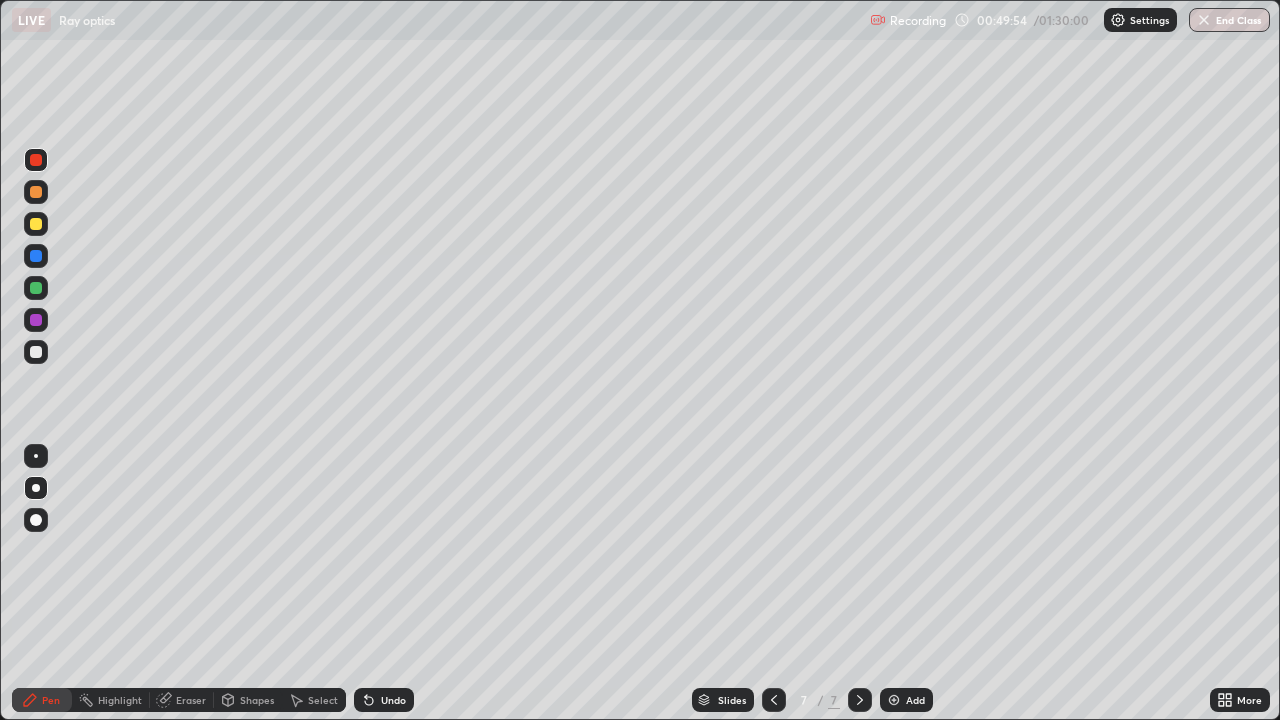 click at bounding box center [36, 352] 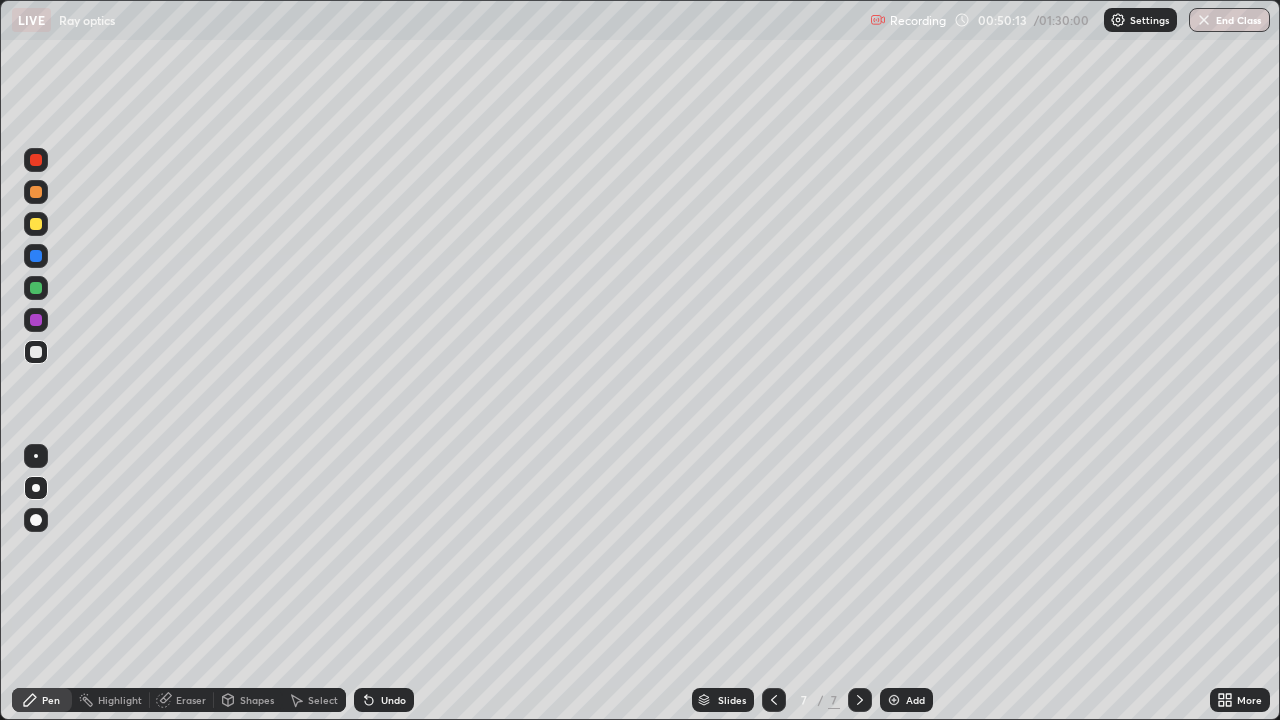 click on "More" at bounding box center (1240, 700) 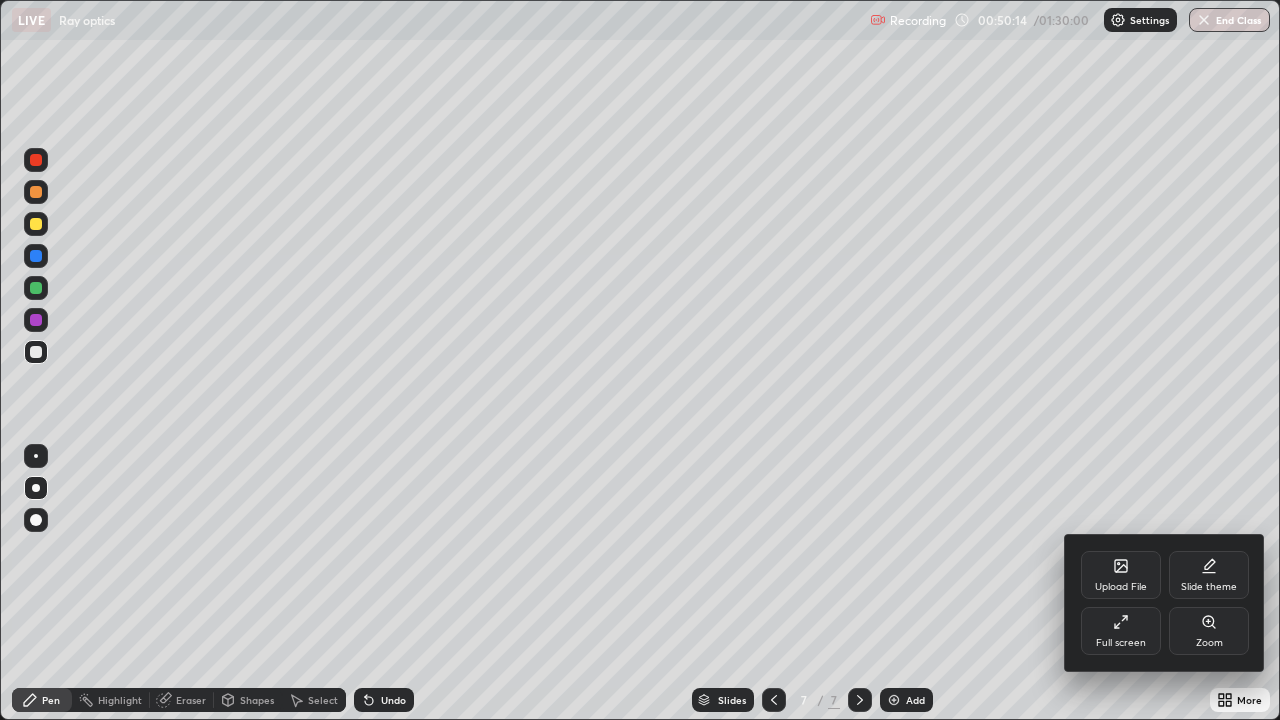 click on "Full screen" at bounding box center (1121, 631) 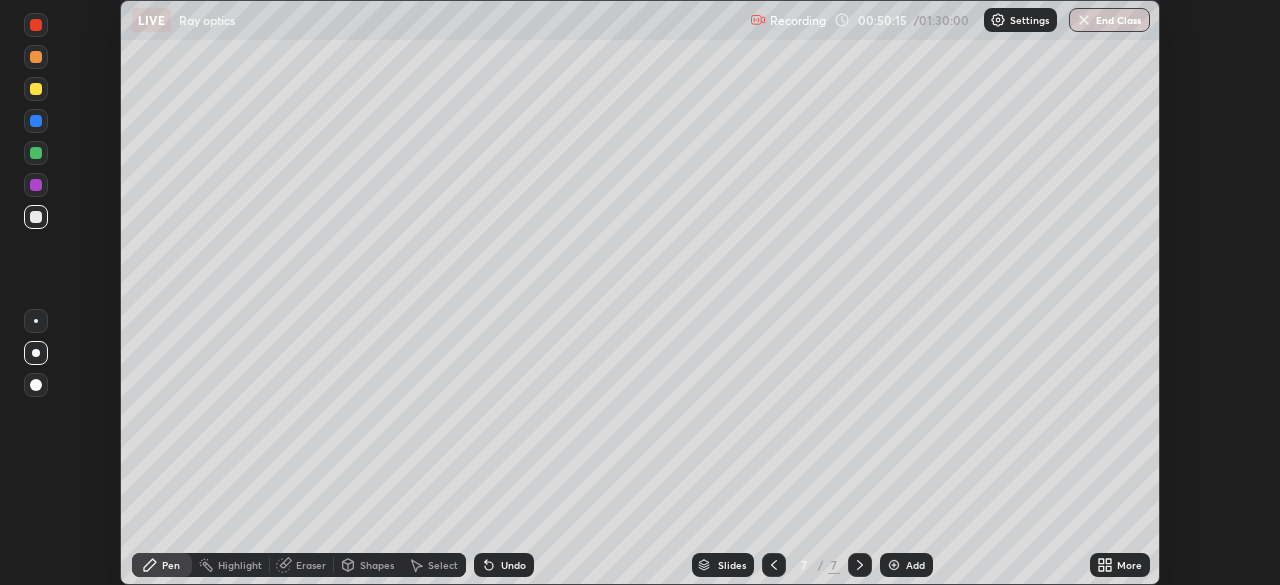 scroll, scrollTop: 585, scrollLeft: 1280, axis: both 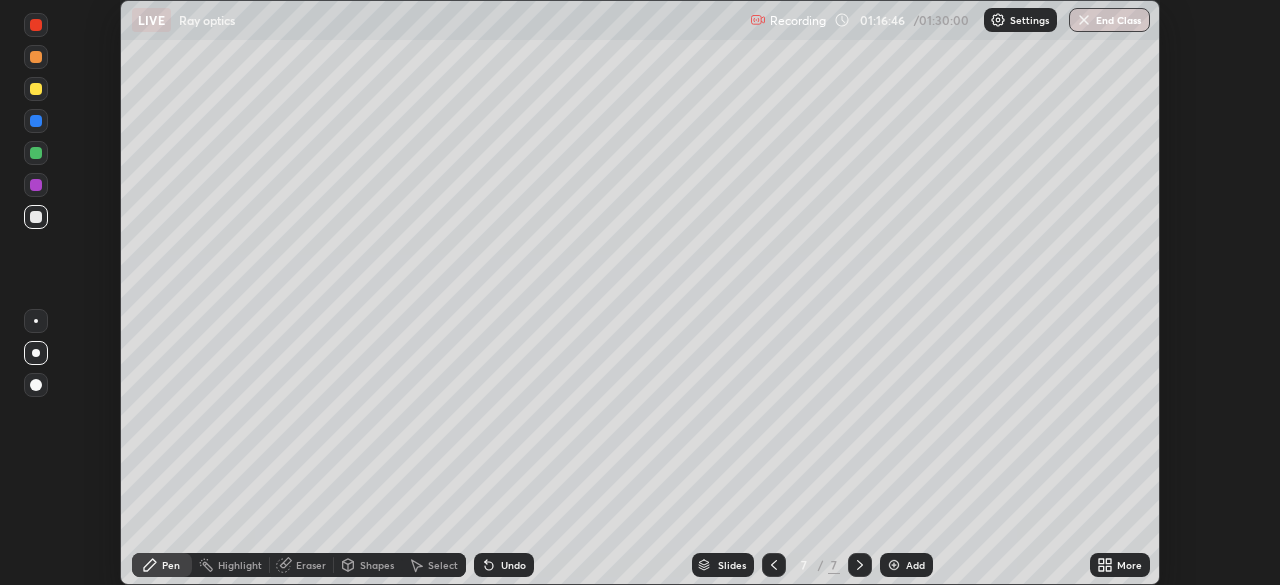 click 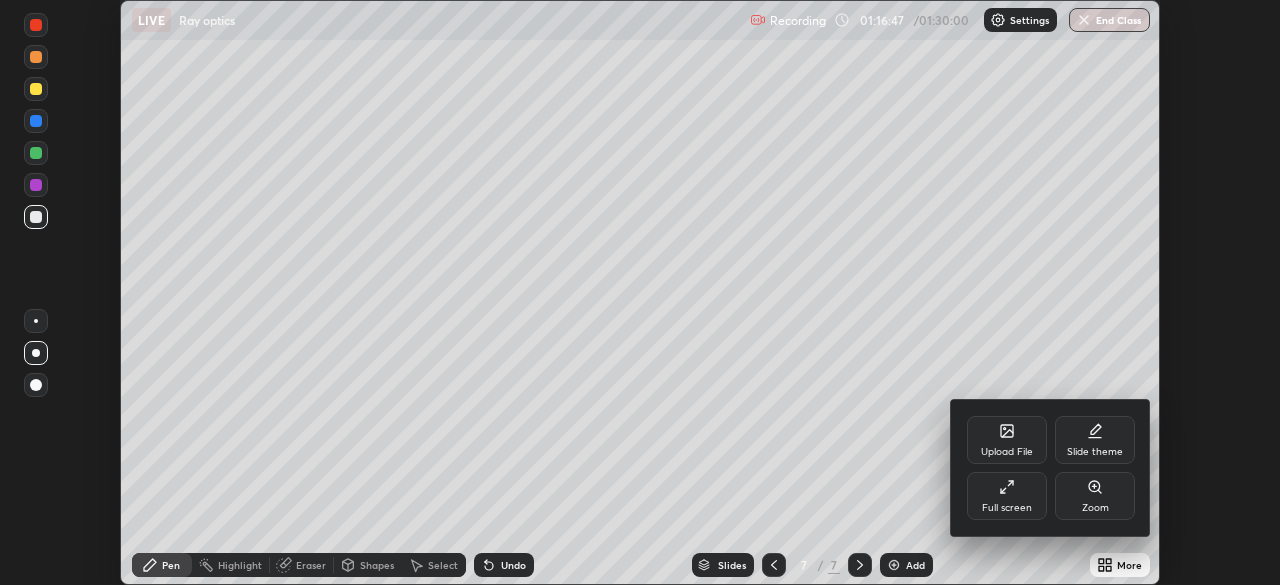 click 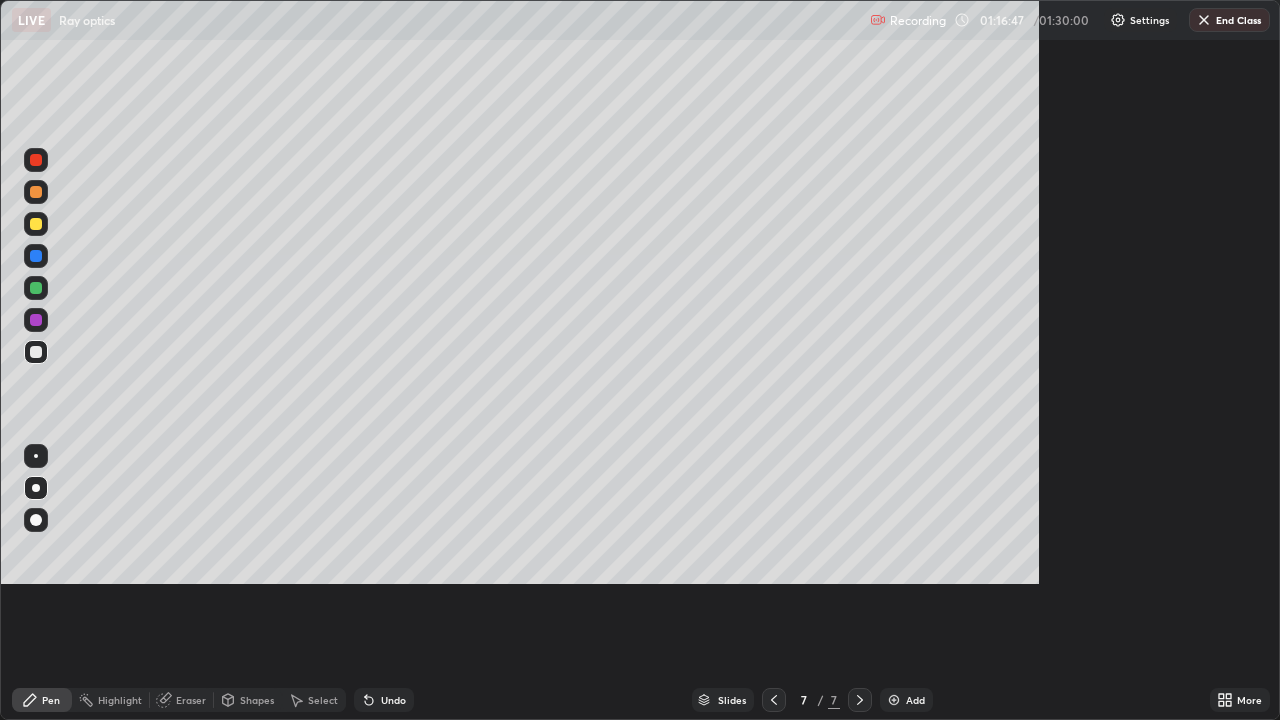 scroll, scrollTop: 99280, scrollLeft: 98720, axis: both 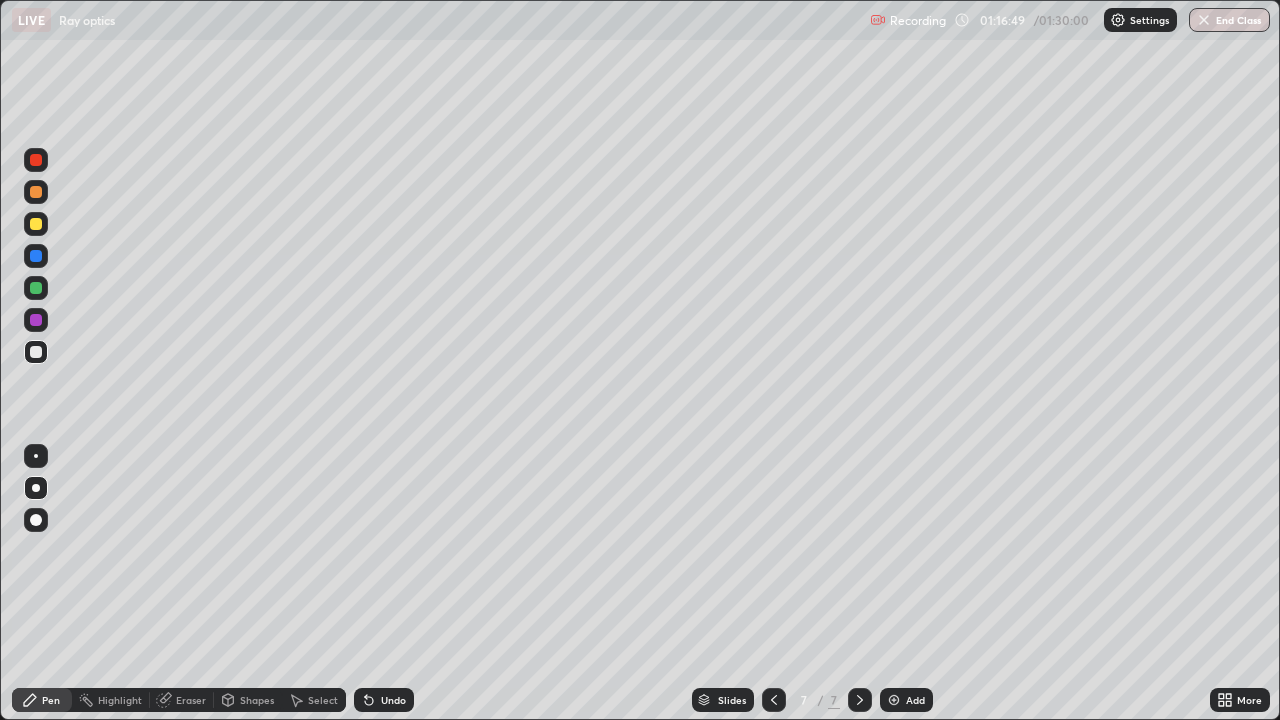 click at bounding box center [894, 700] 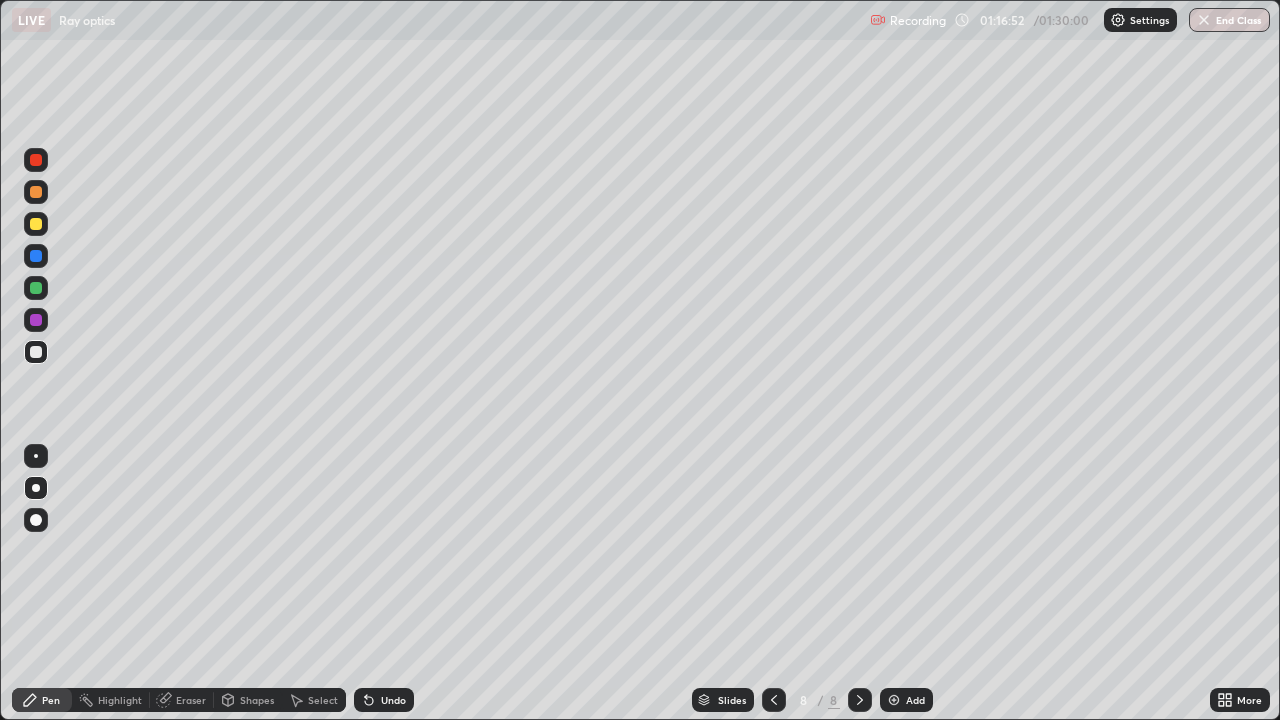 click at bounding box center (36, 352) 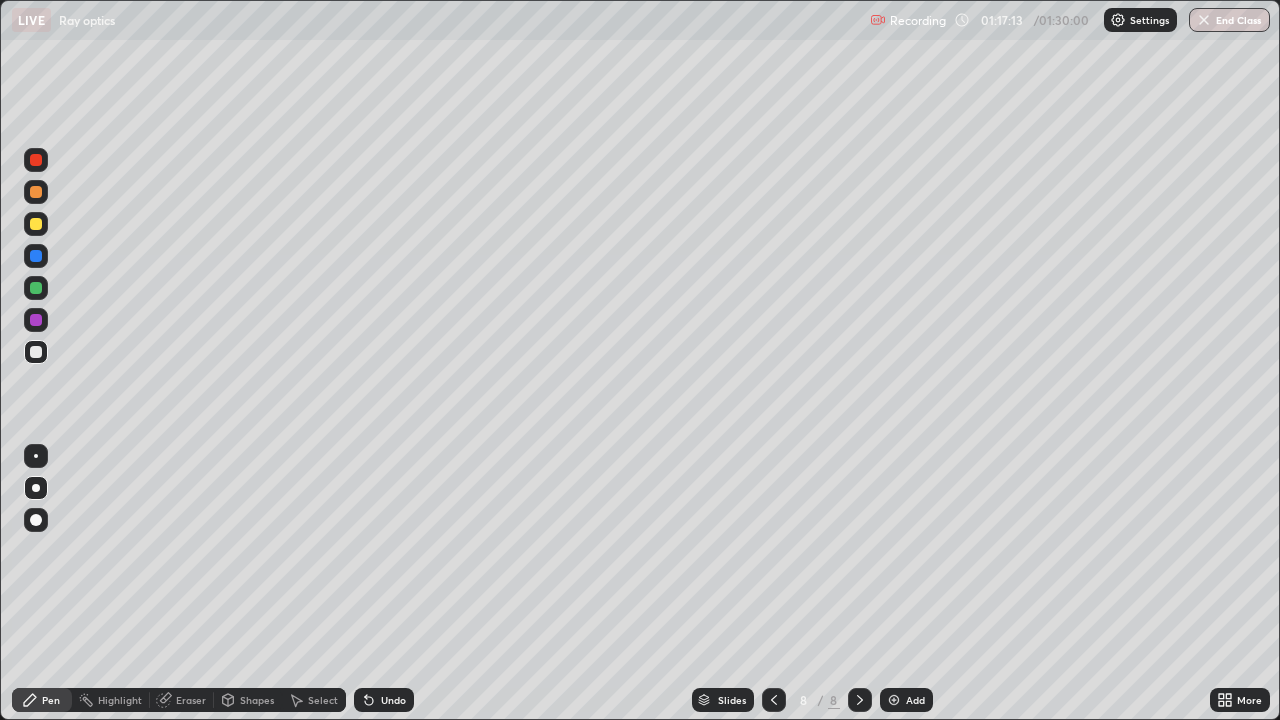 click on "Eraser" at bounding box center [191, 700] 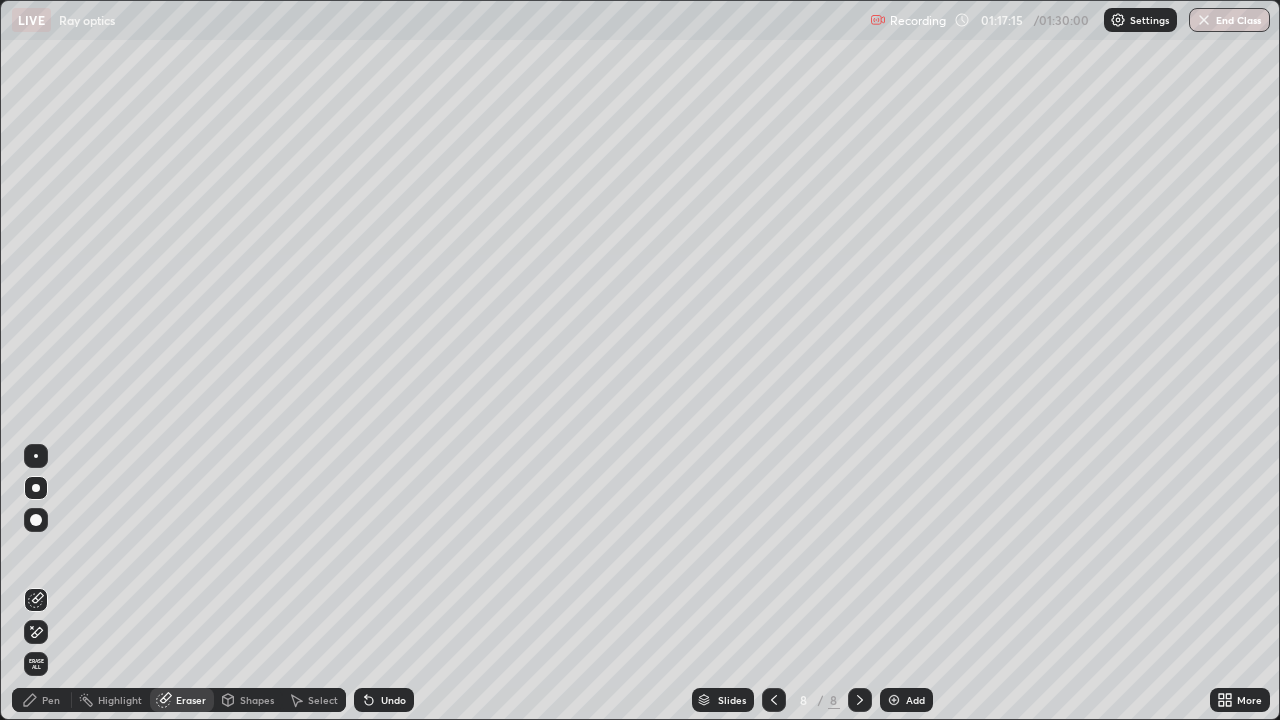click on "Pen" at bounding box center [51, 700] 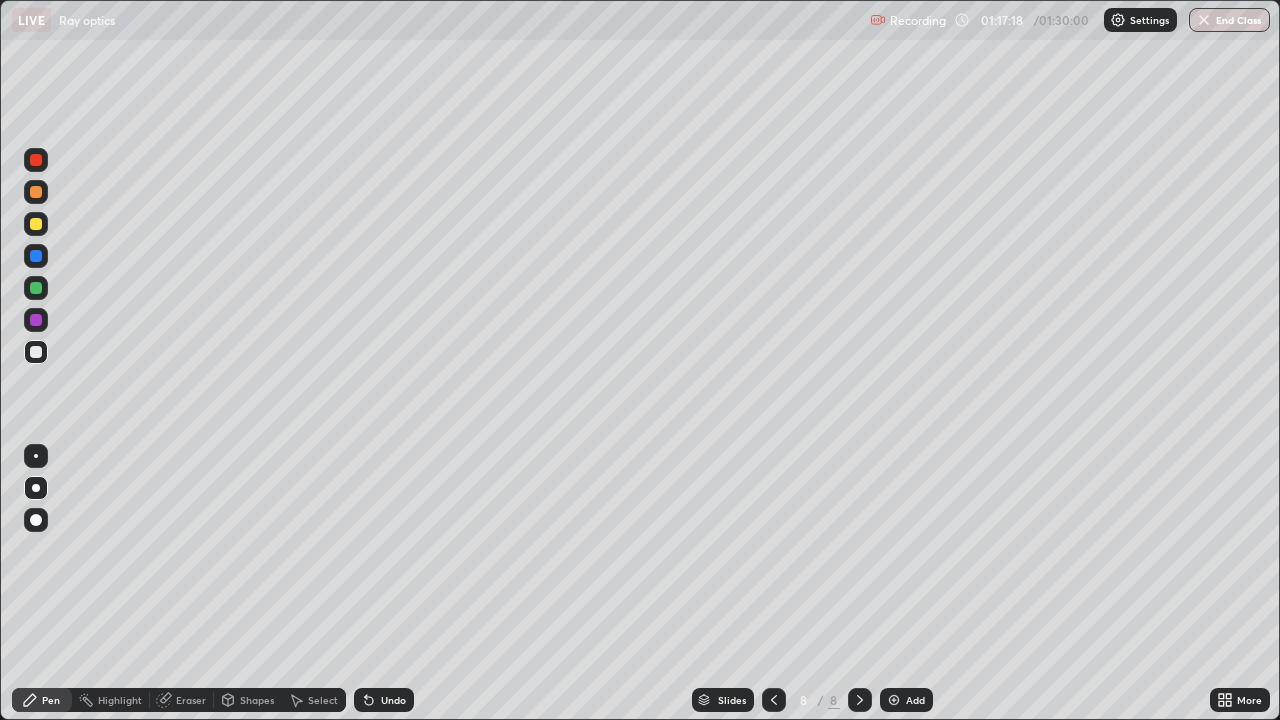 click at bounding box center [36, 160] 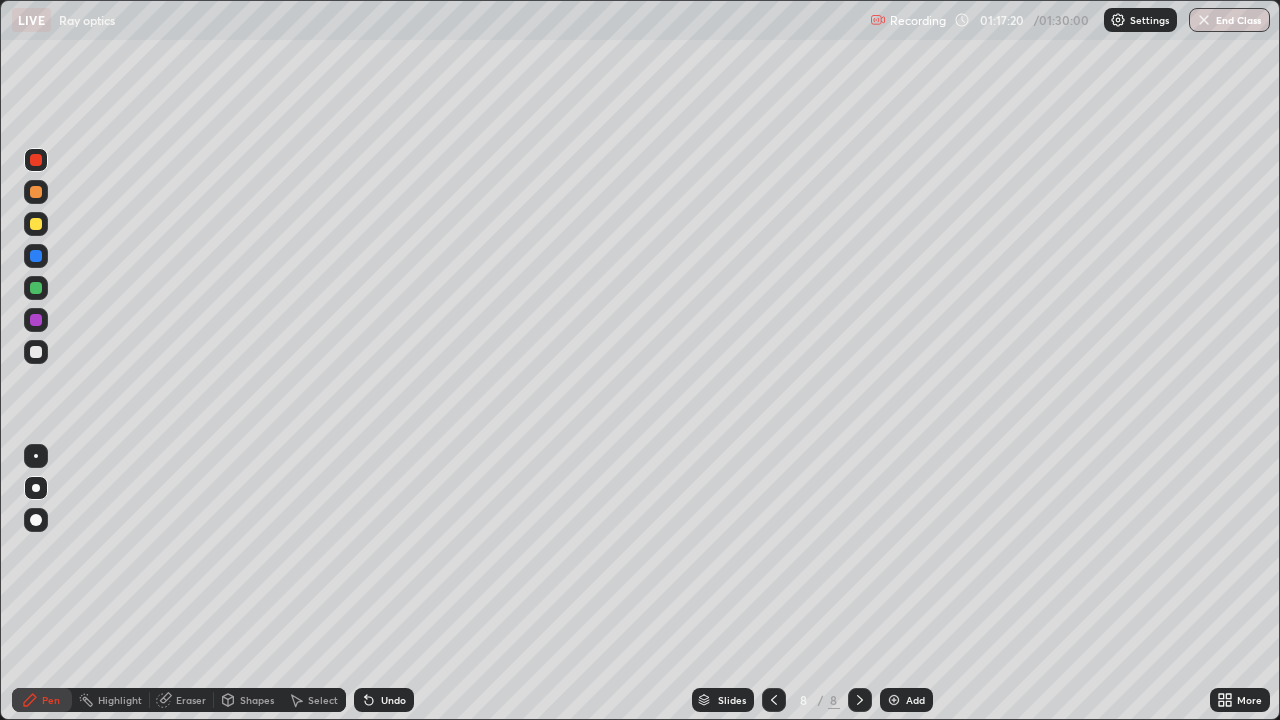 click at bounding box center [36, 352] 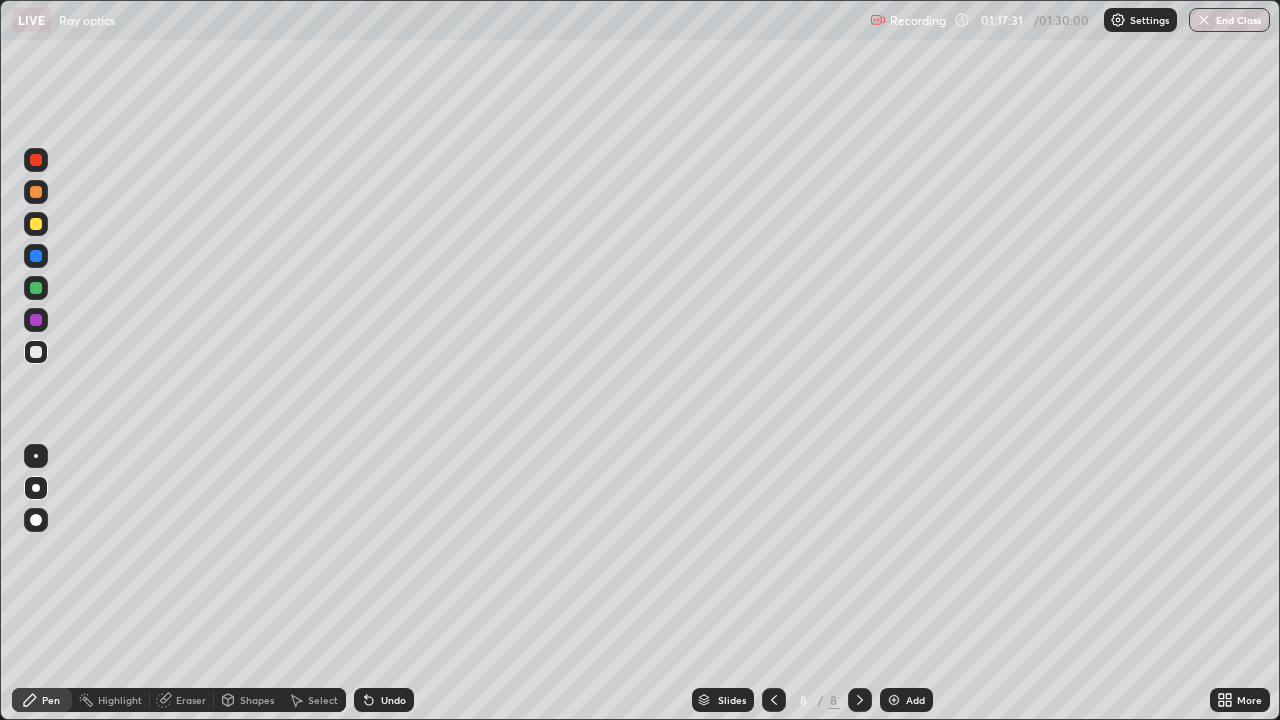click at bounding box center (36, 224) 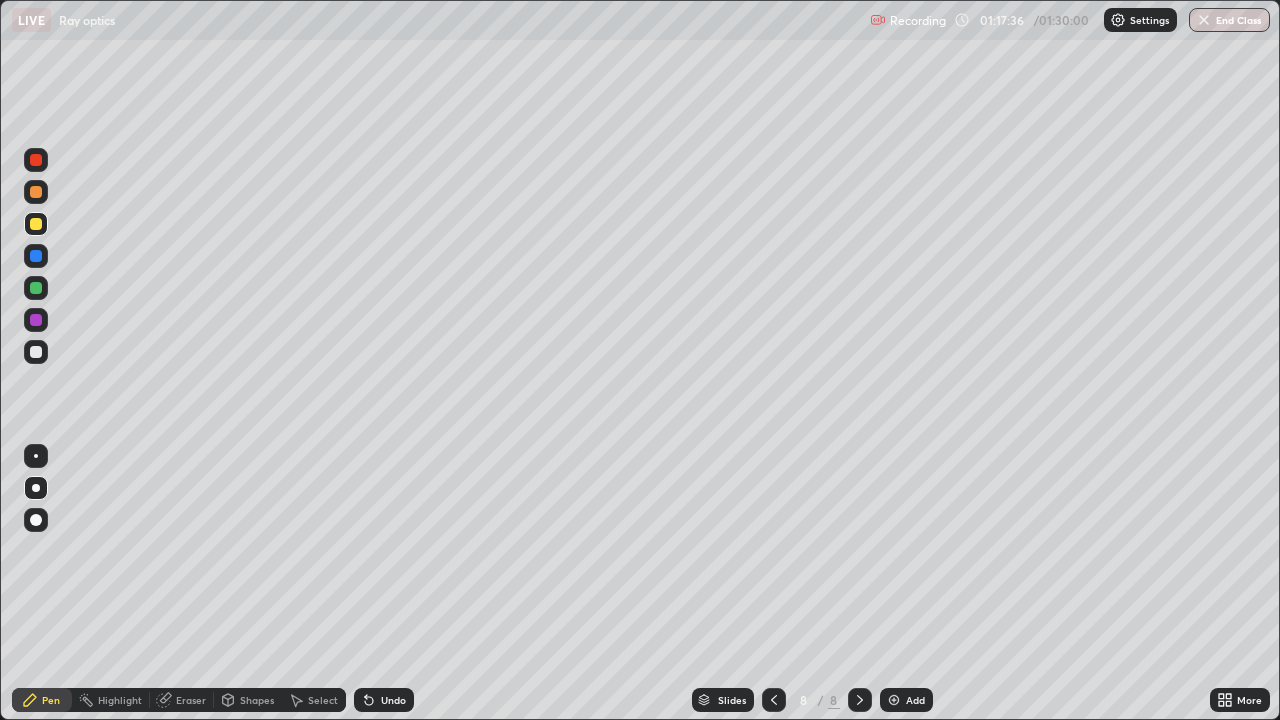 click on "Shapes" at bounding box center (257, 700) 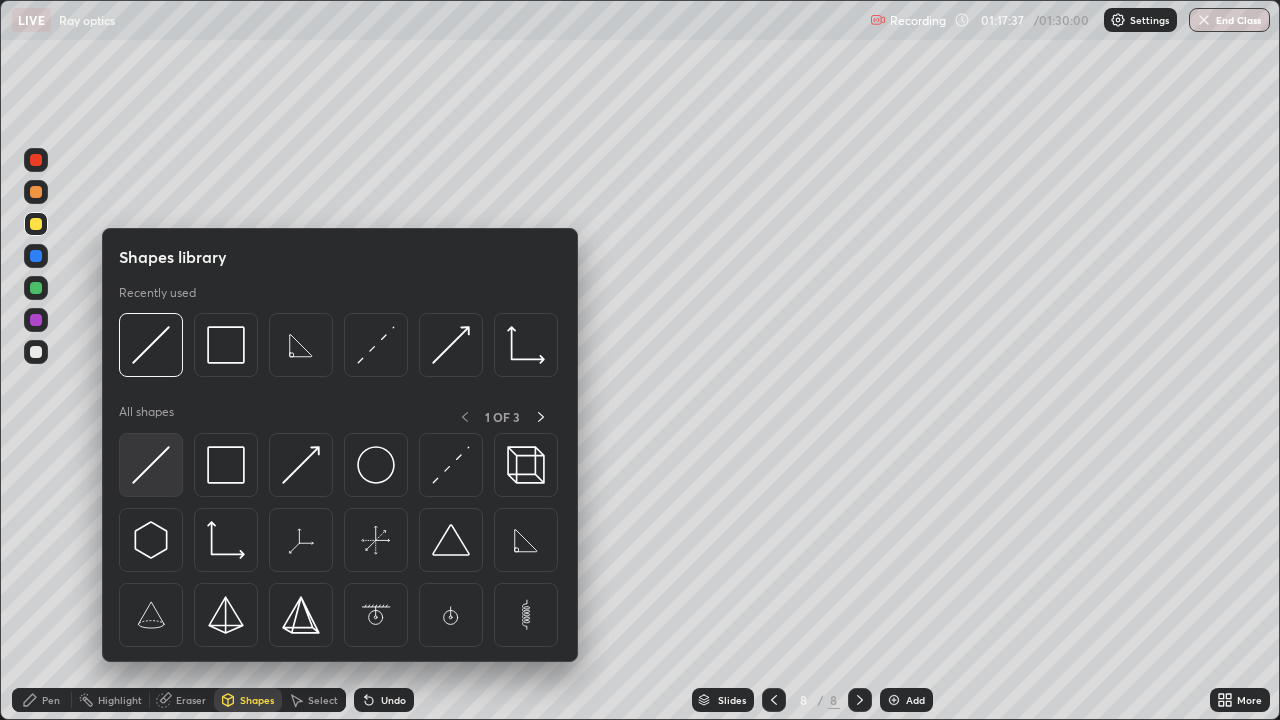 click at bounding box center [151, 465] 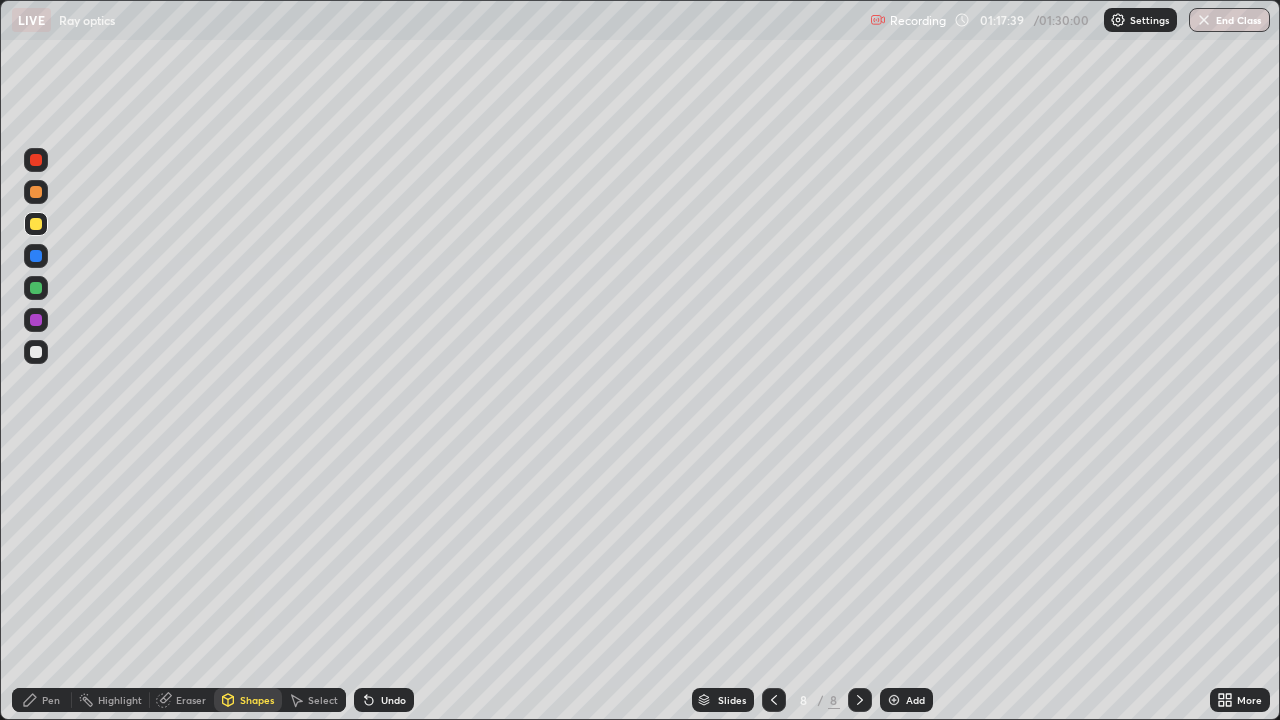 click at bounding box center (36, 160) 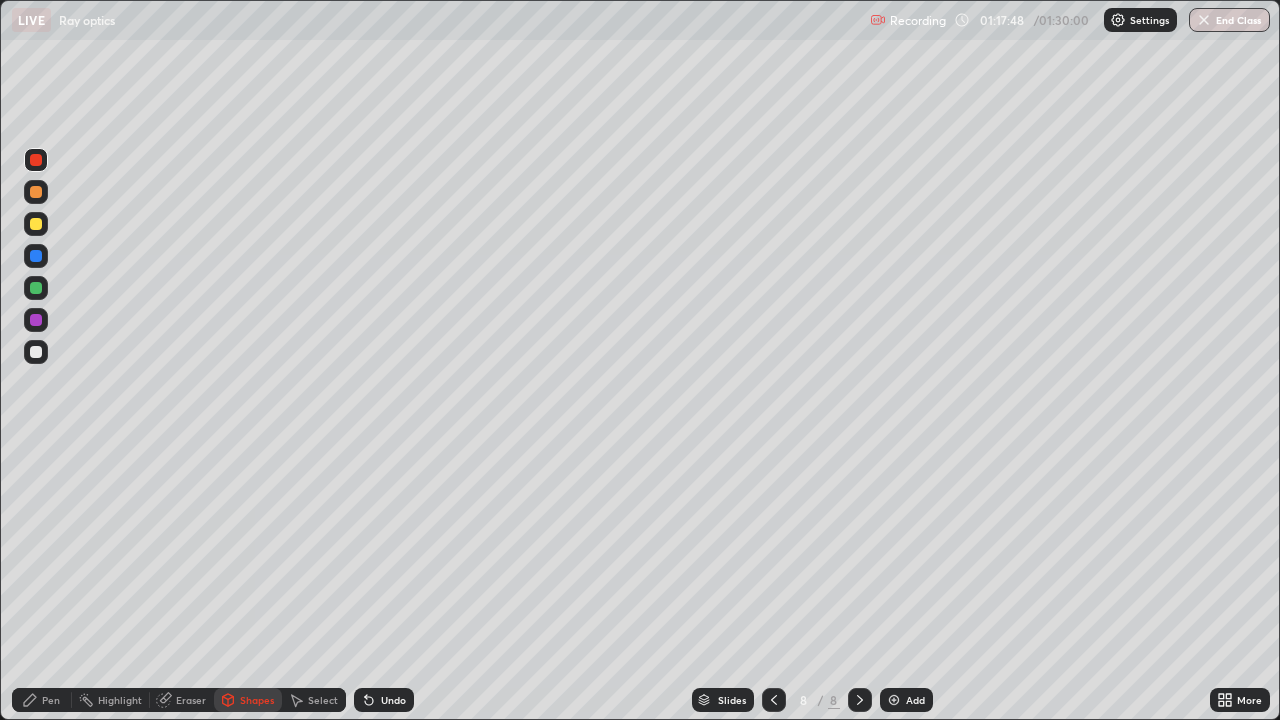 click on "Pen" at bounding box center (51, 700) 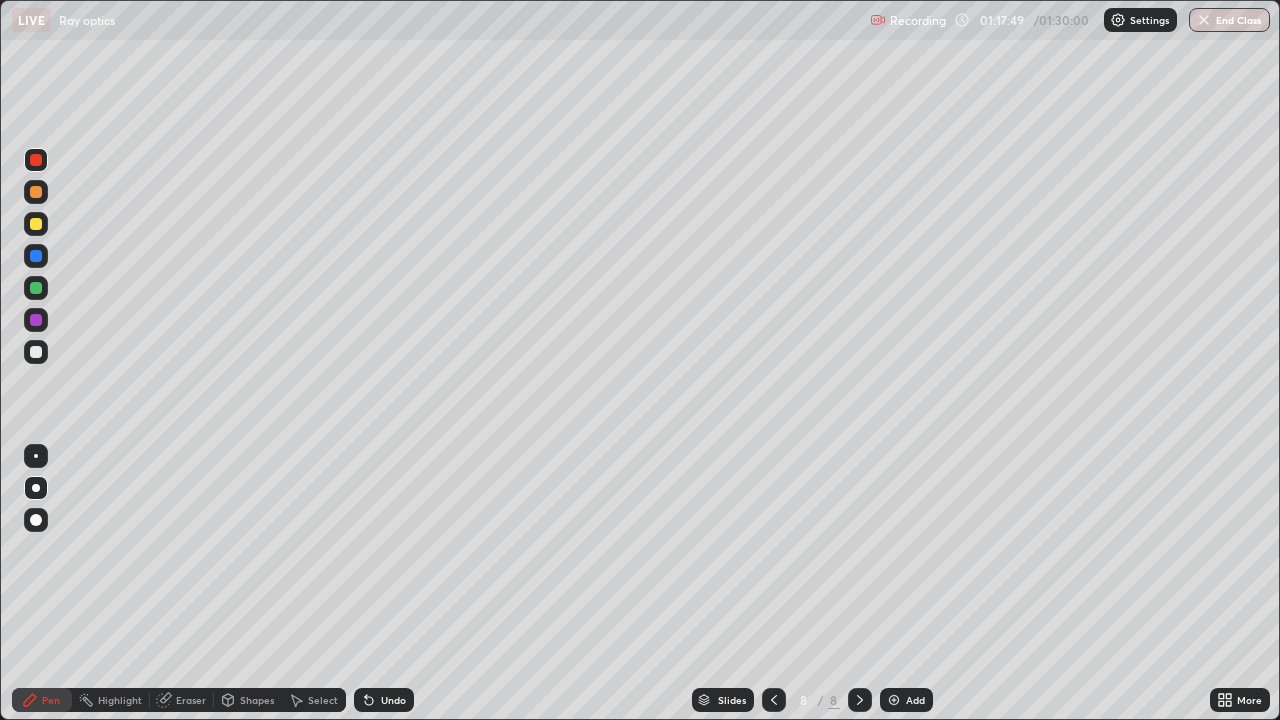 click at bounding box center [36, 488] 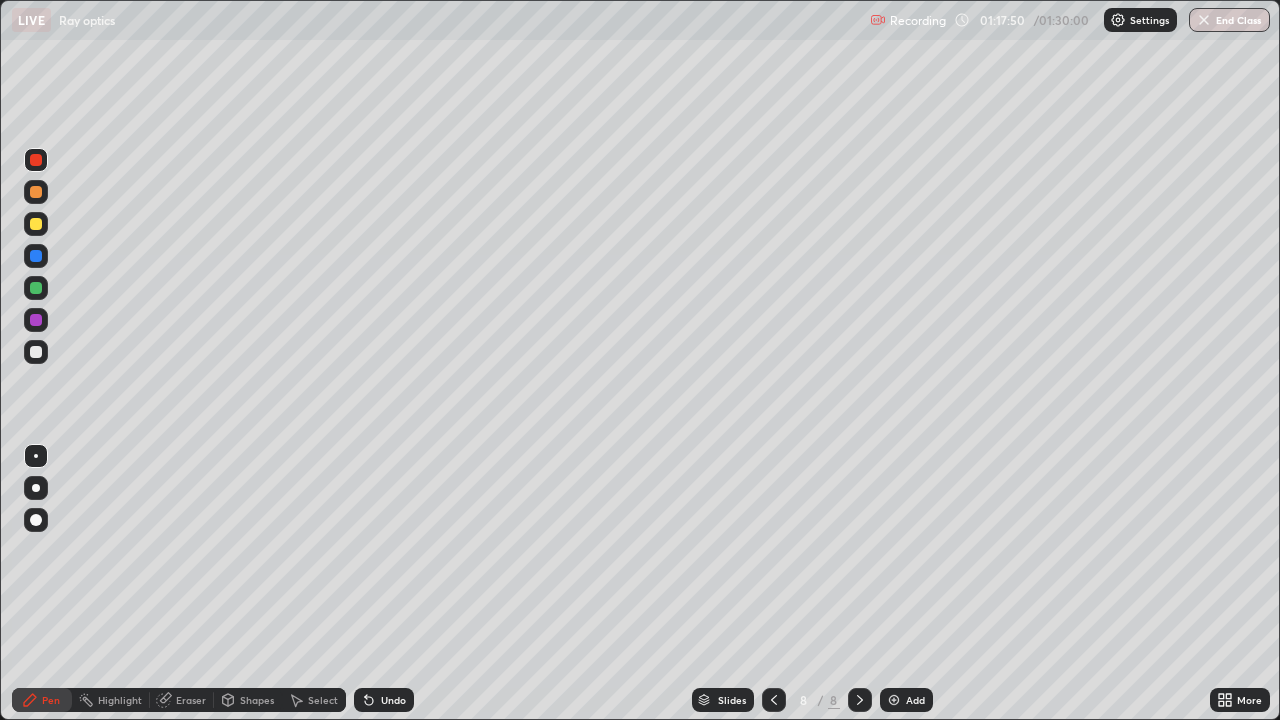 click at bounding box center [36, 256] 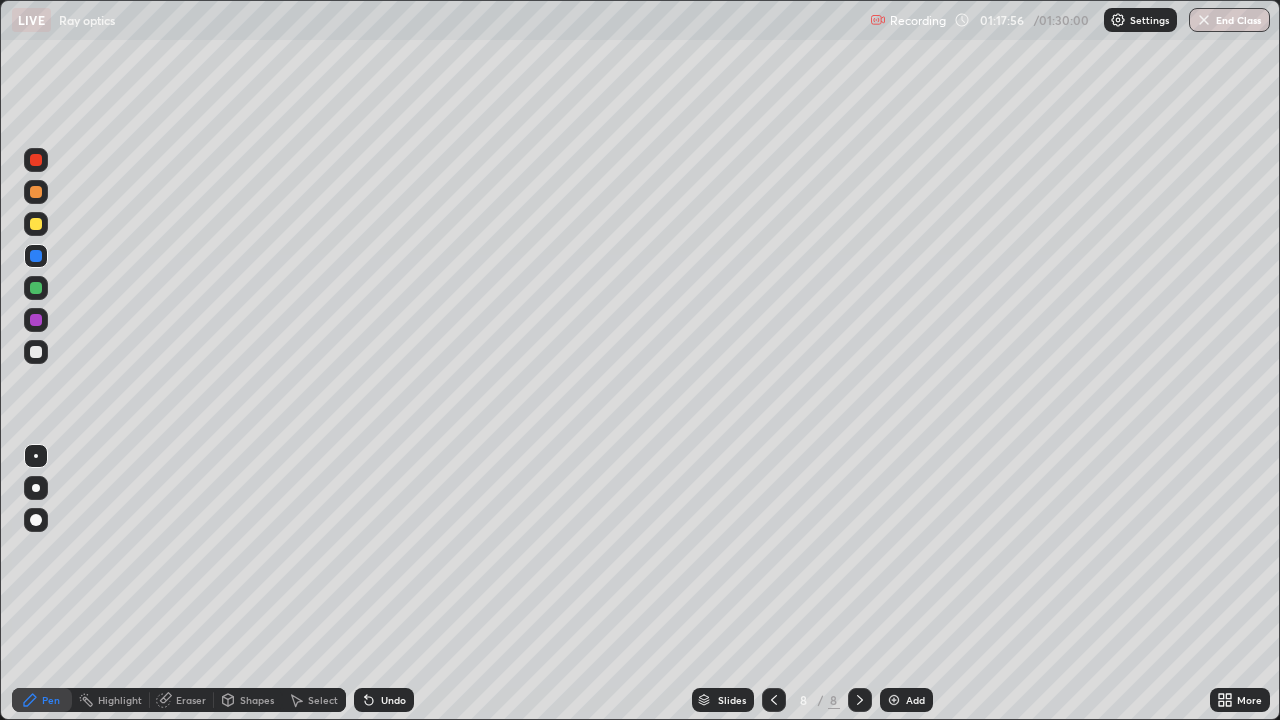 click at bounding box center [36, 320] 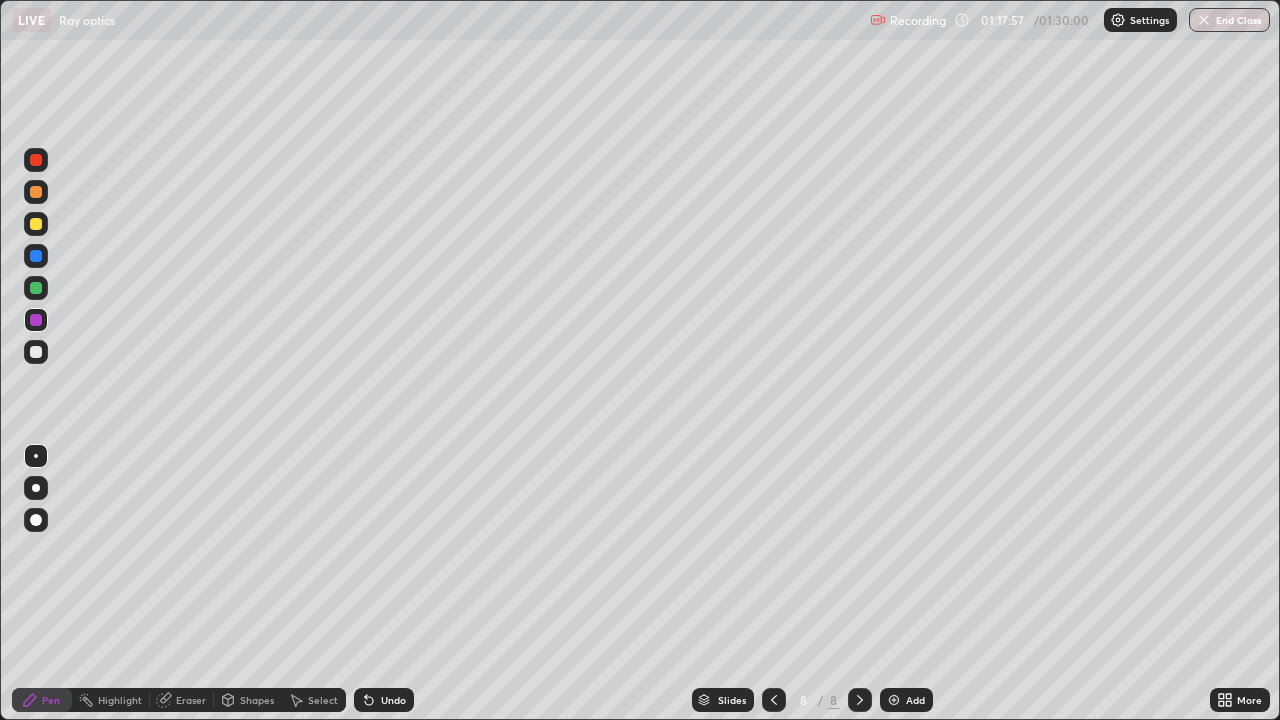click on "Pen" at bounding box center [51, 700] 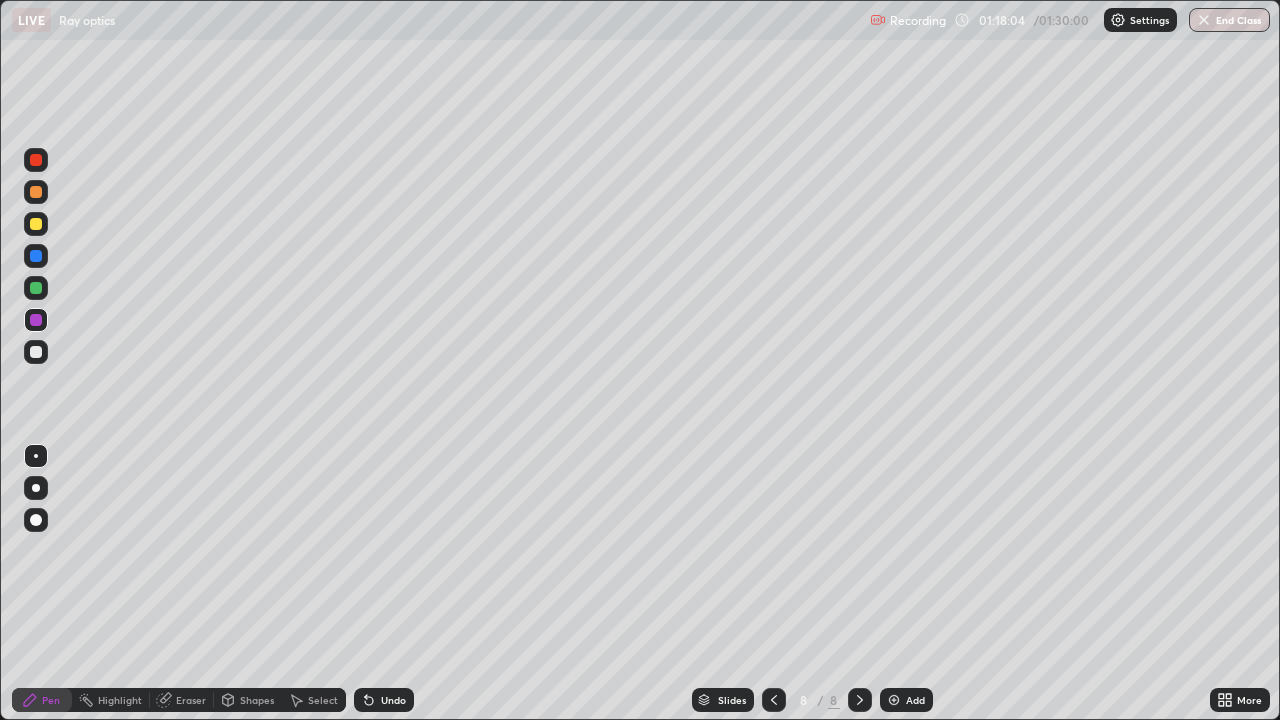 click at bounding box center [36, 224] 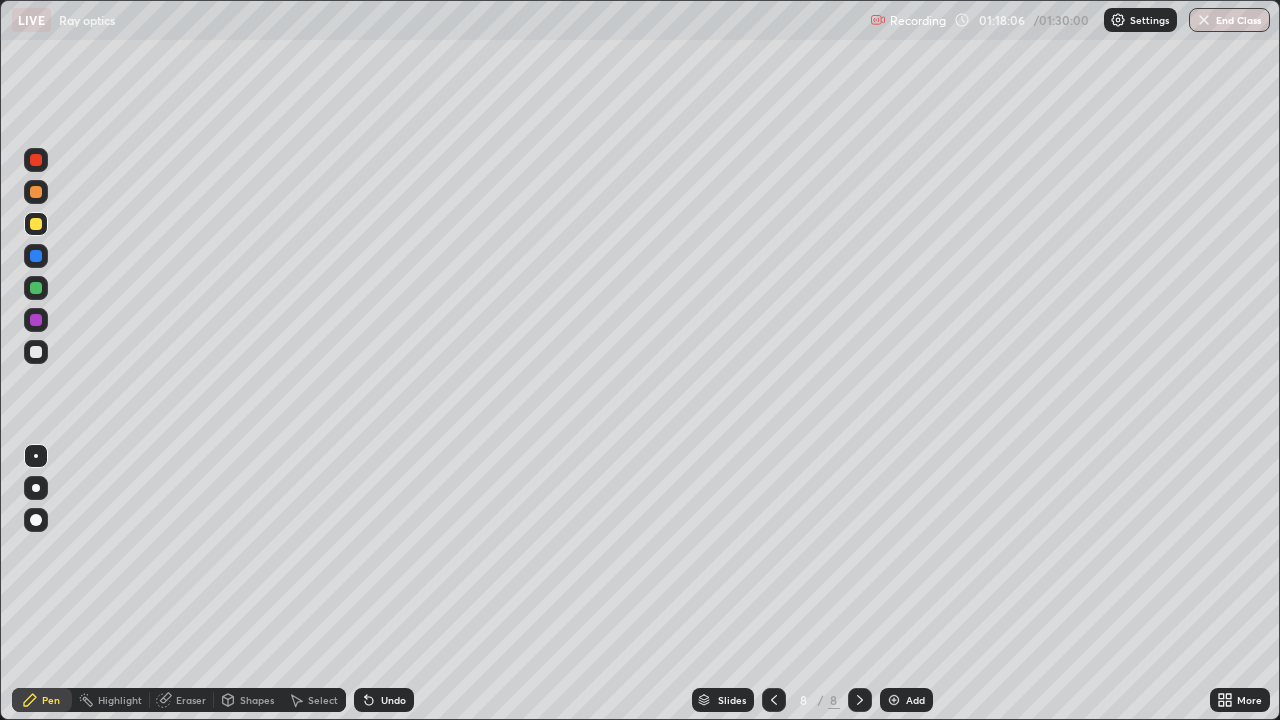 click on "Shapes" at bounding box center (257, 700) 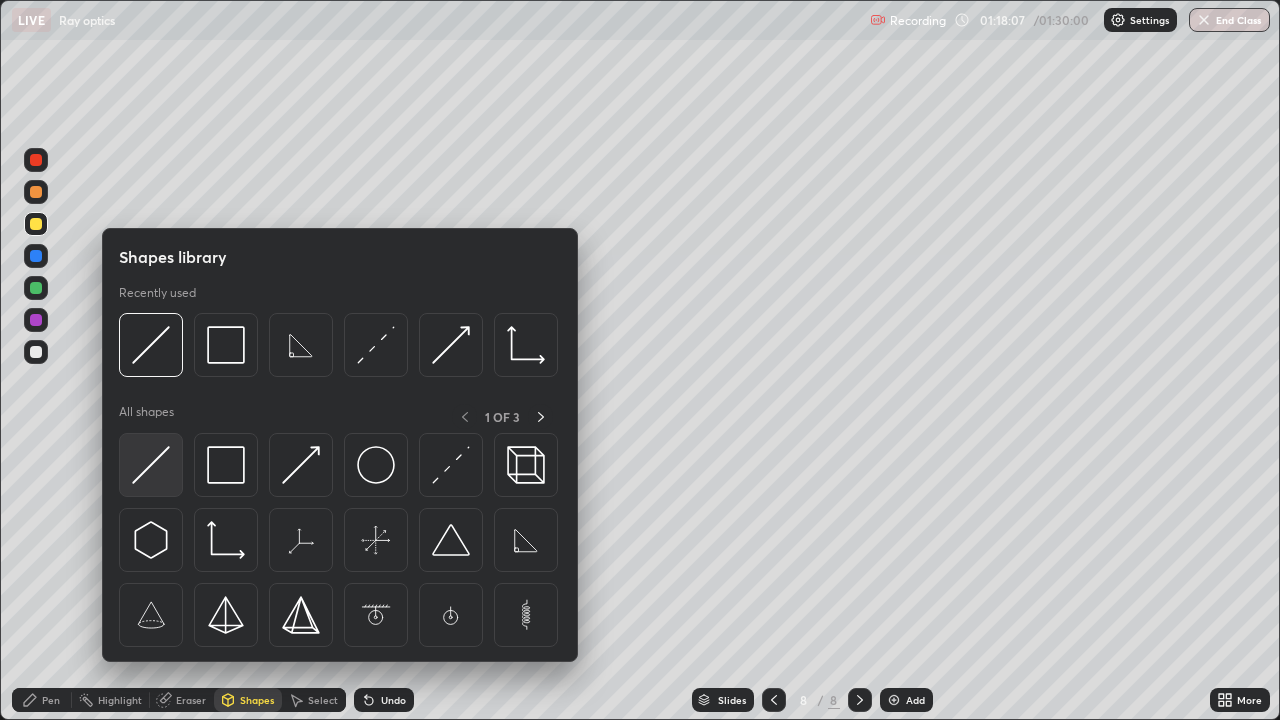 click at bounding box center (151, 465) 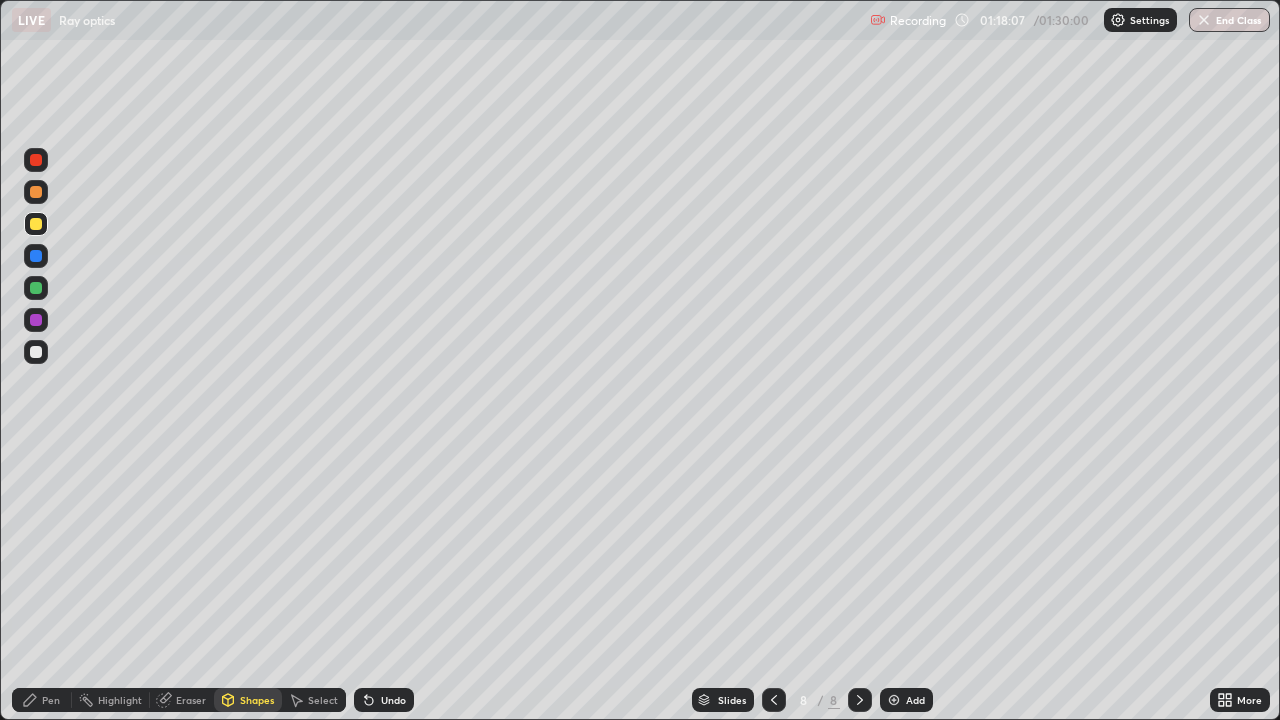 click at bounding box center [36, 288] 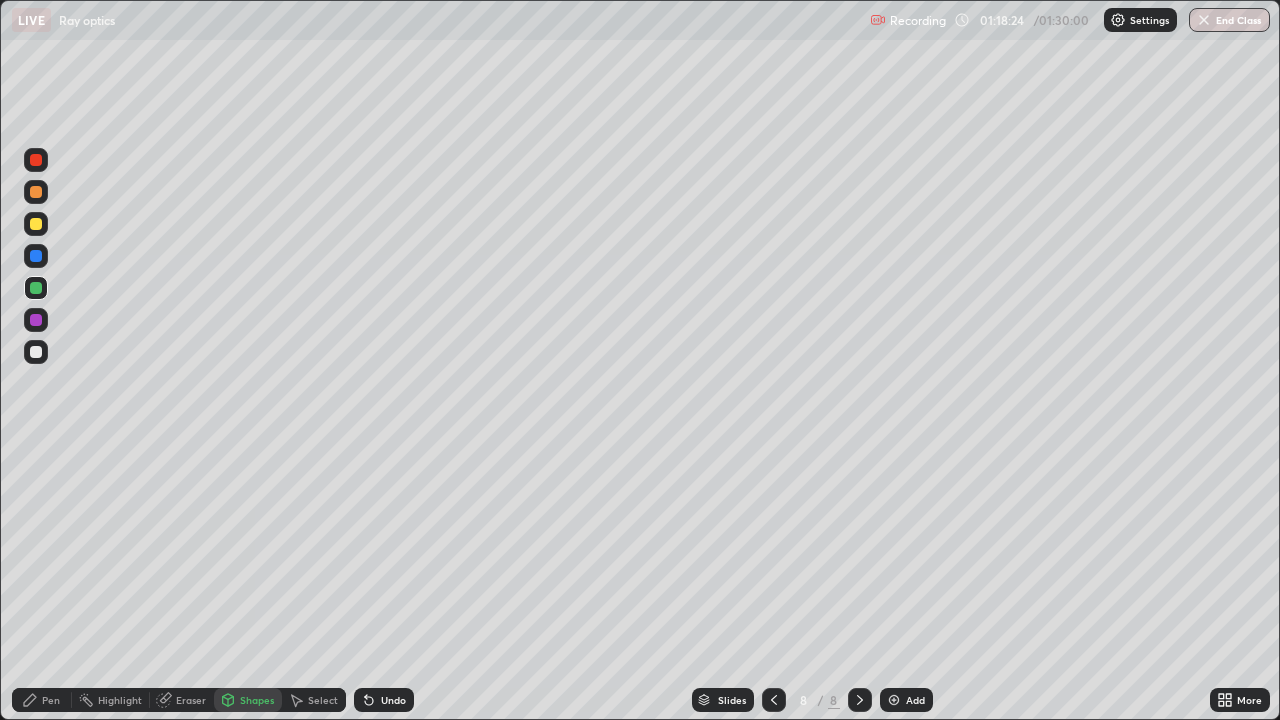 click at bounding box center [36, 224] 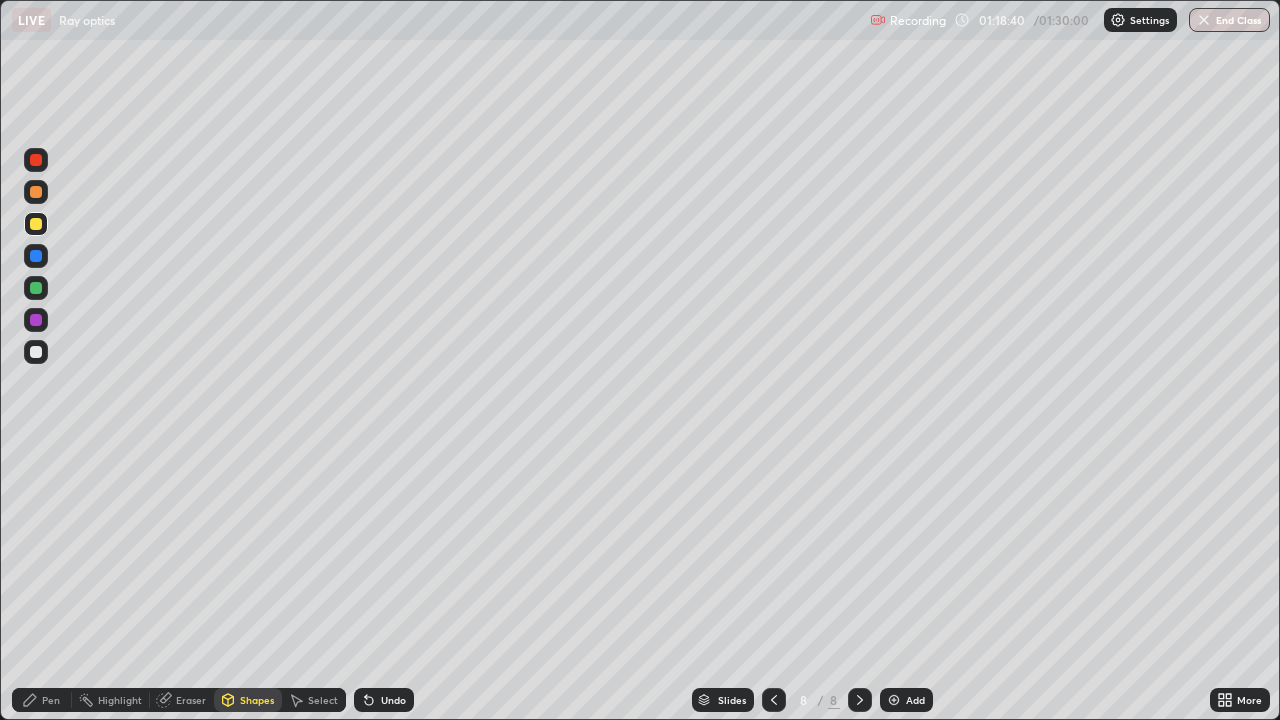 click on "Pen" at bounding box center [51, 700] 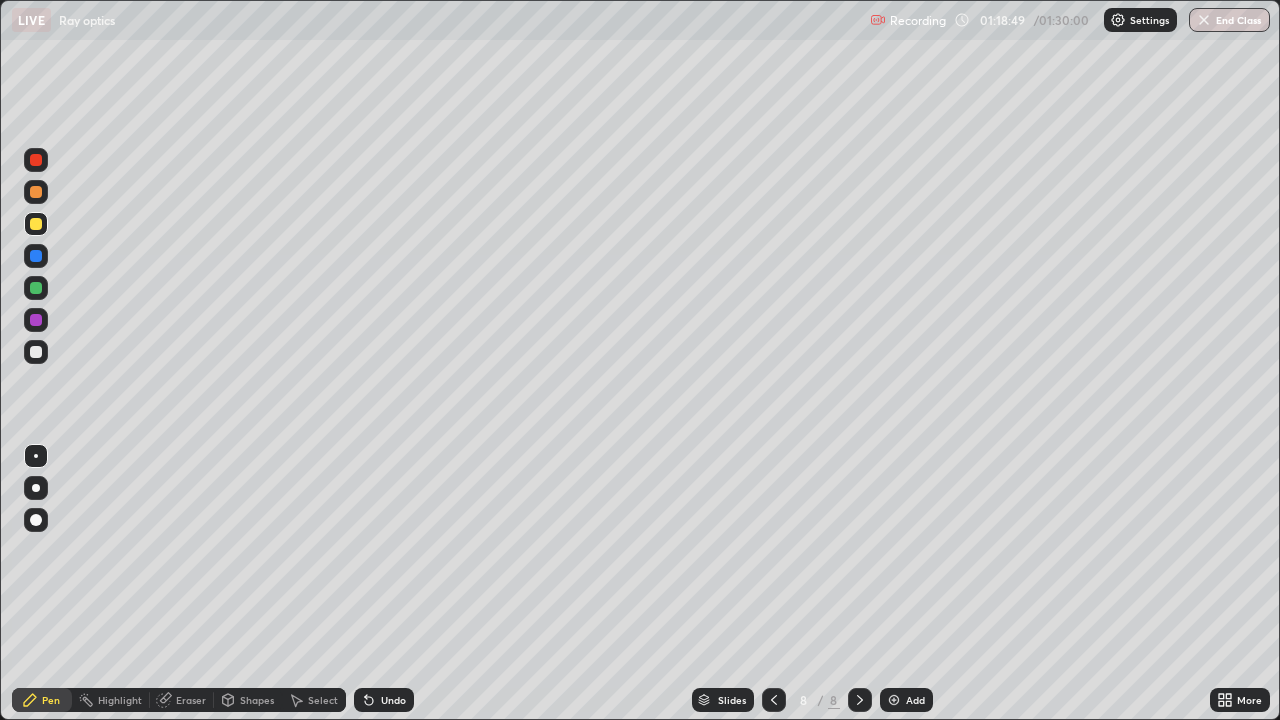 click at bounding box center (36, 224) 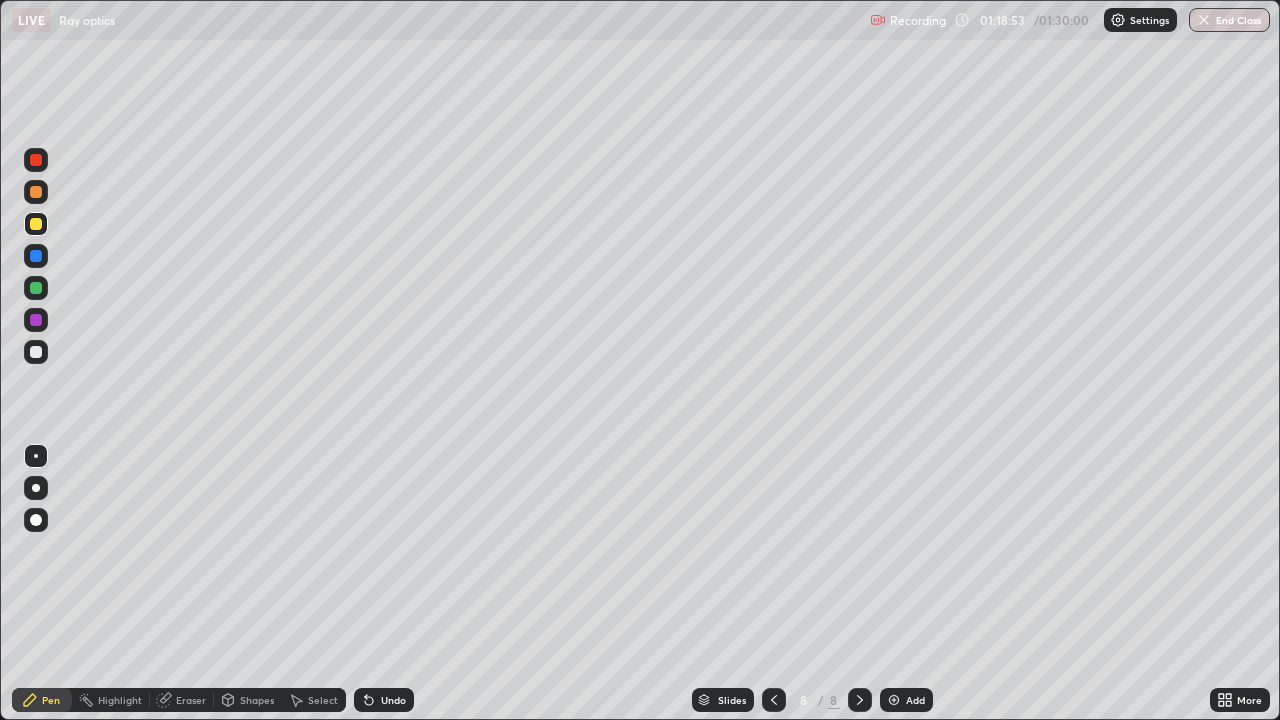 click at bounding box center [36, 288] 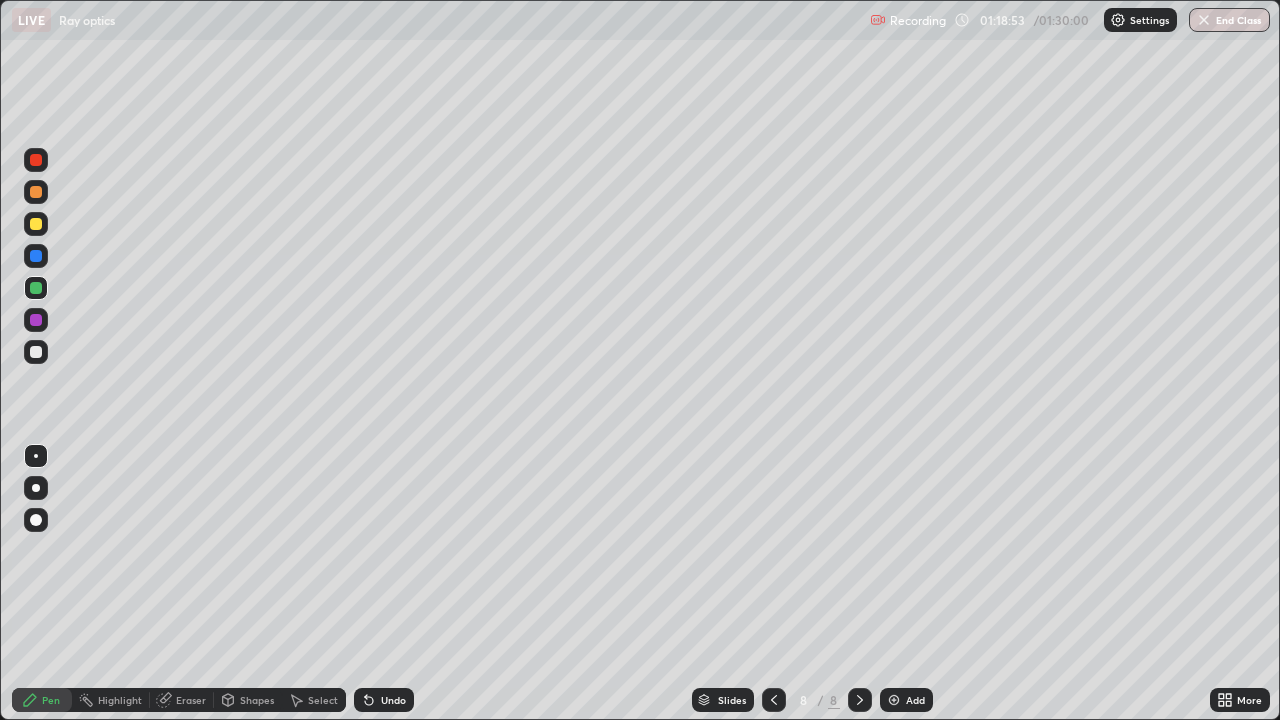 click at bounding box center (36, 256) 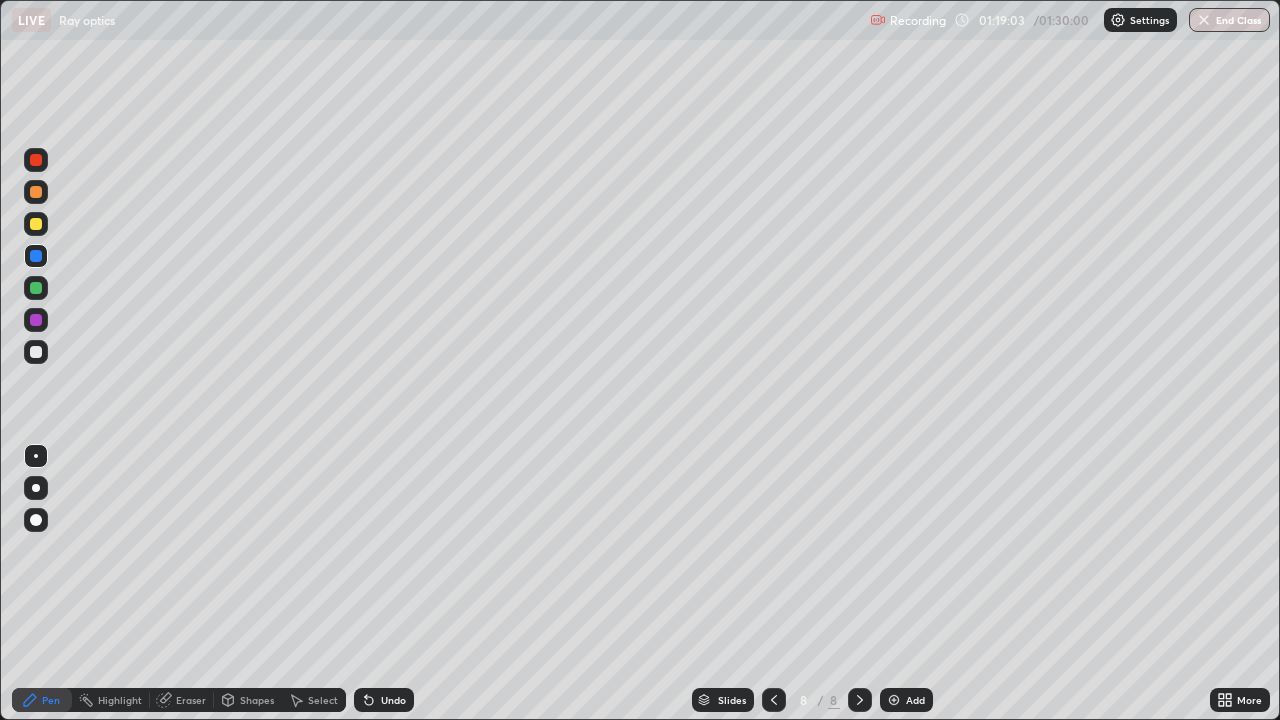 click at bounding box center (36, 160) 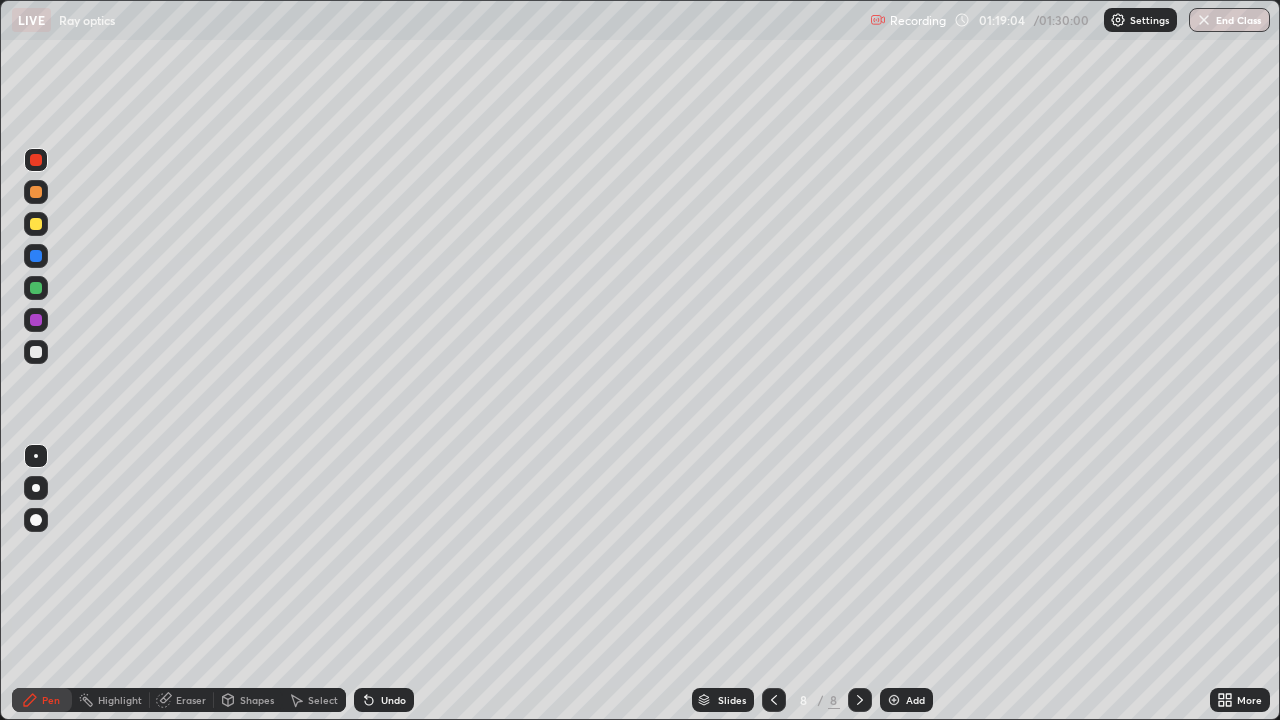 click at bounding box center (36, 352) 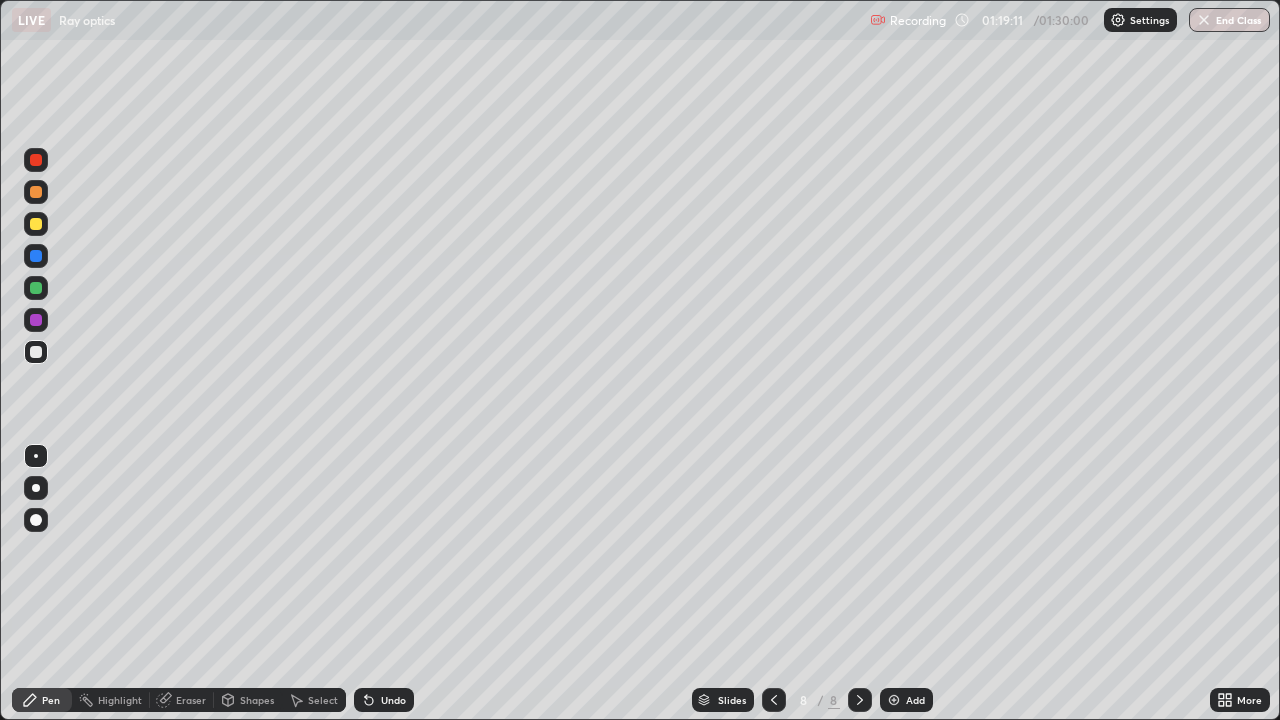 click on "Highlight" at bounding box center [120, 700] 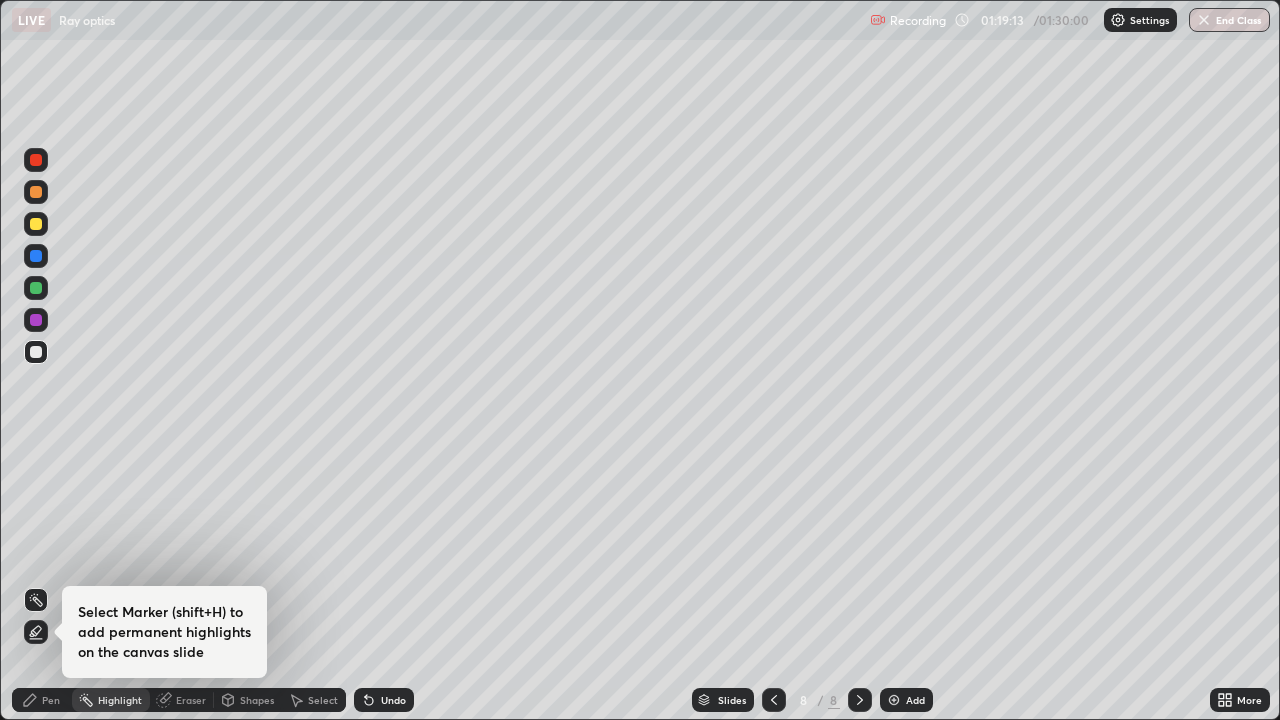 click on "Eraser" at bounding box center [191, 700] 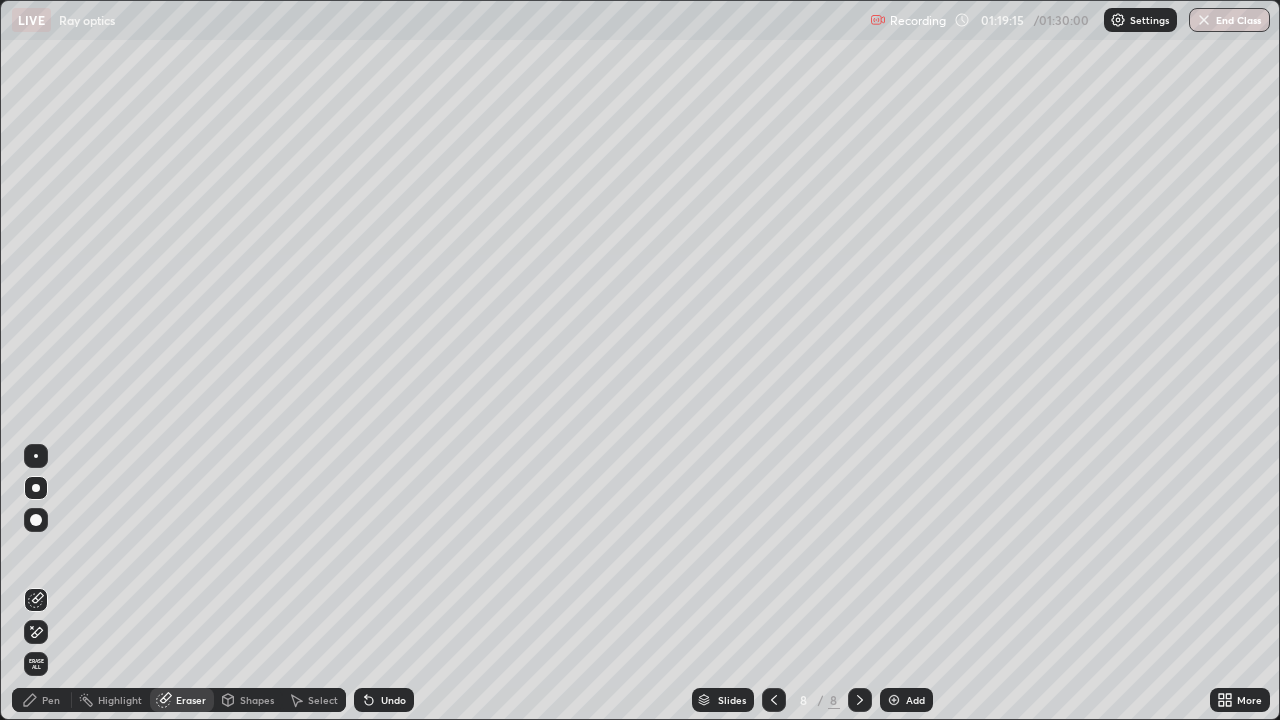 click on "Pen" at bounding box center [51, 700] 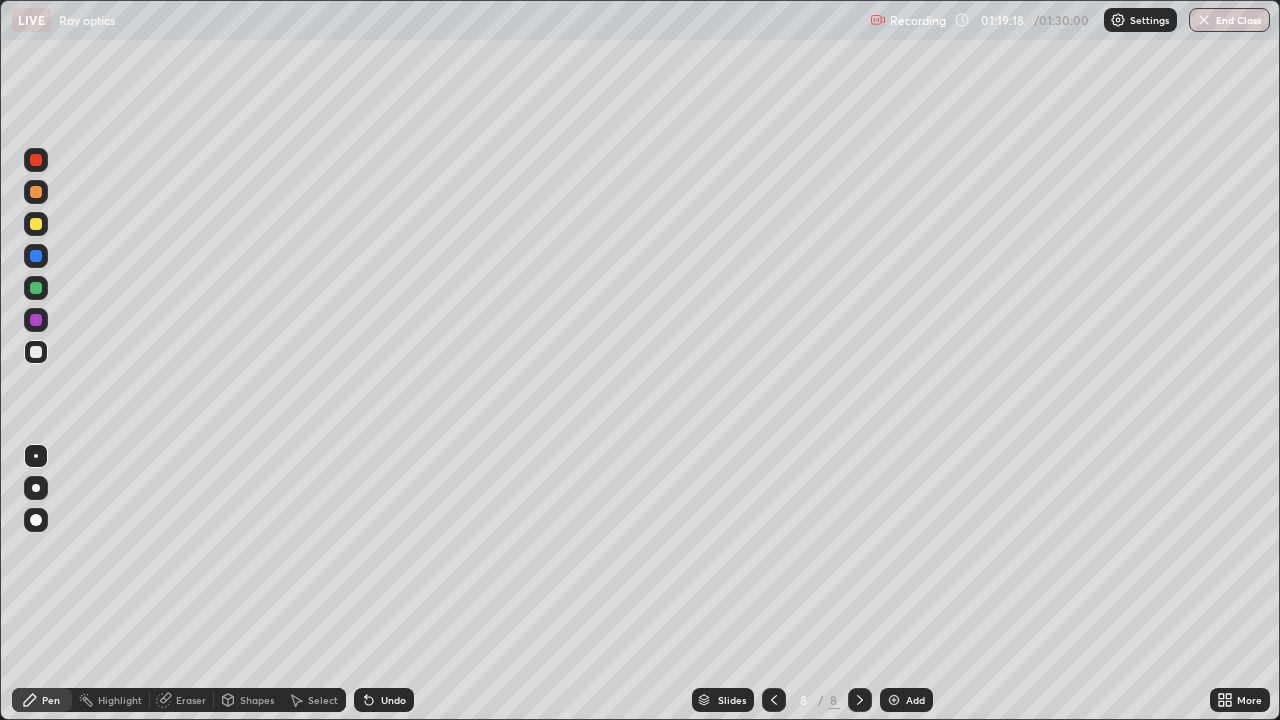 click at bounding box center (36, 160) 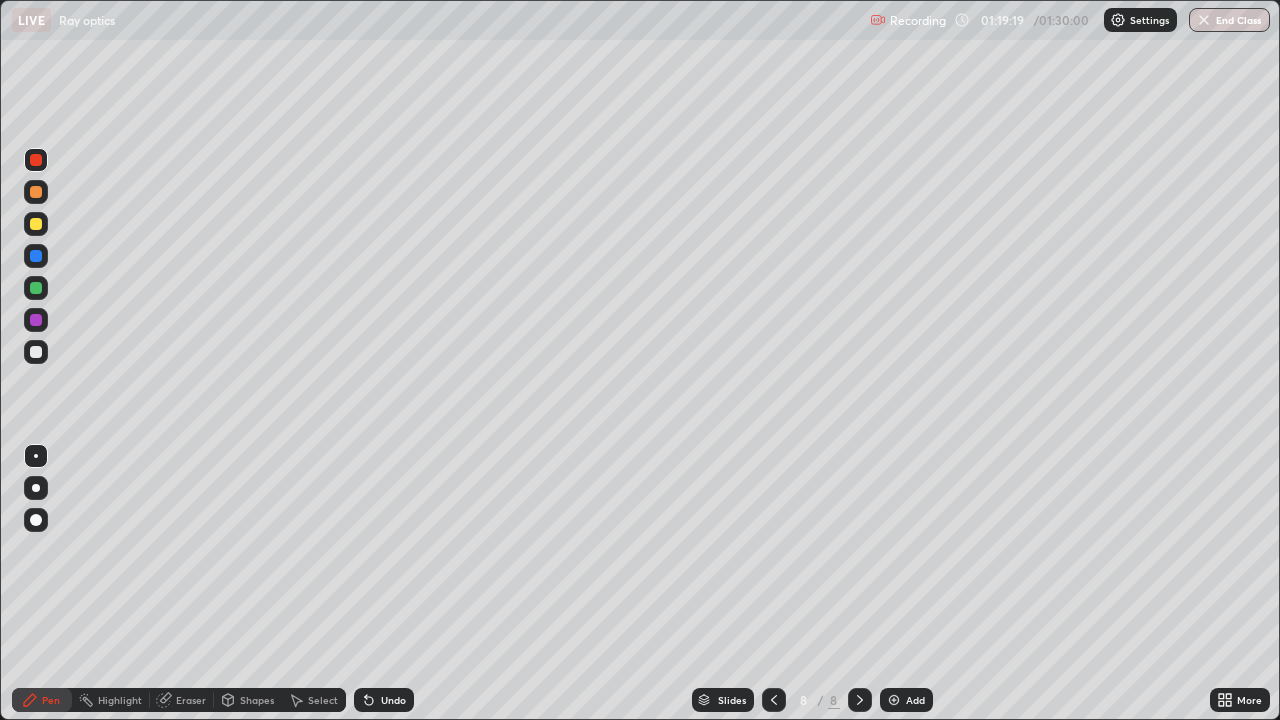 click at bounding box center [36, 488] 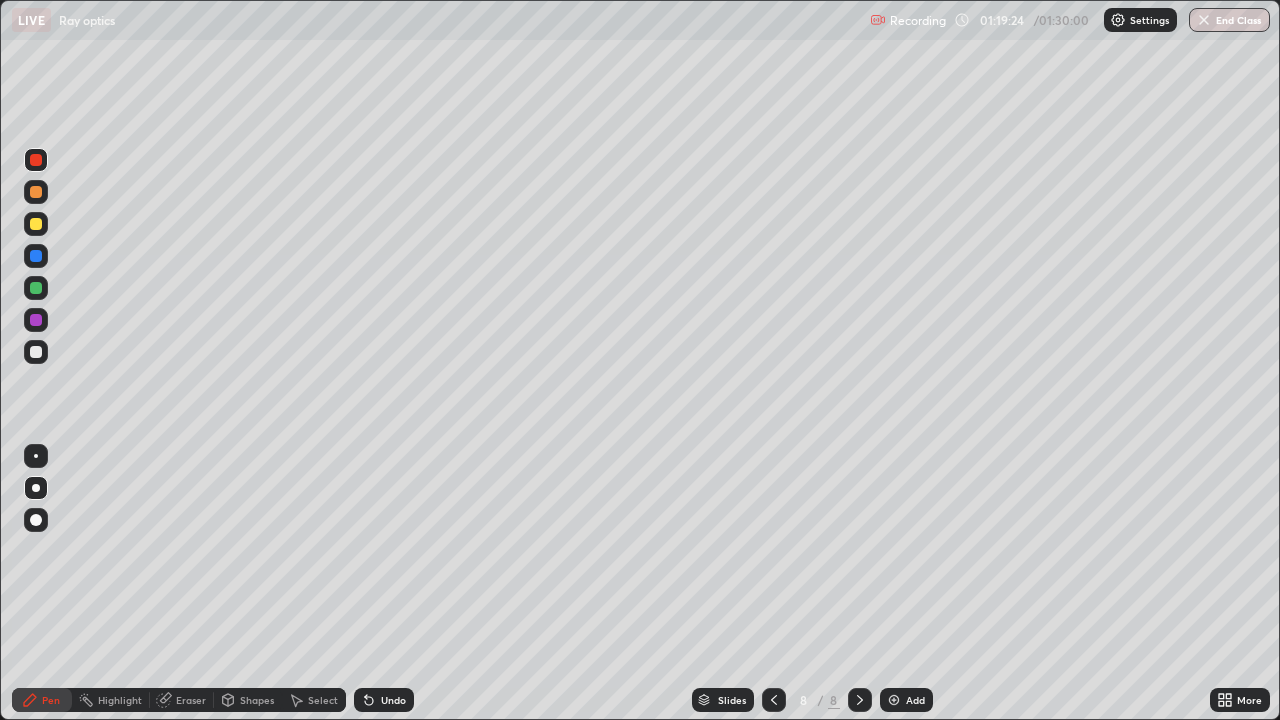 click on "Shapes" at bounding box center (257, 700) 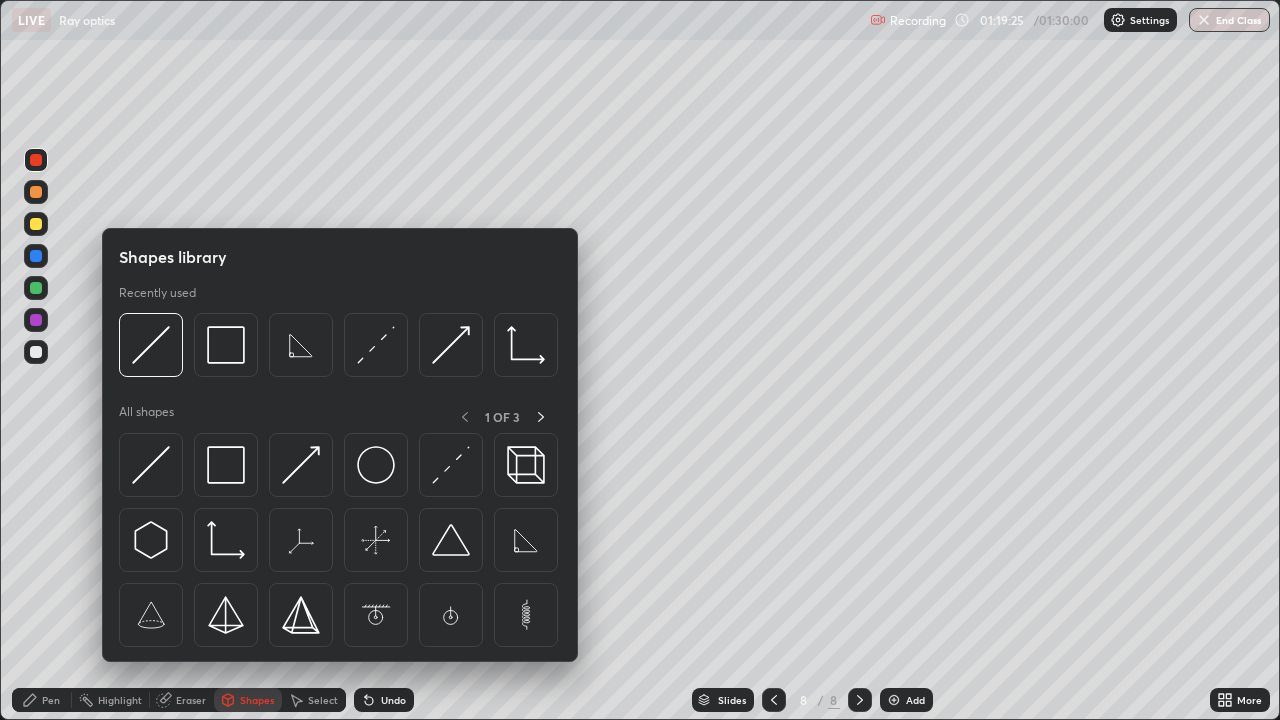click on "Pen" at bounding box center [51, 700] 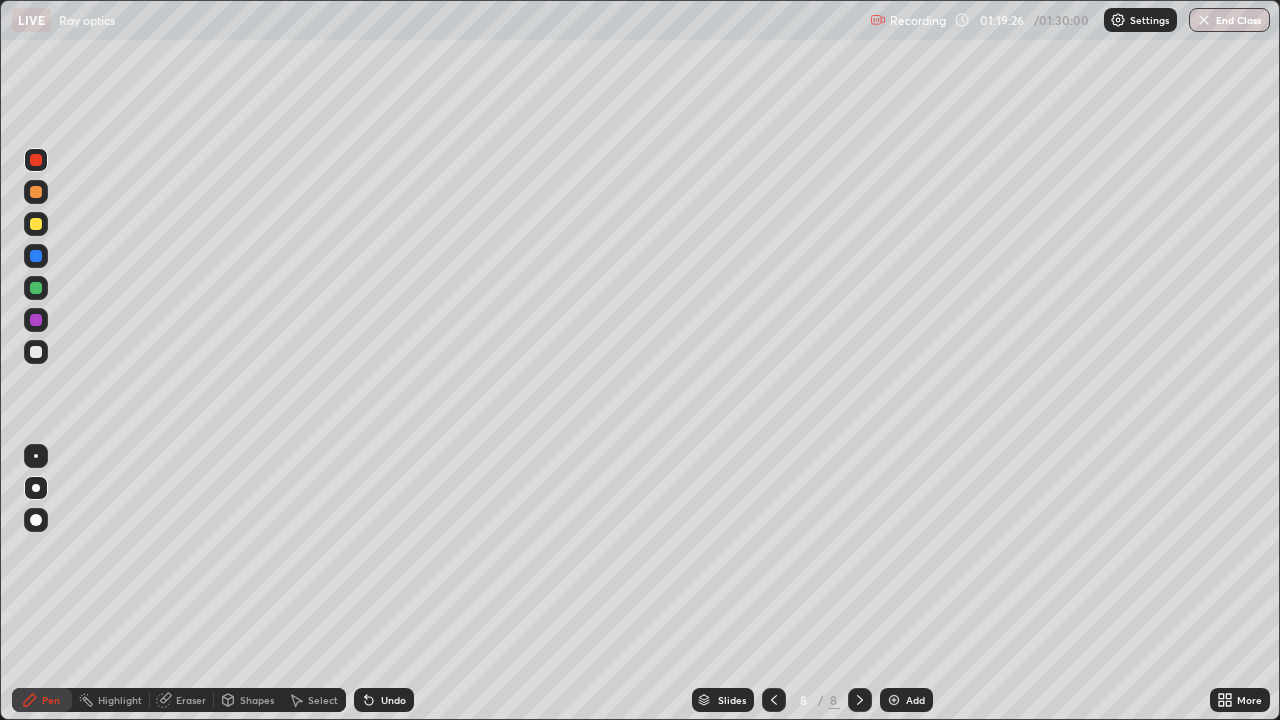 click at bounding box center [36, 352] 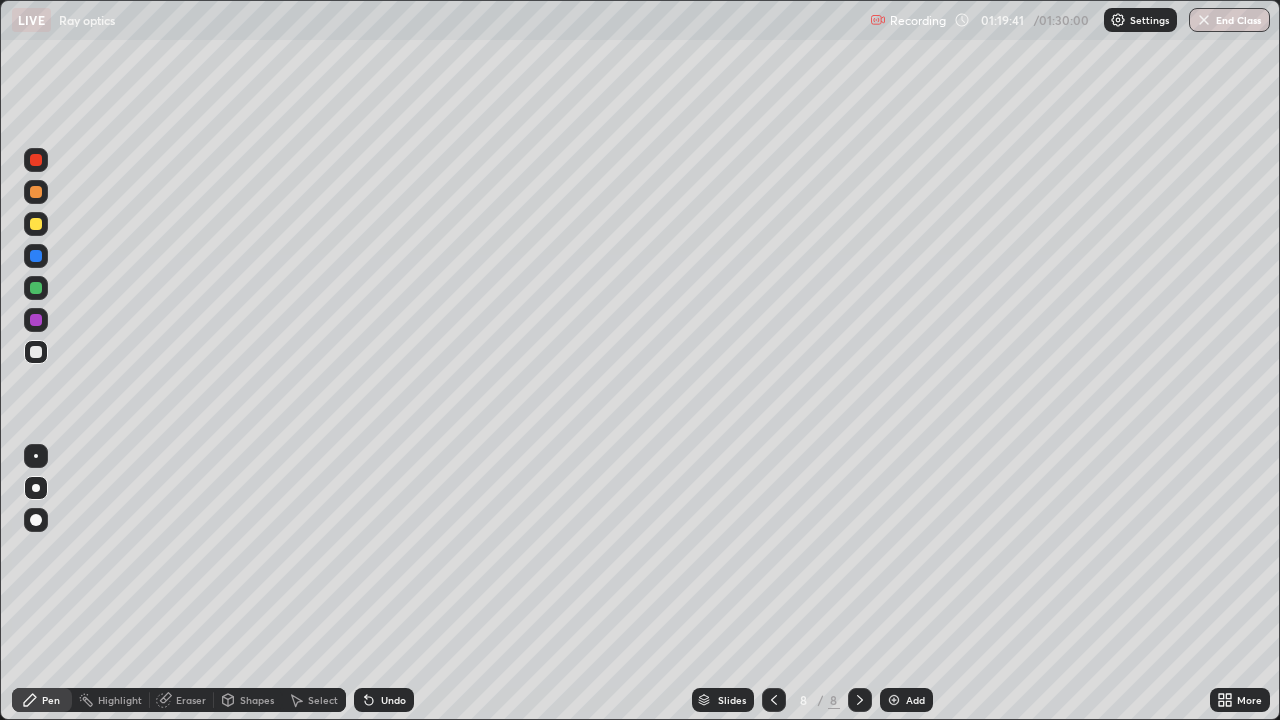 click at bounding box center [36, 224] 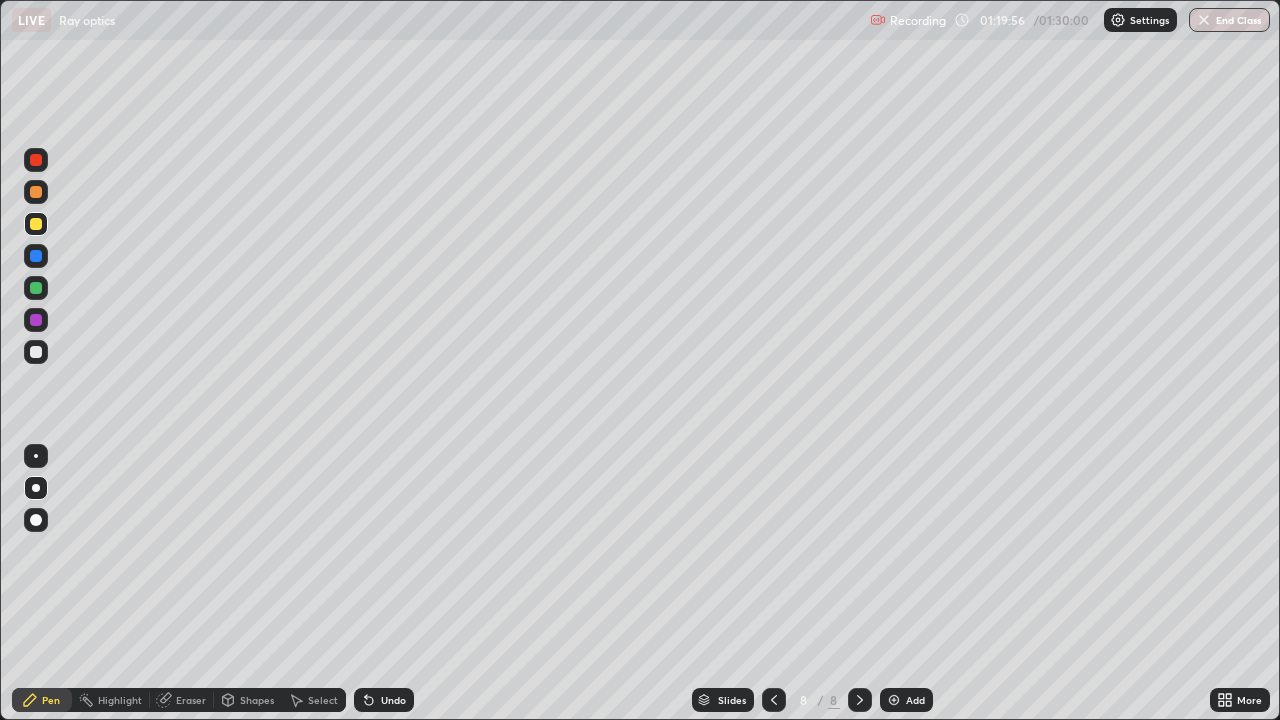 click at bounding box center [36, 352] 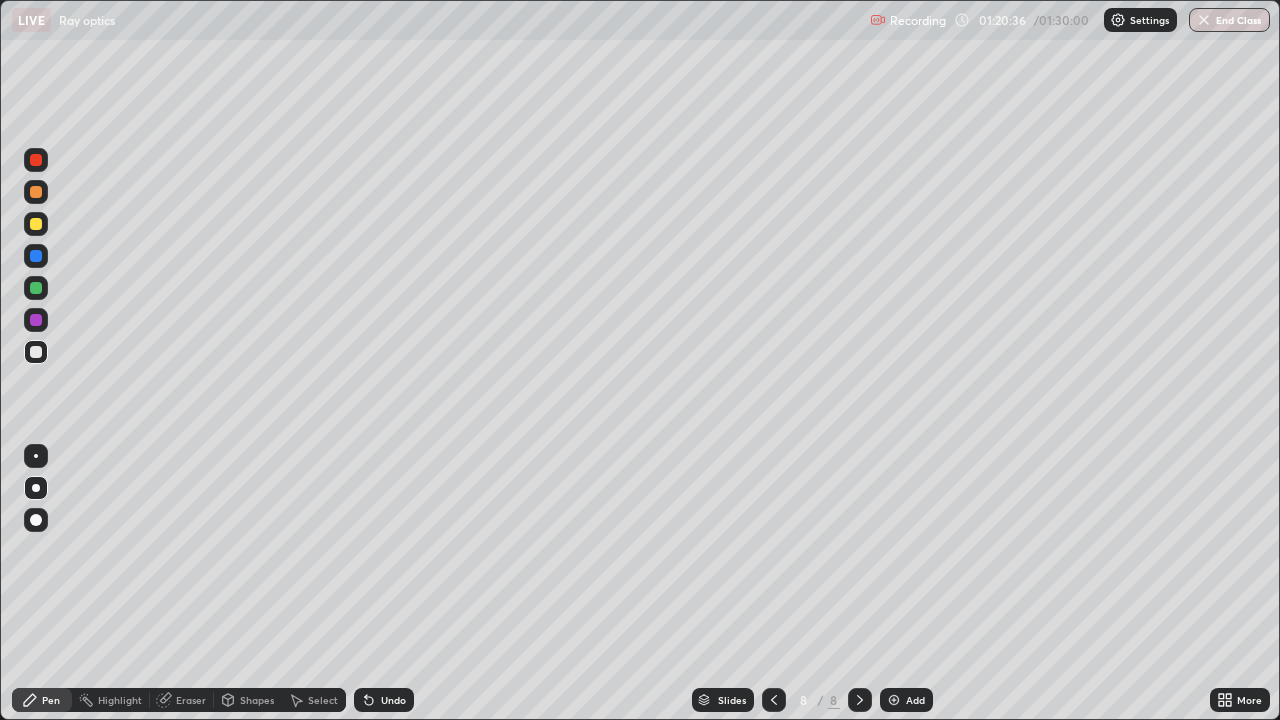 click on "Eraser" at bounding box center (191, 700) 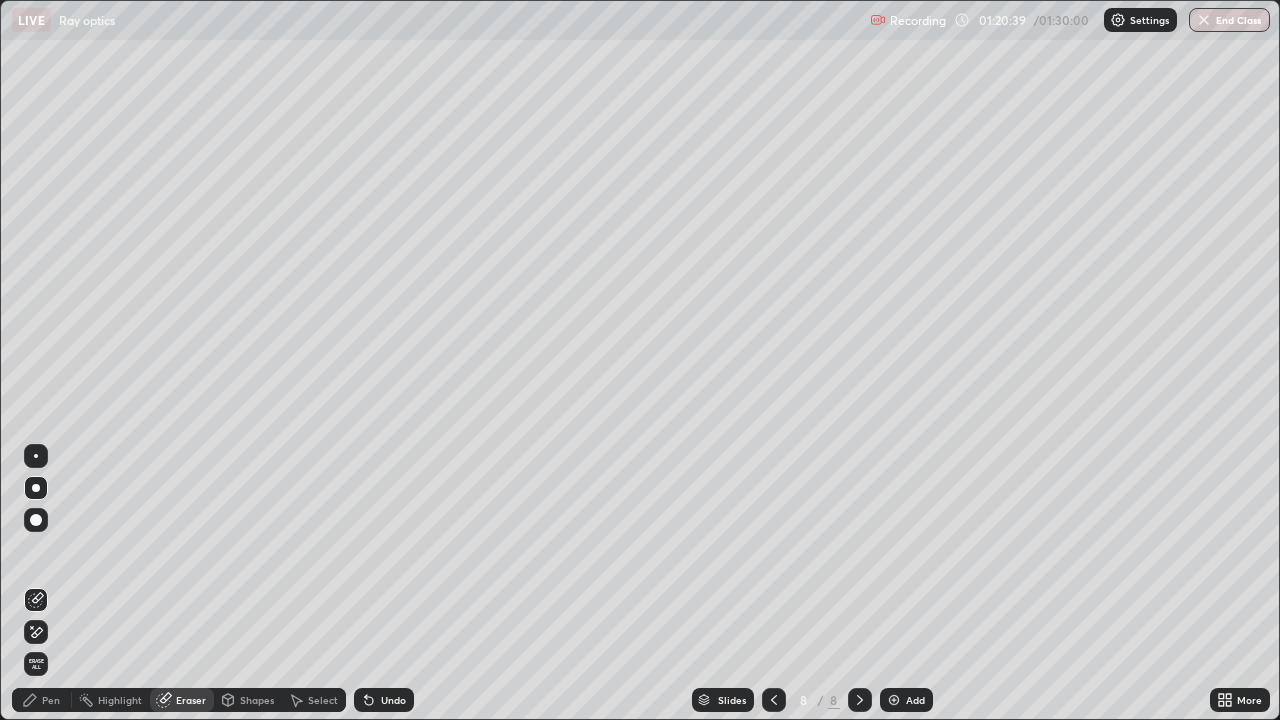 click on "Pen" at bounding box center [42, 700] 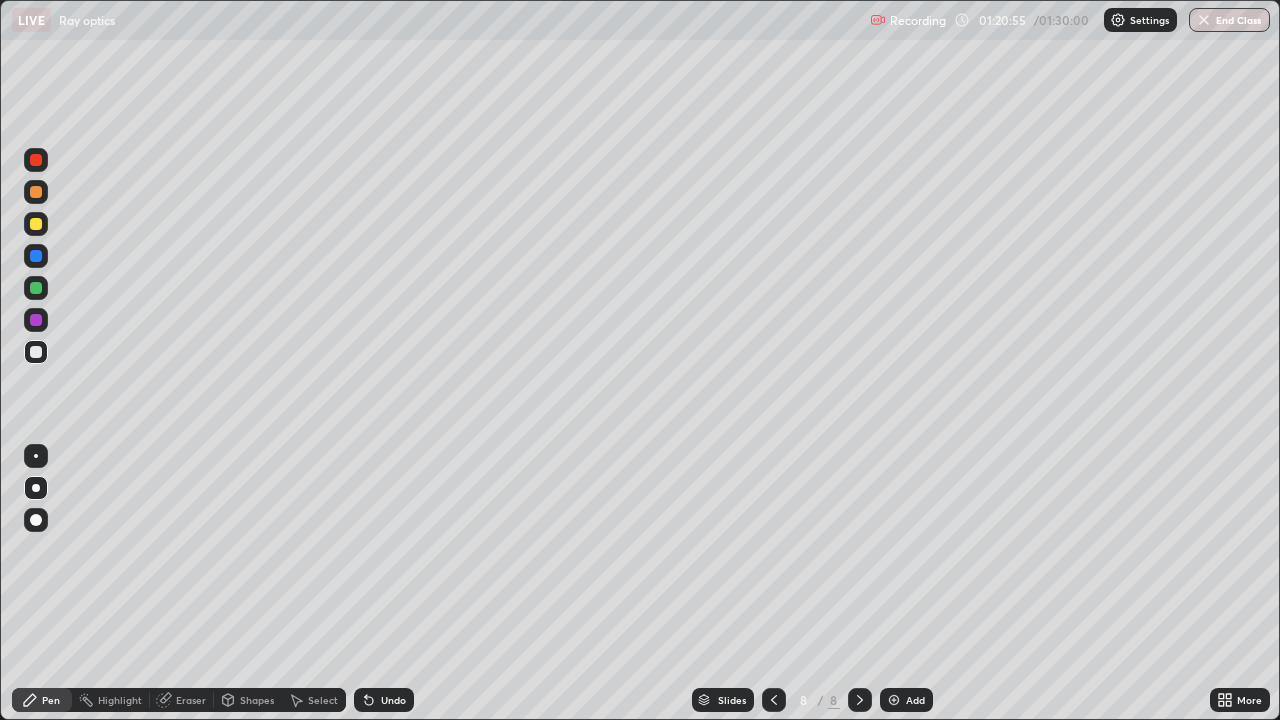 click at bounding box center (36, 320) 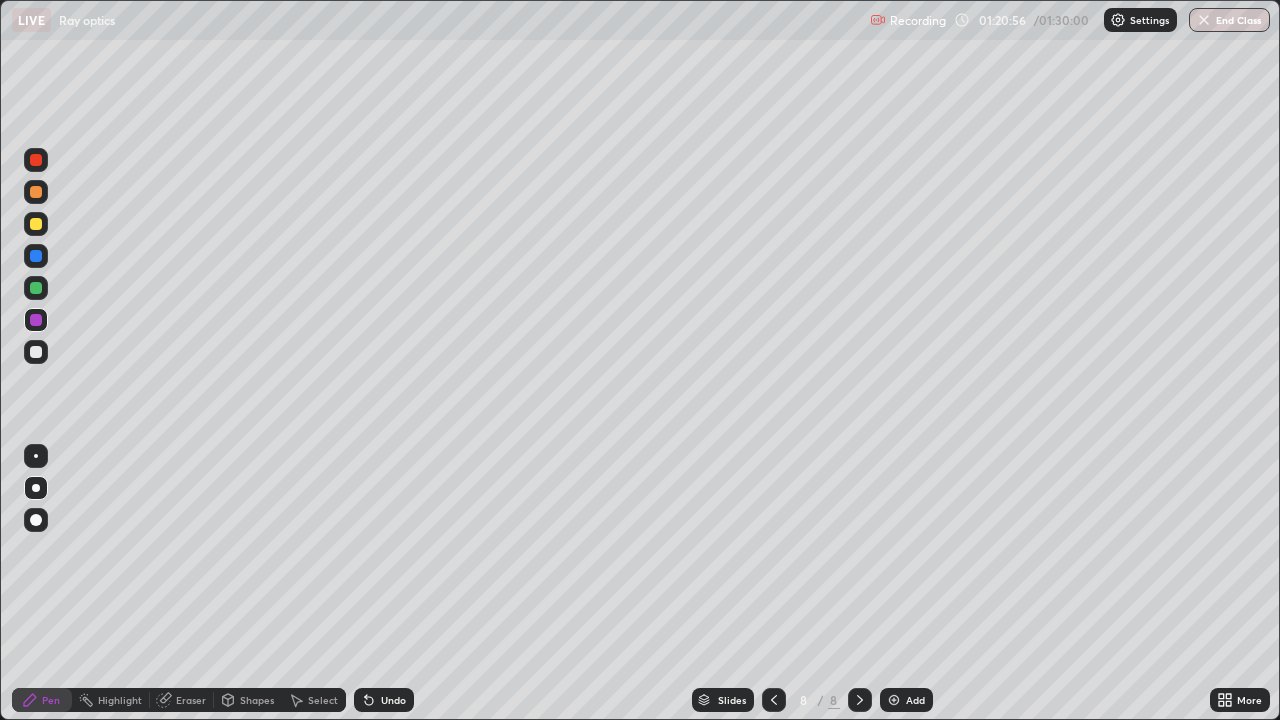click at bounding box center (36, 288) 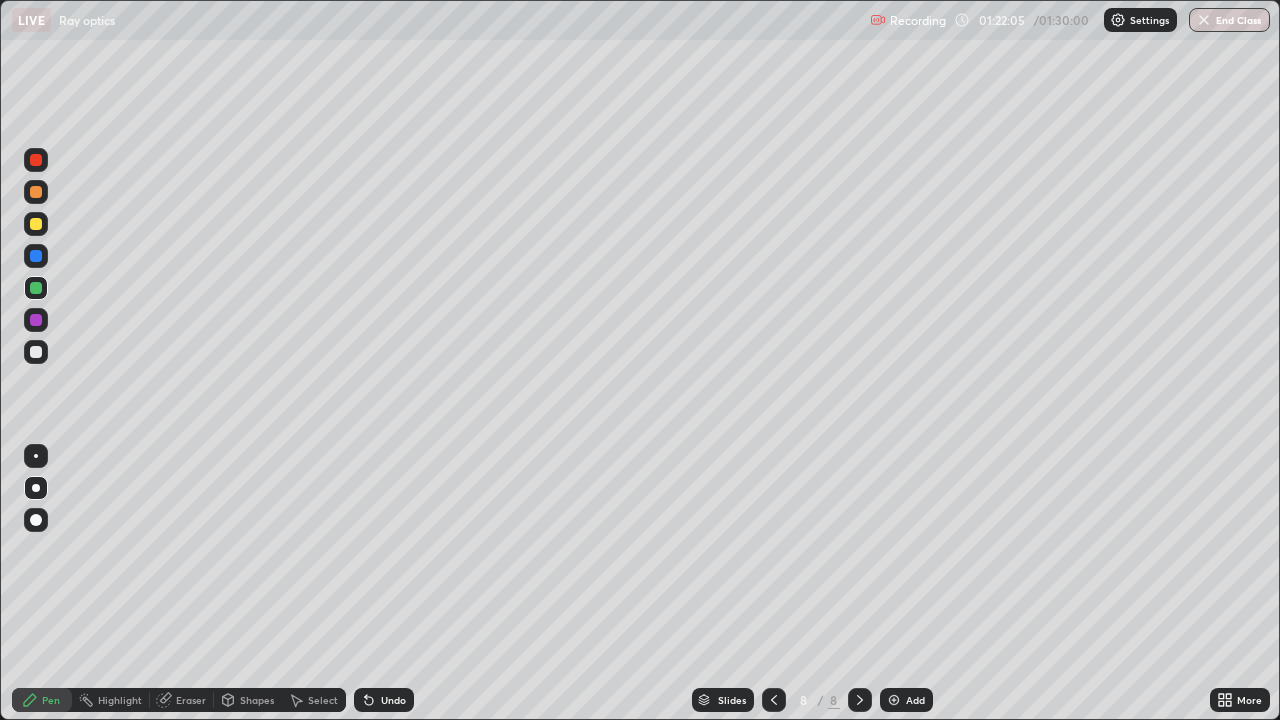 click at bounding box center [36, 288] 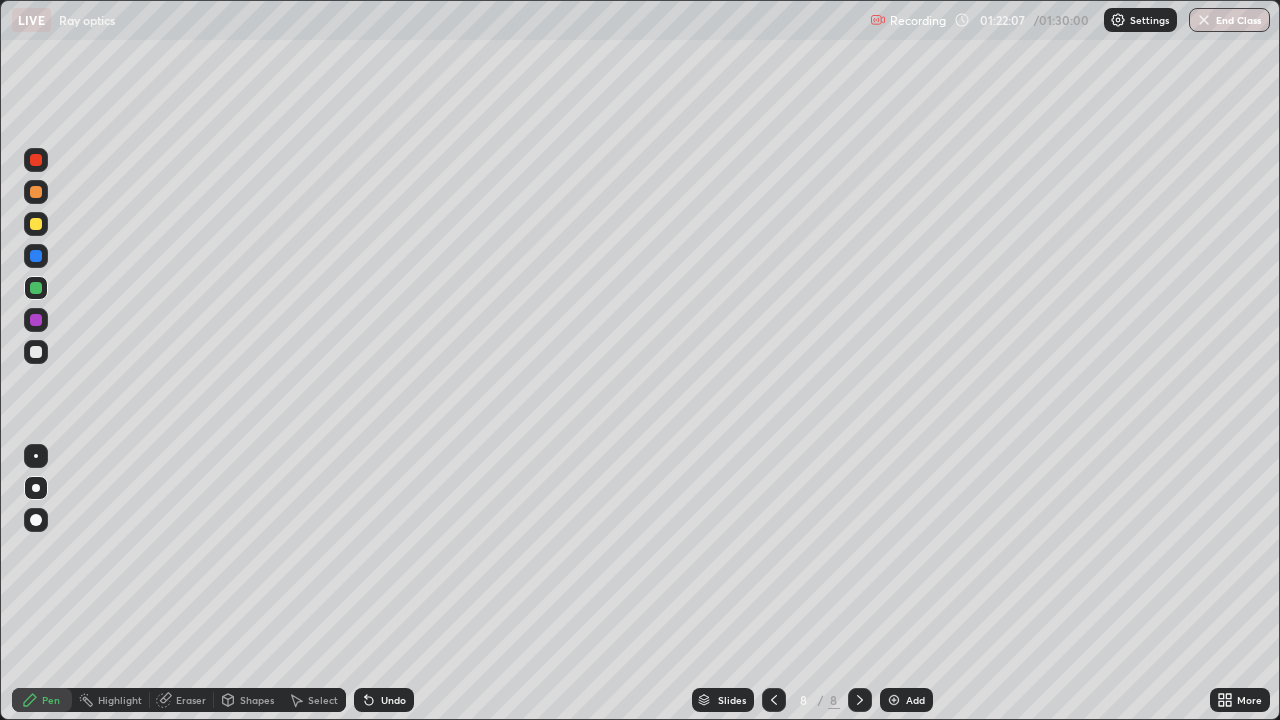 click on "Shapes" at bounding box center (257, 700) 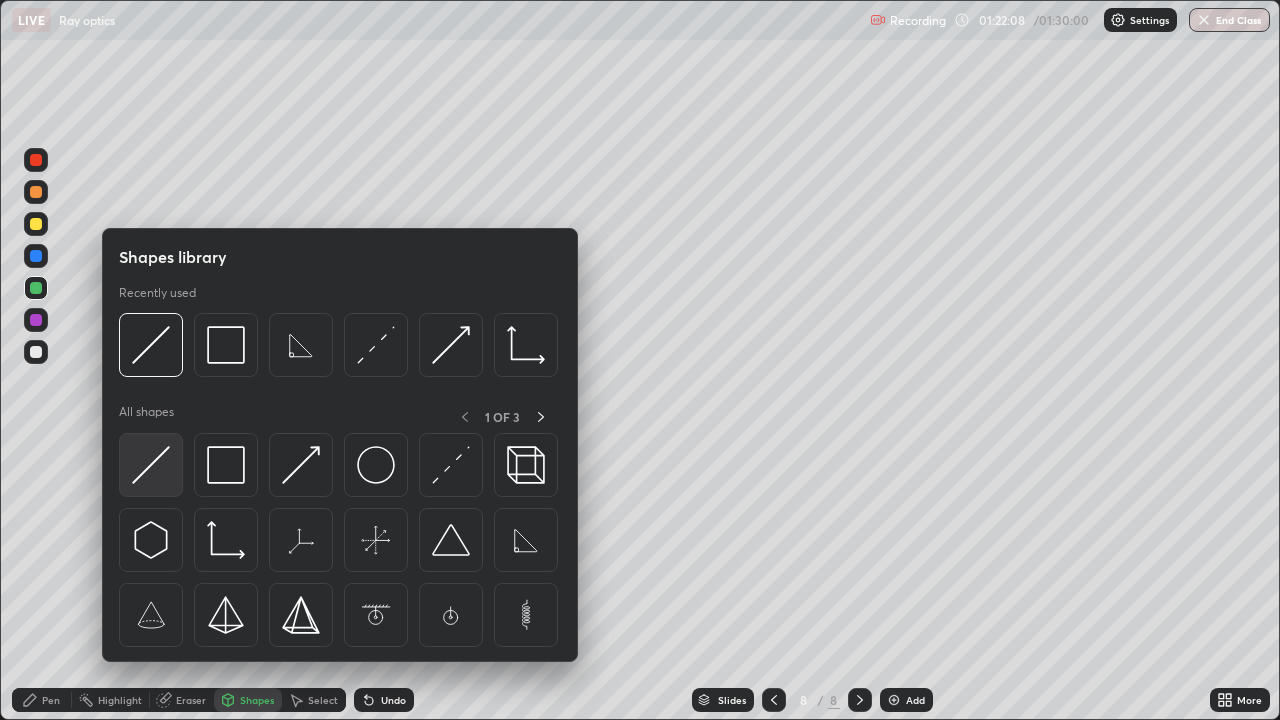 click at bounding box center [151, 465] 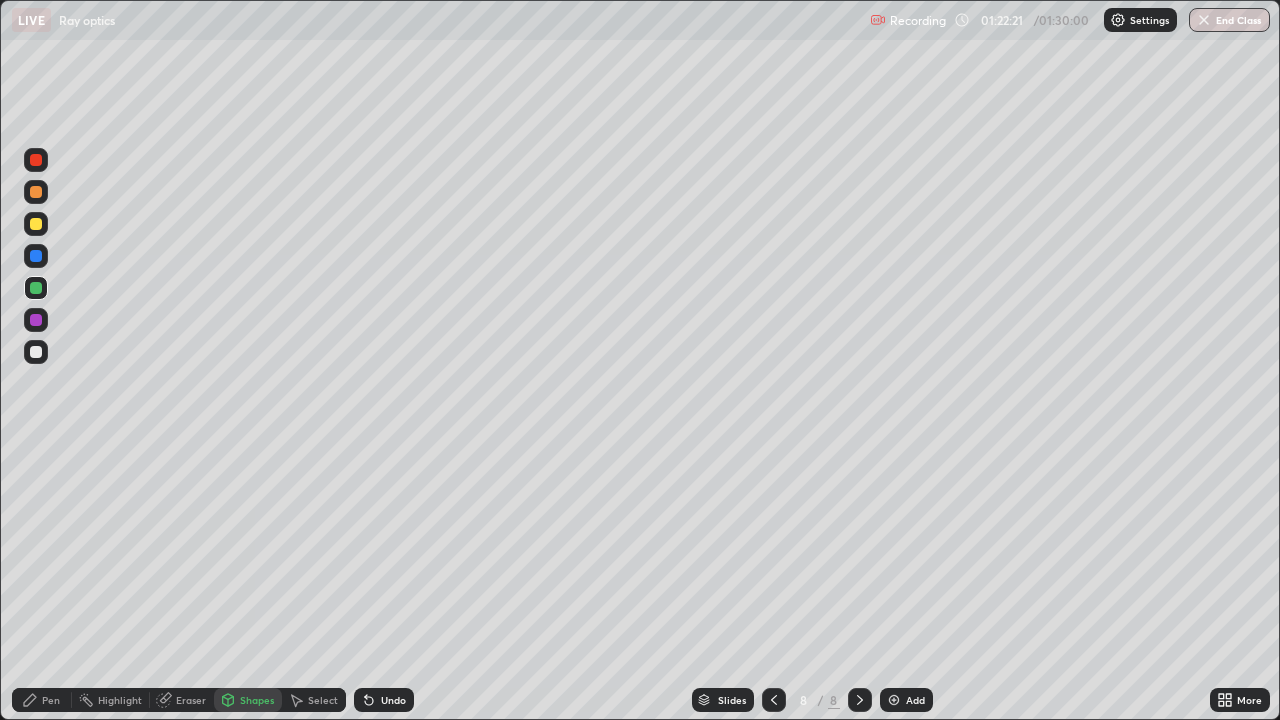 click on "Pen" at bounding box center (42, 700) 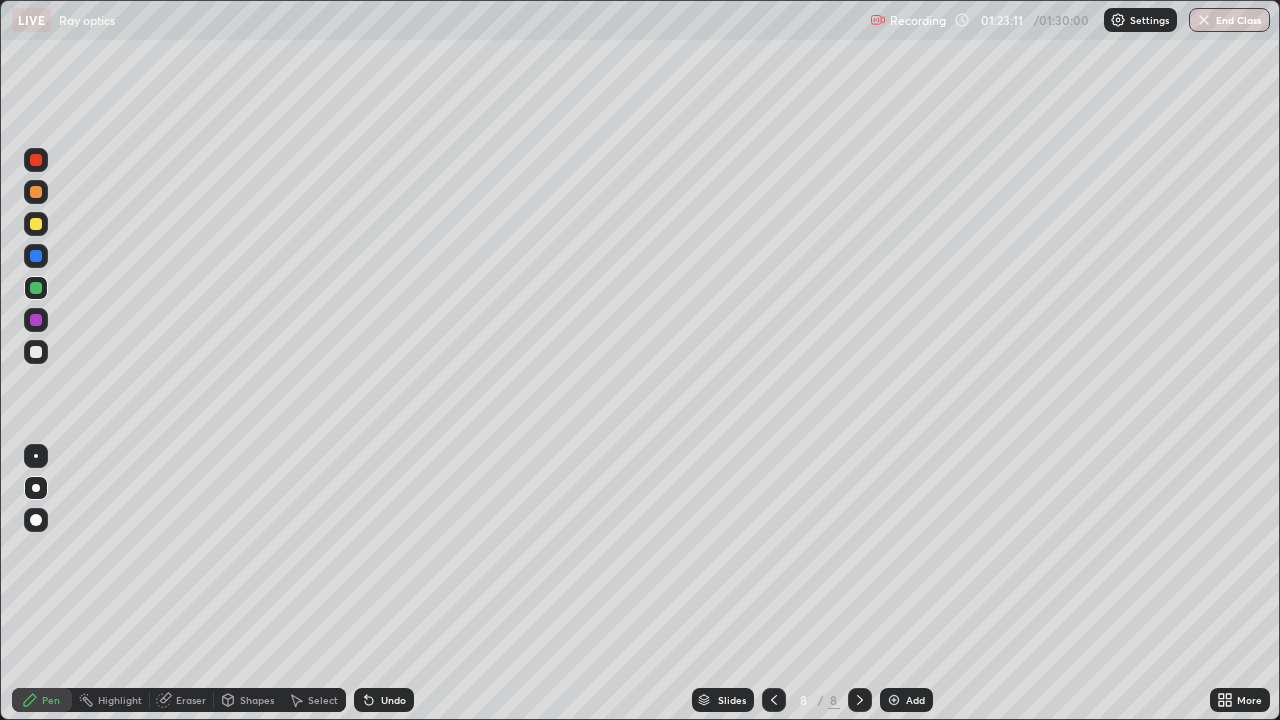click at bounding box center [36, 256] 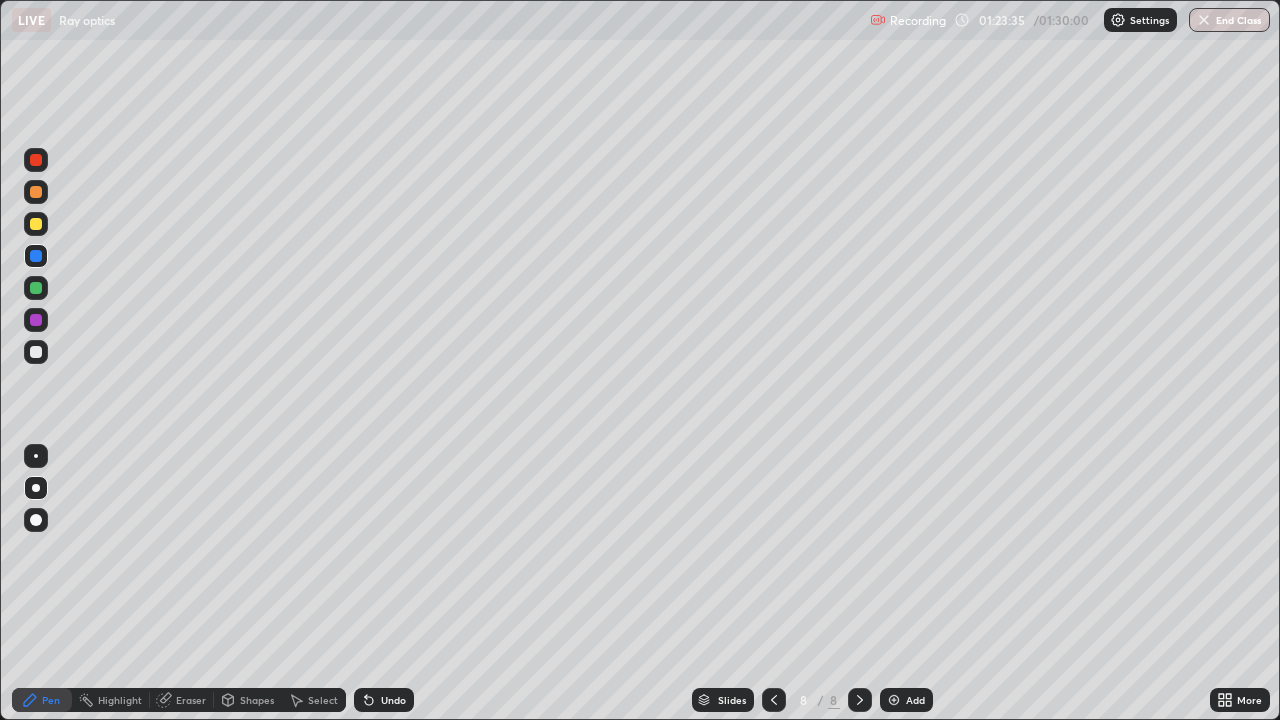 click on "Eraser" at bounding box center [191, 700] 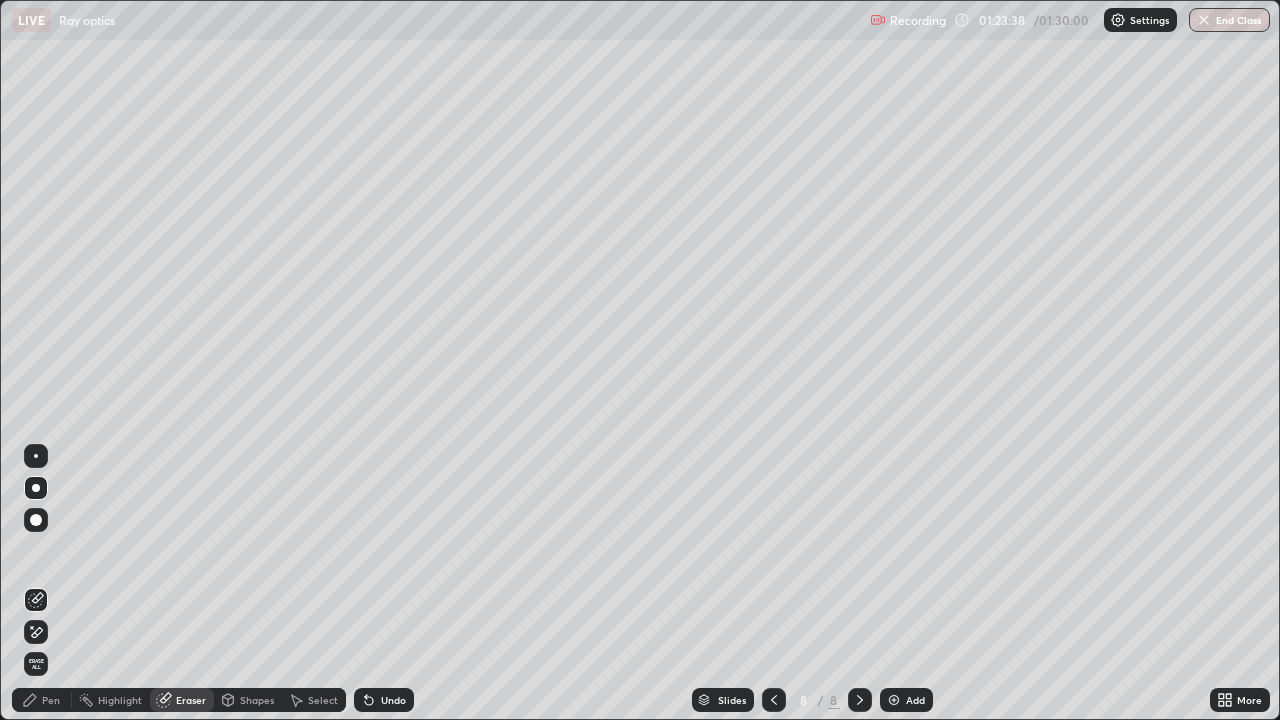 click on "Pen" at bounding box center [42, 700] 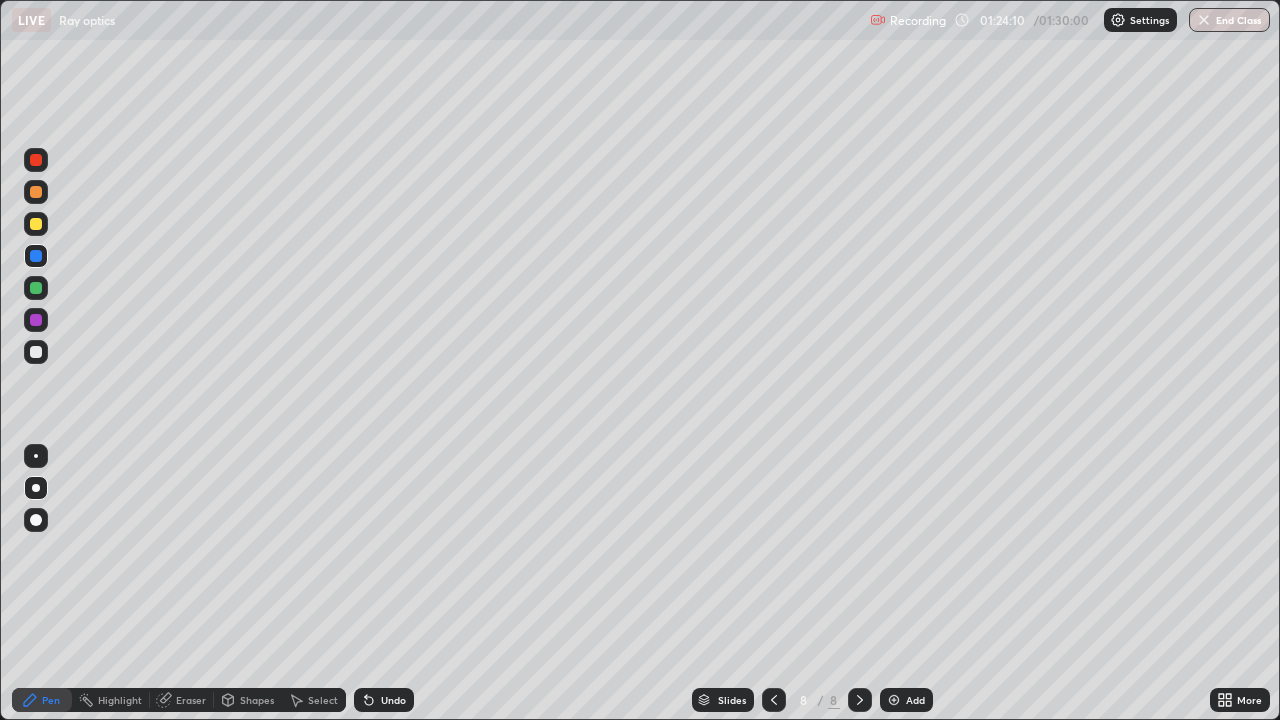 click at bounding box center (36, 352) 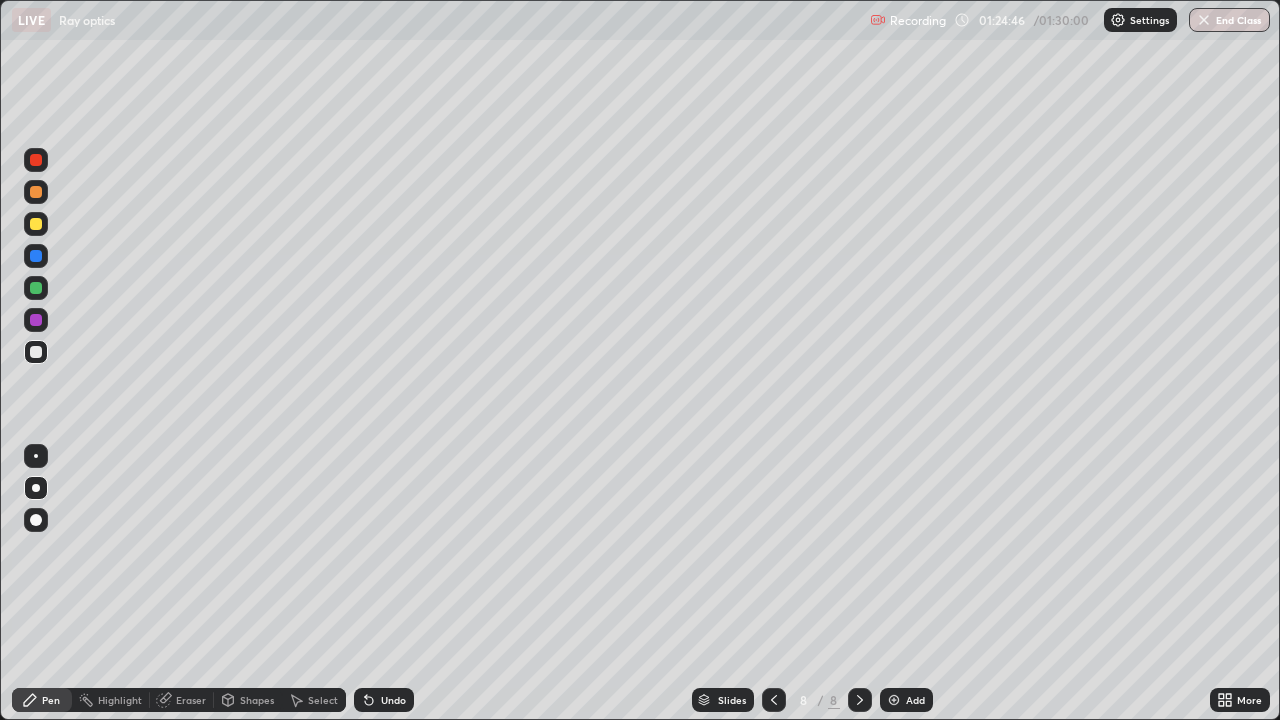 click at bounding box center (36, 288) 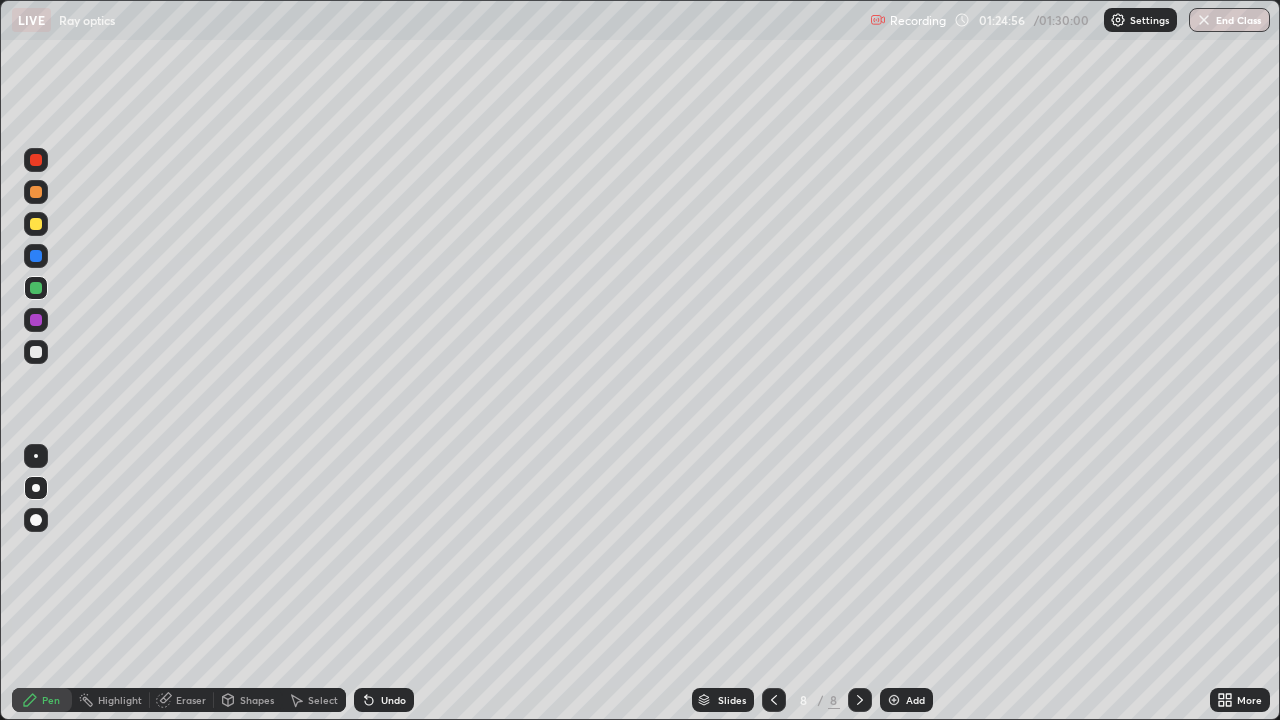 click at bounding box center (36, 160) 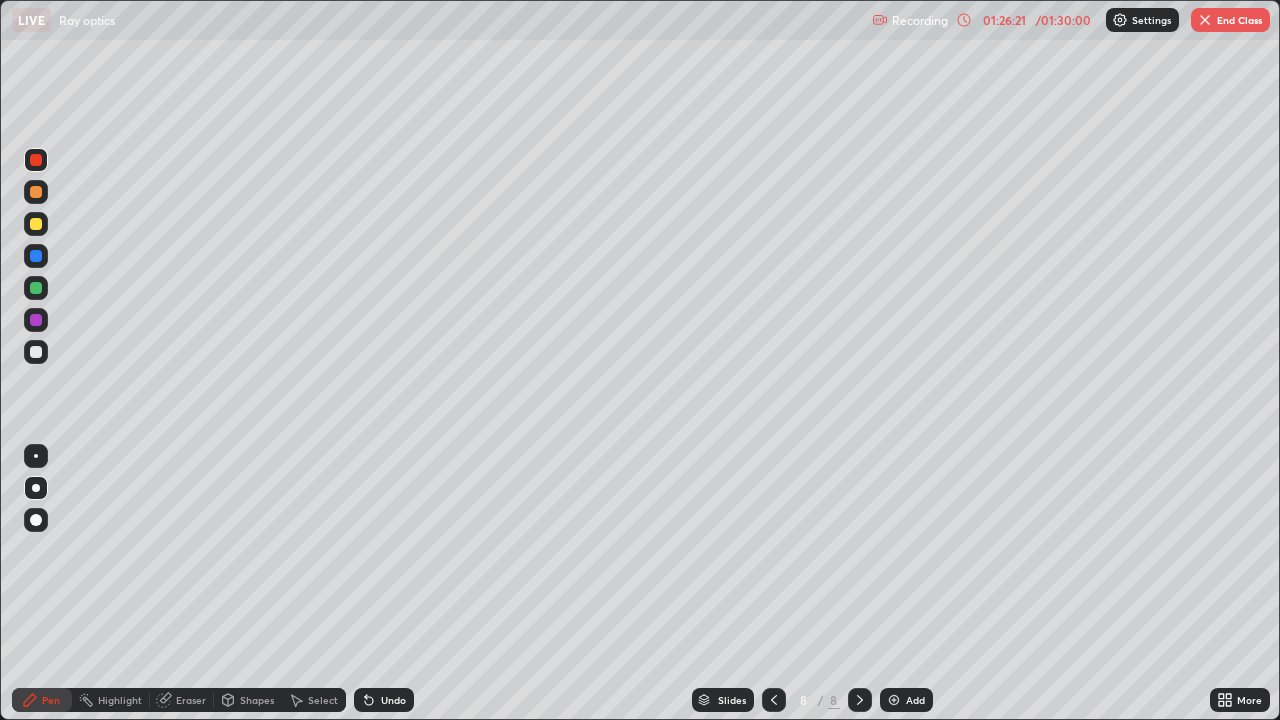 click at bounding box center [36, 256] 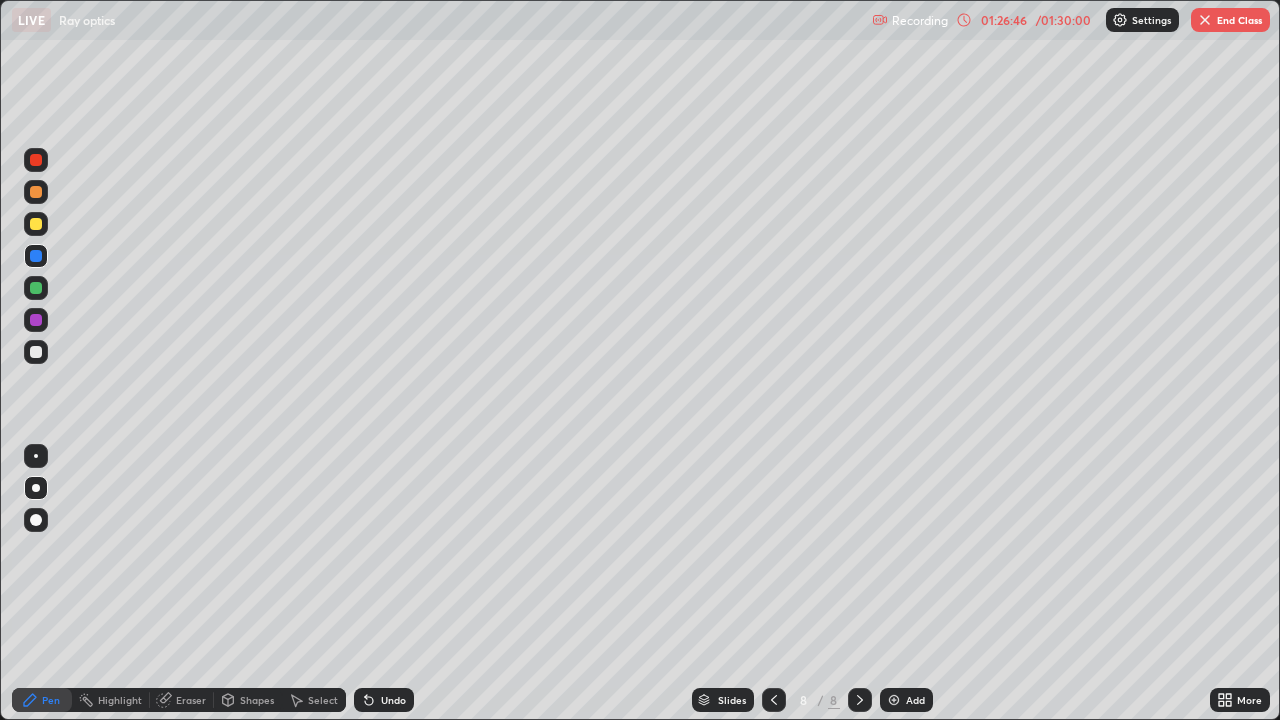 click on "Eraser" at bounding box center (191, 700) 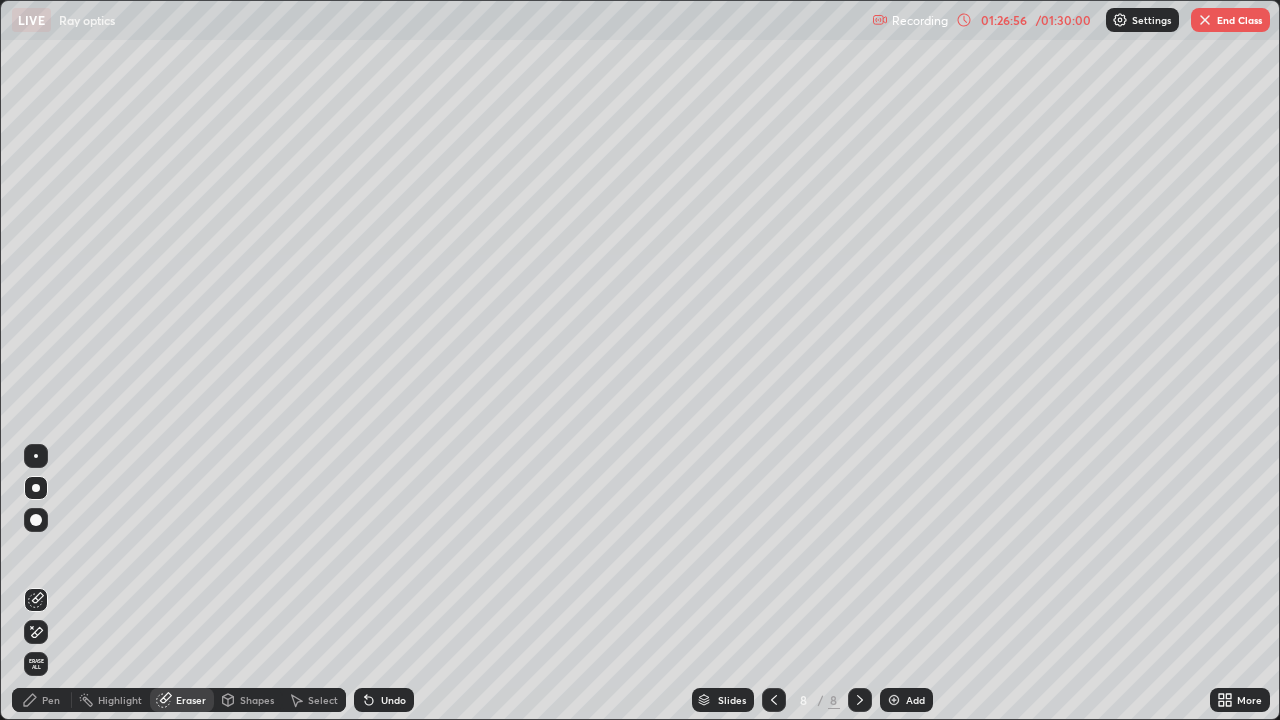 click on "Pen" at bounding box center [42, 700] 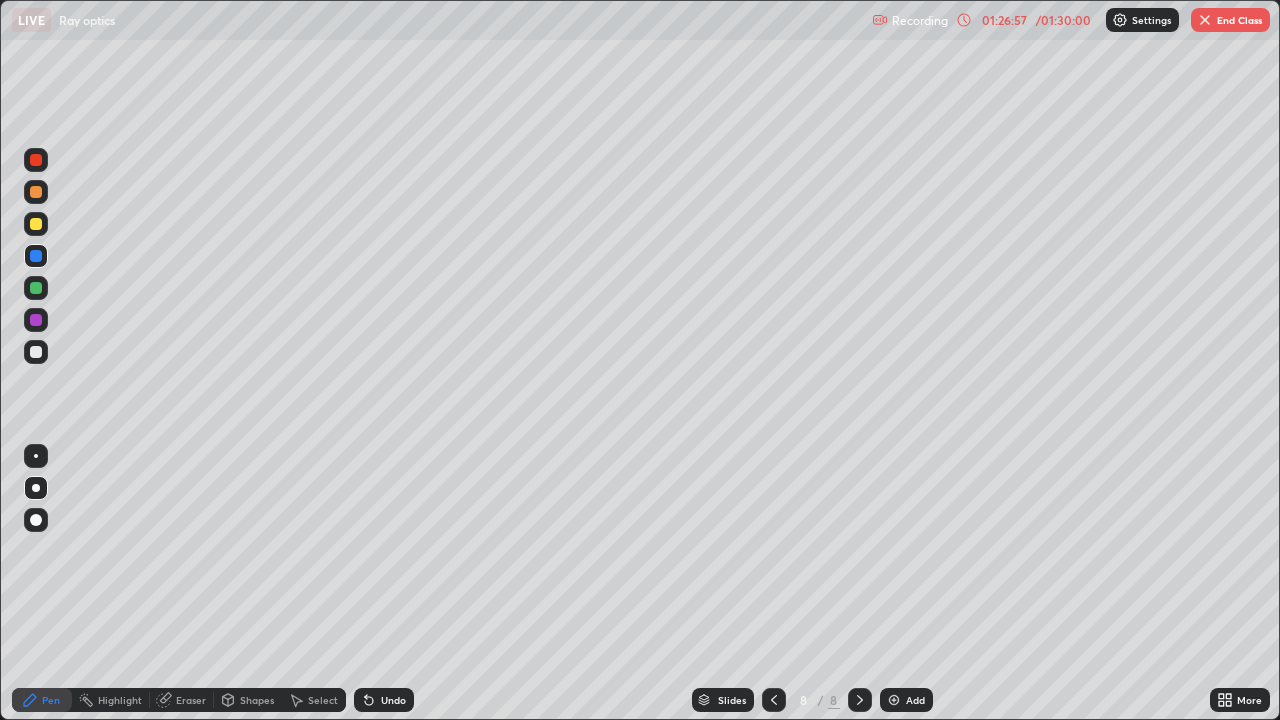 click at bounding box center [36, 256] 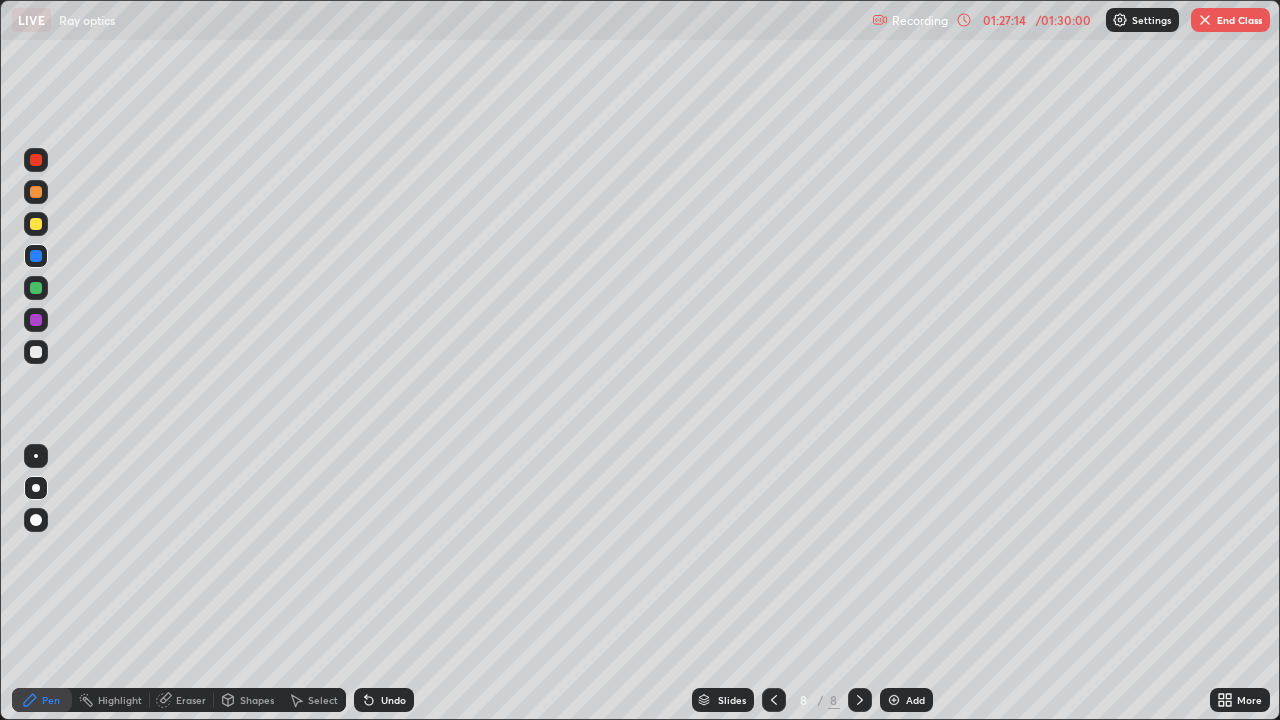 click on "Slides 8 / 8 Add" at bounding box center [812, 700] 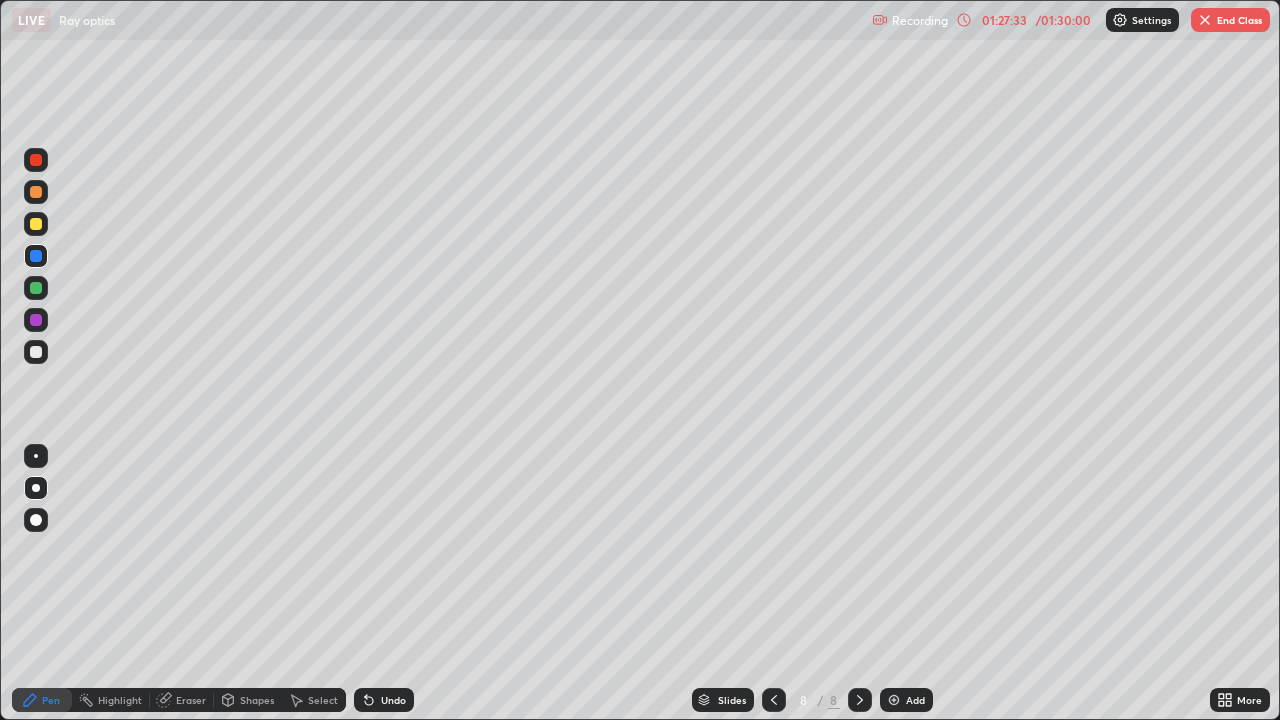 click at bounding box center [860, 700] 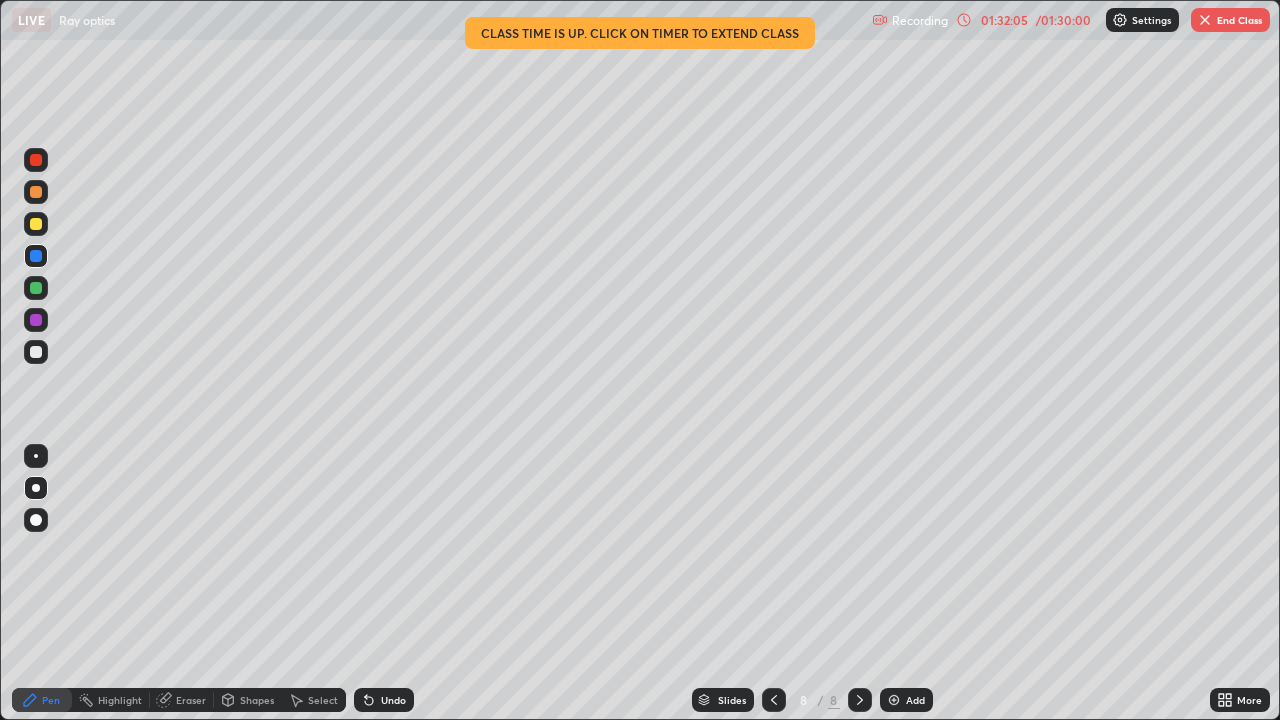 click on "End Class" at bounding box center [1230, 20] 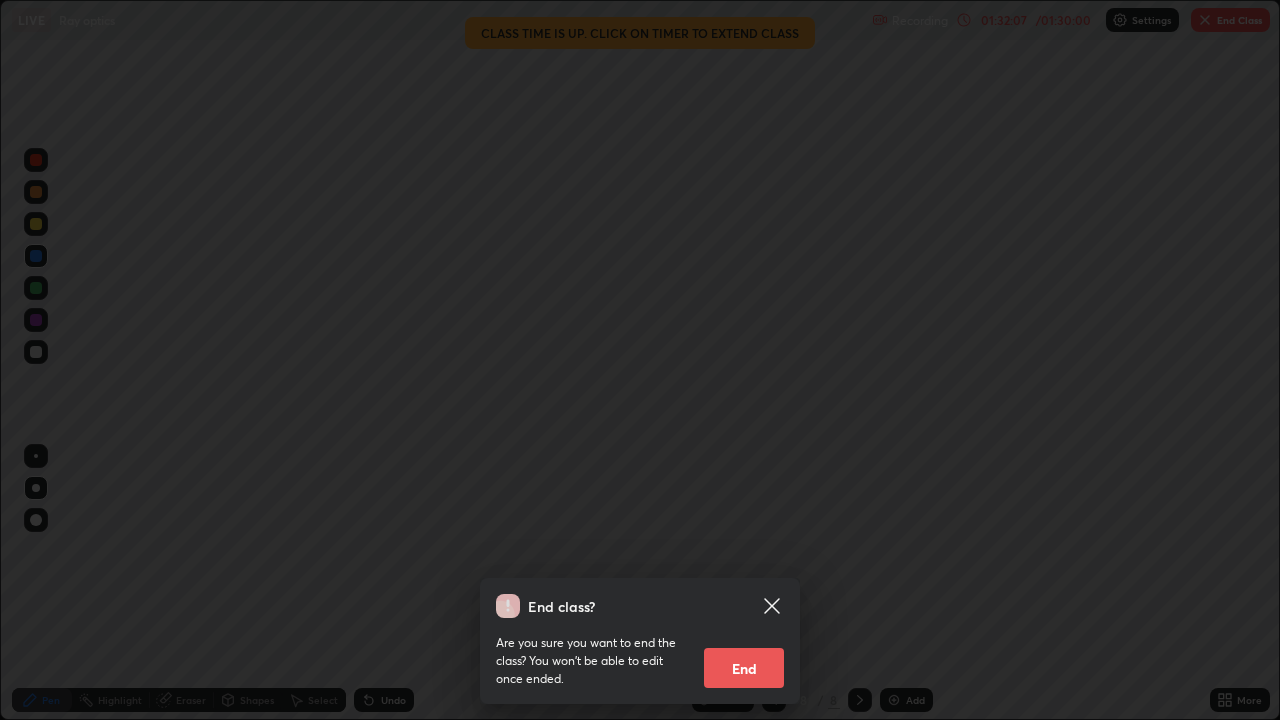click on "End" at bounding box center (744, 668) 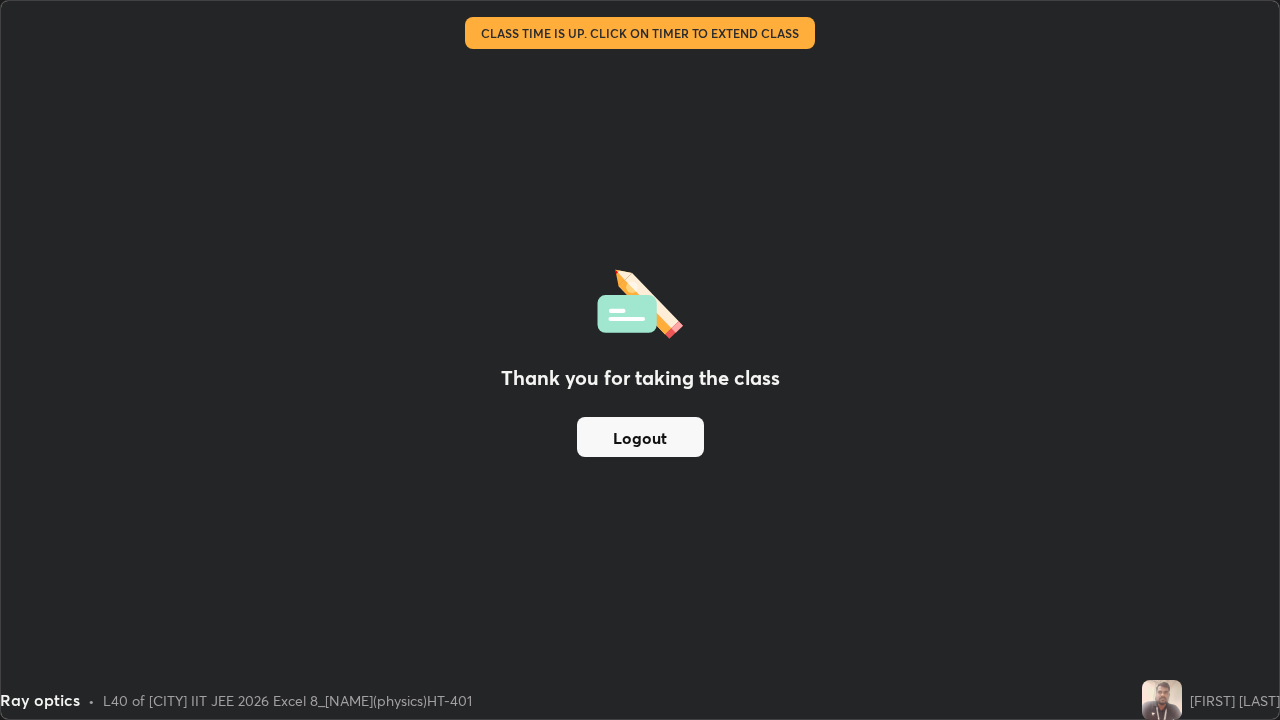 click on "Logout" at bounding box center [640, 437] 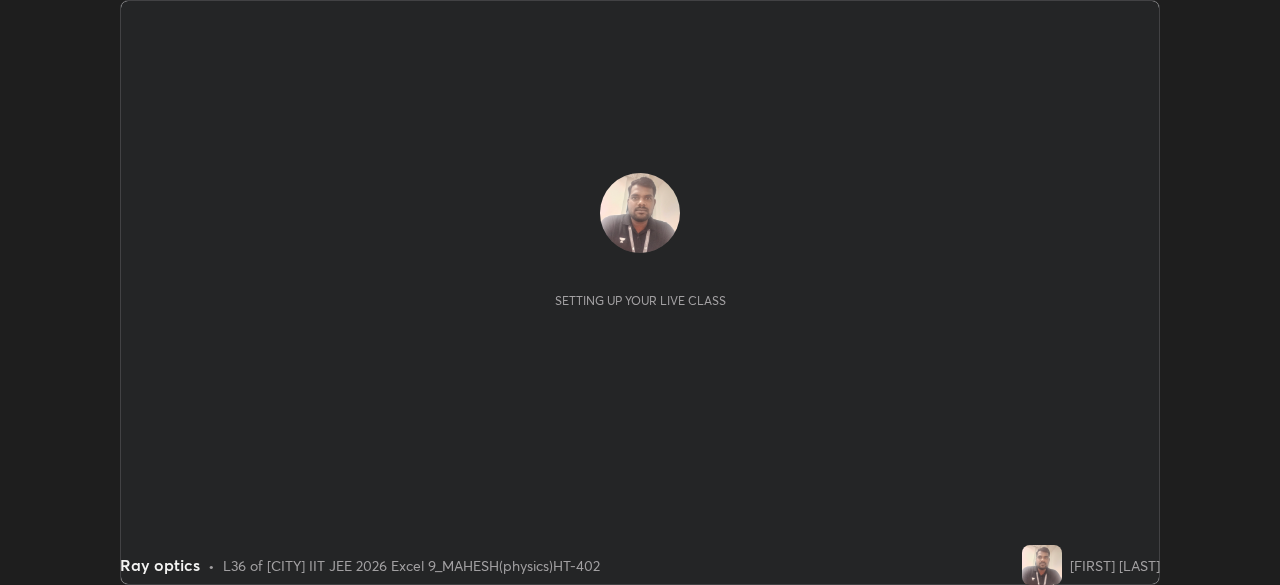 scroll, scrollTop: 0, scrollLeft: 0, axis: both 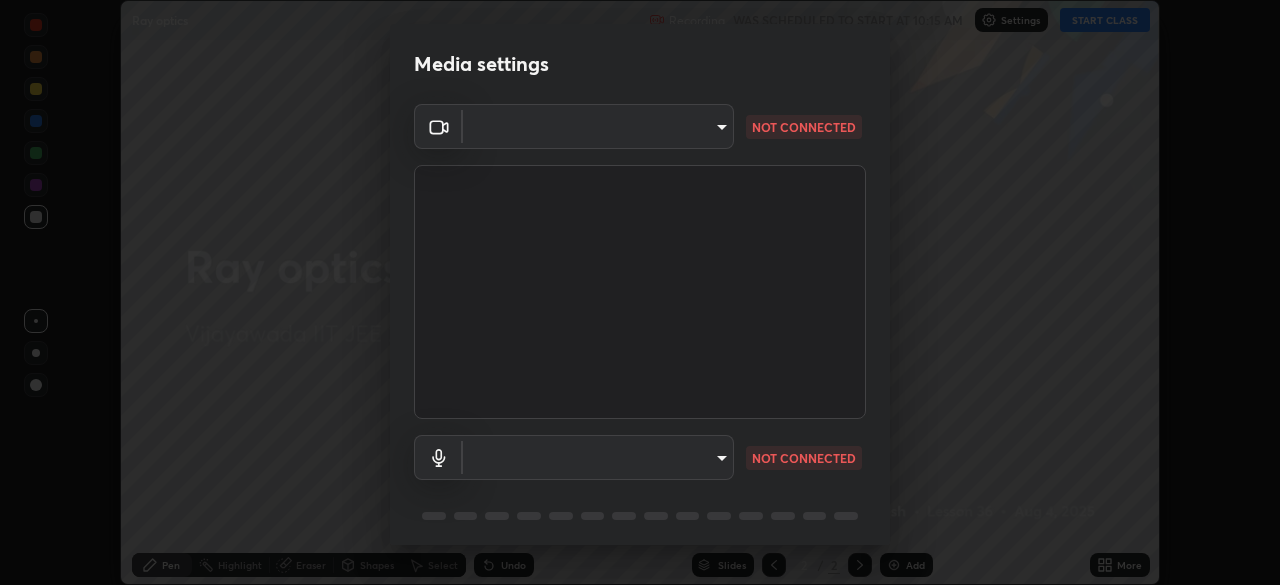 type on "[HASH]" 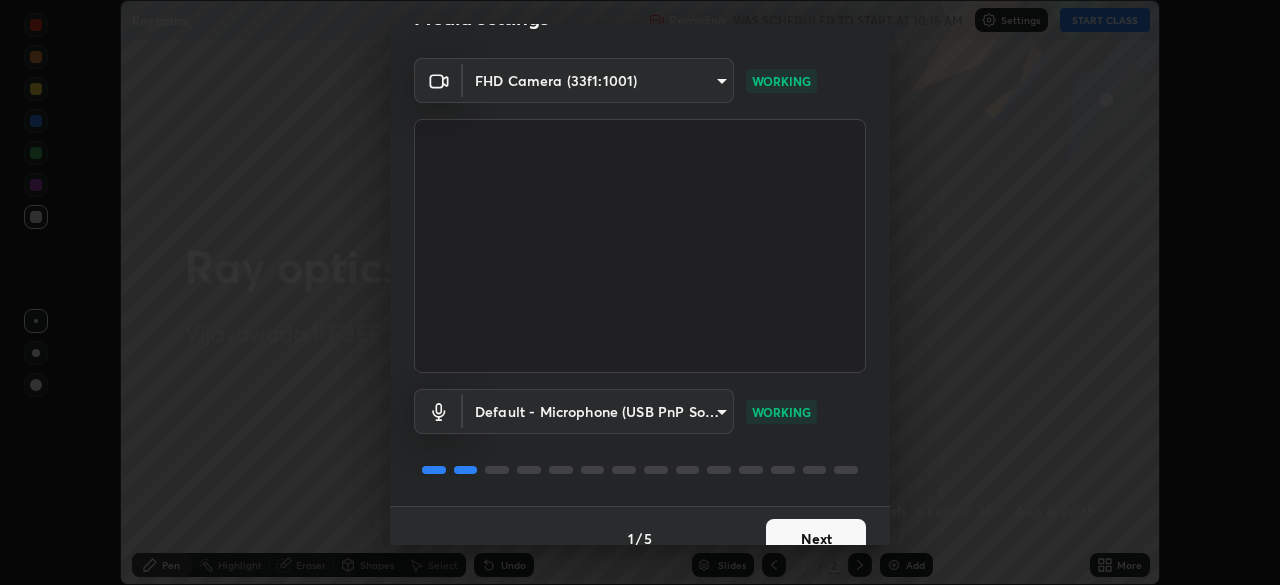 scroll, scrollTop: 71, scrollLeft: 0, axis: vertical 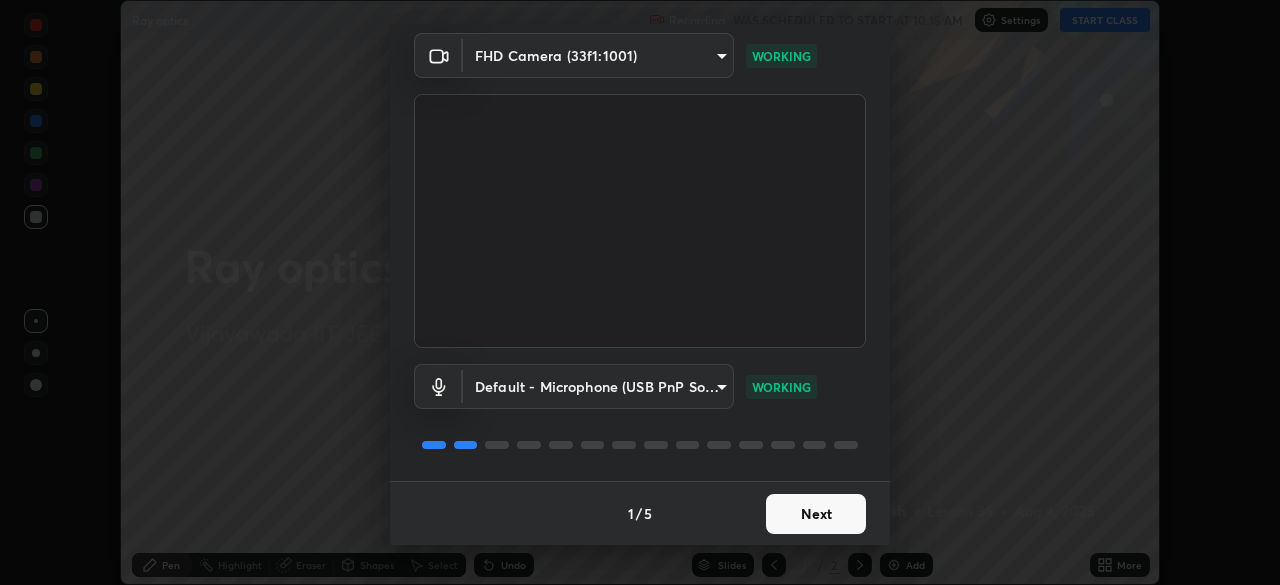 click on "Next" at bounding box center (816, 514) 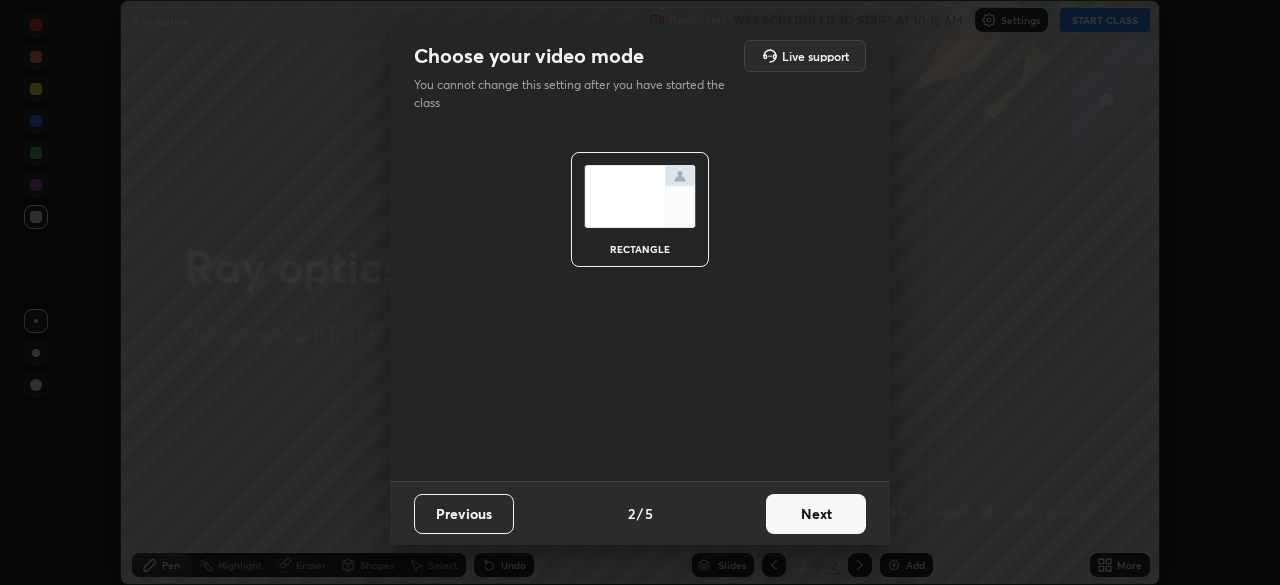scroll, scrollTop: 0, scrollLeft: 0, axis: both 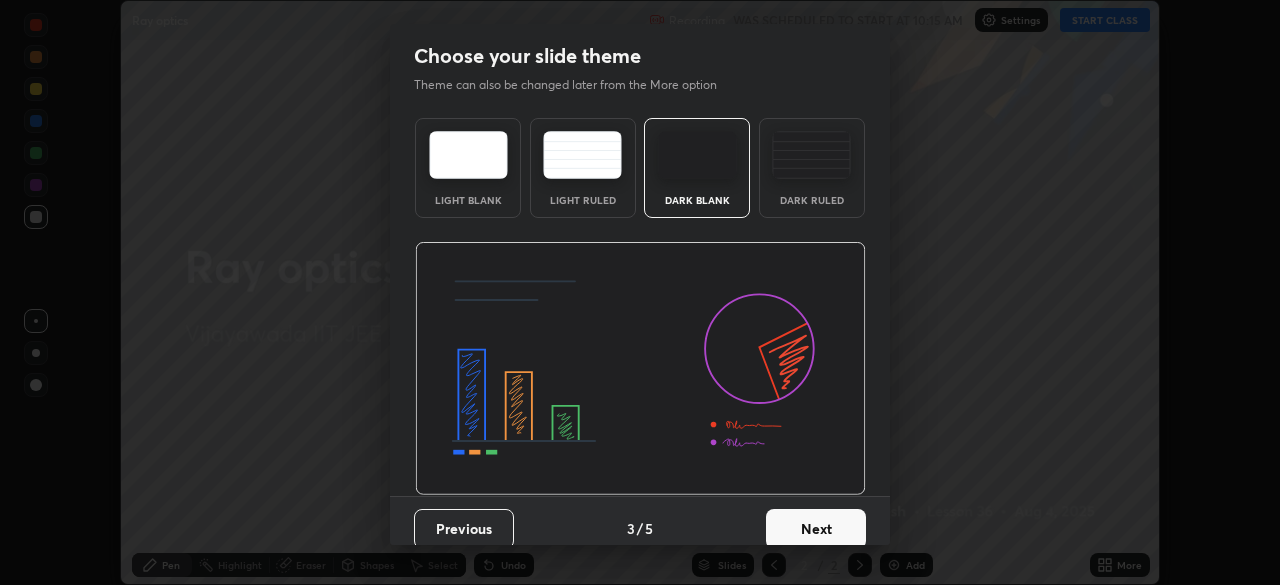 click on "Next" at bounding box center (816, 529) 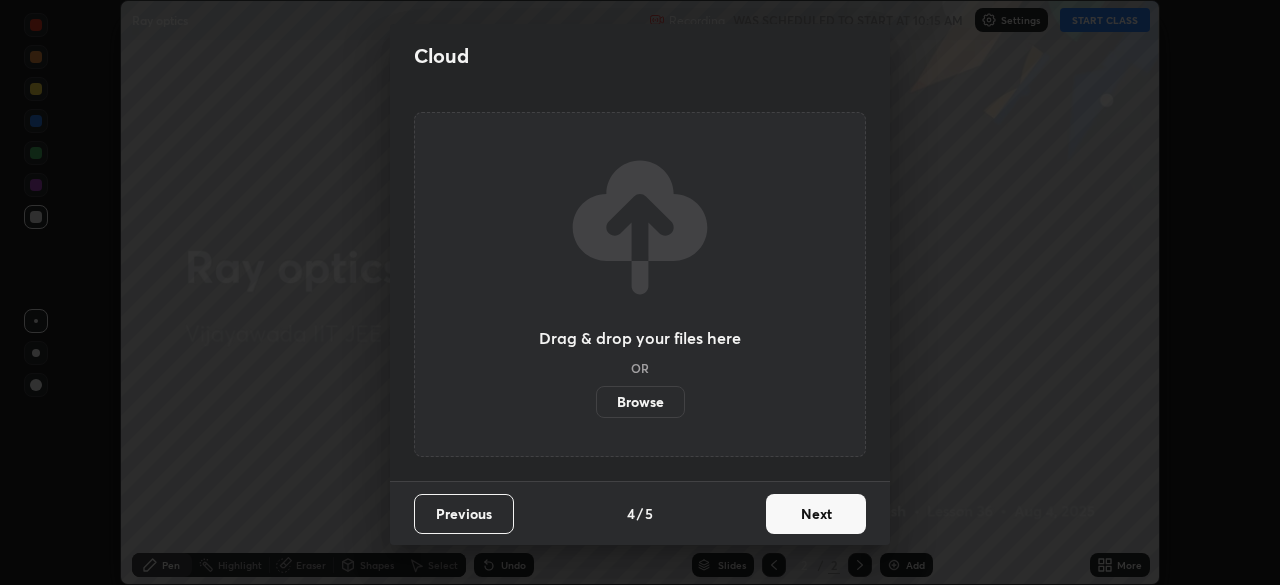 click on "Next" at bounding box center (816, 514) 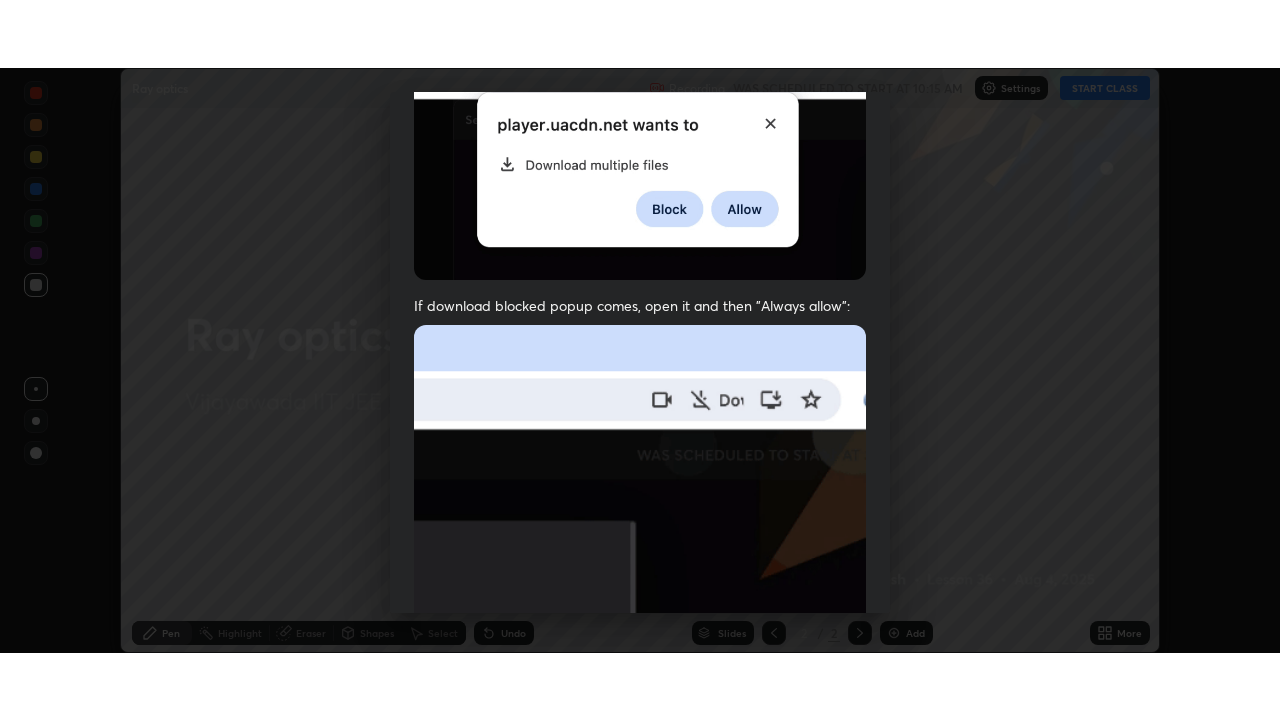 scroll, scrollTop: 479, scrollLeft: 0, axis: vertical 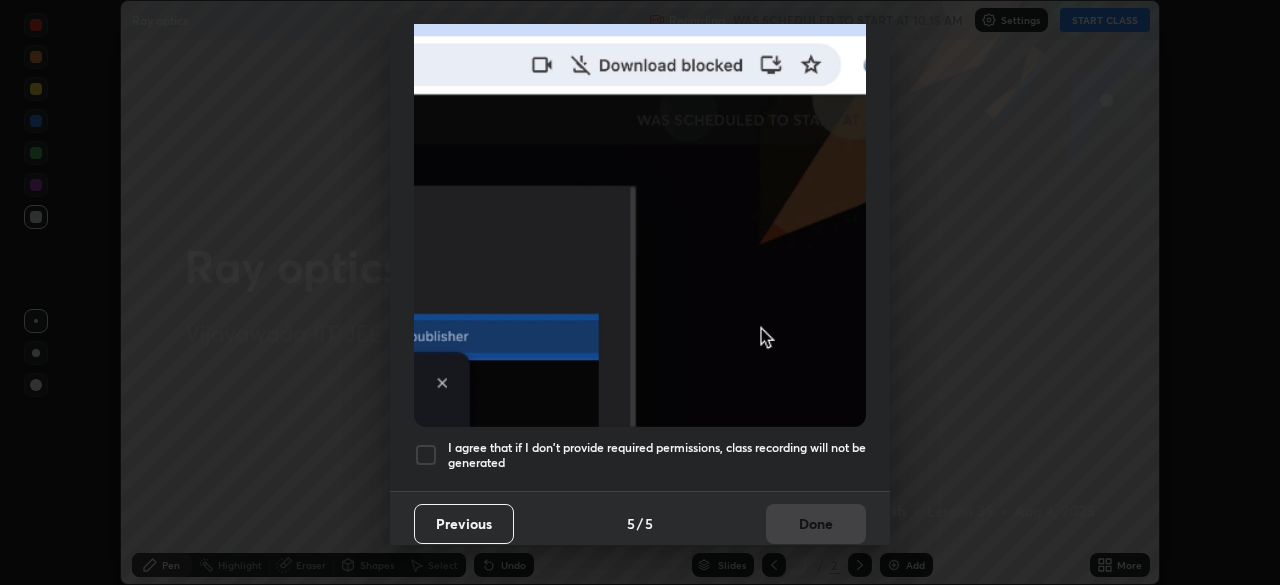 click at bounding box center (426, 455) 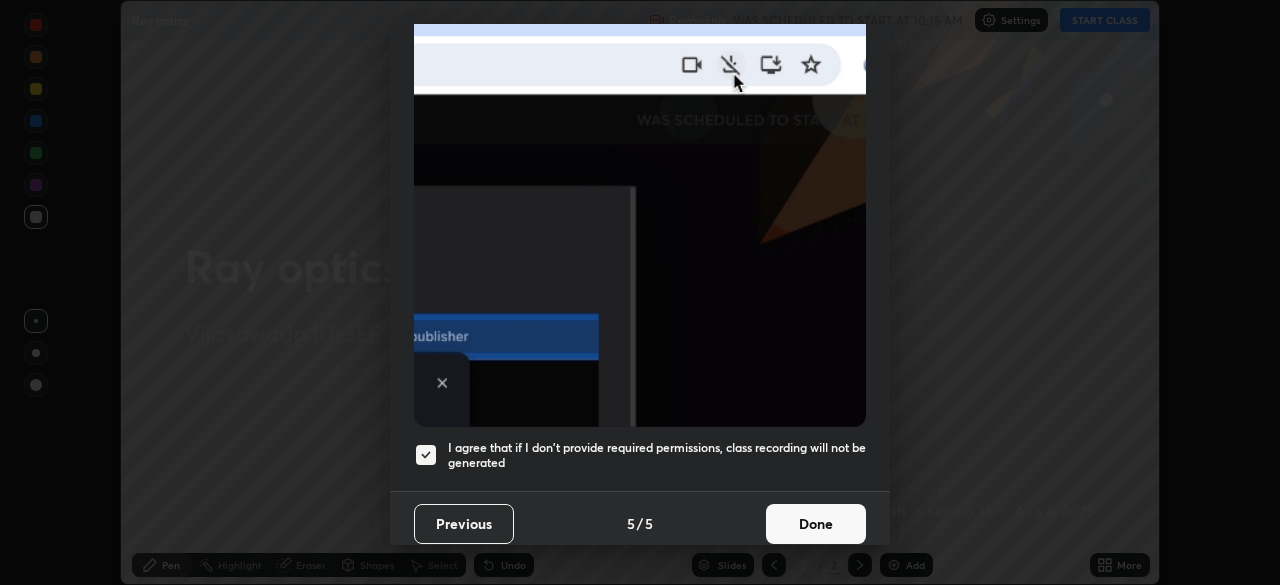 click on "Done" at bounding box center [816, 524] 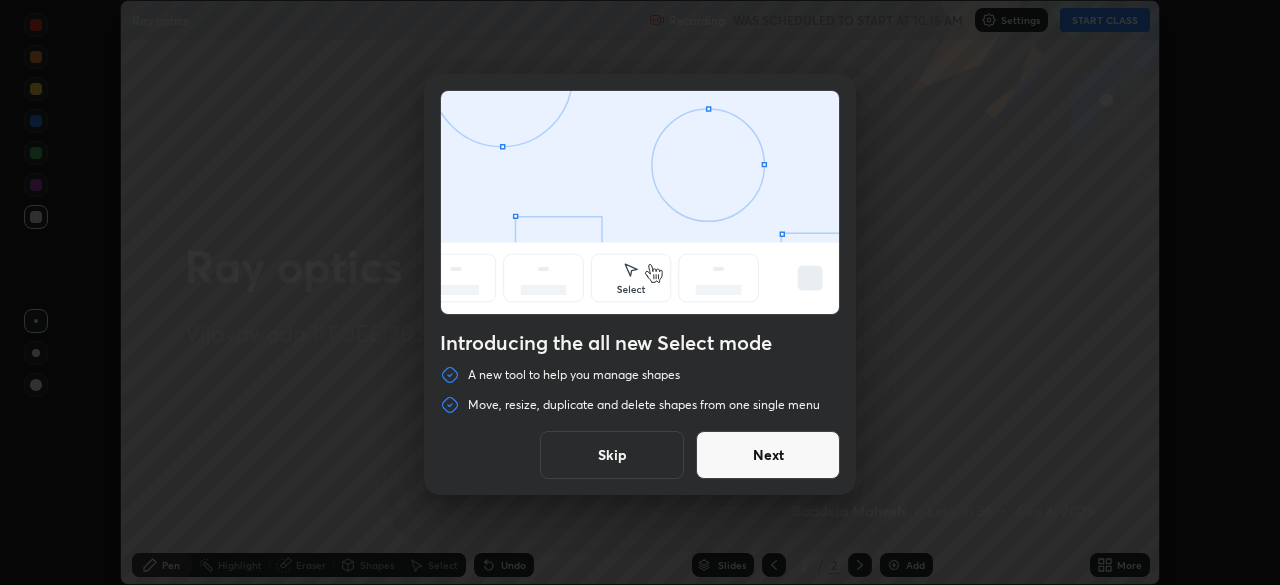 click on "Skip" at bounding box center [612, 455] 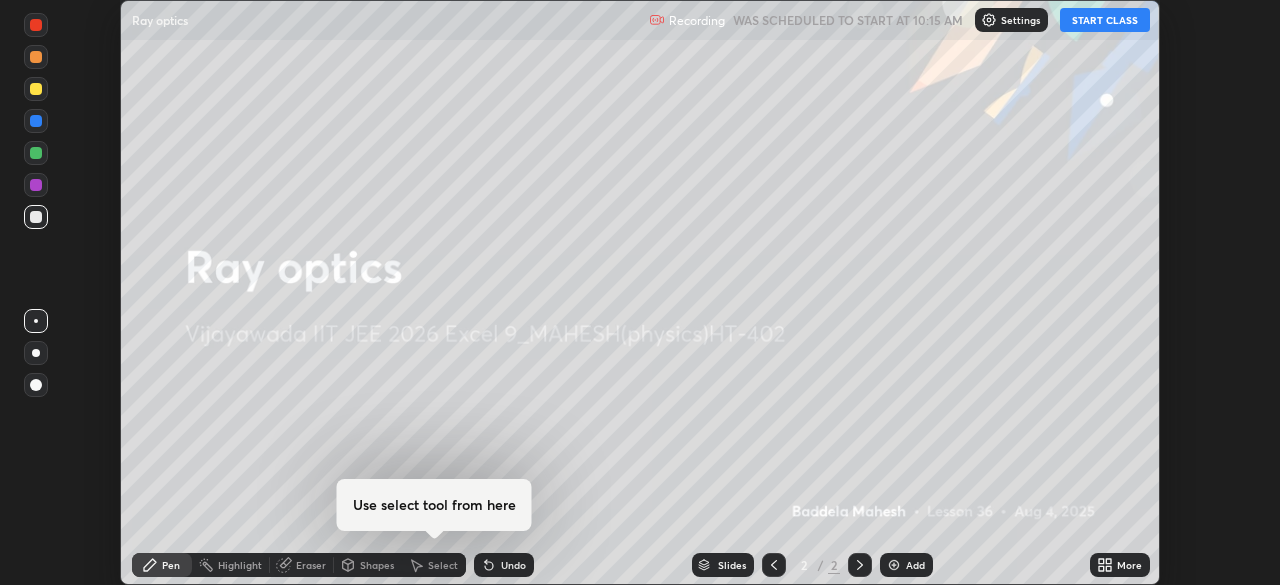 click on "START CLASS" at bounding box center [1105, 20] 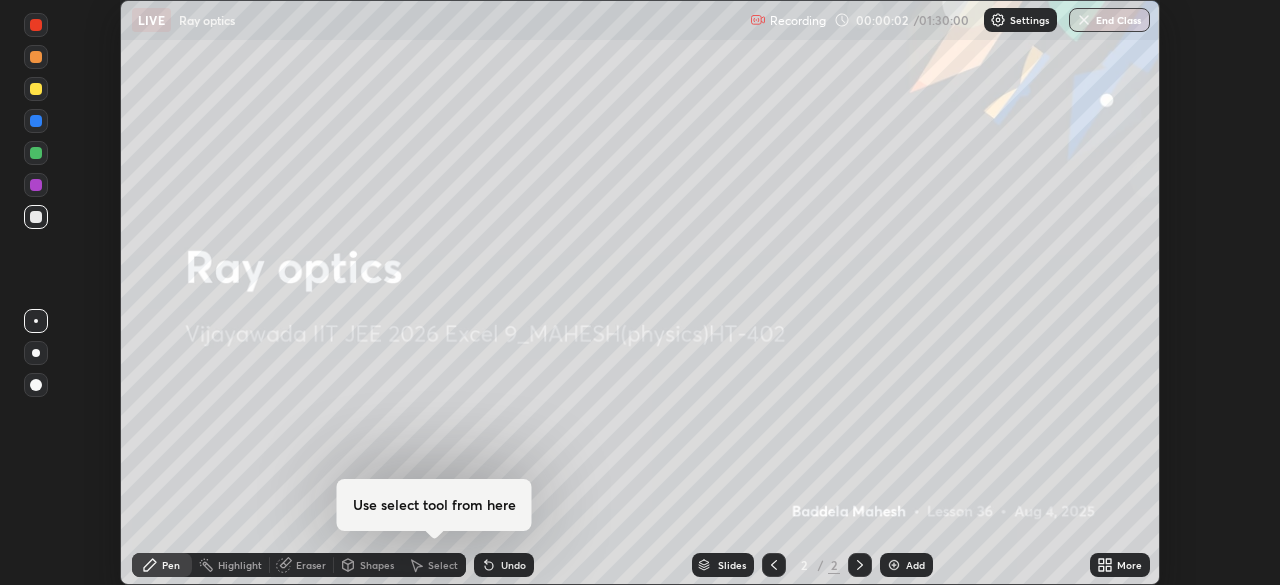 click on "More" at bounding box center [1120, 565] 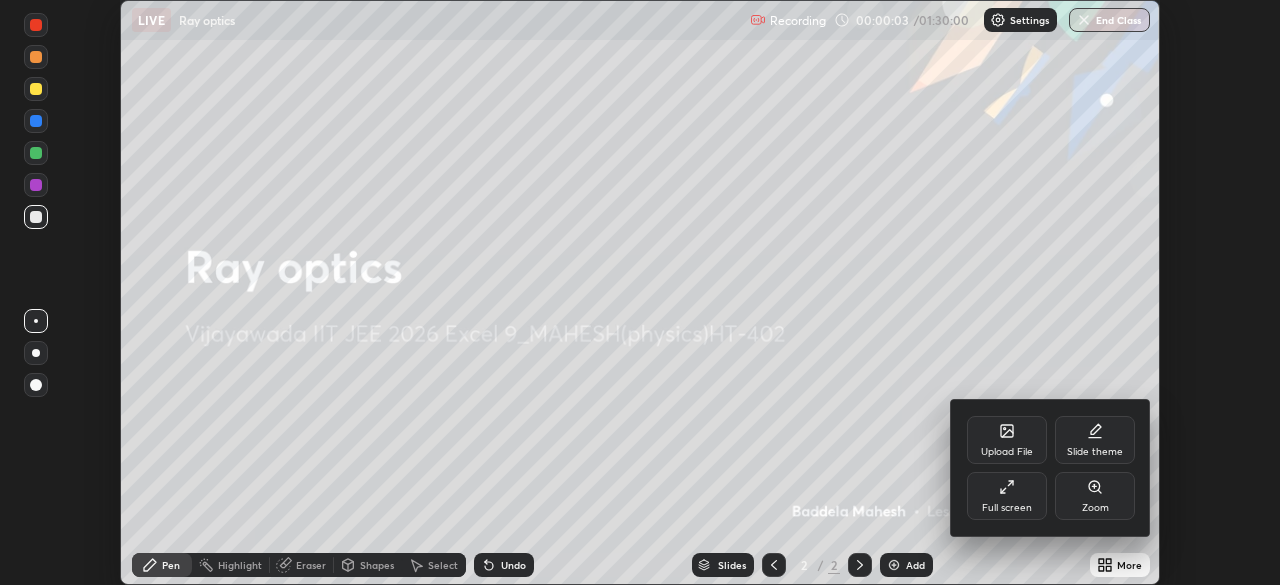 click 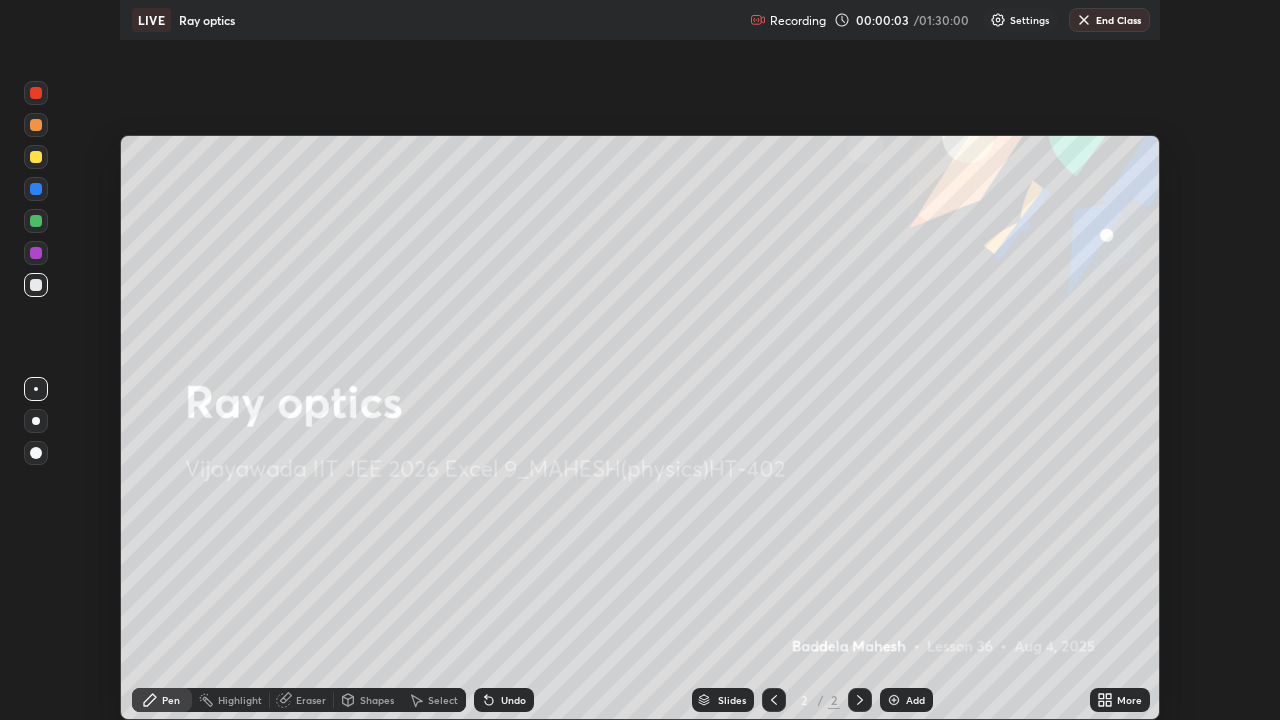 scroll, scrollTop: 99280, scrollLeft: 98720, axis: both 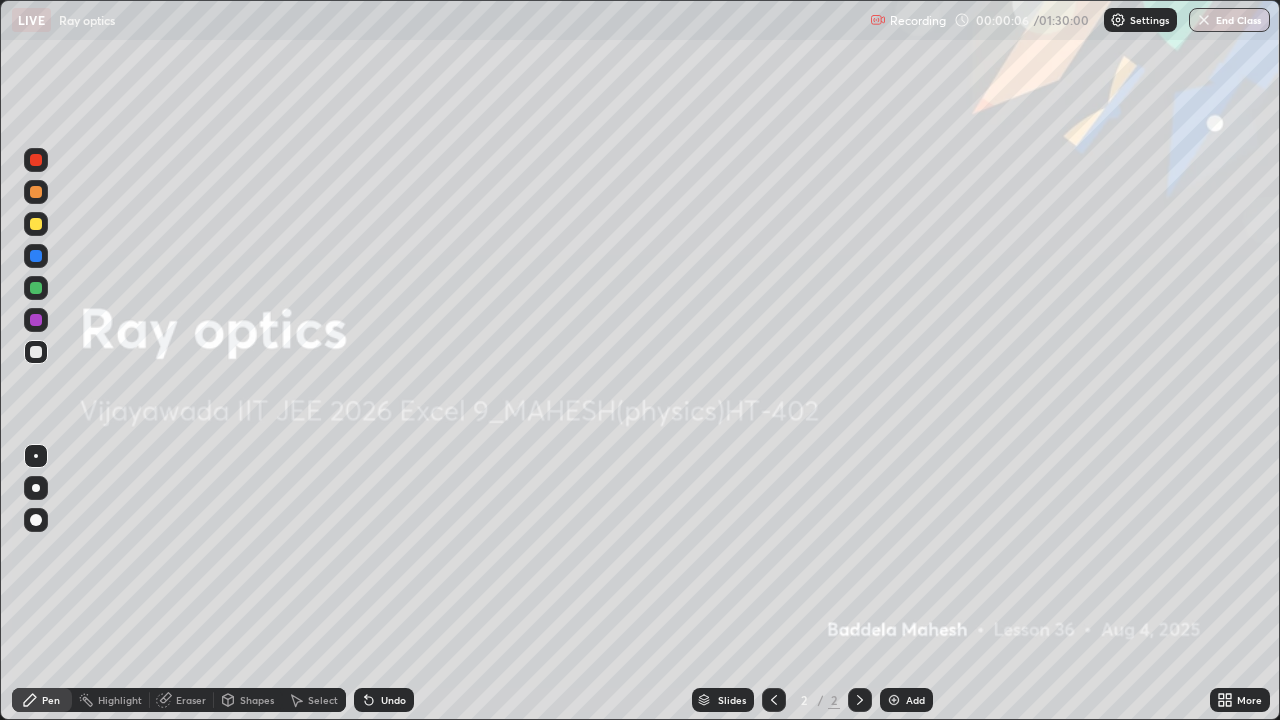click on "Add" at bounding box center (915, 700) 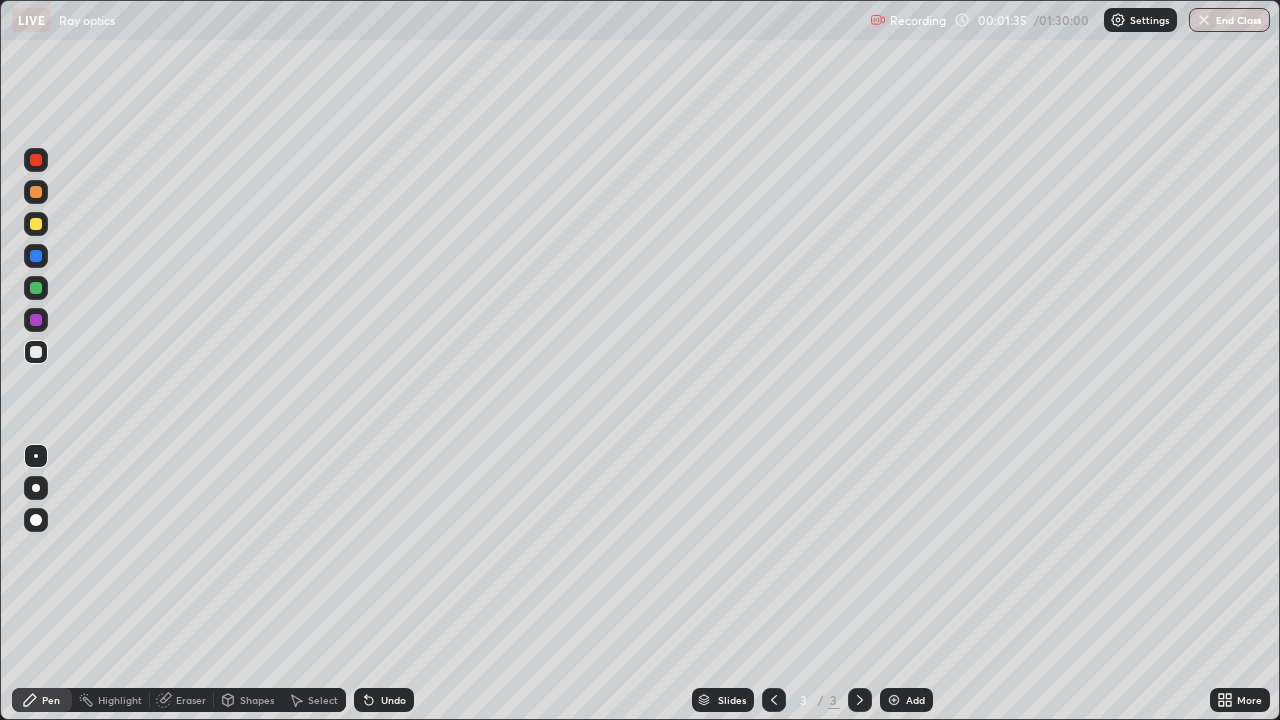 click at bounding box center (36, 352) 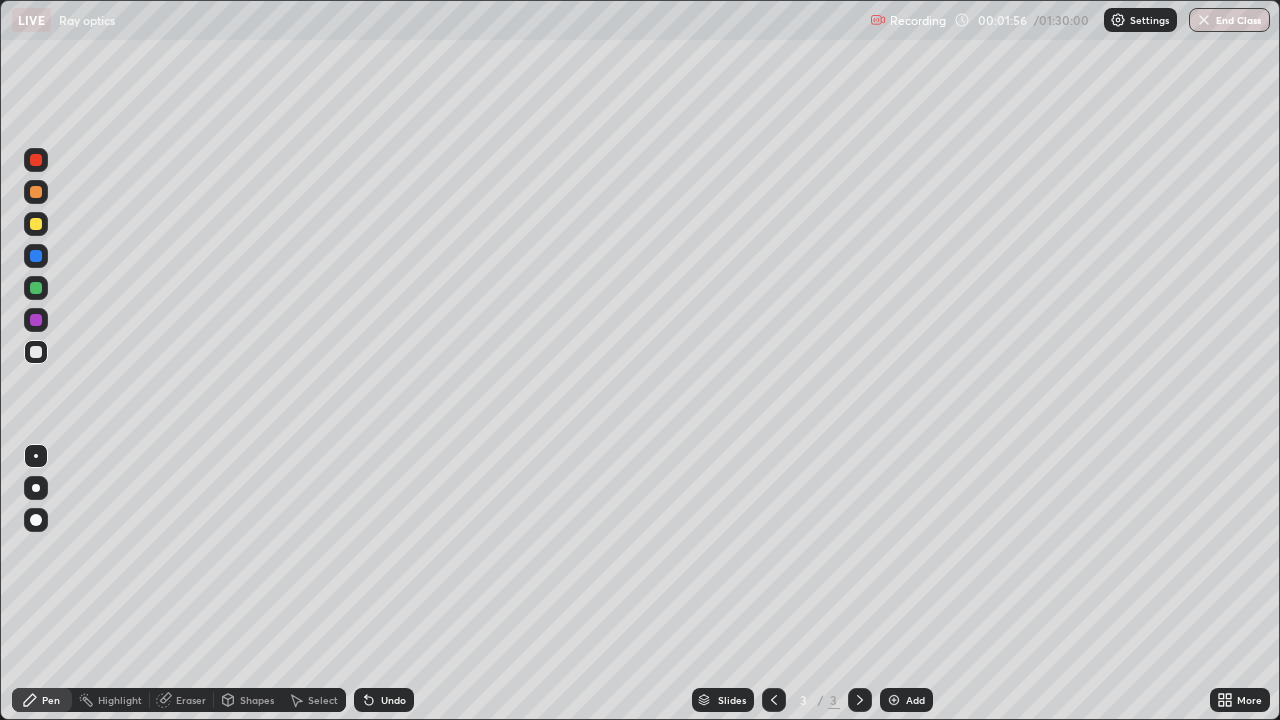 click on "Eraser" at bounding box center [191, 700] 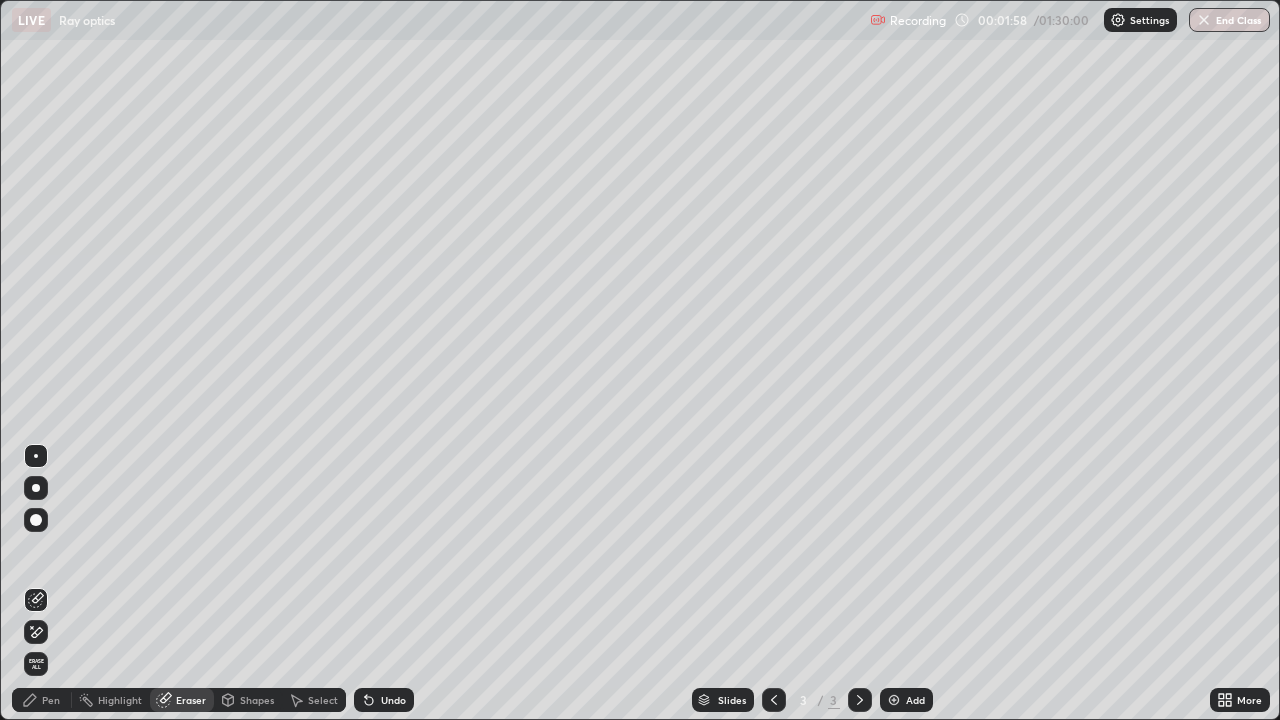 click on "Pen" at bounding box center (51, 700) 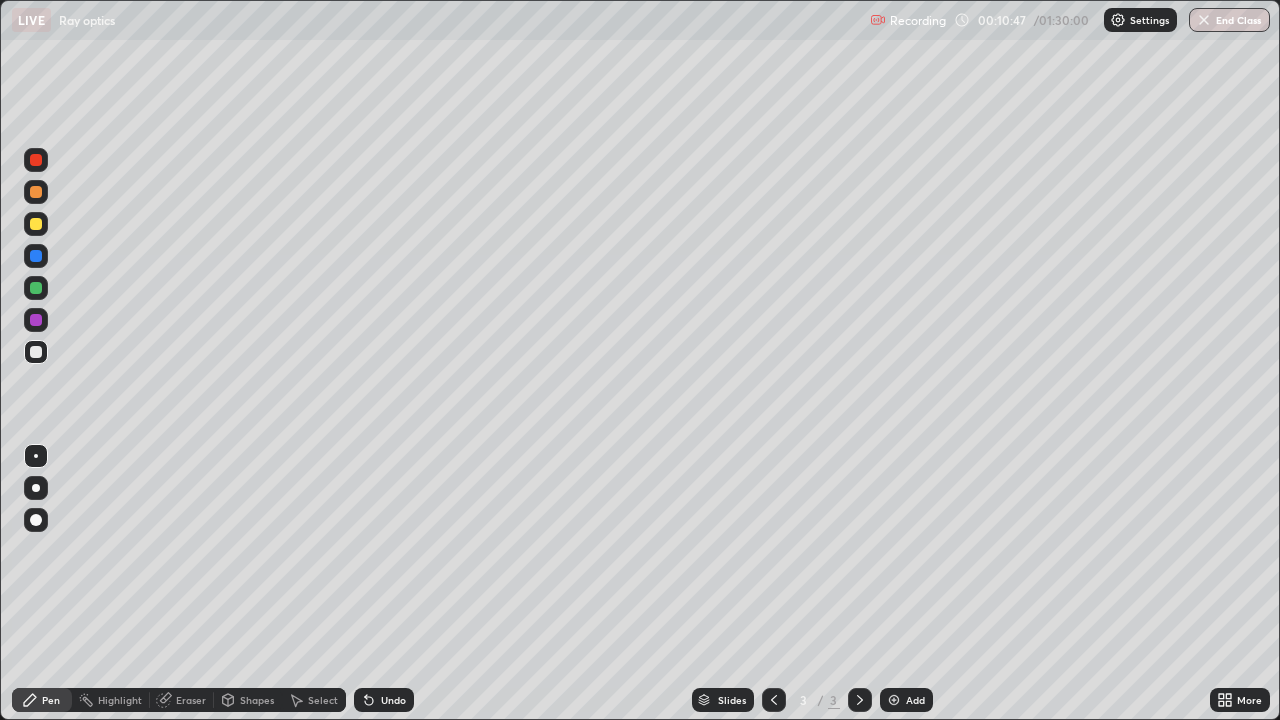 click at bounding box center [894, 700] 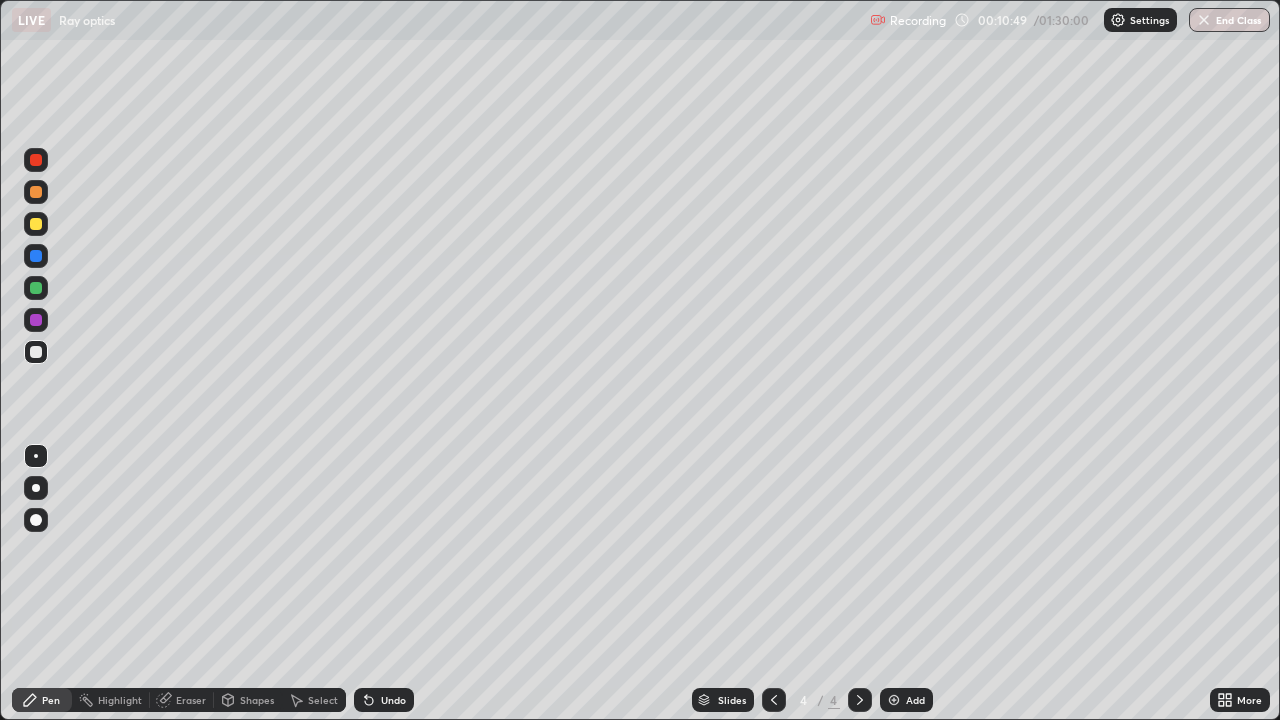 click at bounding box center (36, 224) 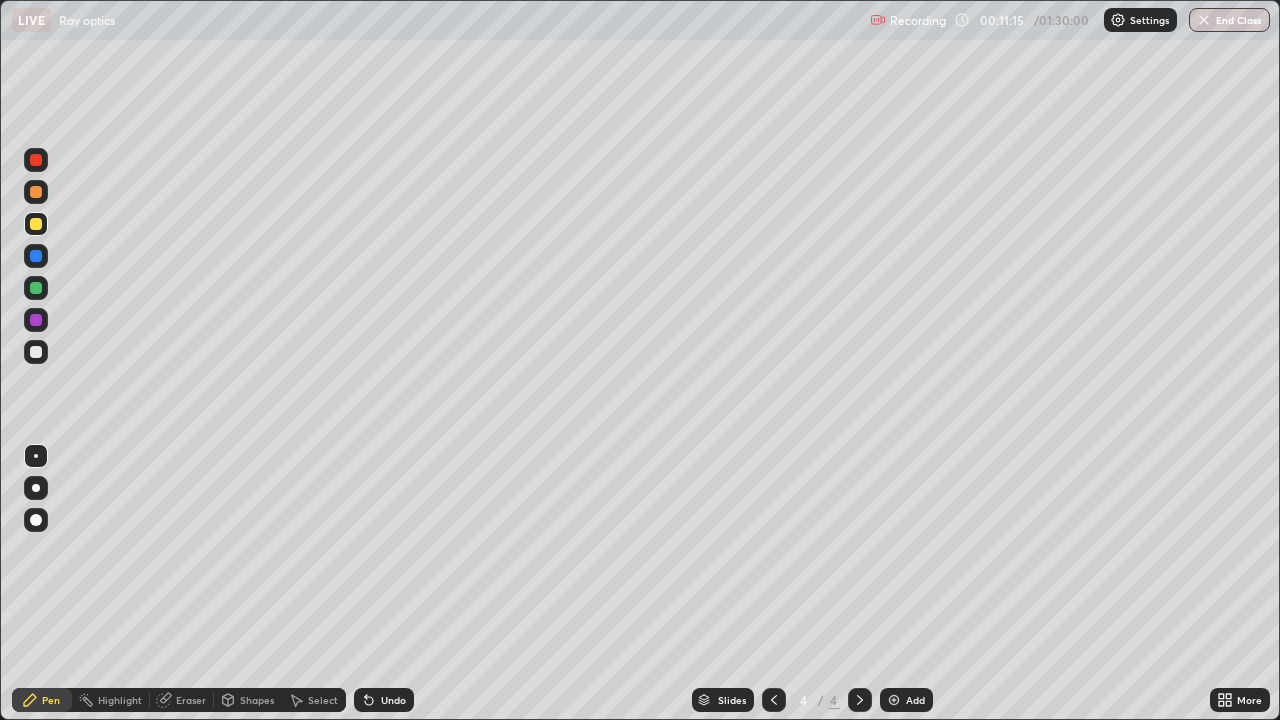 click at bounding box center (36, 288) 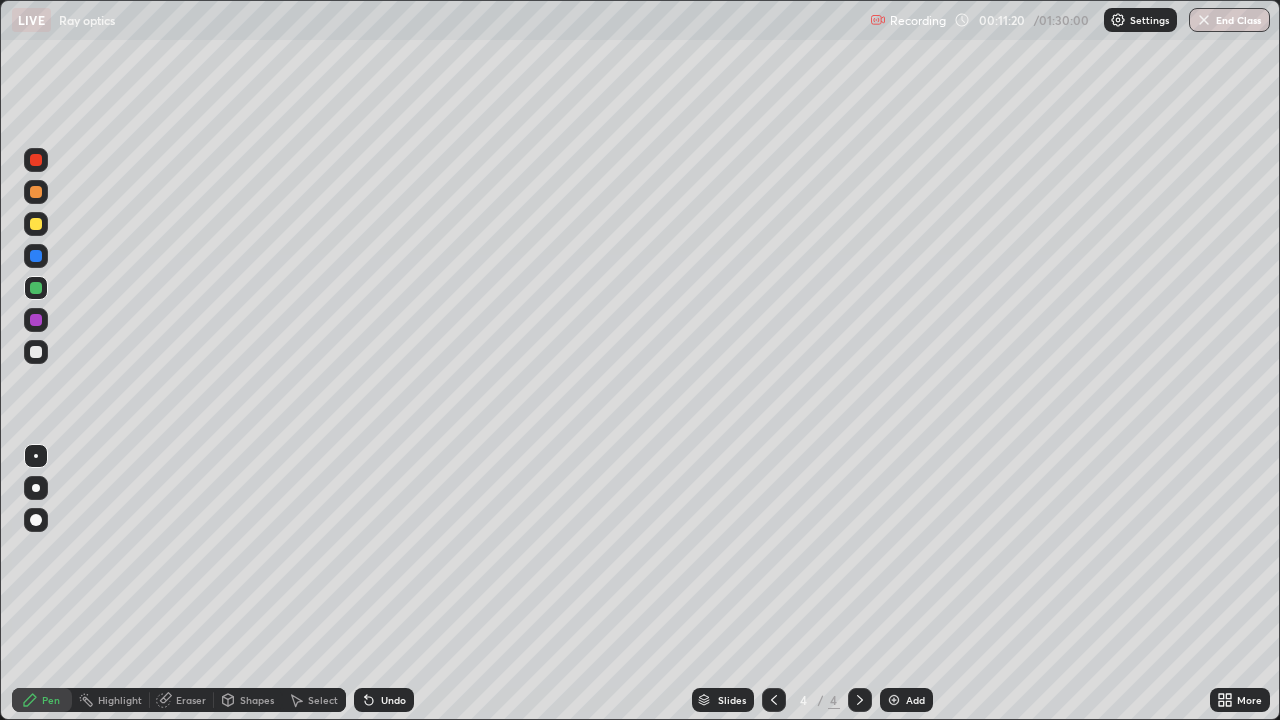 click at bounding box center (36, 352) 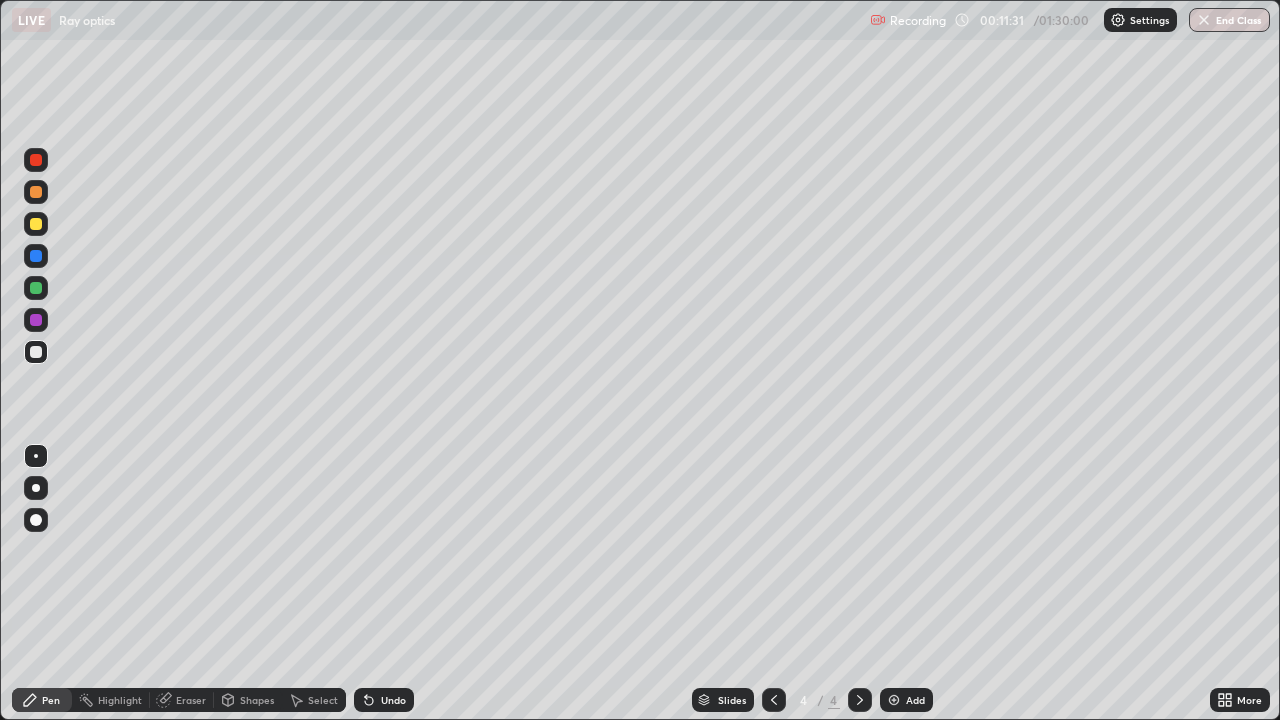 click at bounding box center [36, 256] 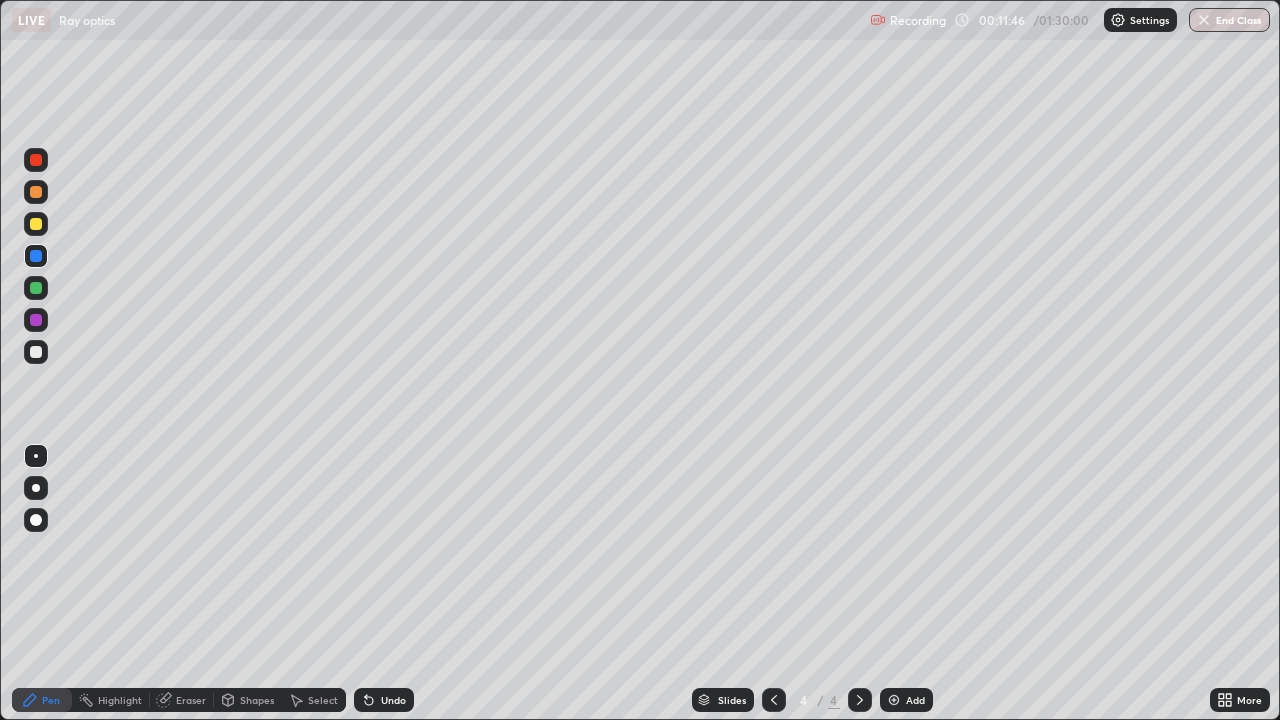 click at bounding box center [36, 224] 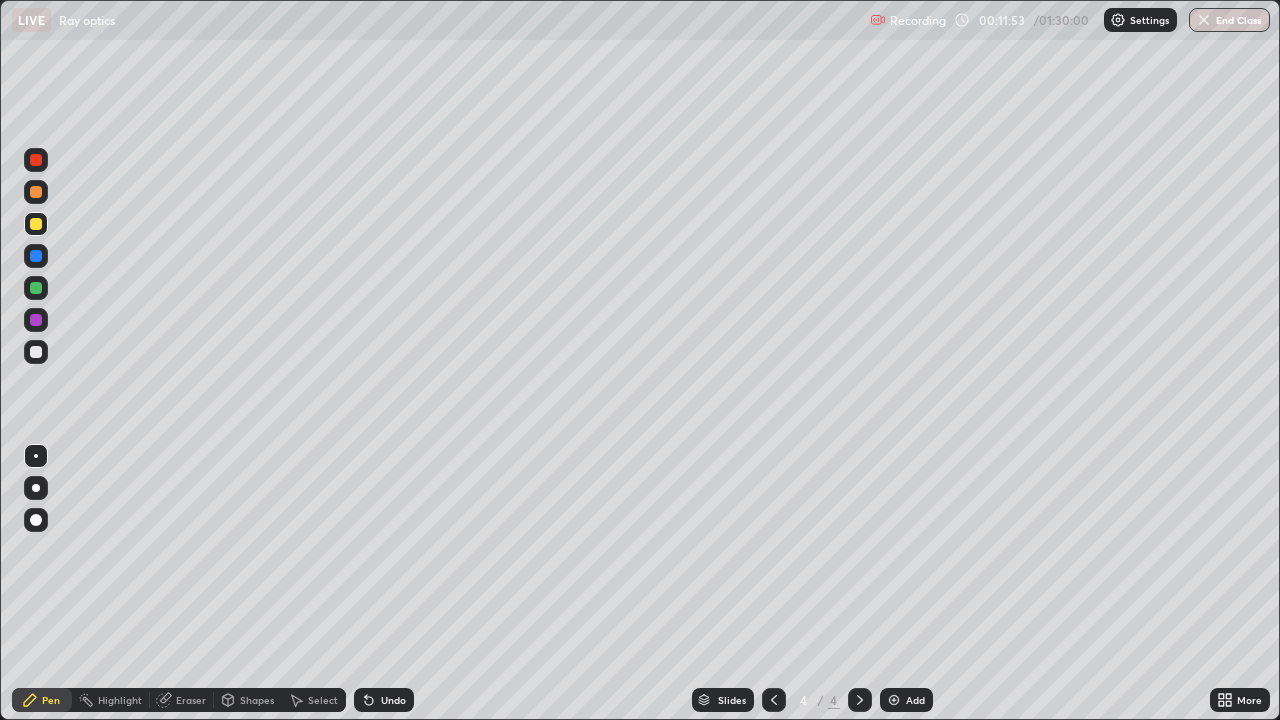 click at bounding box center (36, 352) 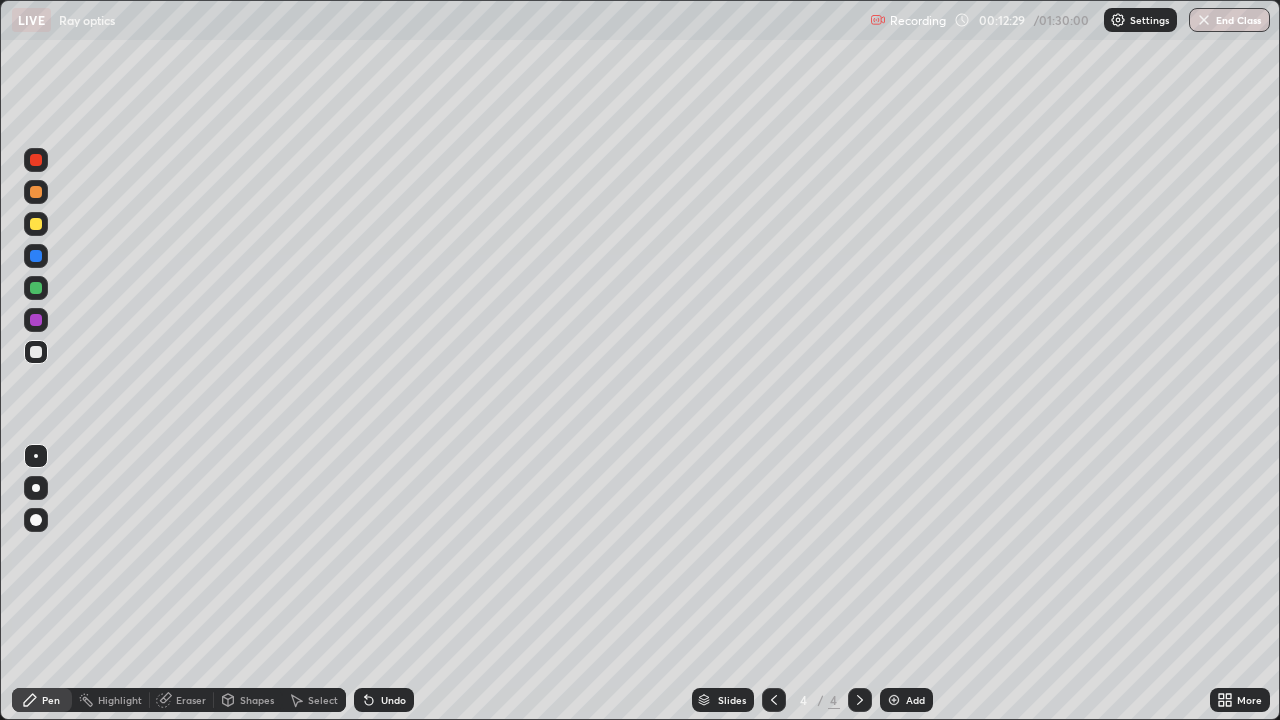 click at bounding box center [36, 224] 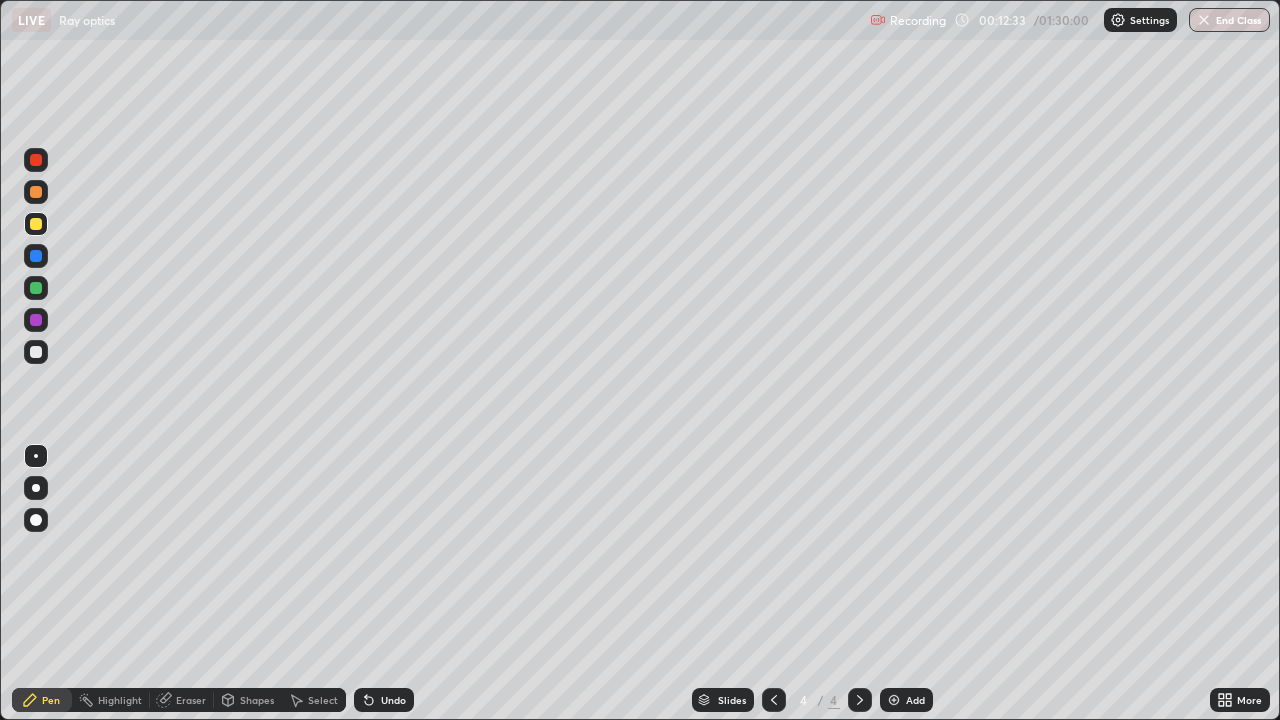 click on "Eraser" at bounding box center [191, 700] 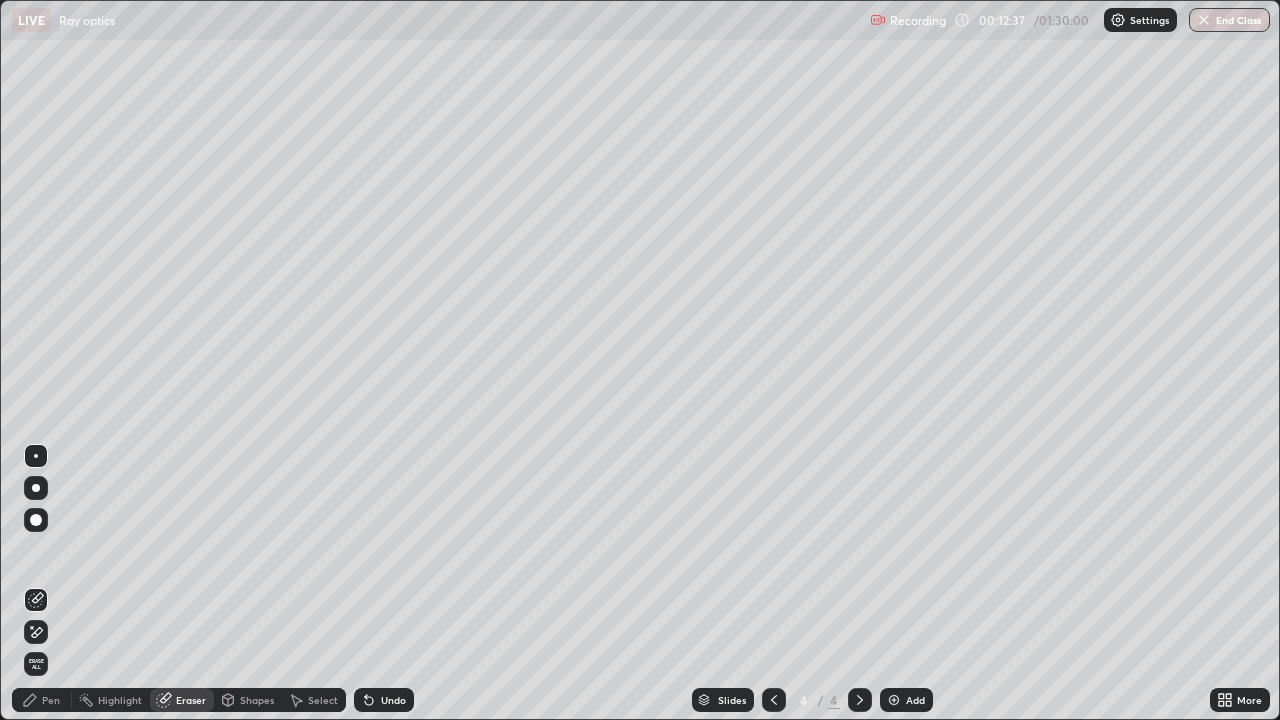 click on "Pen" at bounding box center [51, 700] 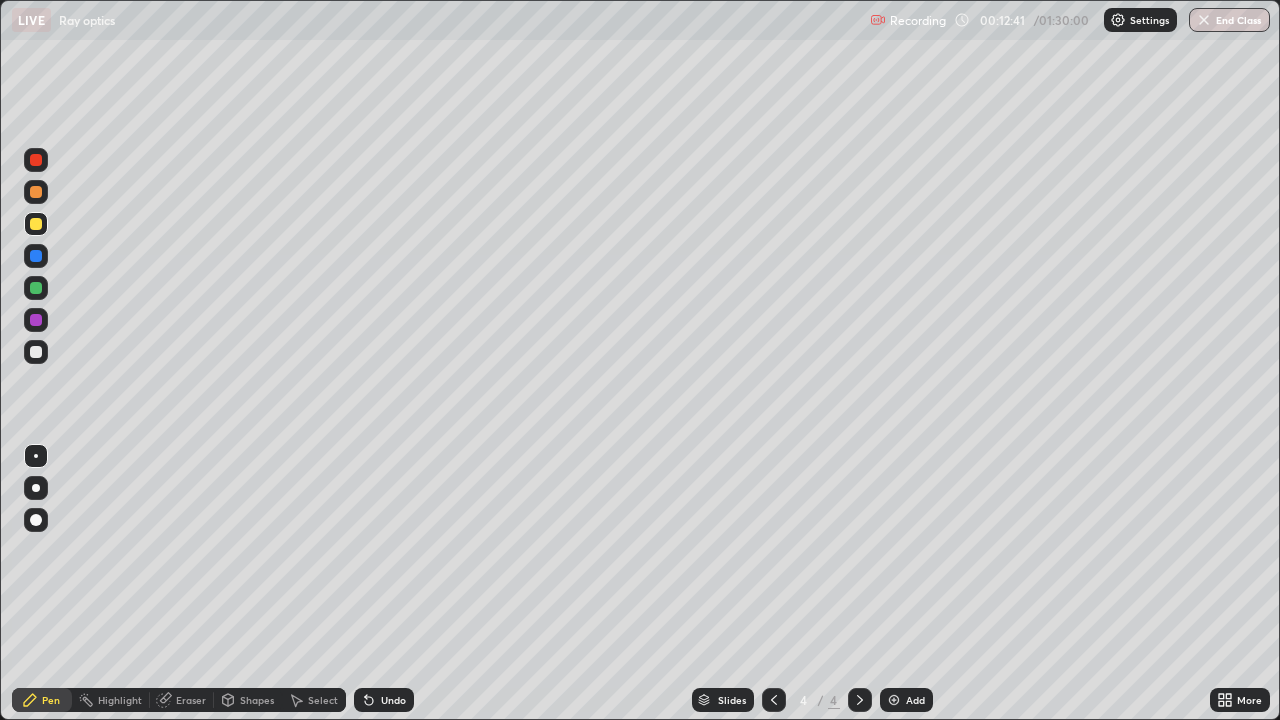 click at bounding box center (36, 288) 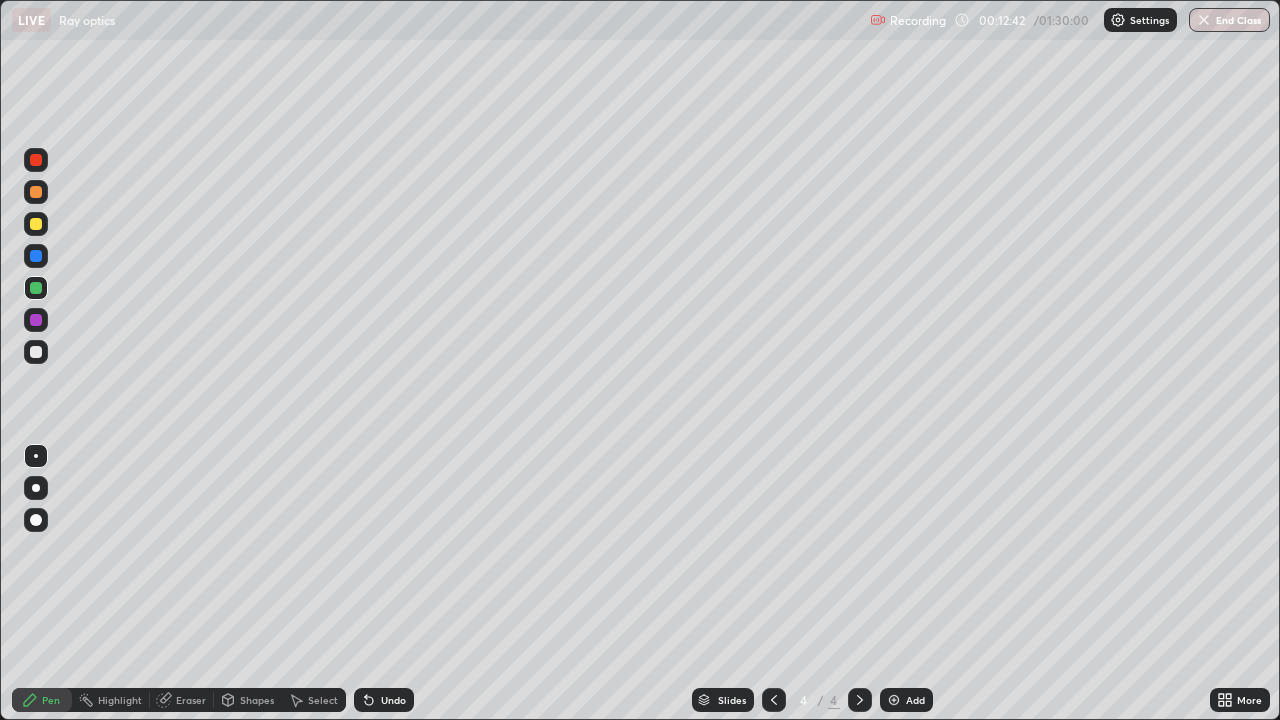 click at bounding box center (36, 352) 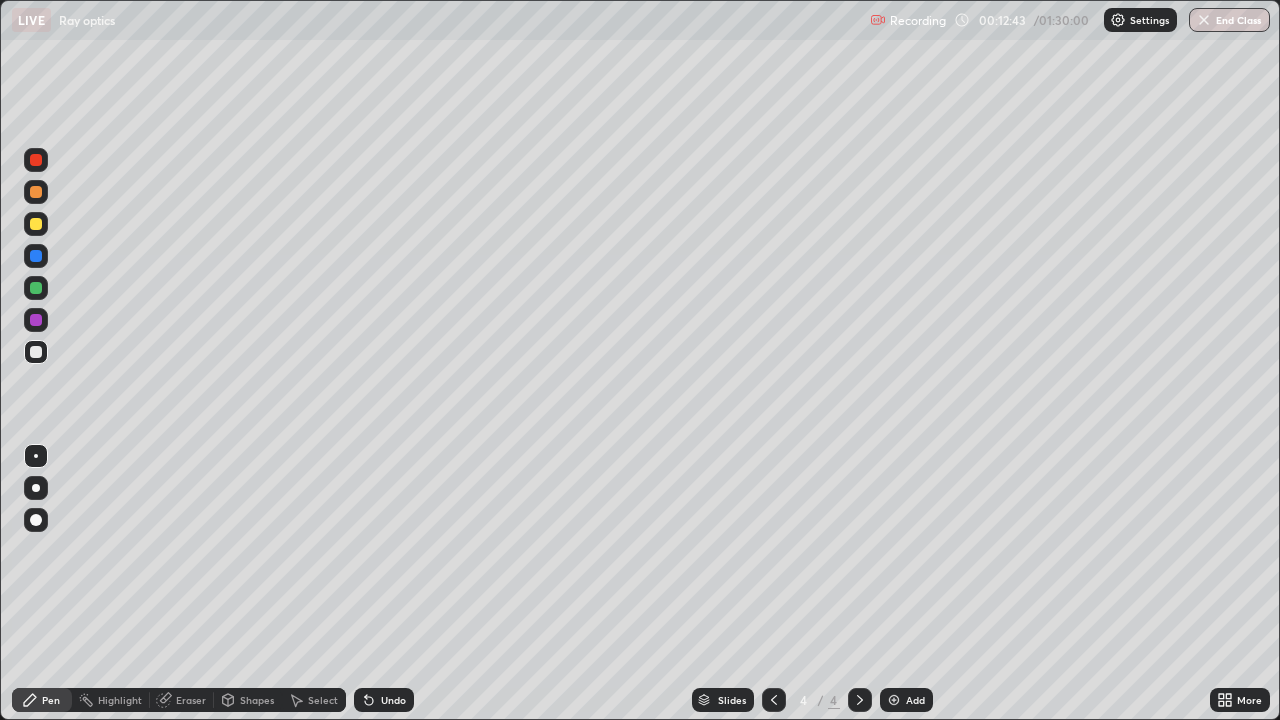 click at bounding box center [36, 224] 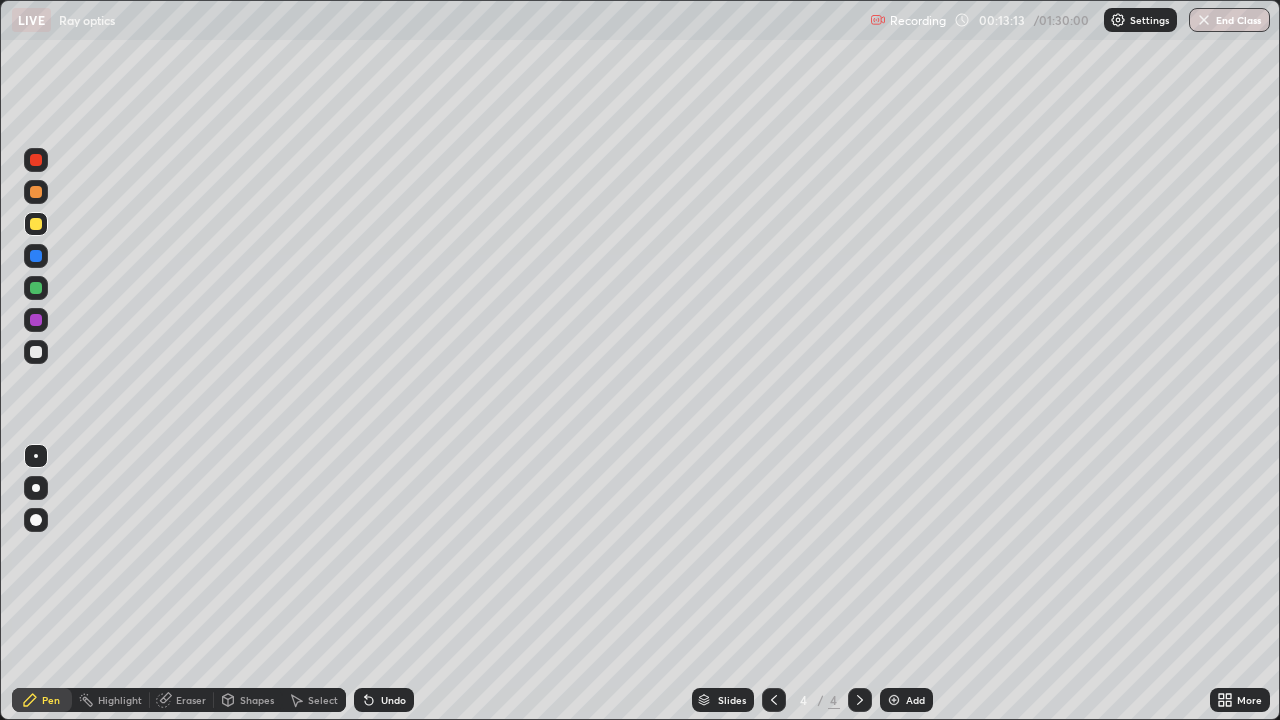 click at bounding box center [36, 352] 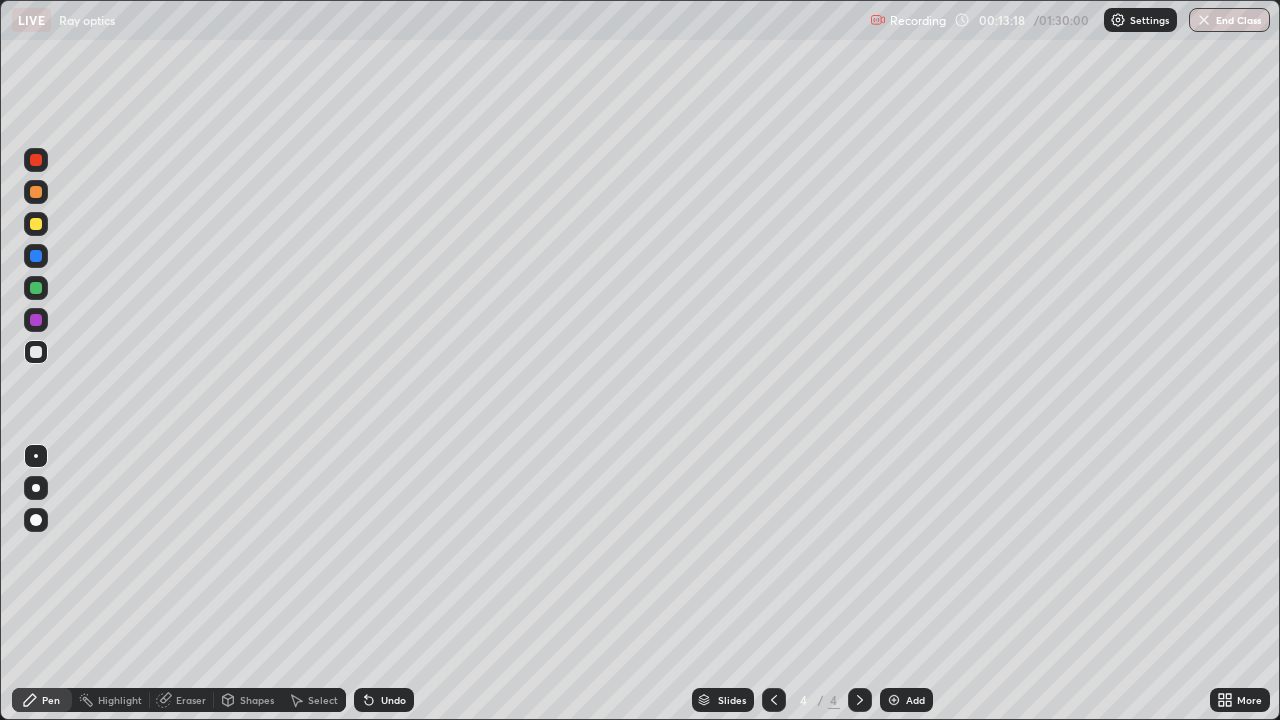 click at bounding box center (36, 352) 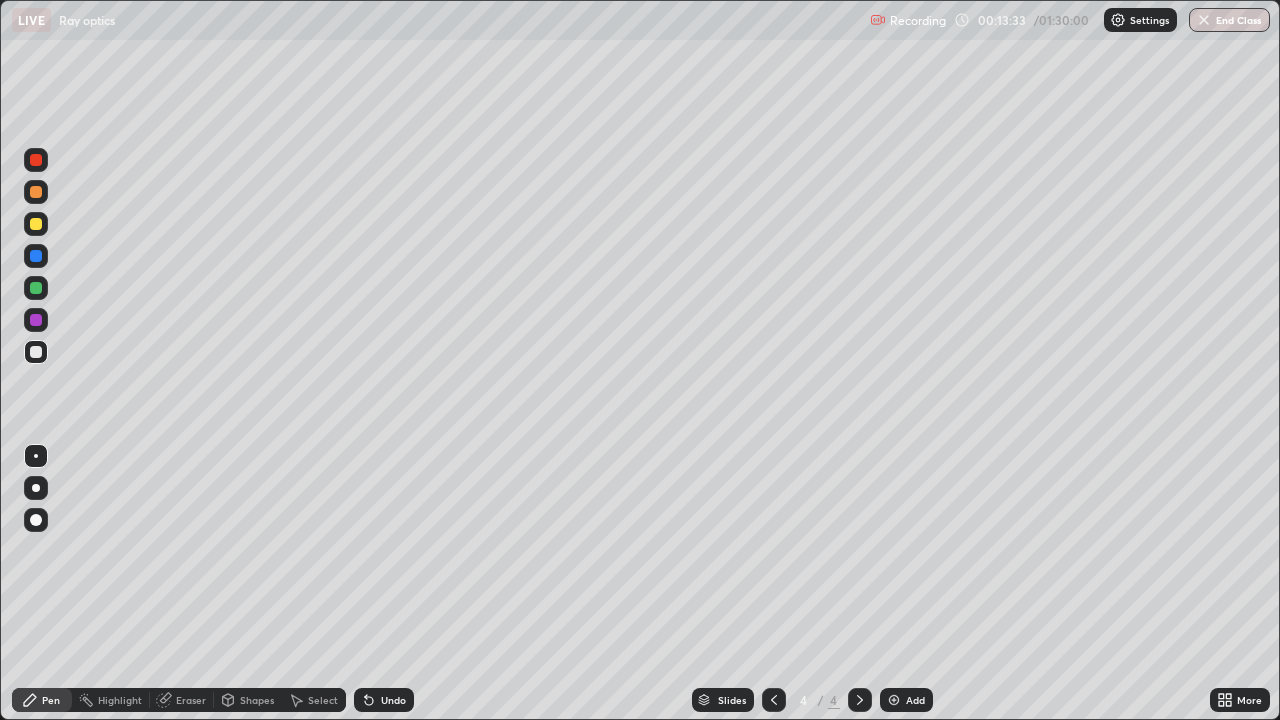 click at bounding box center [36, 352] 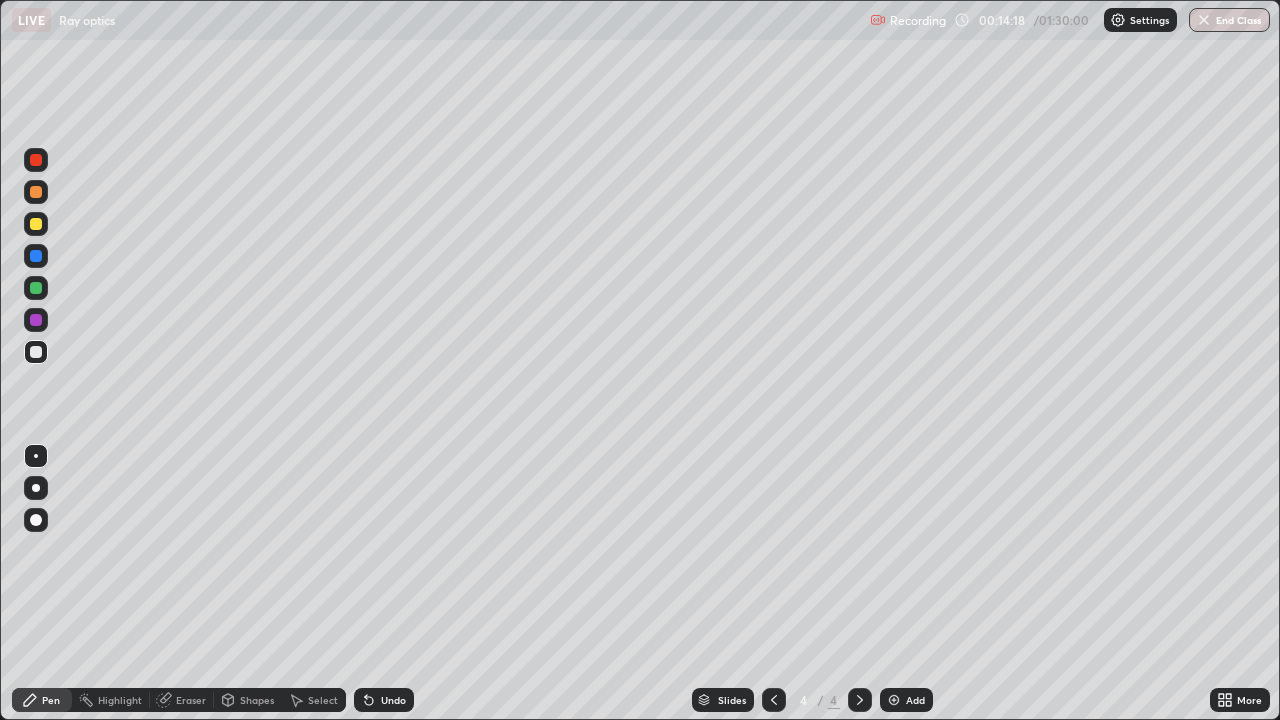 click at bounding box center [36, 352] 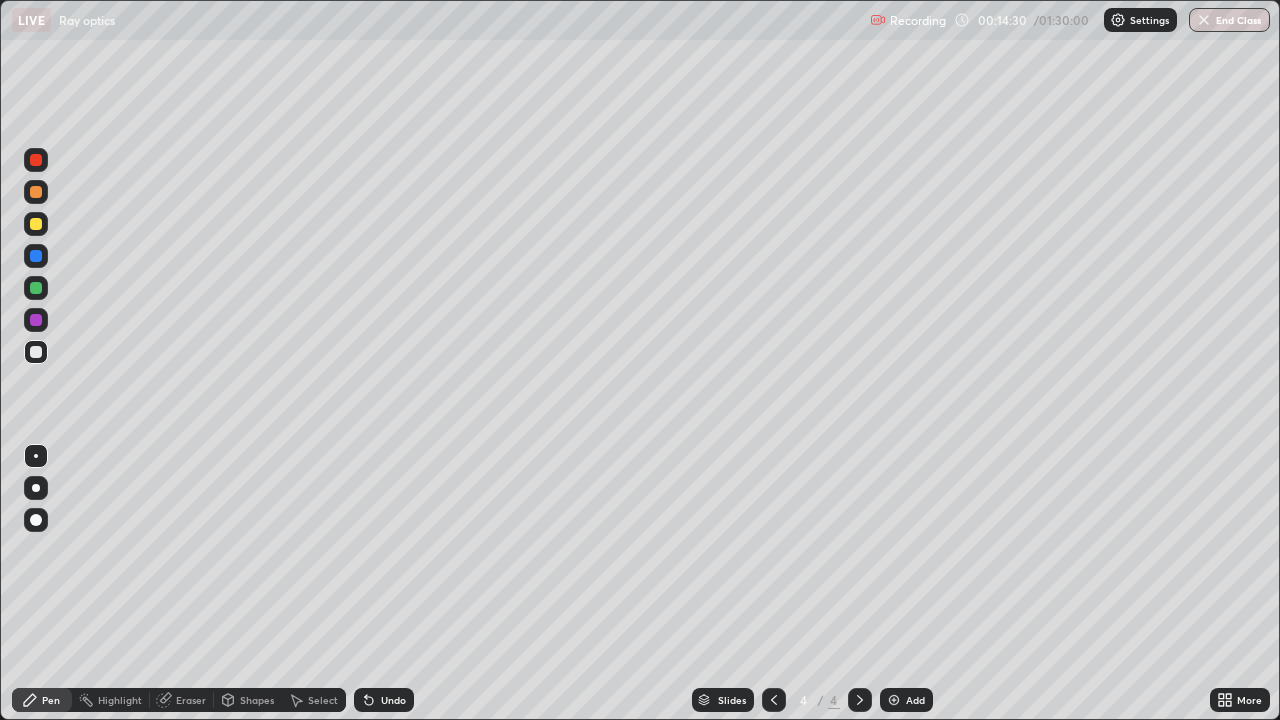 click at bounding box center (36, 288) 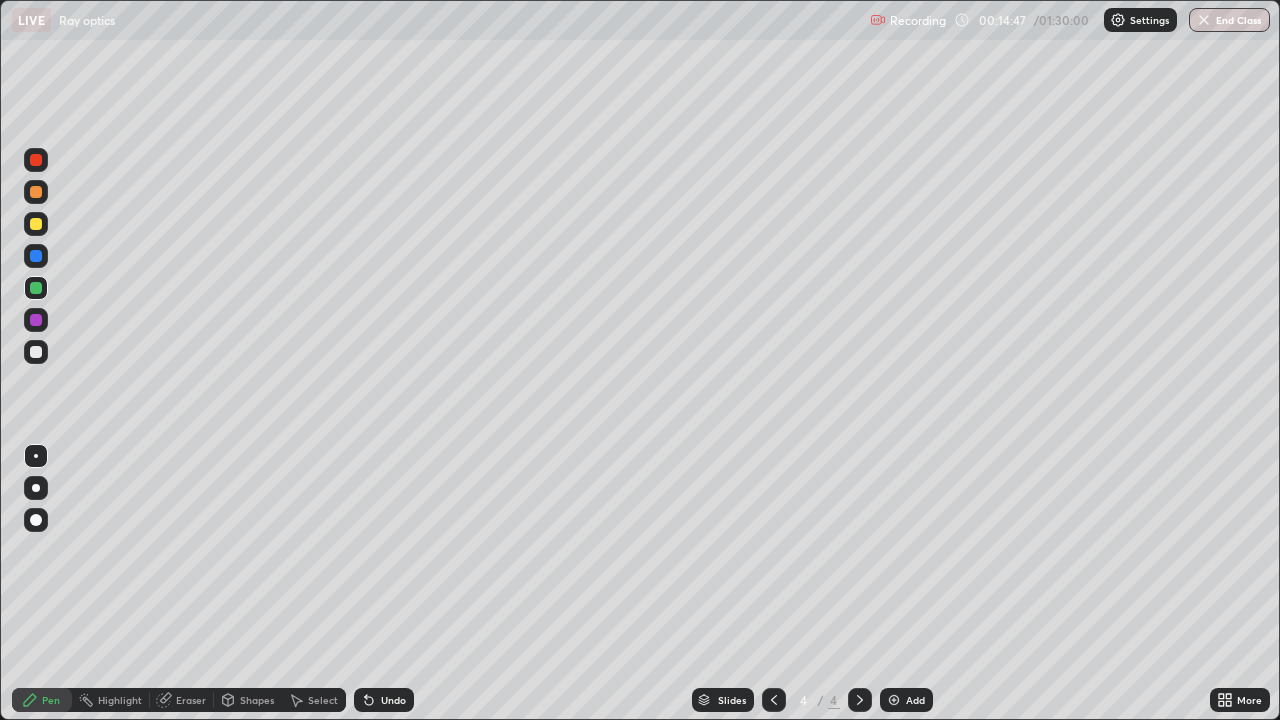 click at bounding box center [36, 352] 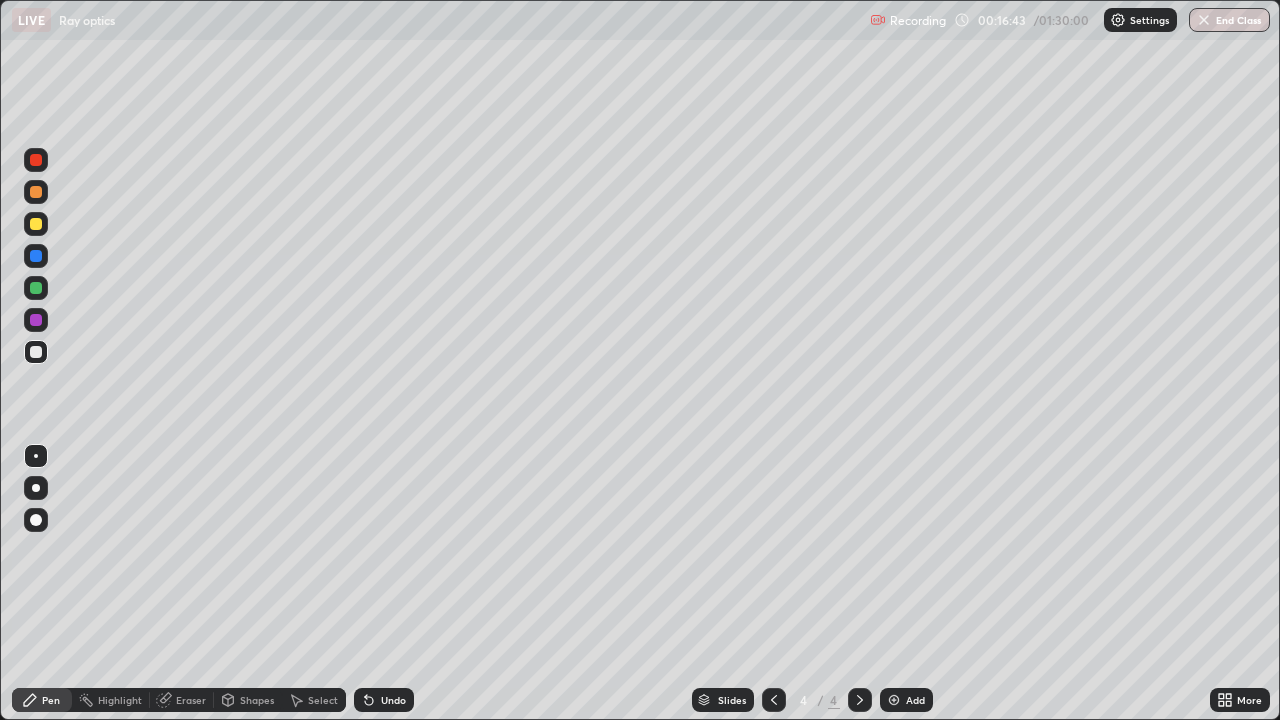 click at bounding box center [36, 224] 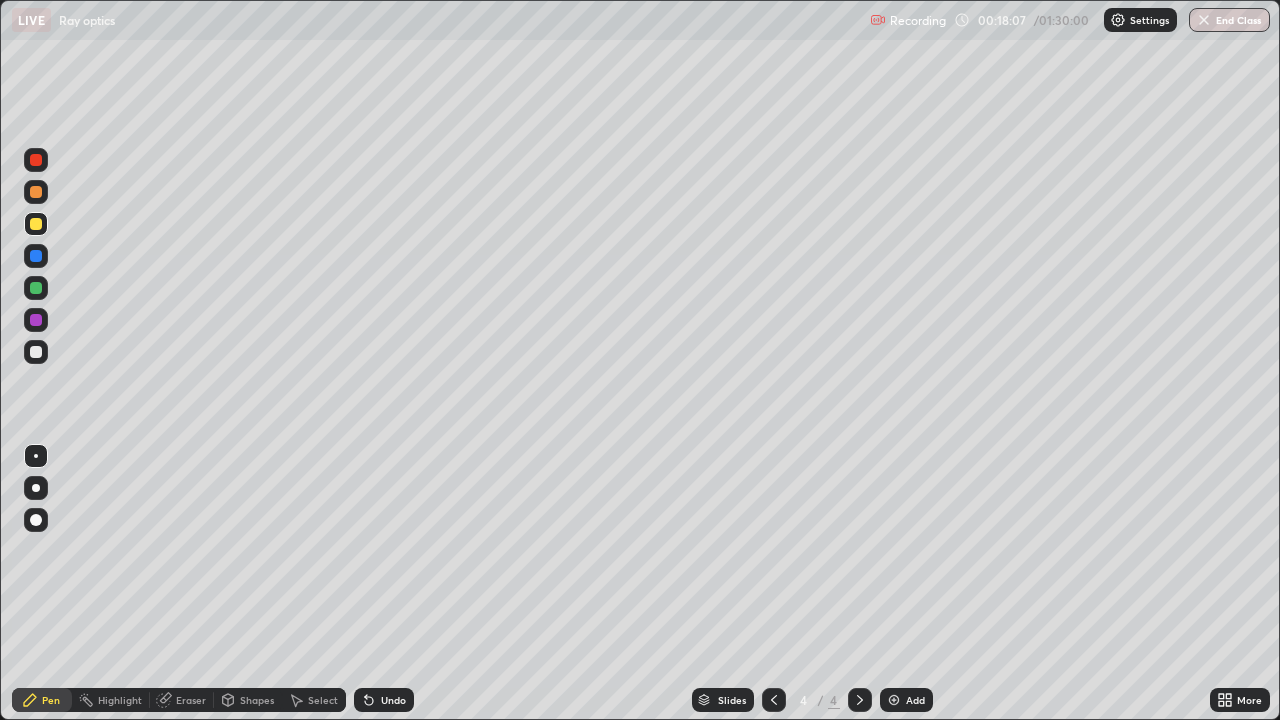 click on "Eraser" at bounding box center [191, 700] 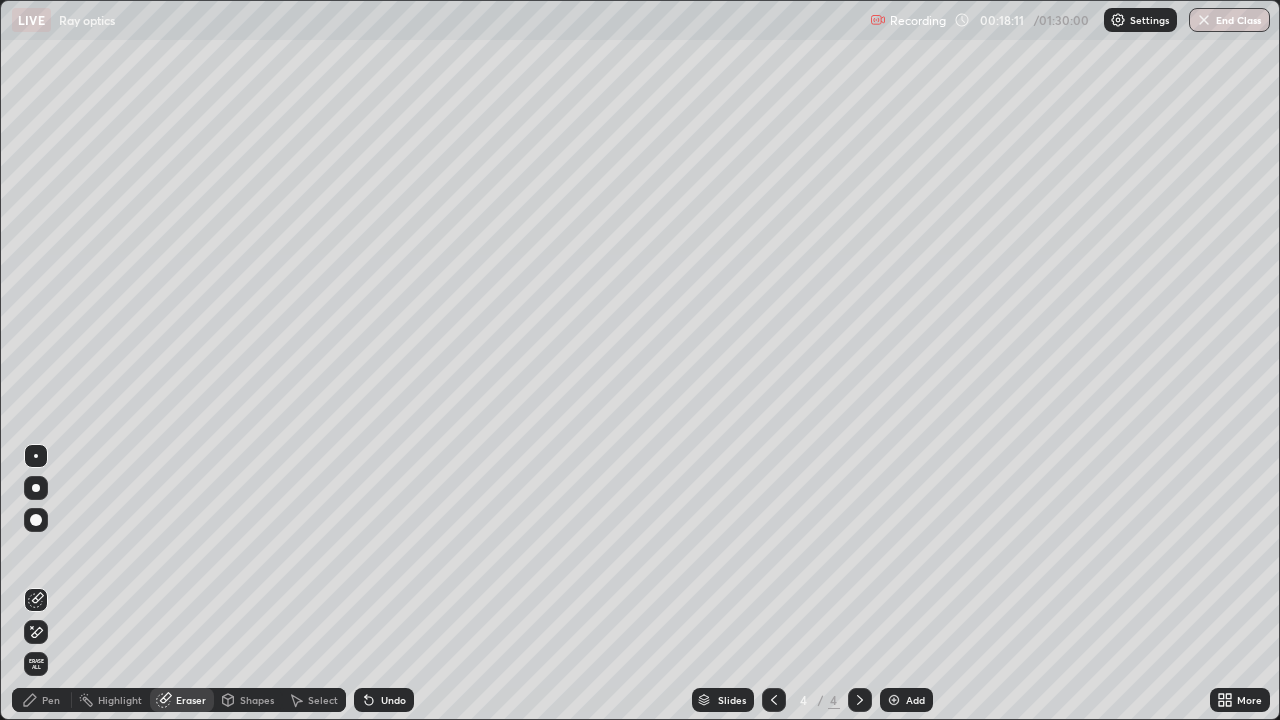 click on "Pen" at bounding box center (51, 700) 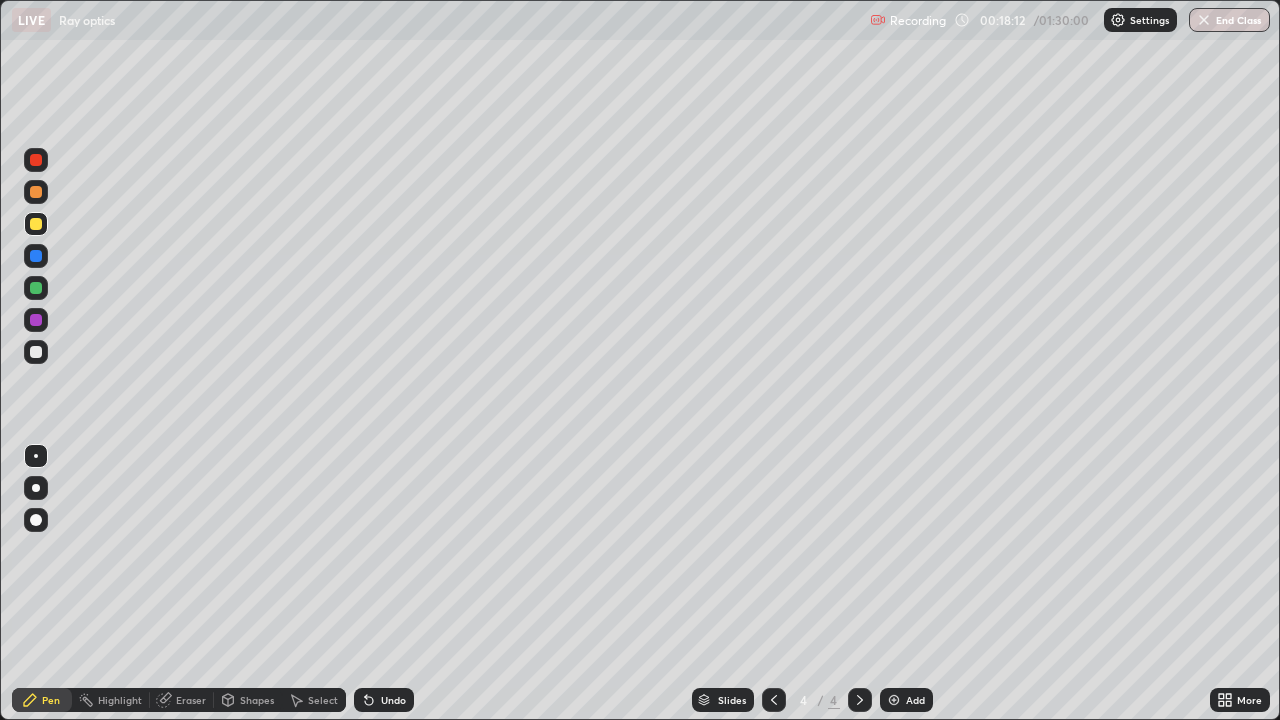 click at bounding box center [36, 352] 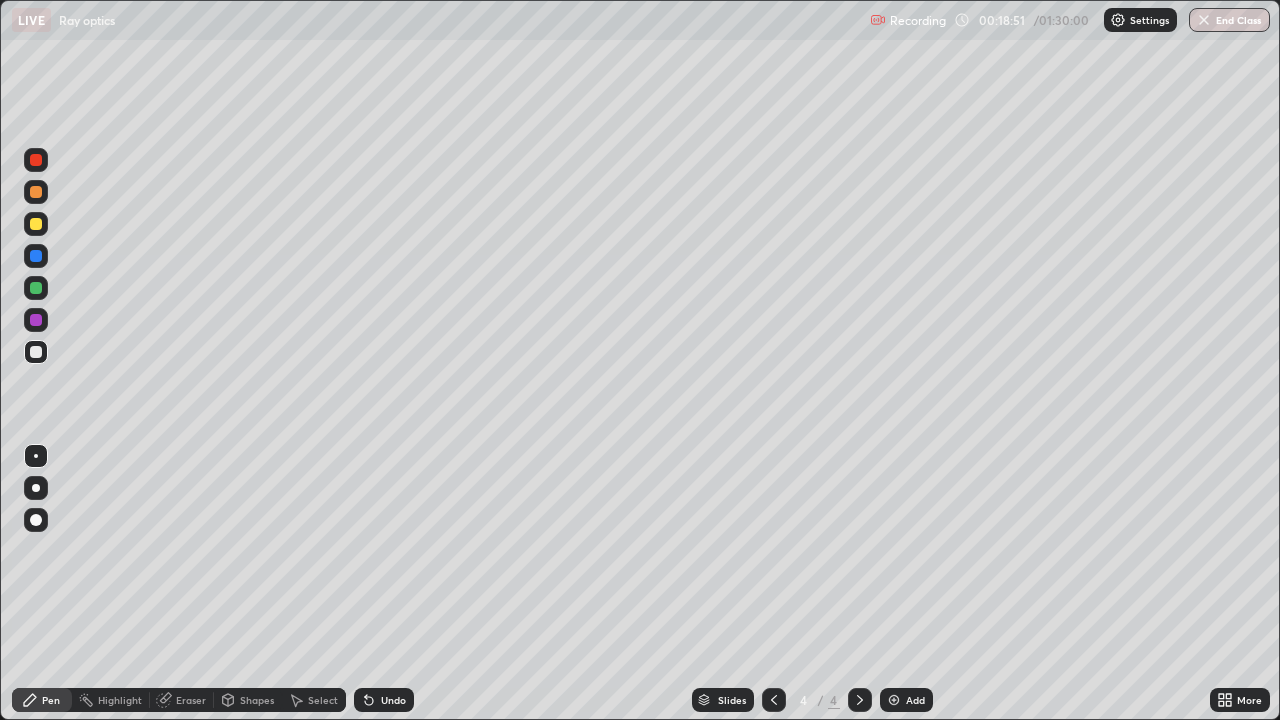 click at bounding box center (36, 224) 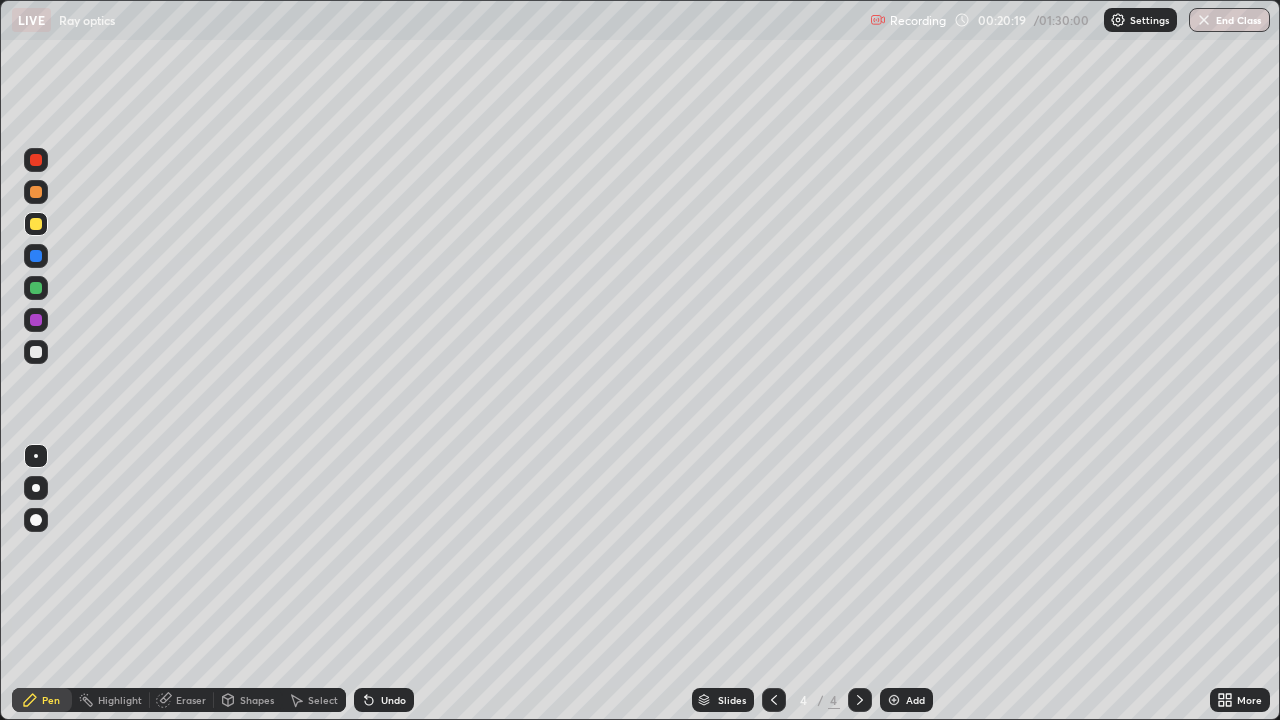 click at bounding box center [36, 256] 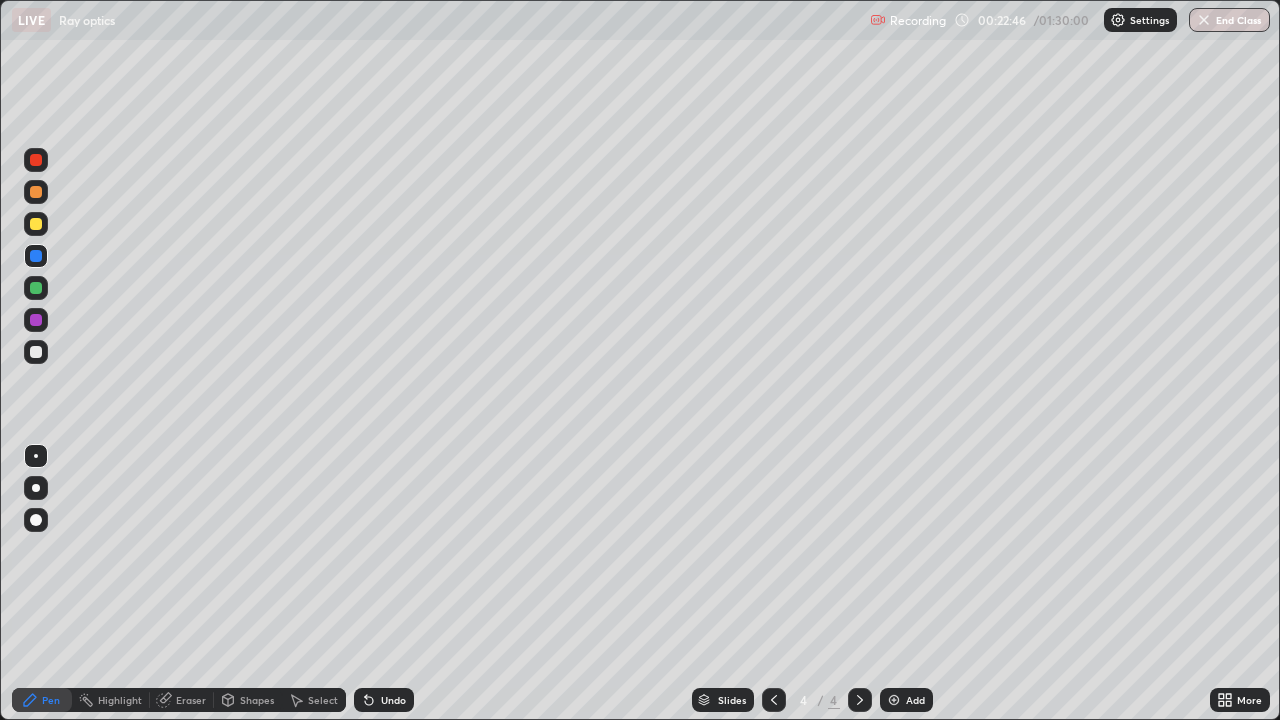 click on "Add" at bounding box center (906, 700) 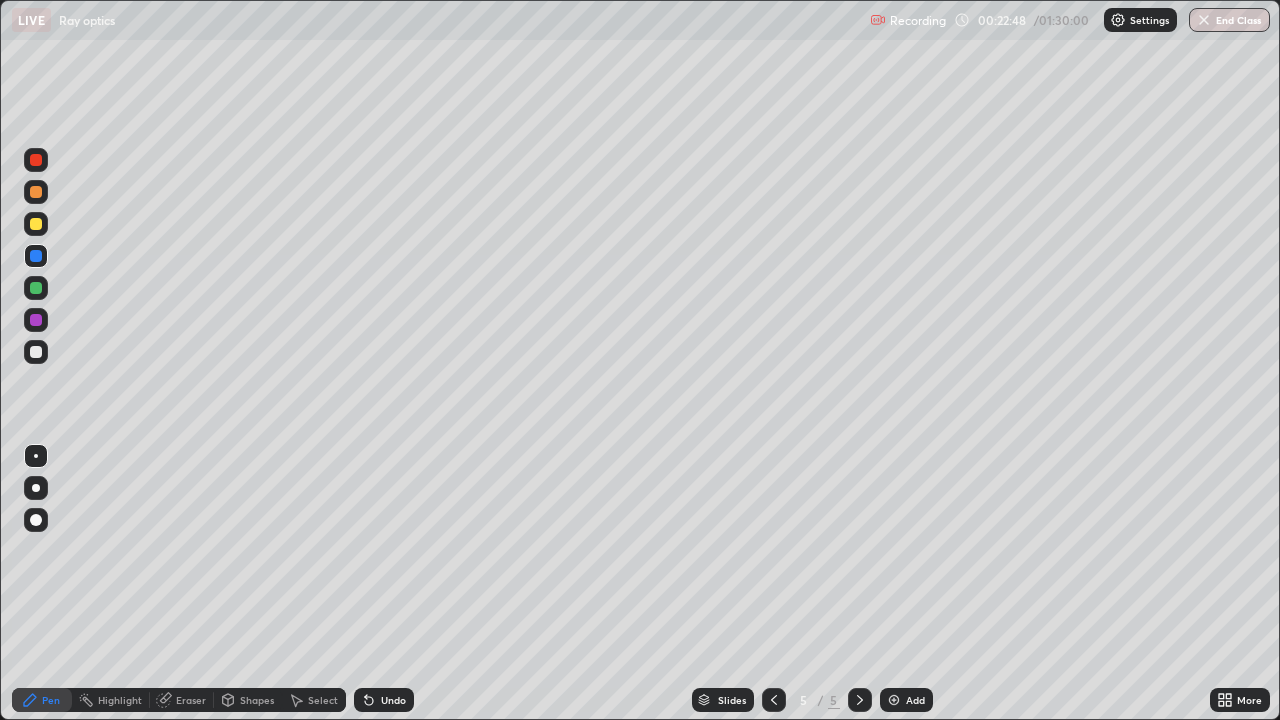 click at bounding box center (36, 352) 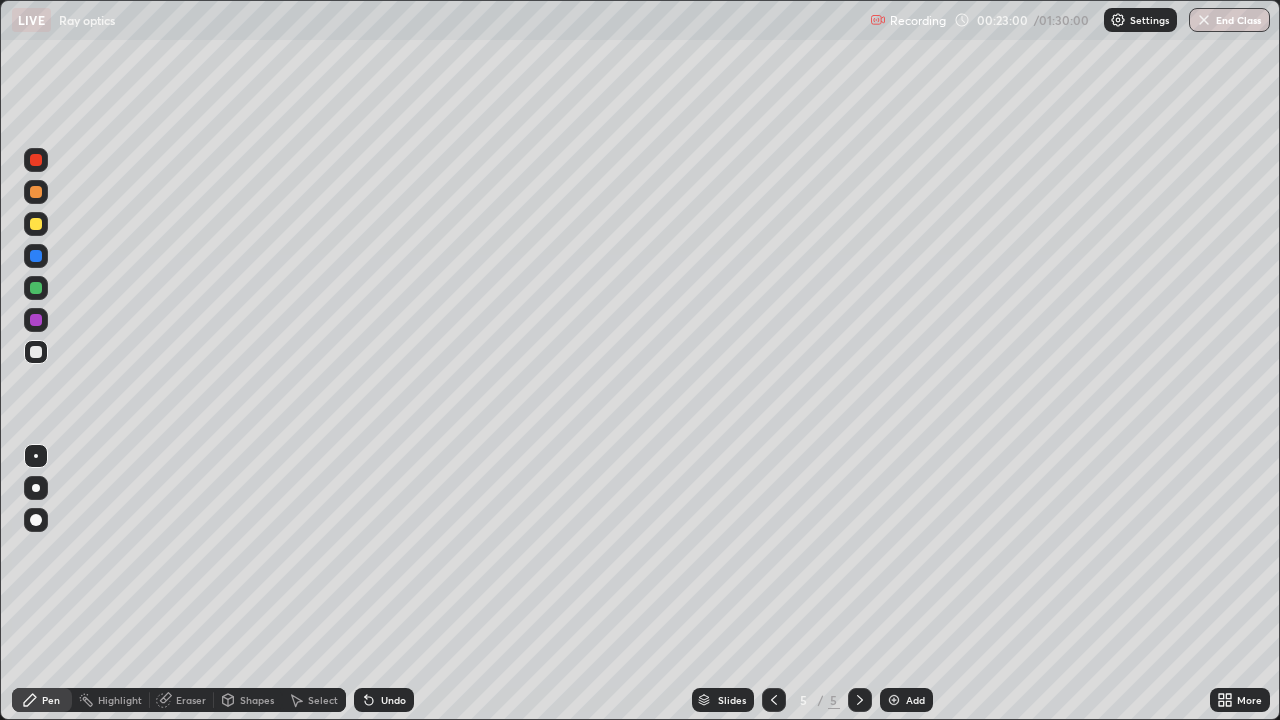 click at bounding box center [36, 160] 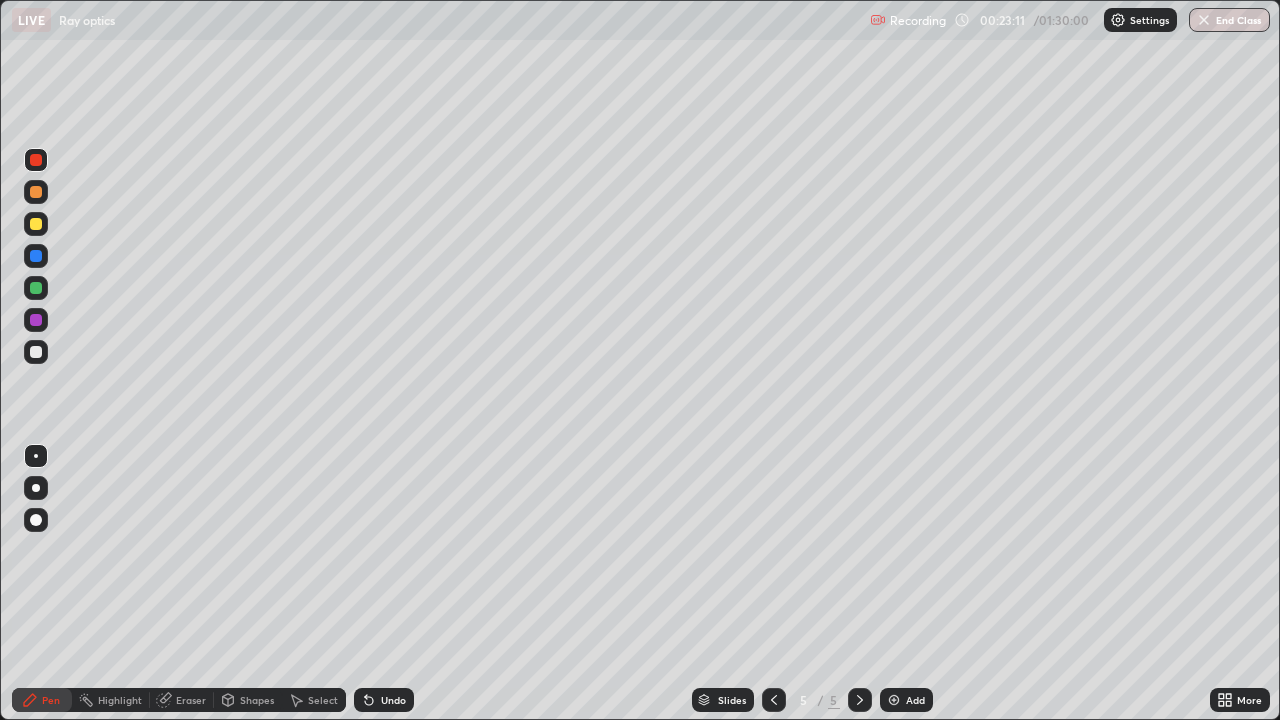 click at bounding box center [36, 224] 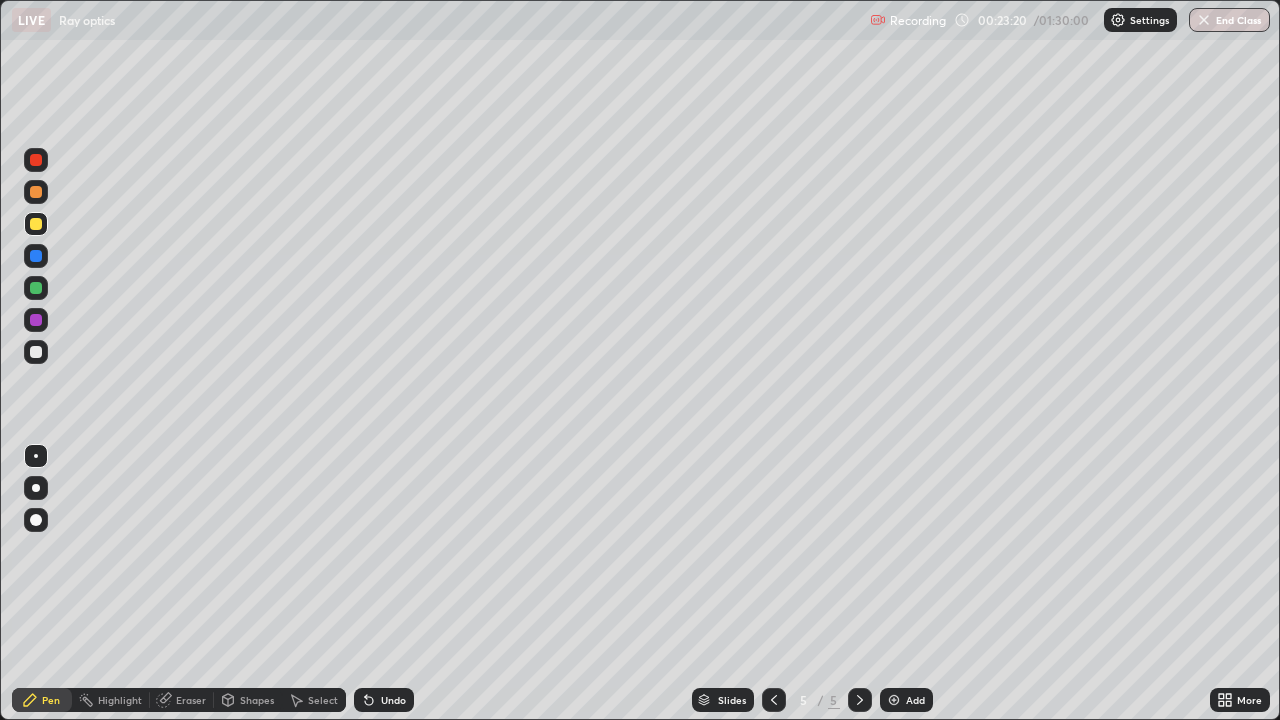 click at bounding box center [36, 352] 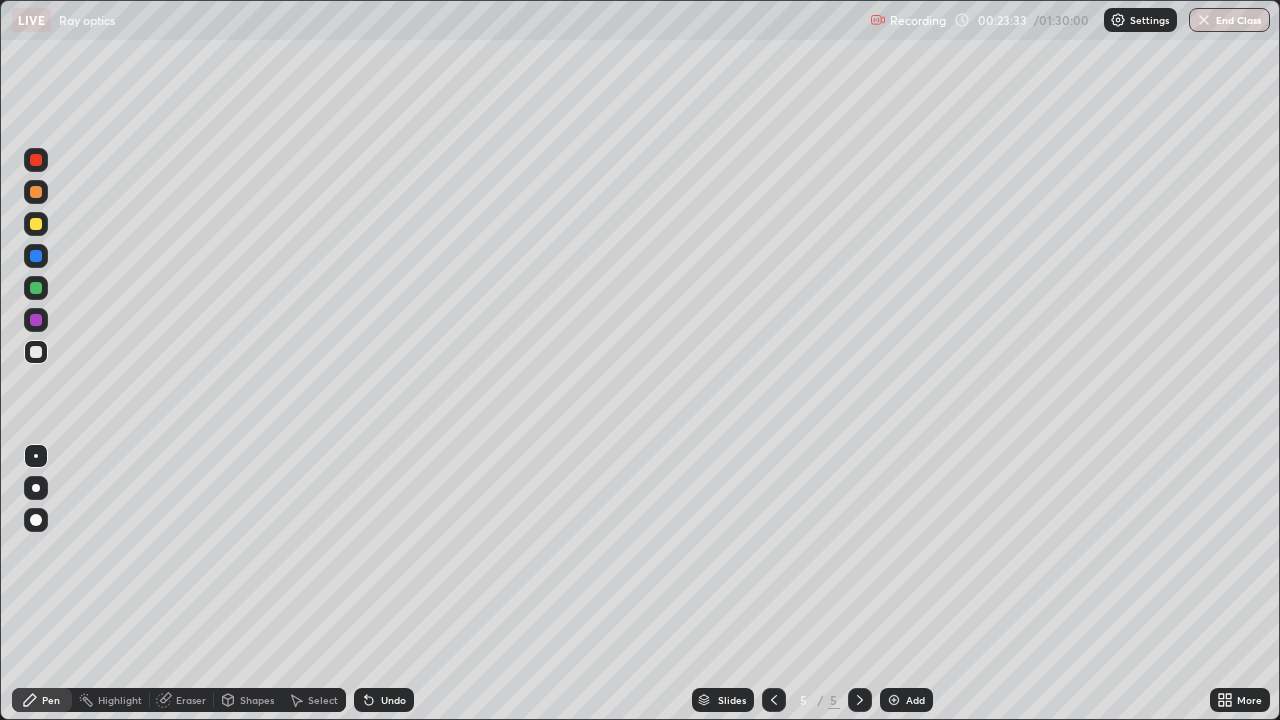 click at bounding box center [36, 352] 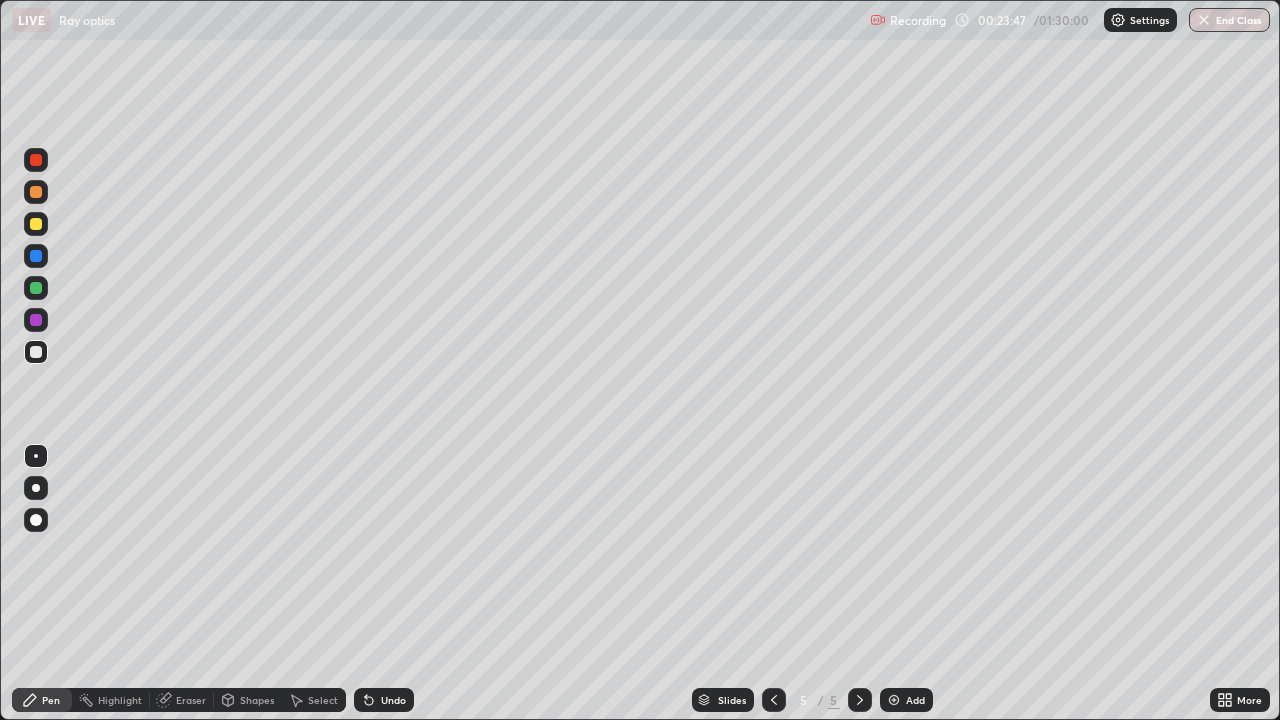 click at bounding box center (36, 288) 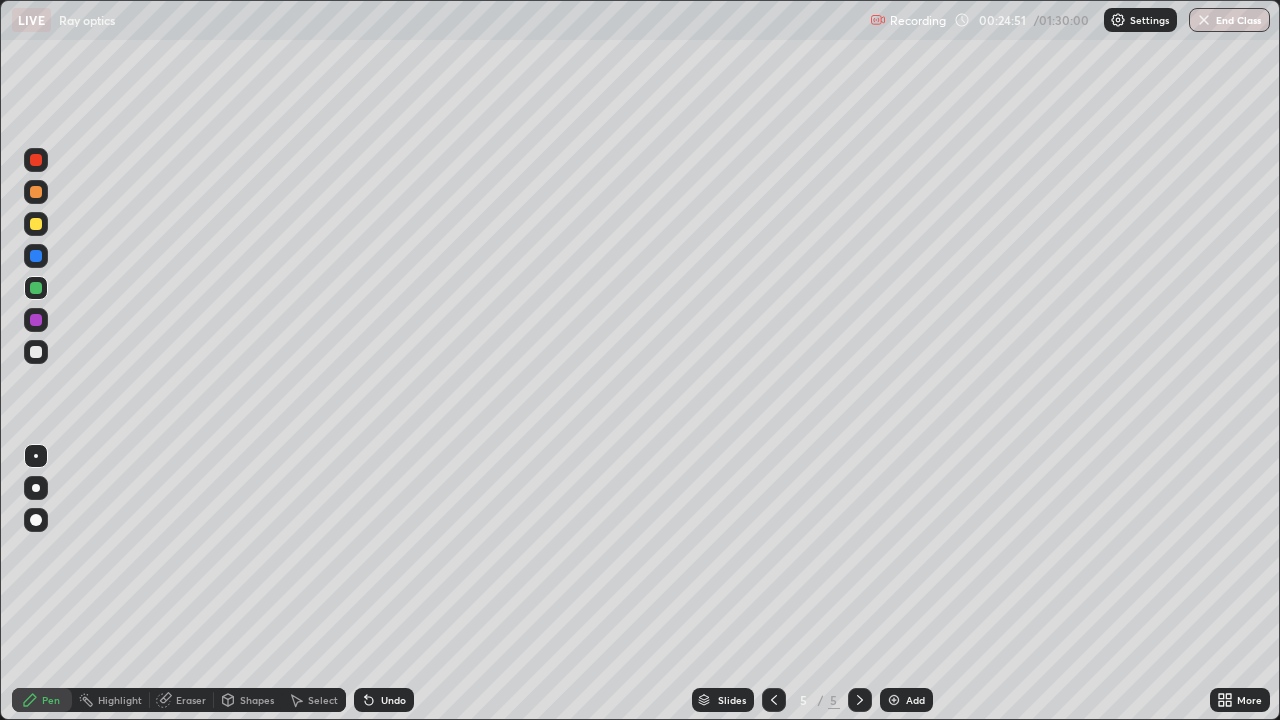 click at bounding box center [36, 352] 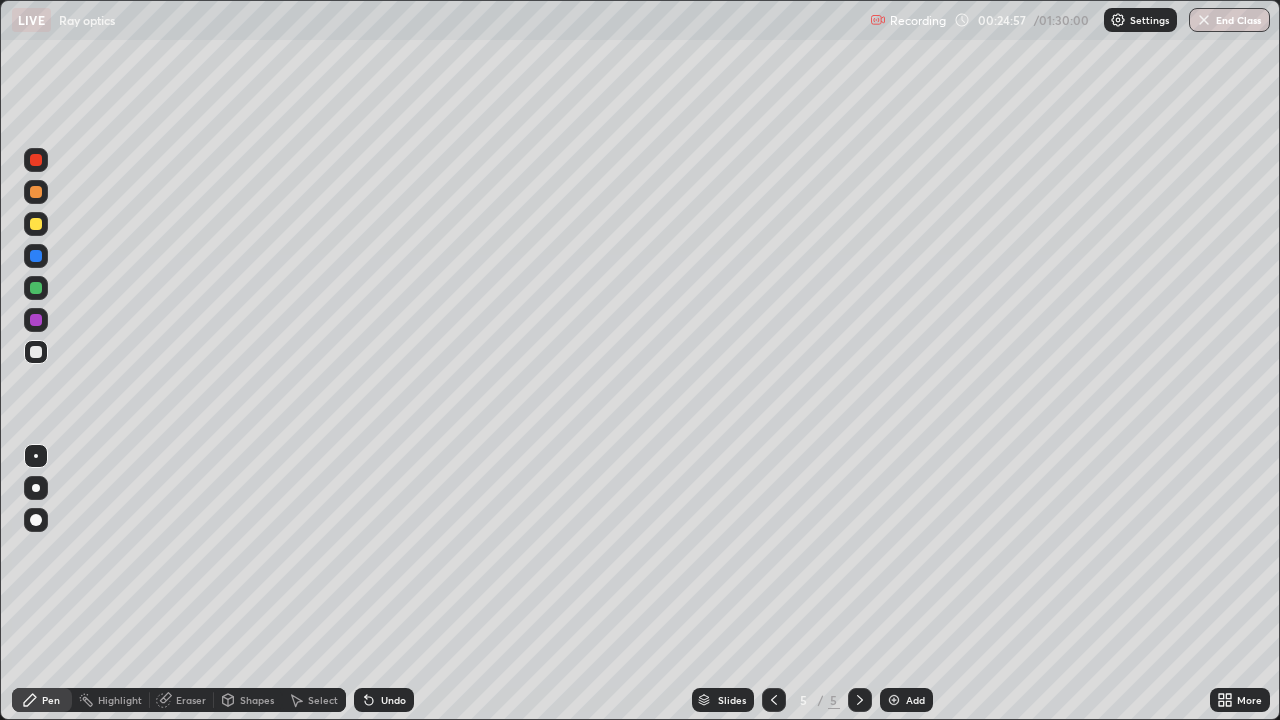 click at bounding box center [36, 320] 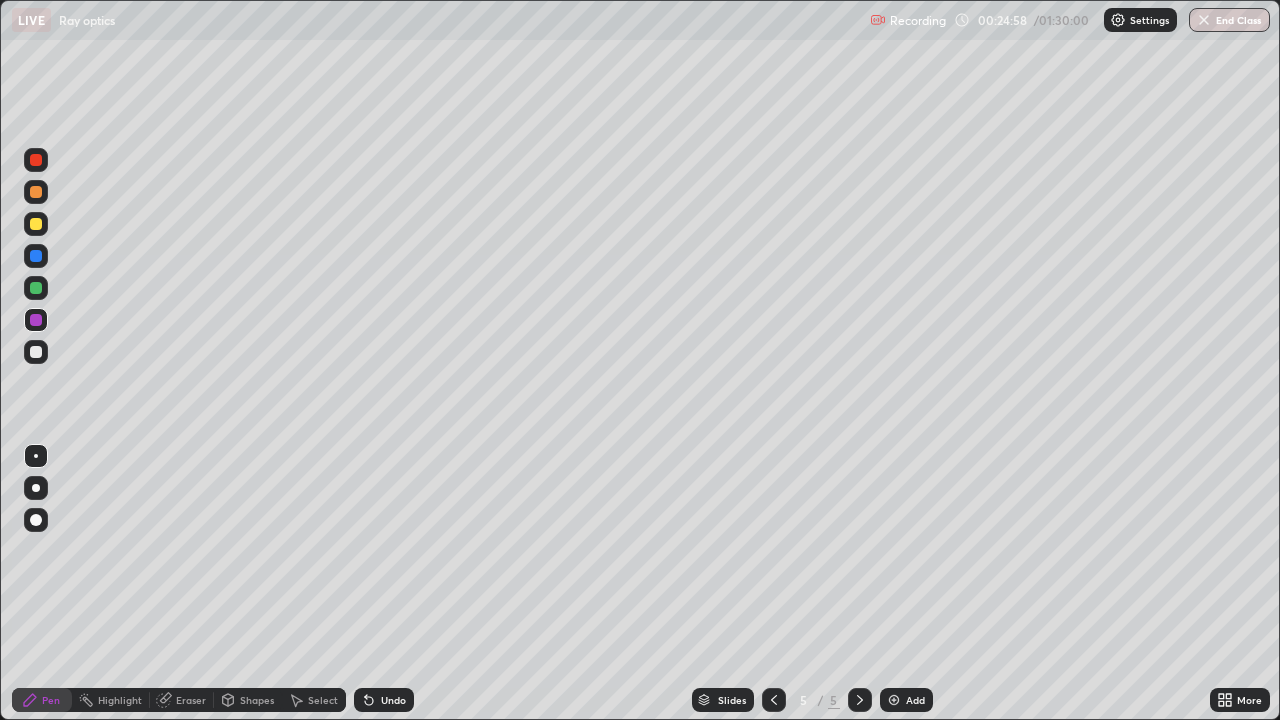 click at bounding box center [36, 288] 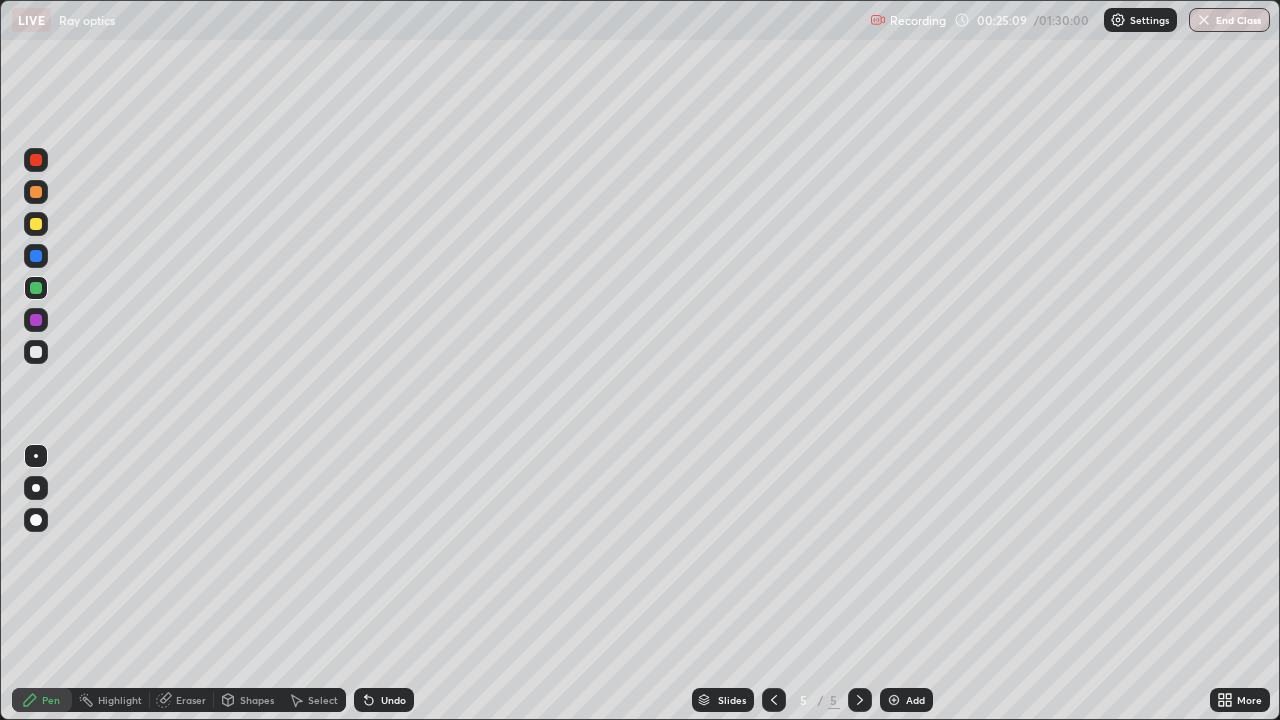 click at bounding box center (36, 352) 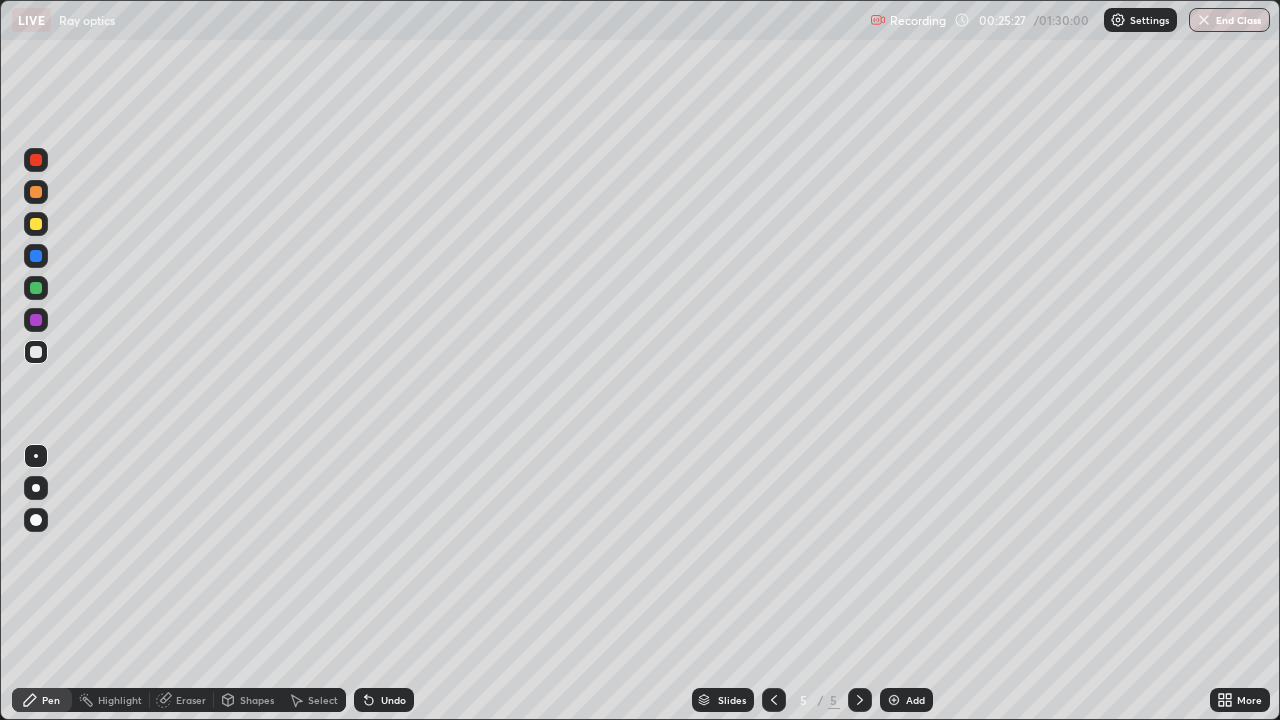 click at bounding box center [36, 320] 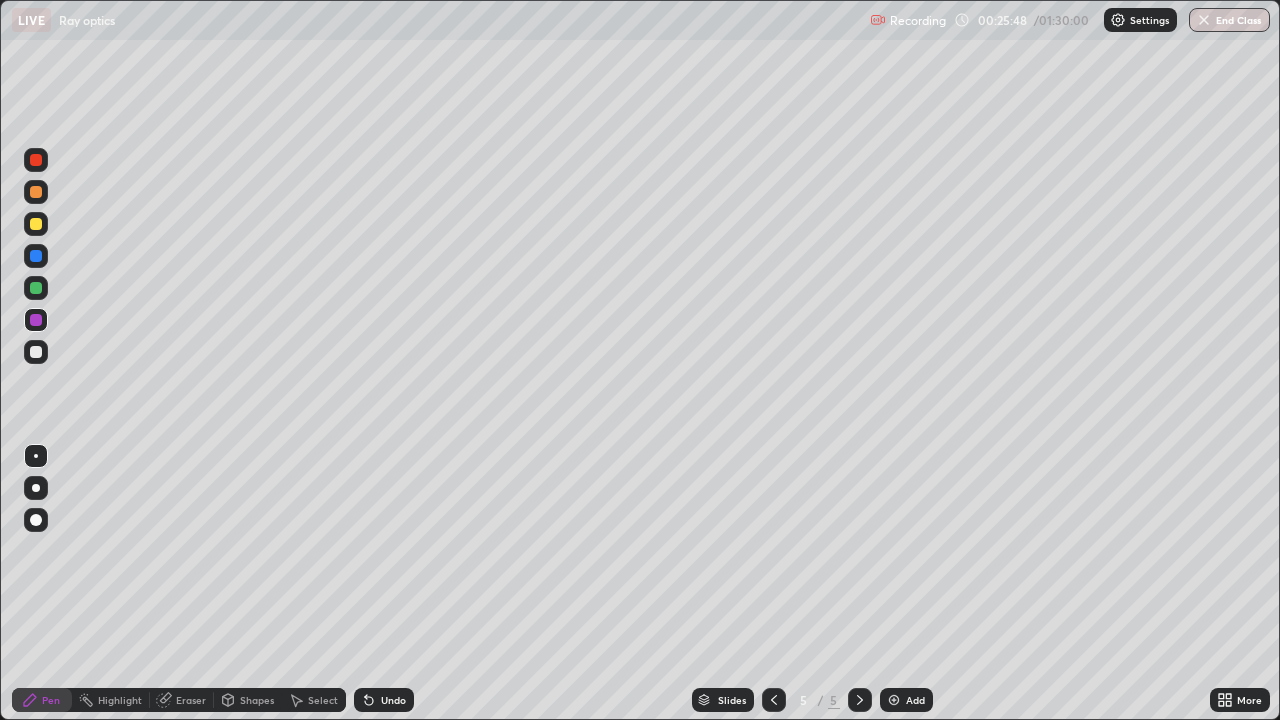 click at bounding box center (36, 352) 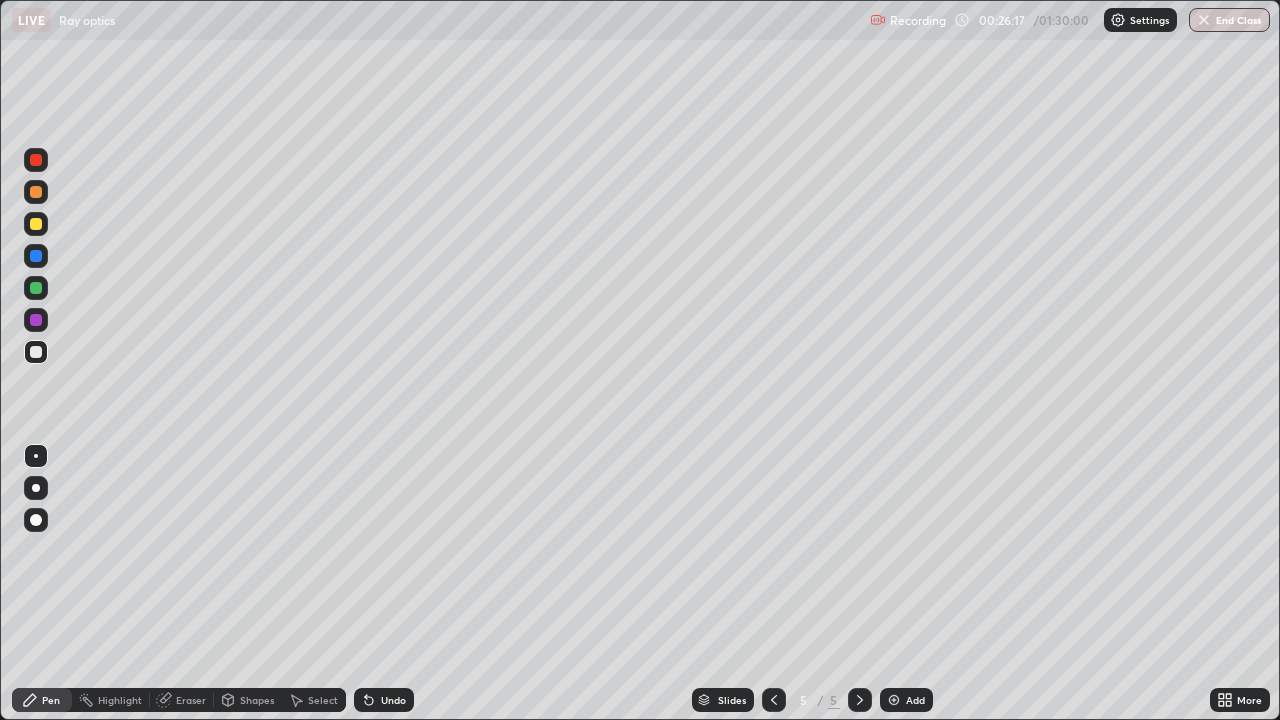 click at bounding box center [36, 224] 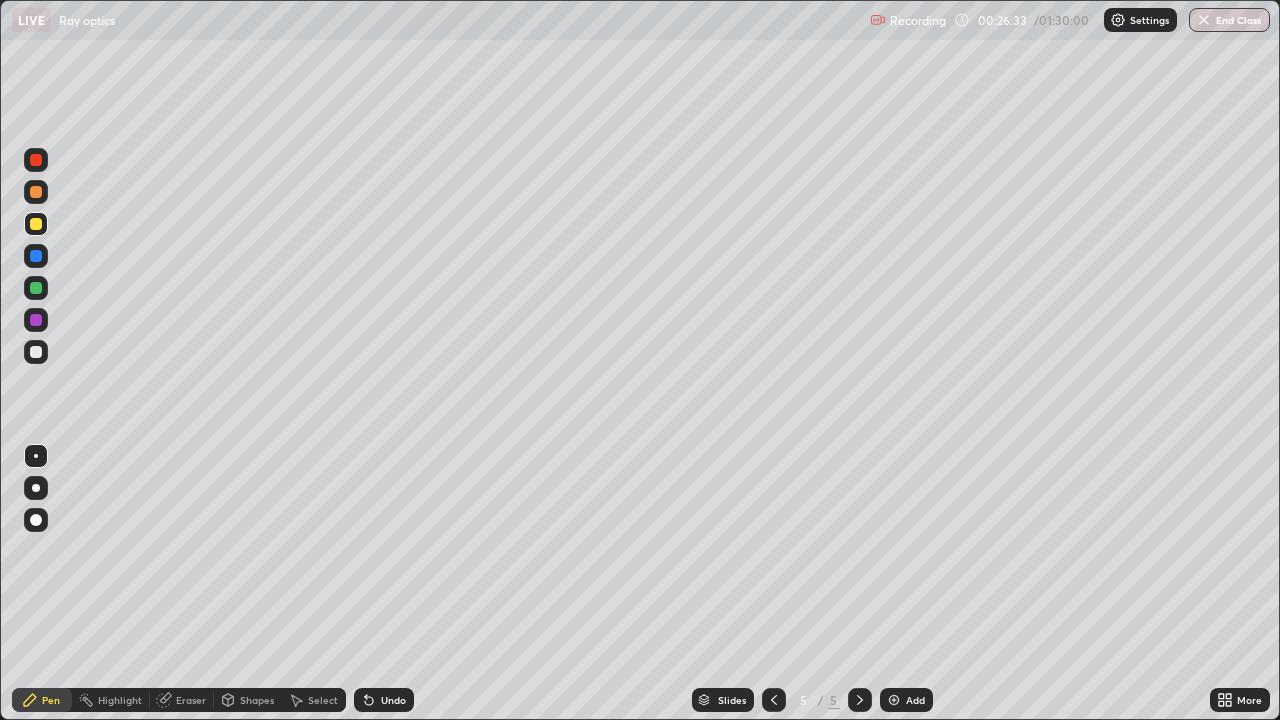click at bounding box center (36, 352) 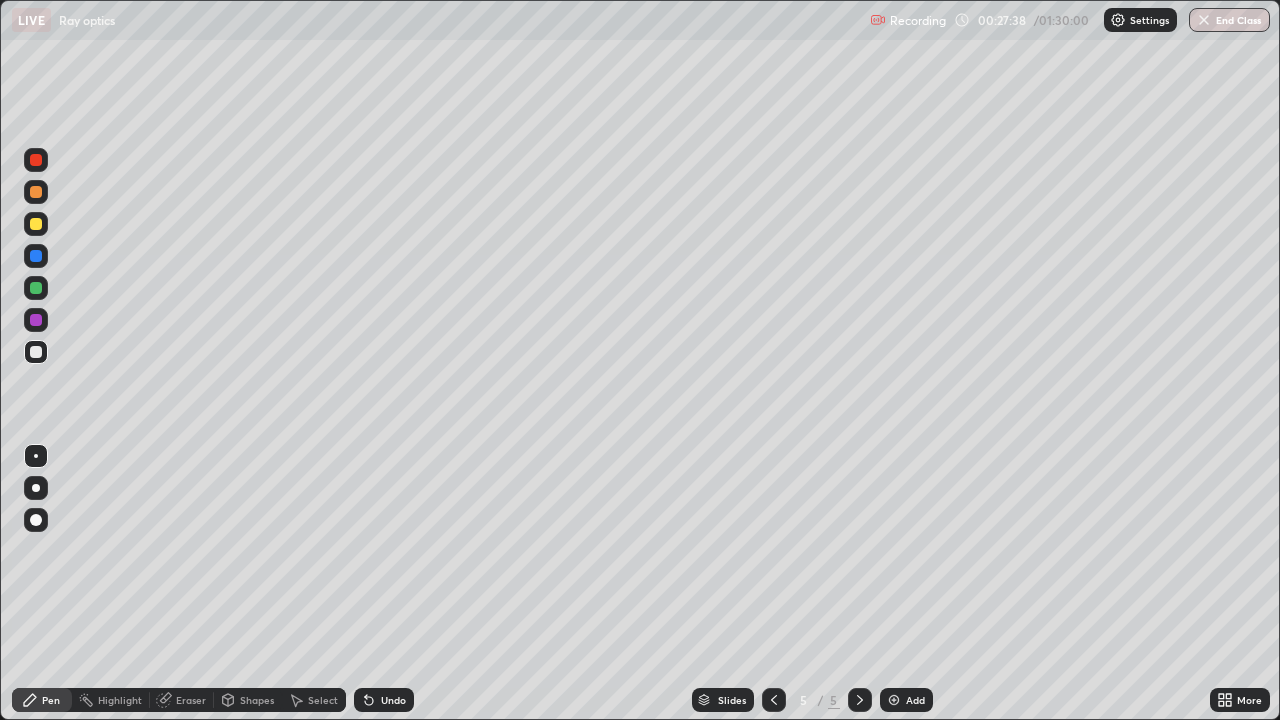 click at bounding box center [36, 288] 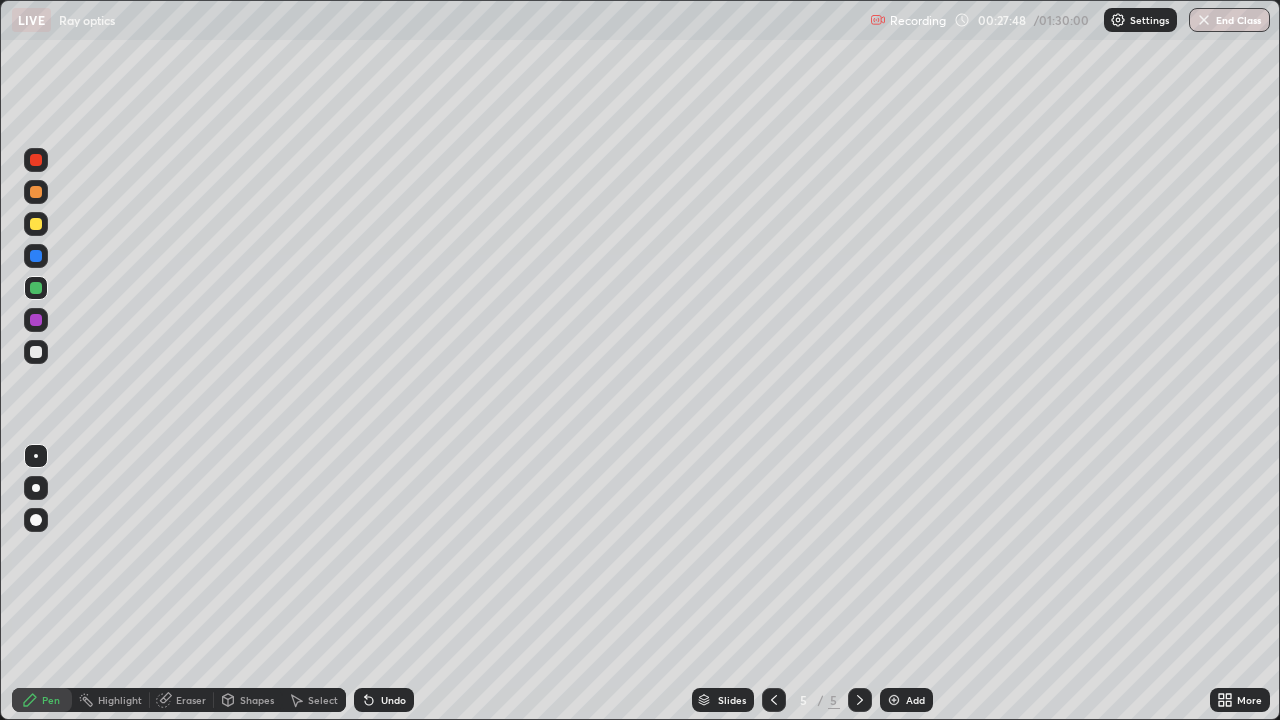 click at bounding box center [36, 352] 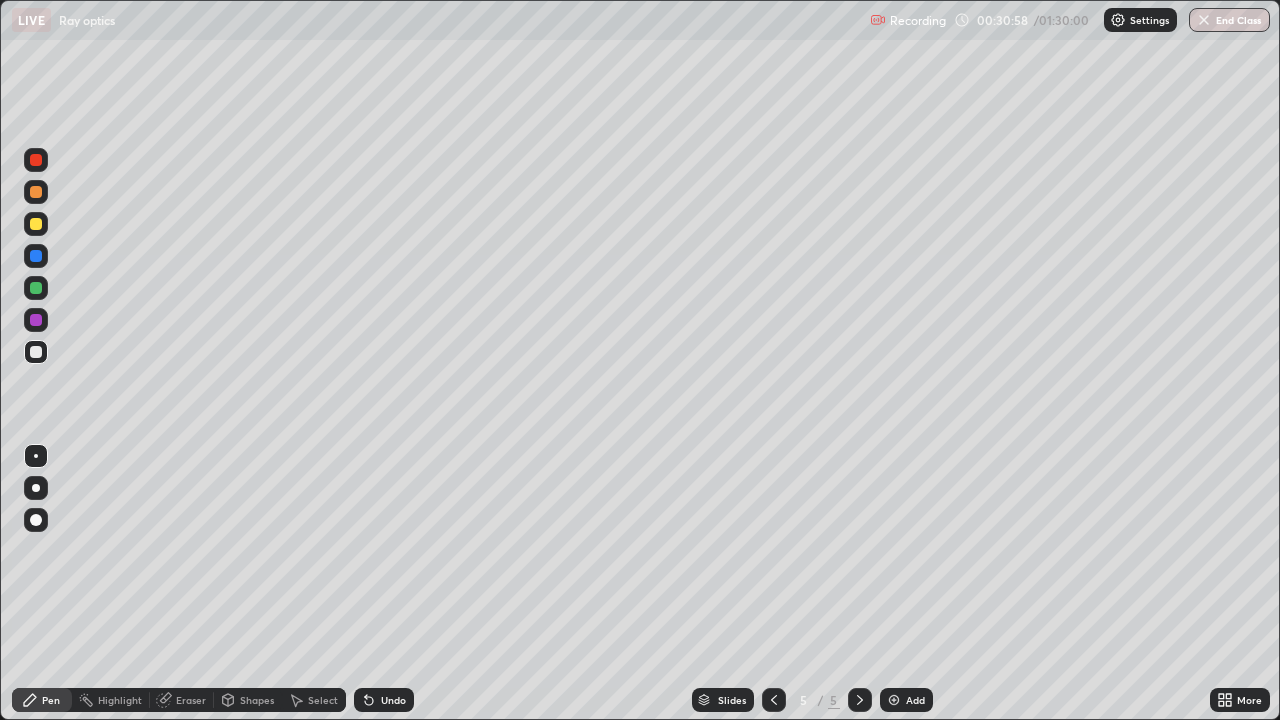 click on "Add" at bounding box center (906, 700) 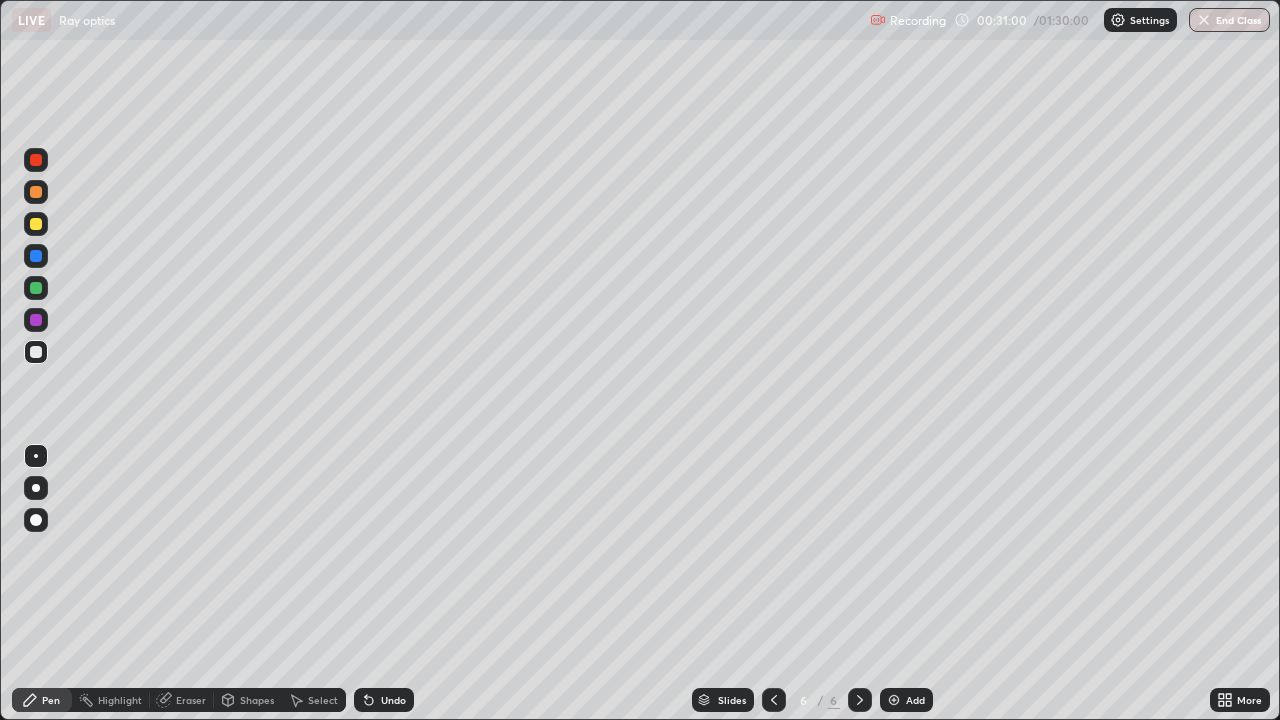 click at bounding box center [36, 488] 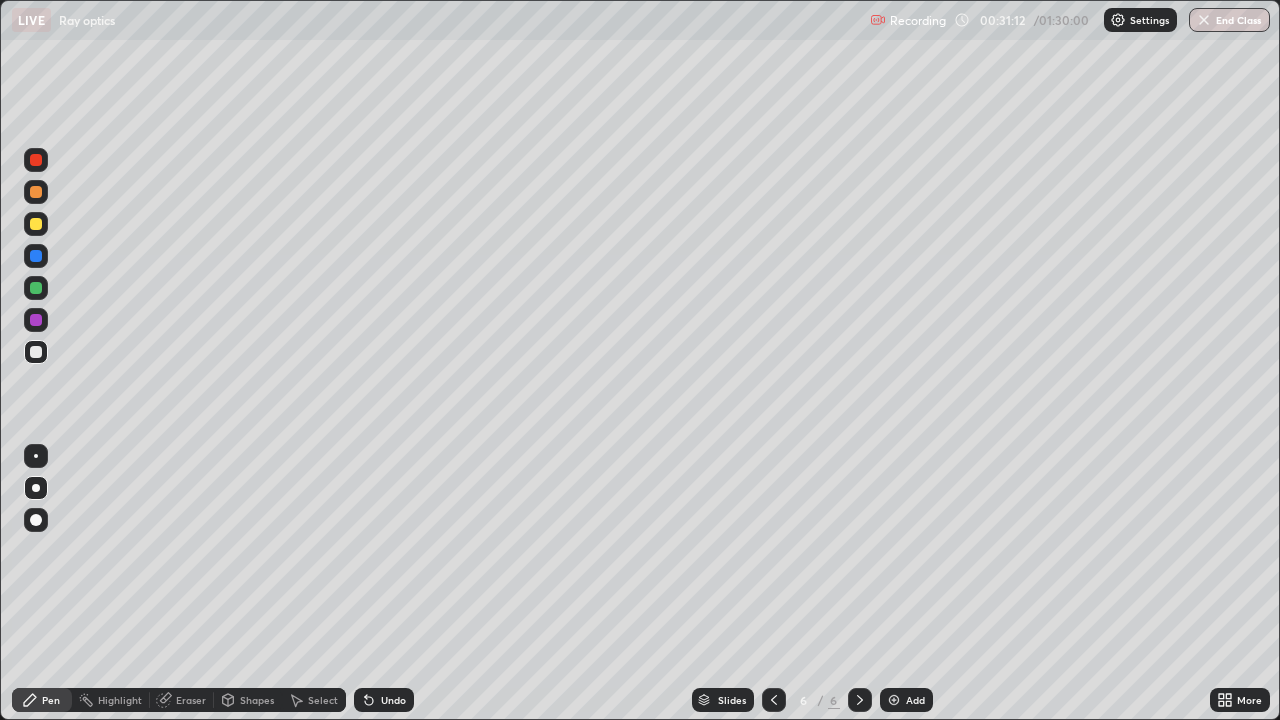 click at bounding box center [36, 288] 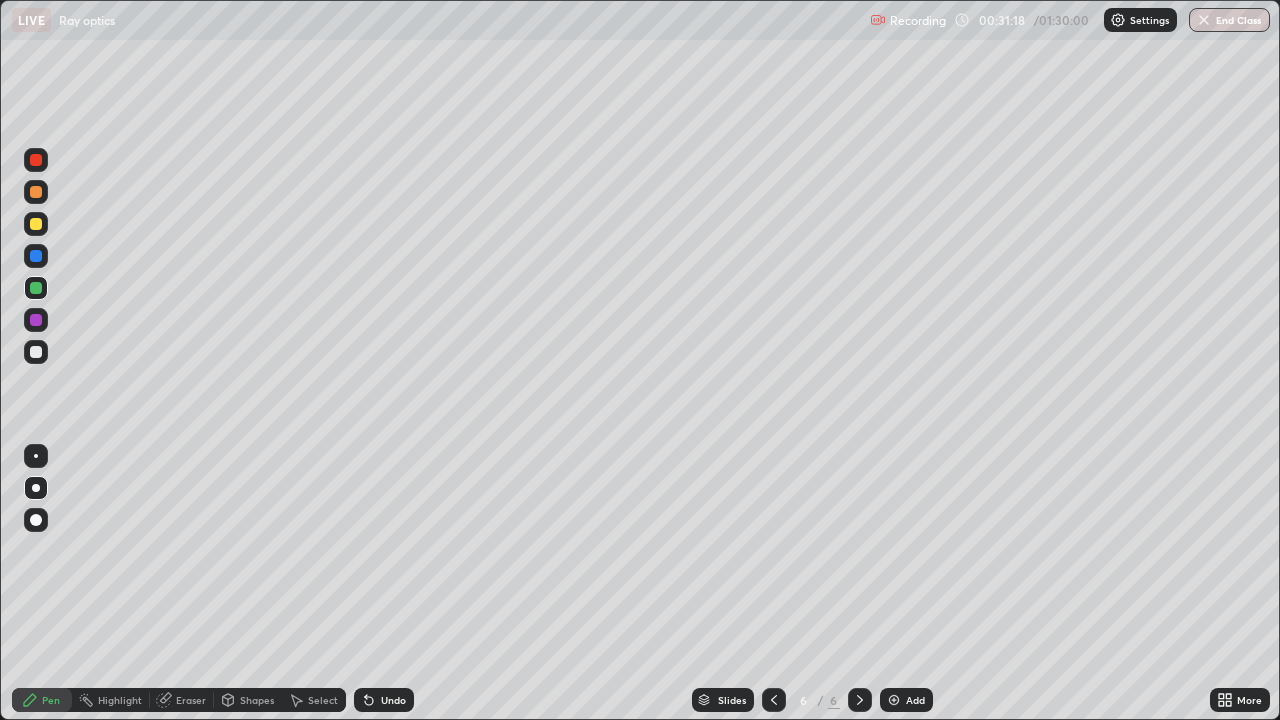 click at bounding box center [36, 320] 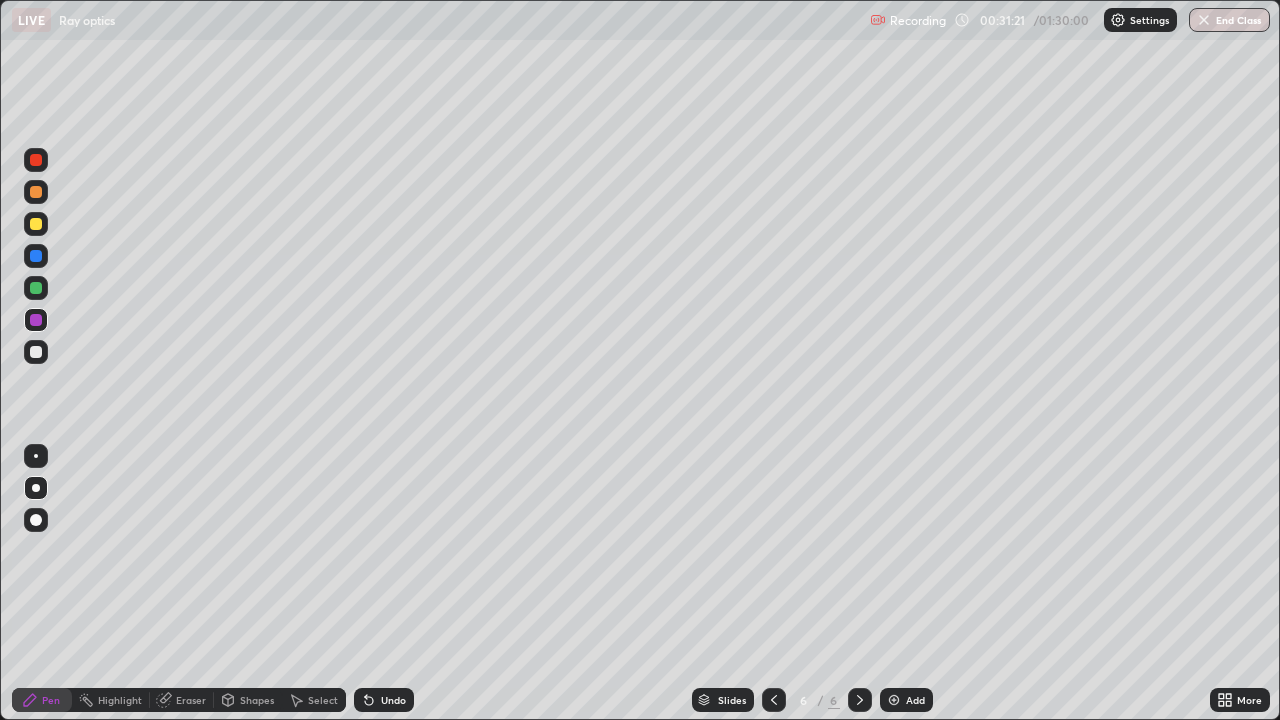 click at bounding box center (36, 320) 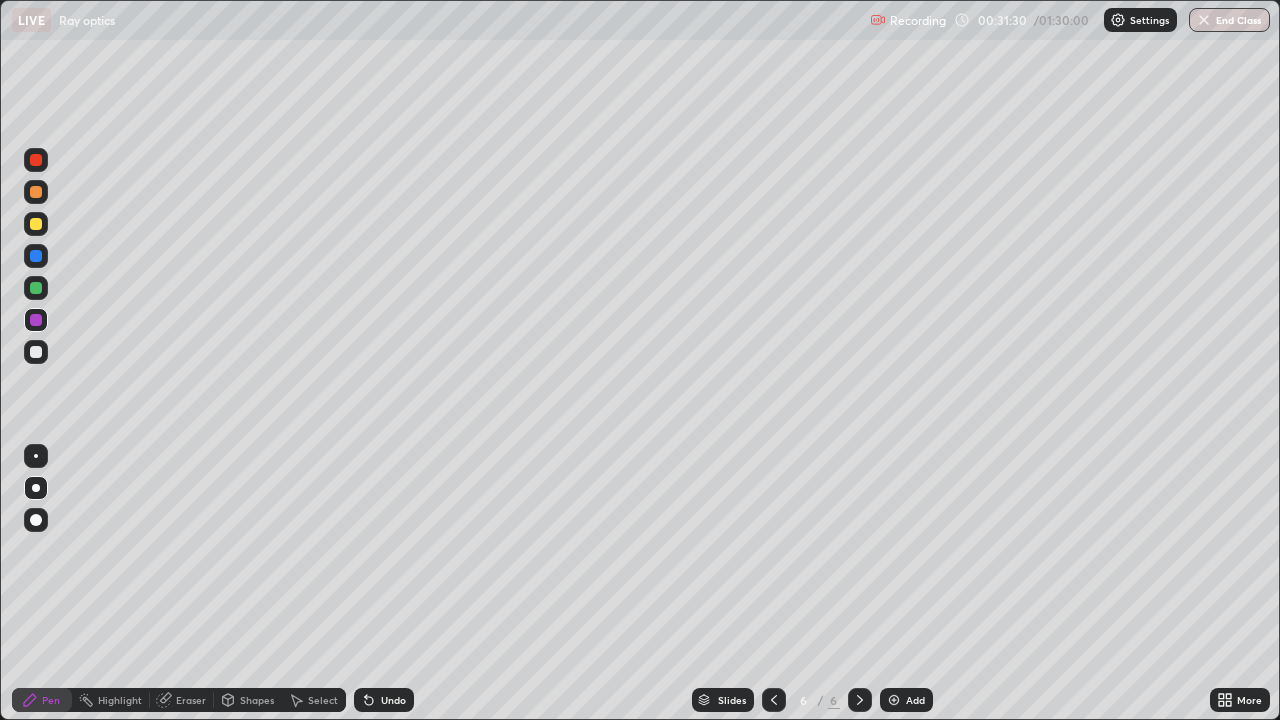 click at bounding box center (36, 352) 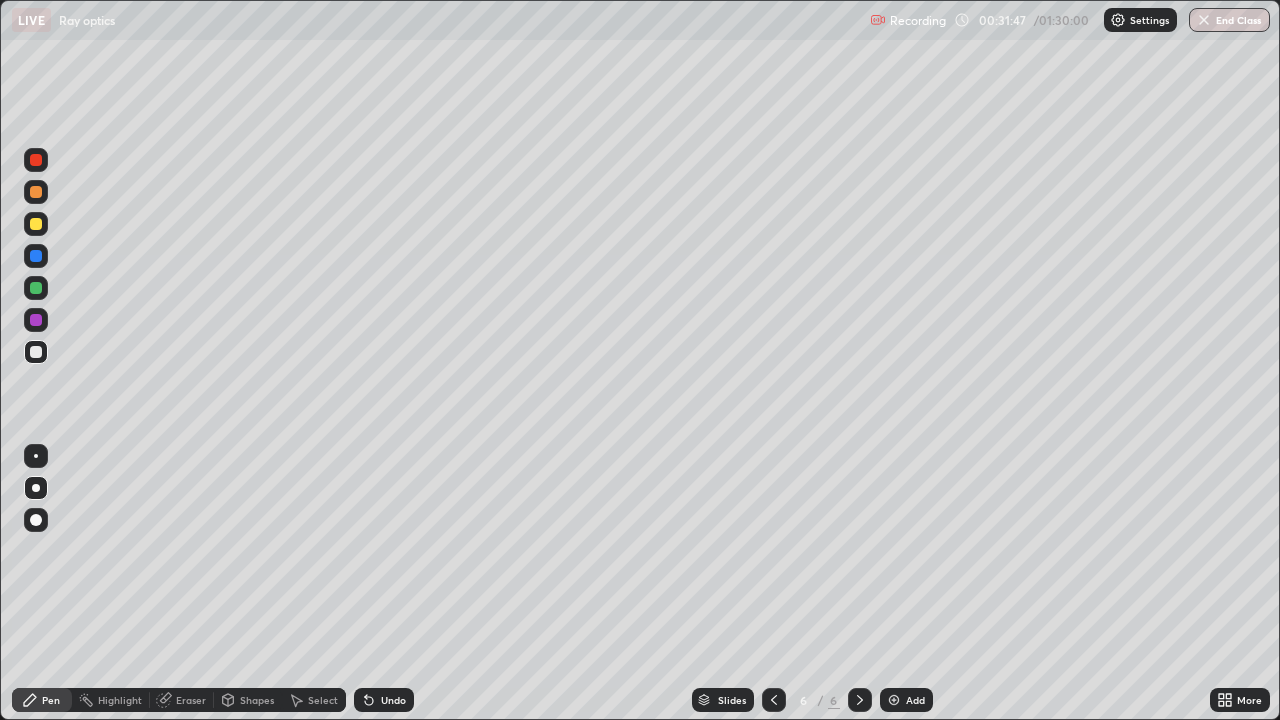 click at bounding box center [36, 288] 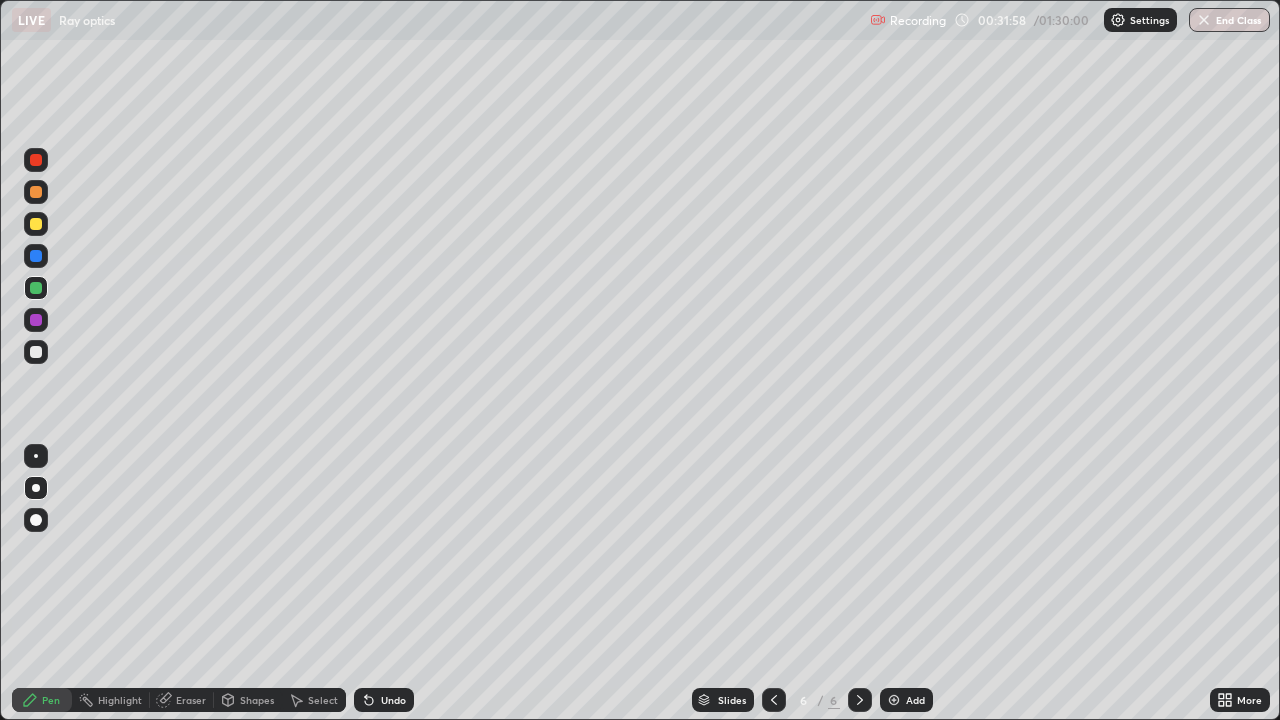 click at bounding box center [36, 352] 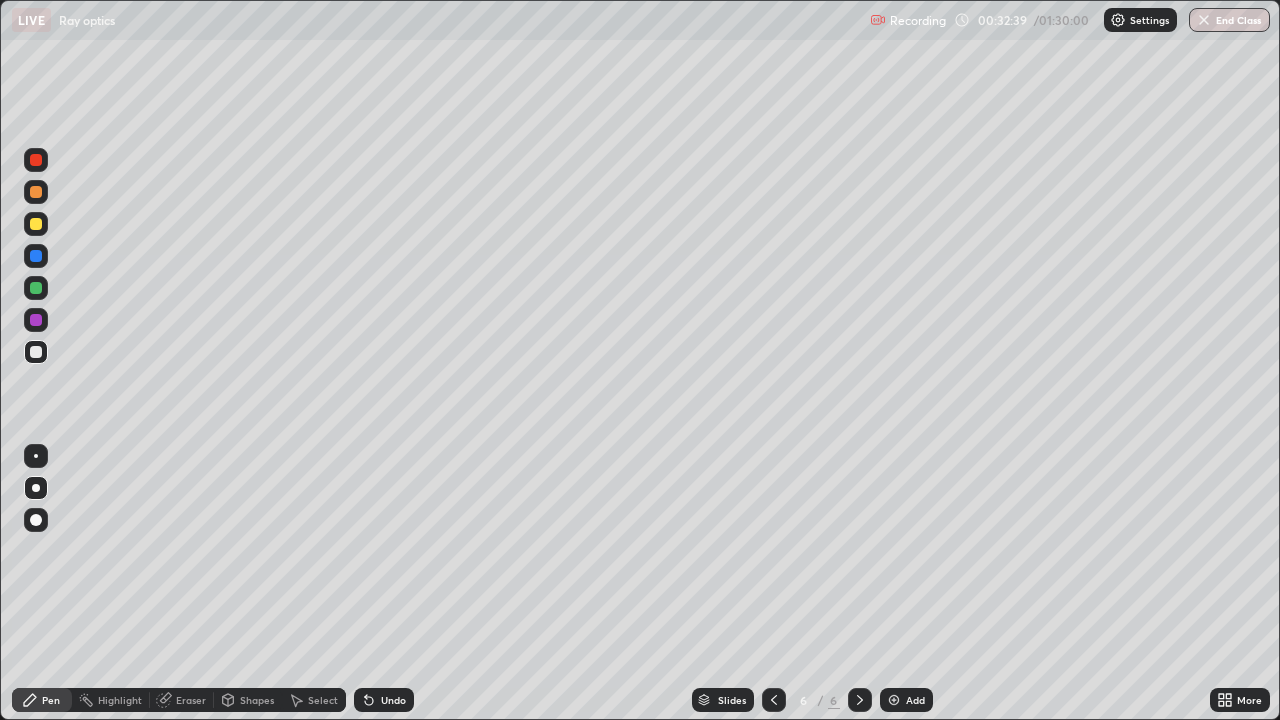 click at bounding box center [36, 352] 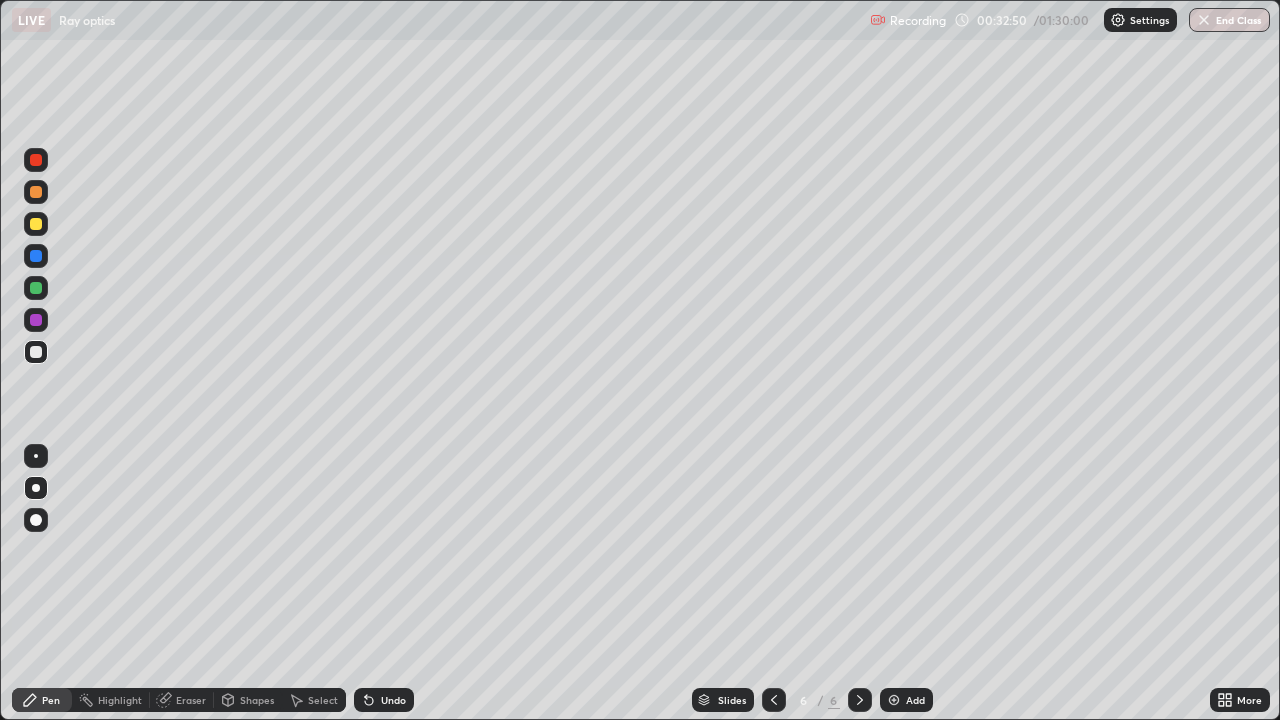 click at bounding box center [36, 224] 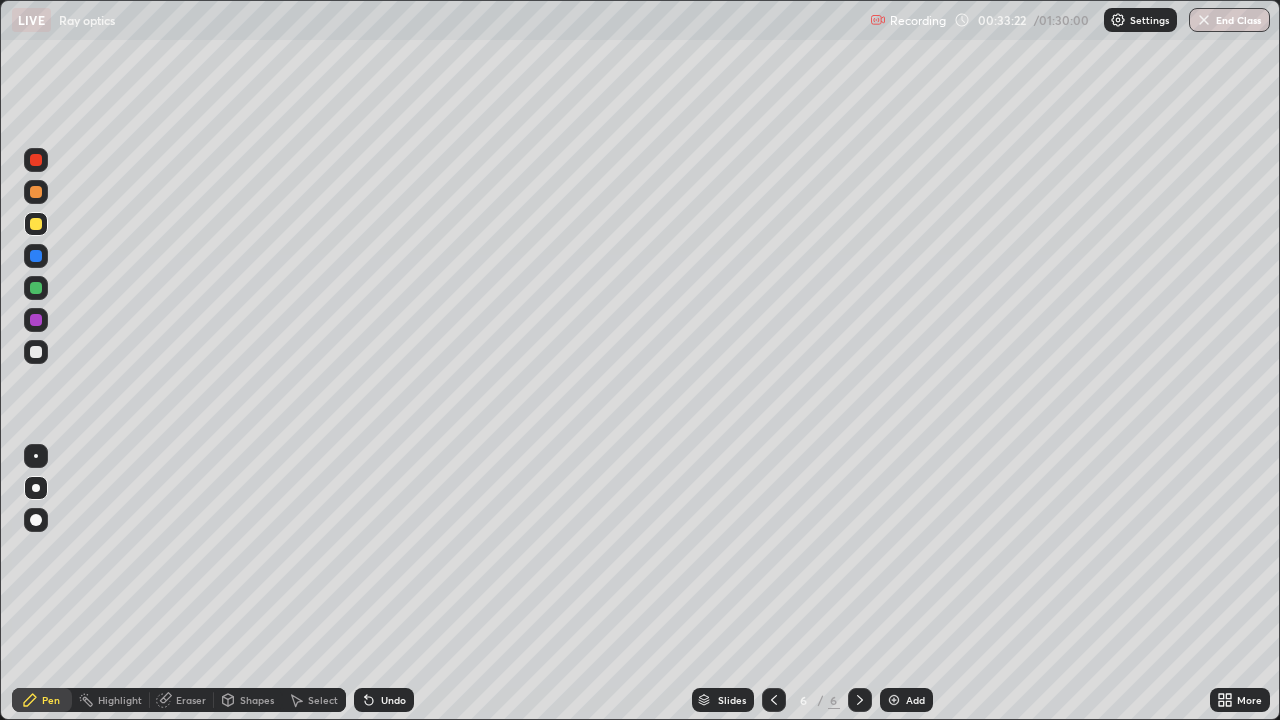 click at bounding box center (36, 352) 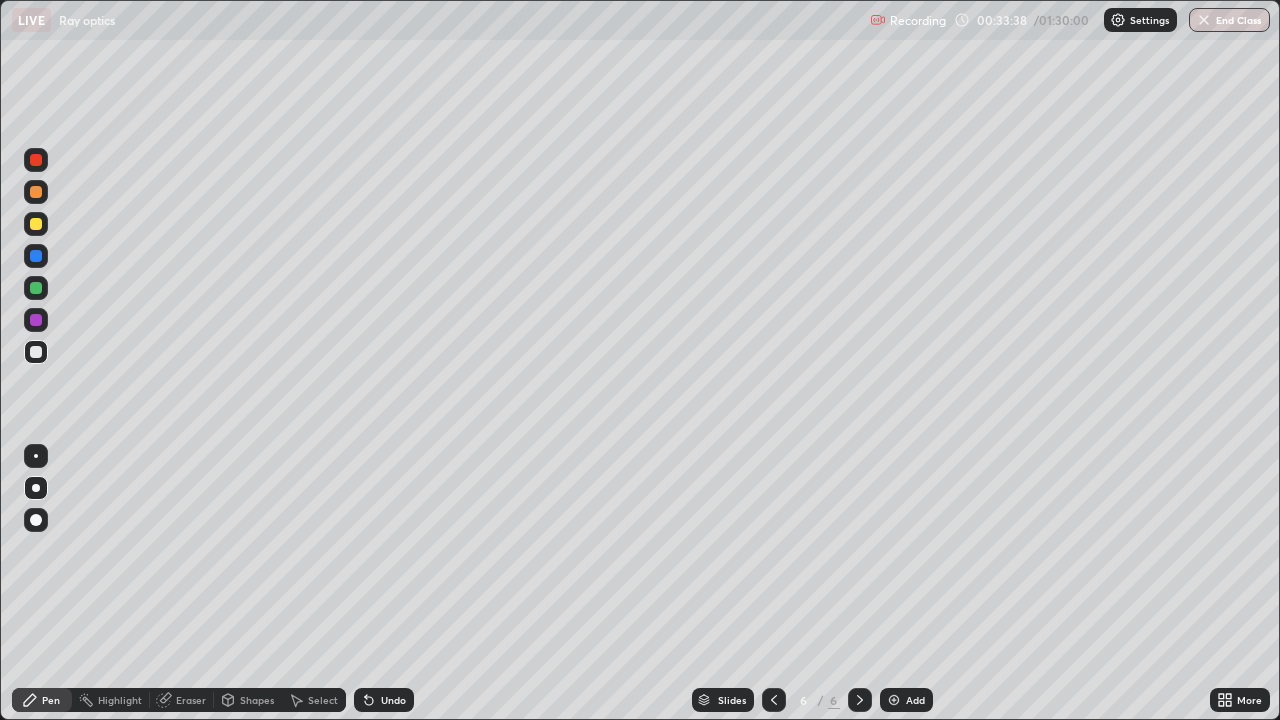 click at bounding box center (36, 288) 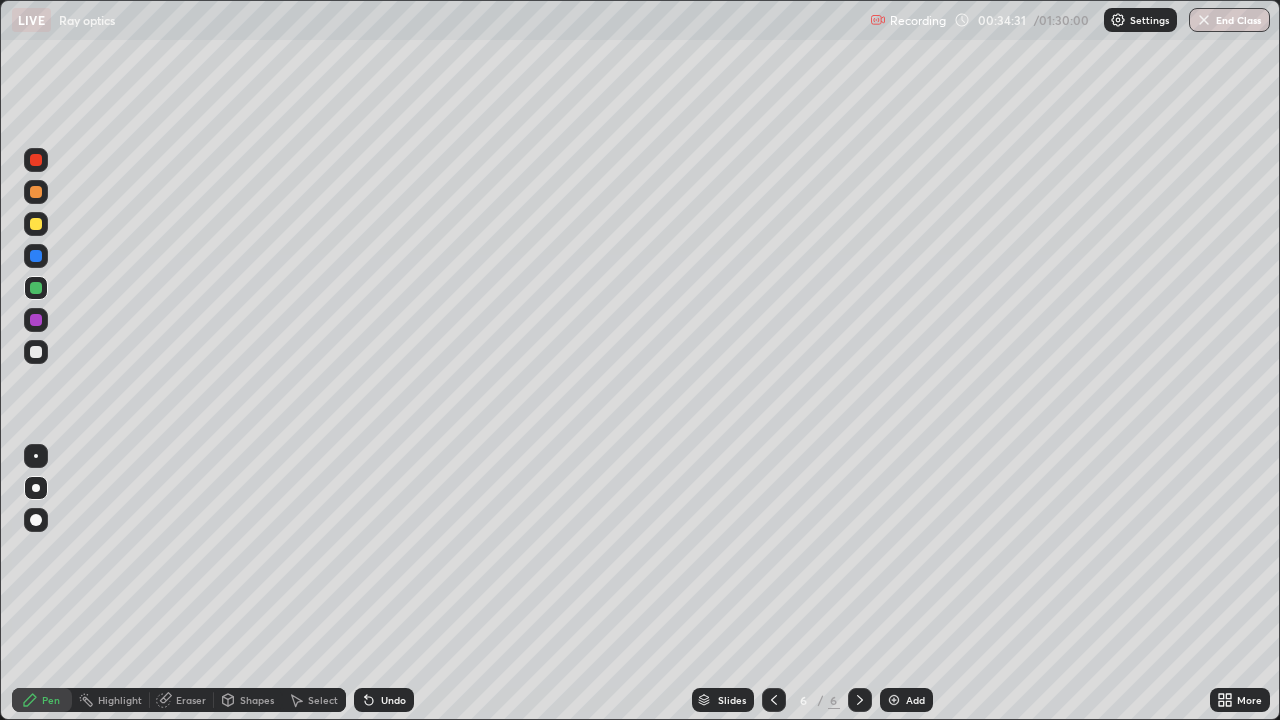 click at bounding box center (36, 224) 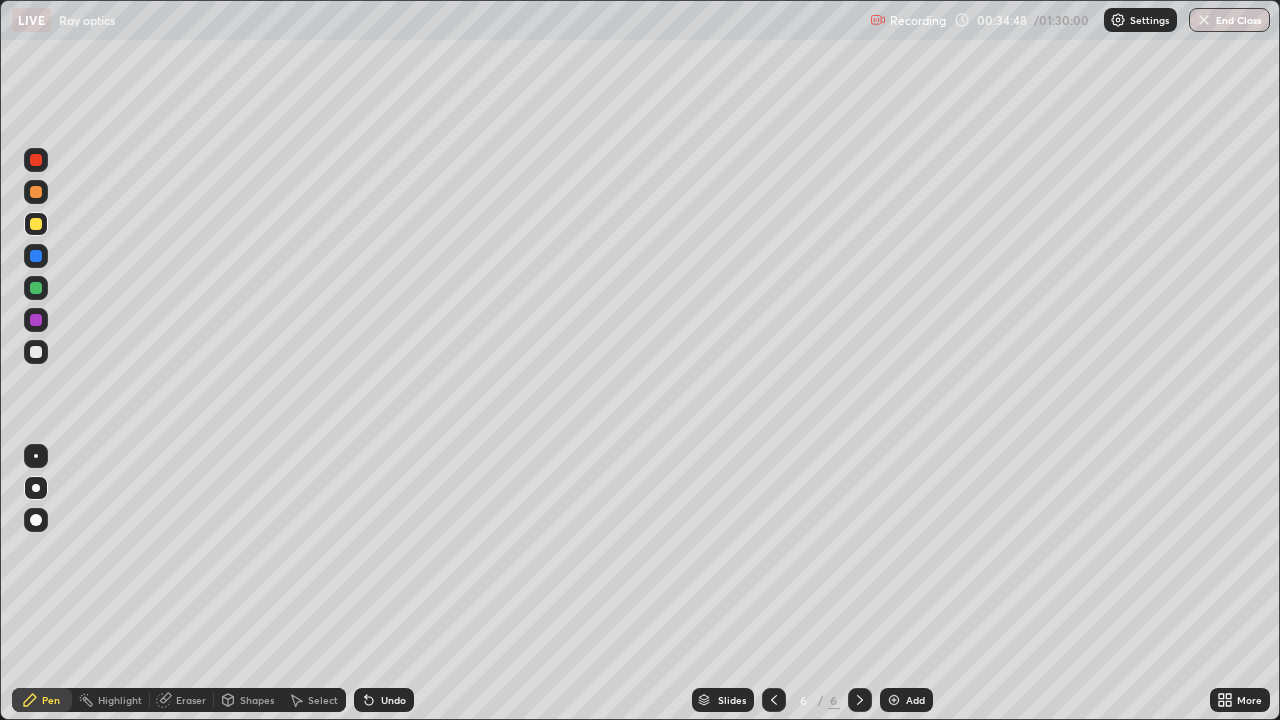 click at bounding box center (36, 352) 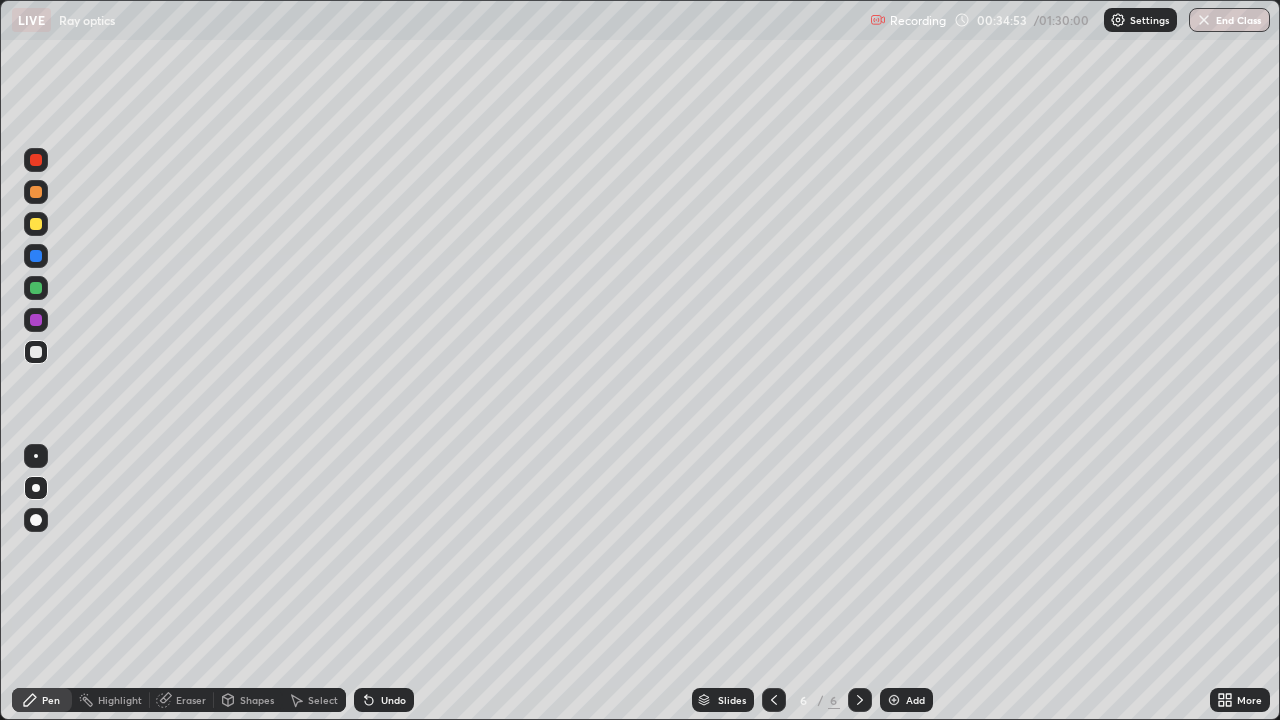 click on "Eraser" at bounding box center (191, 700) 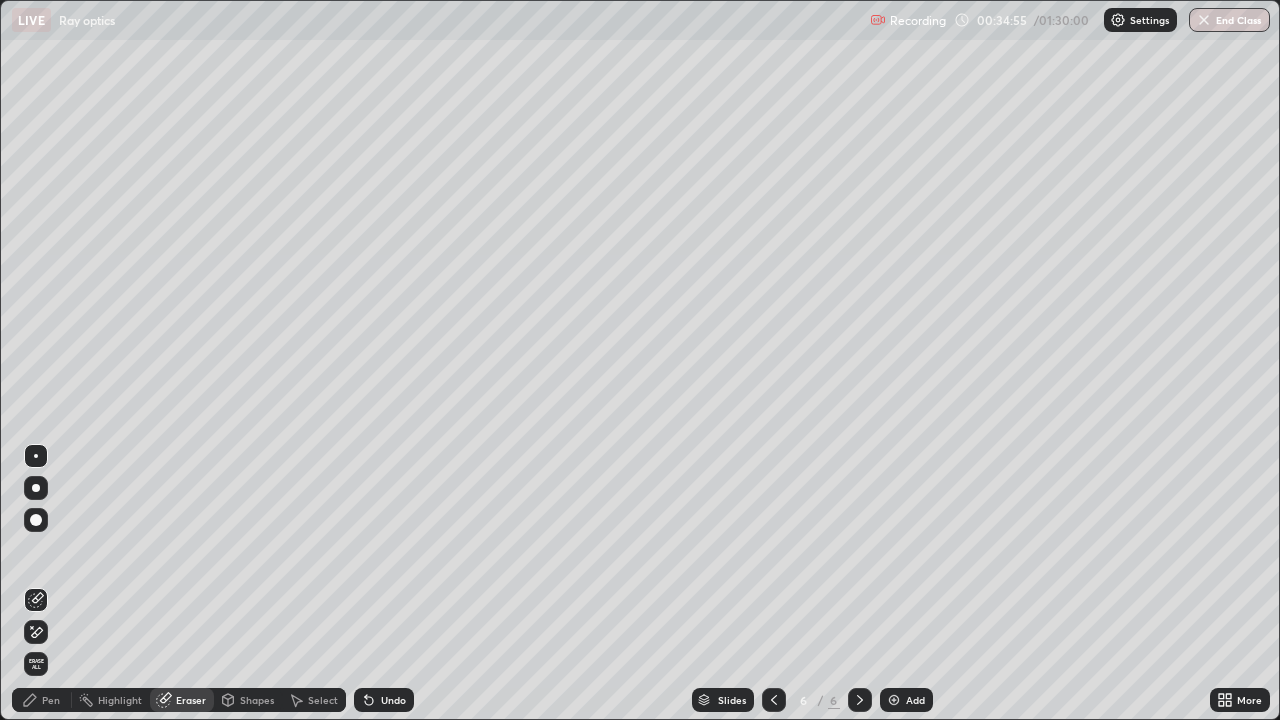 click on "Pen" at bounding box center [51, 700] 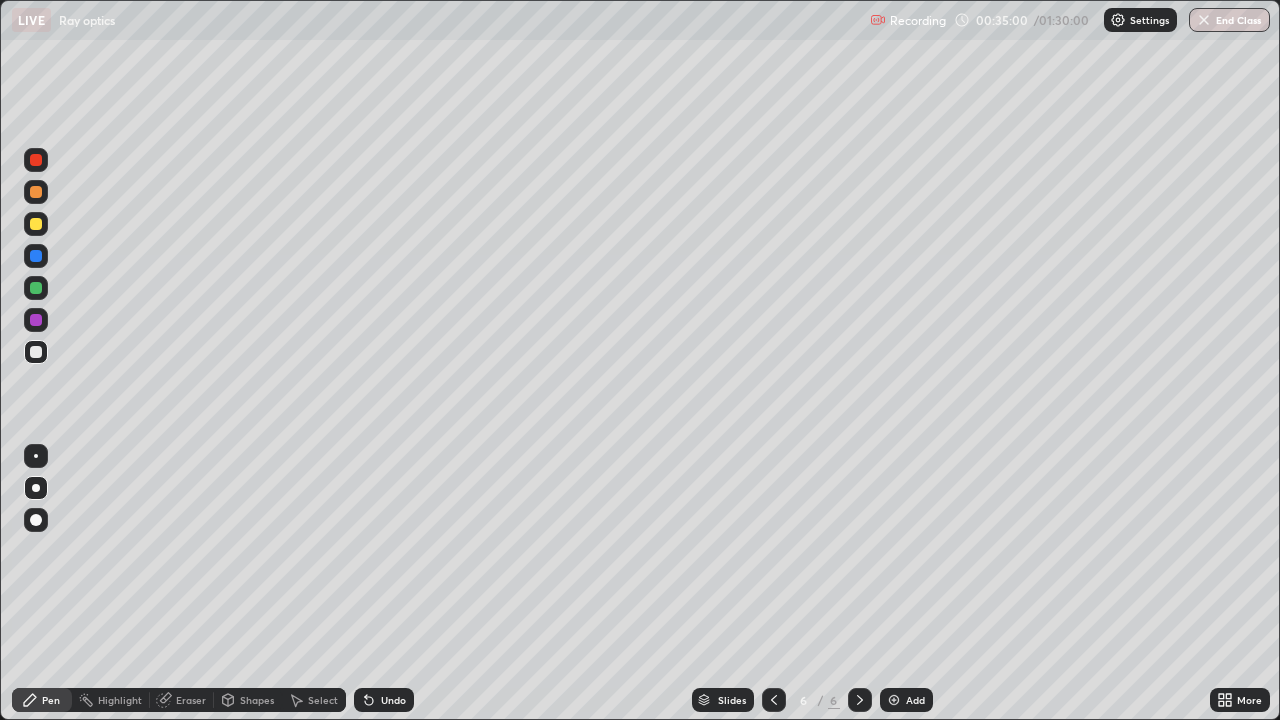 click on "Highlight" at bounding box center [120, 700] 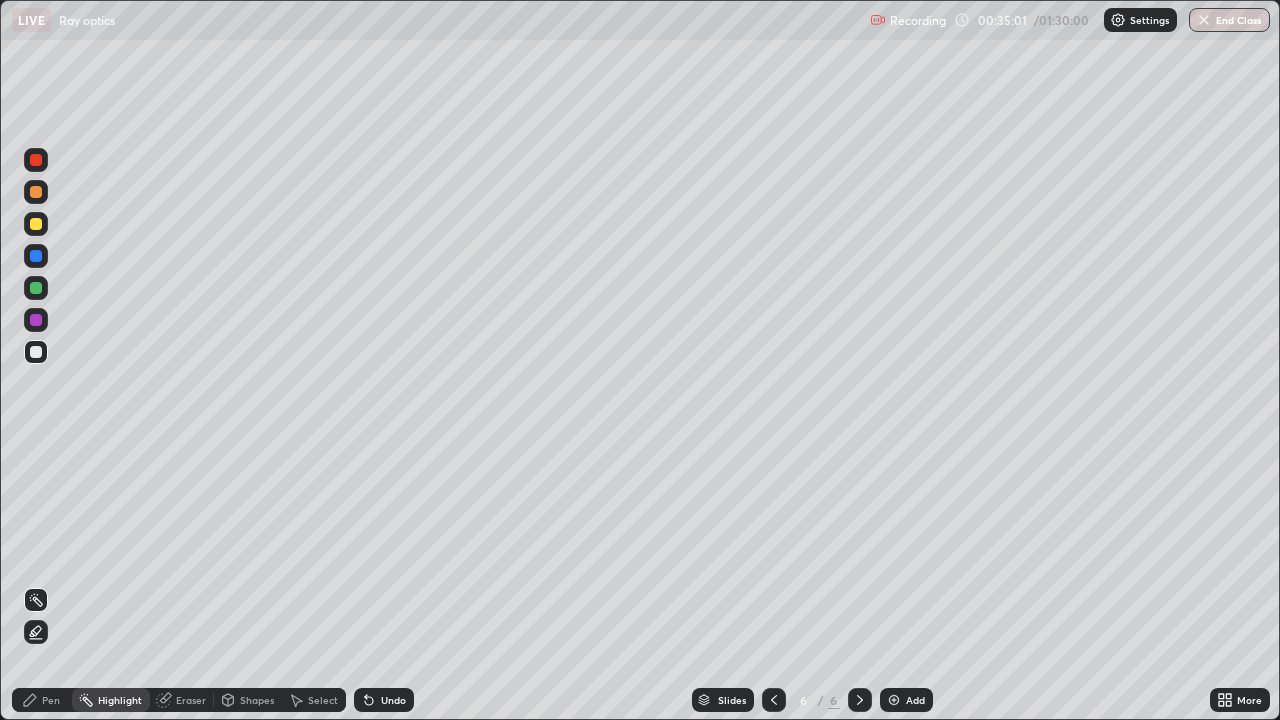 click on "Eraser" at bounding box center [191, 700] 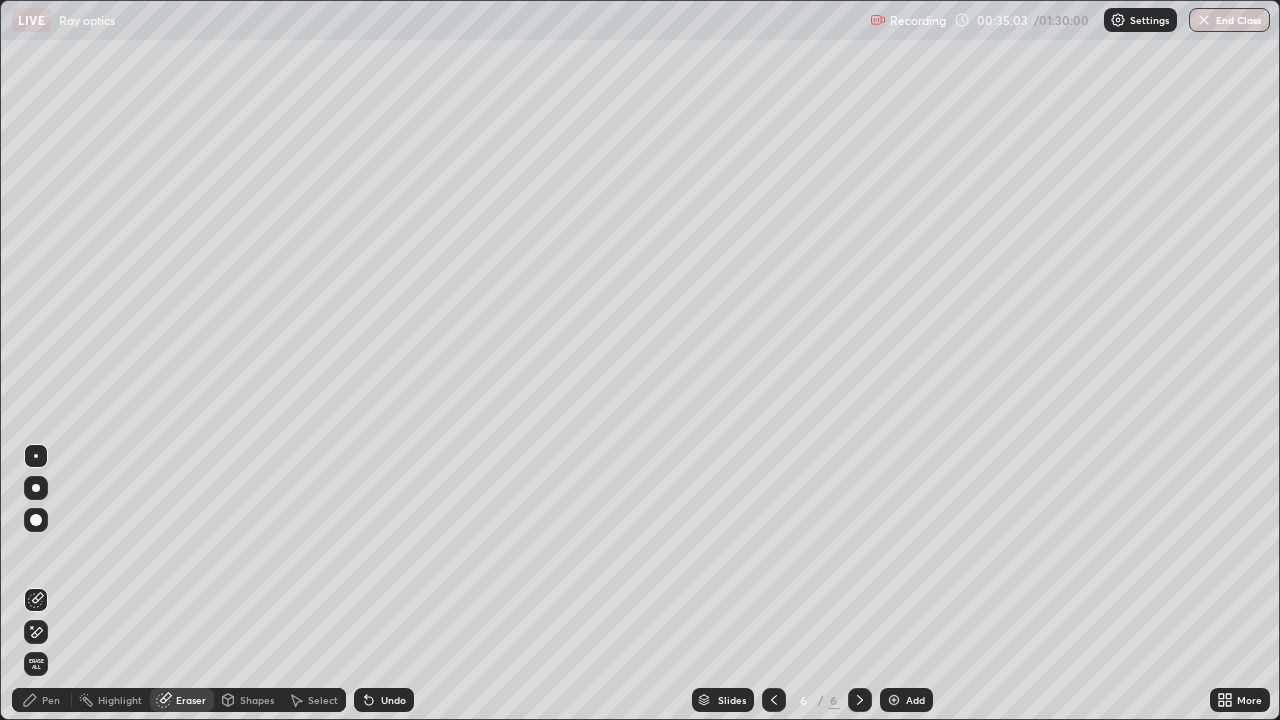 click on "Pen" at bounding box center [51, 700] 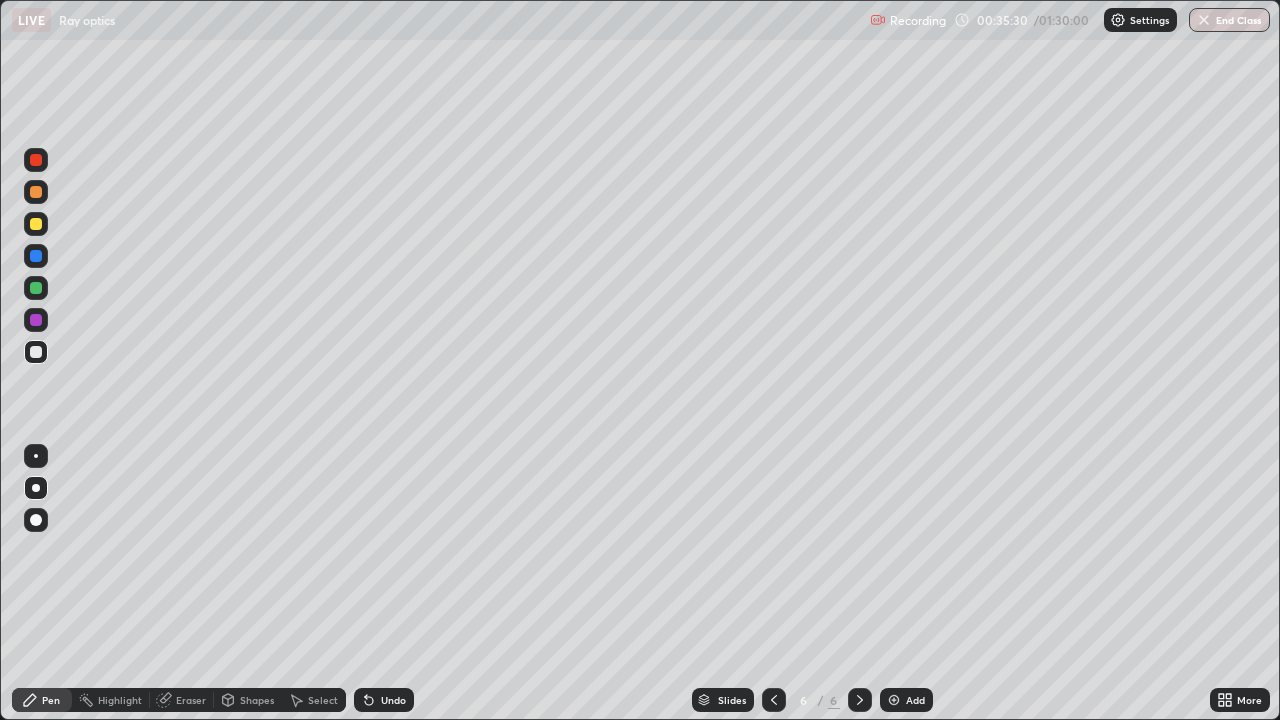 click at bounding box center (36, 224) 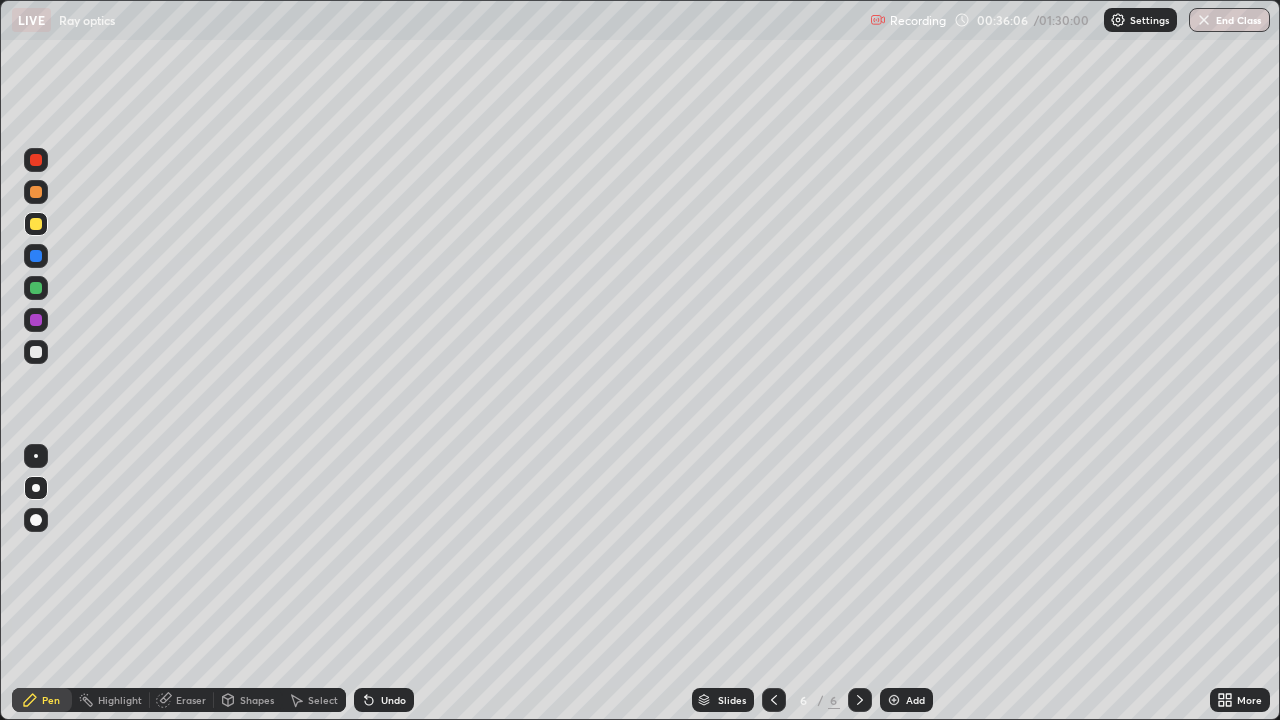 click on "Eraser" at bounding box center [191, 700] 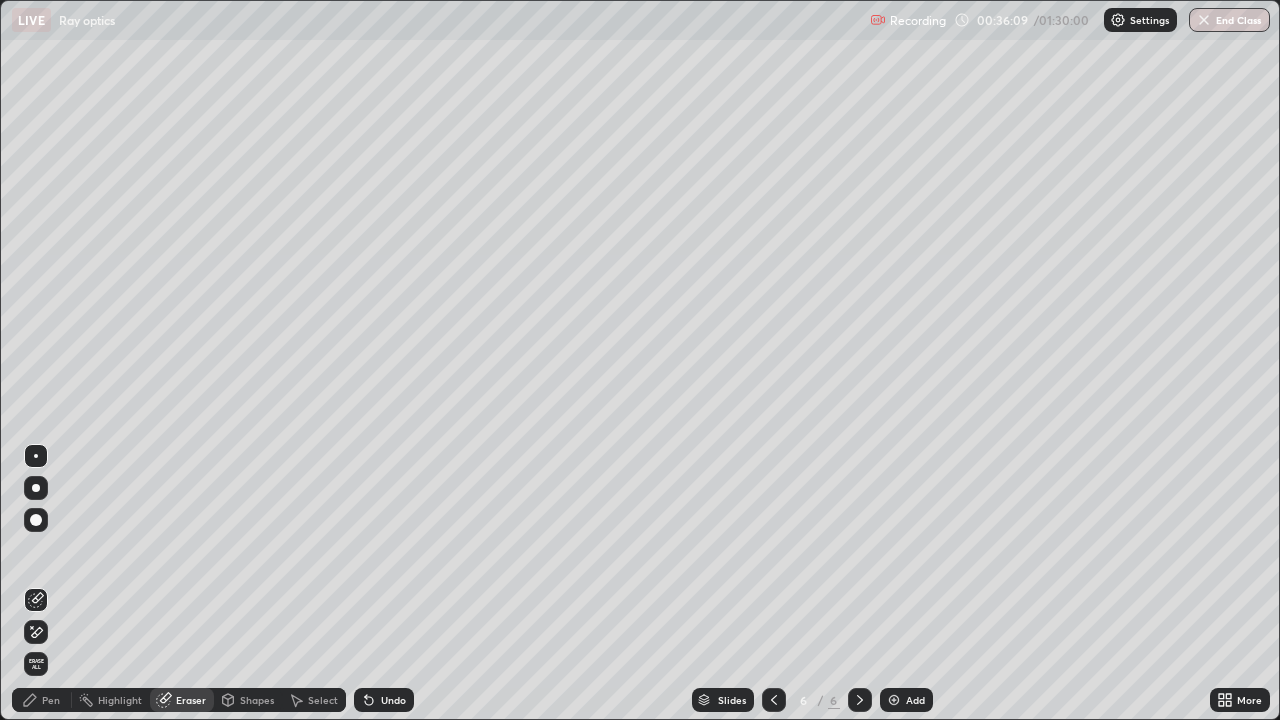 click on "Pen" at bounding box center [51, 700] 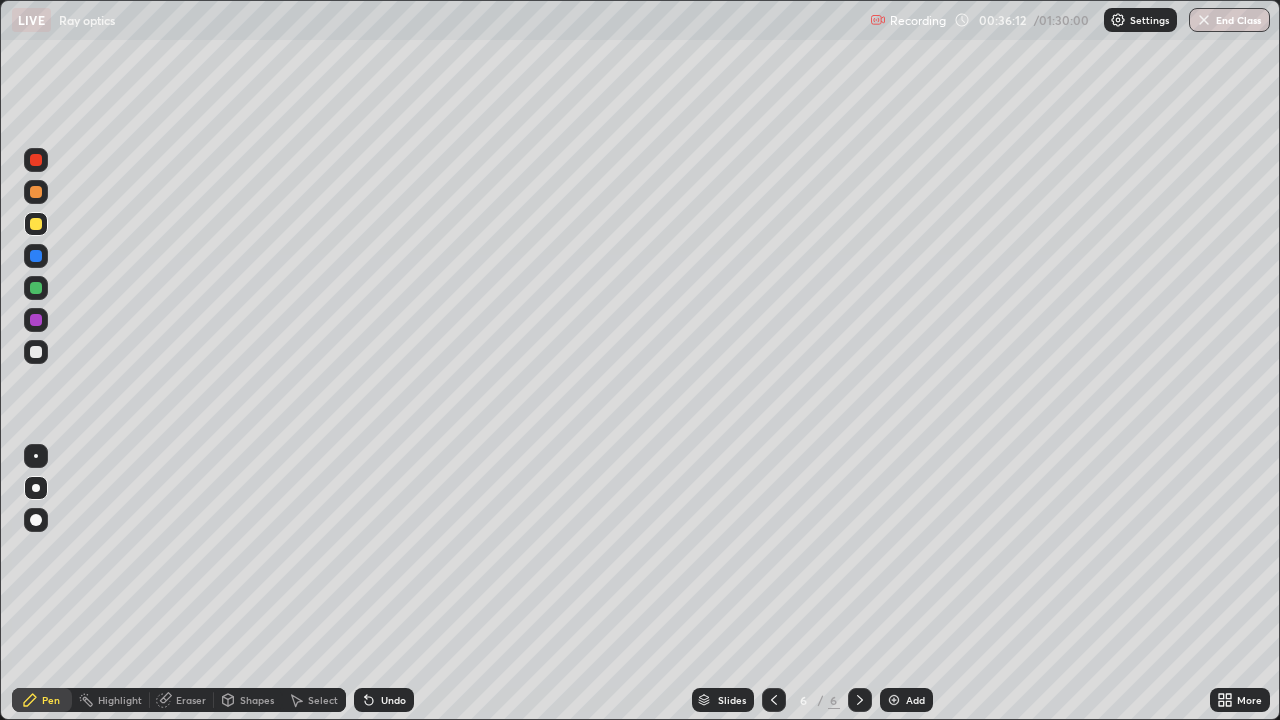 click at bounding box center (36, 352) 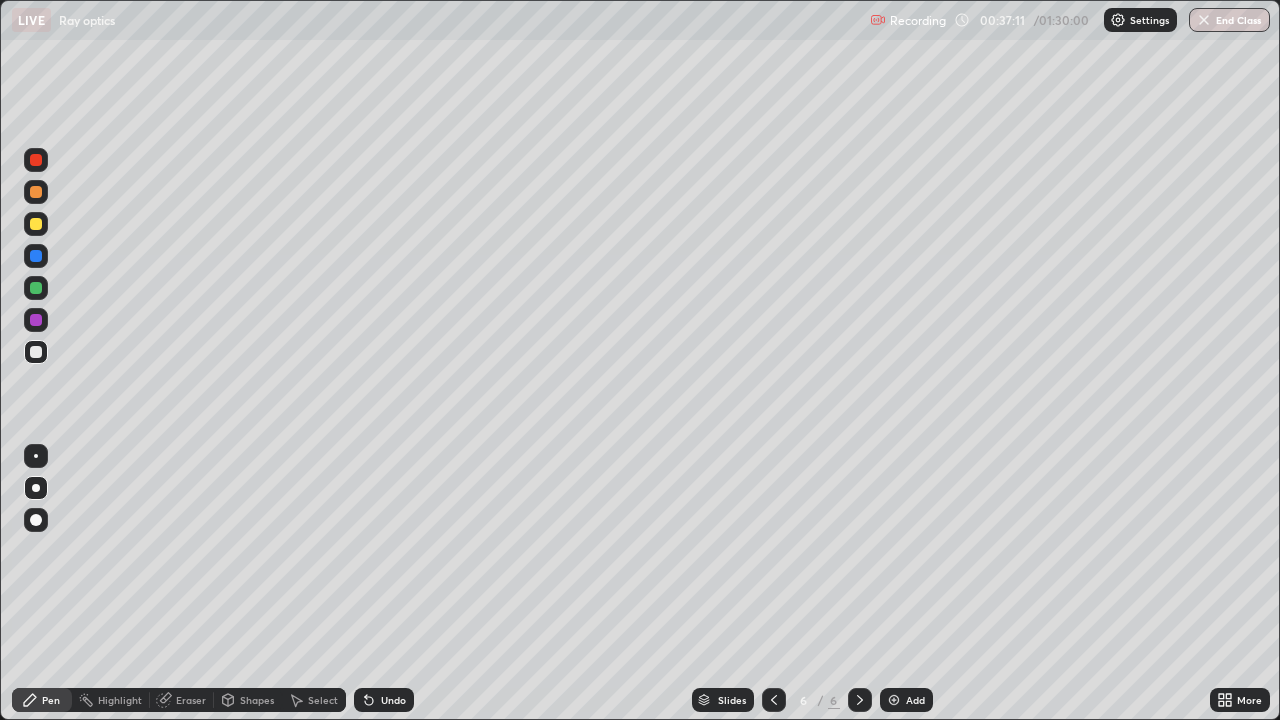 click at bounding box center (36, 256) 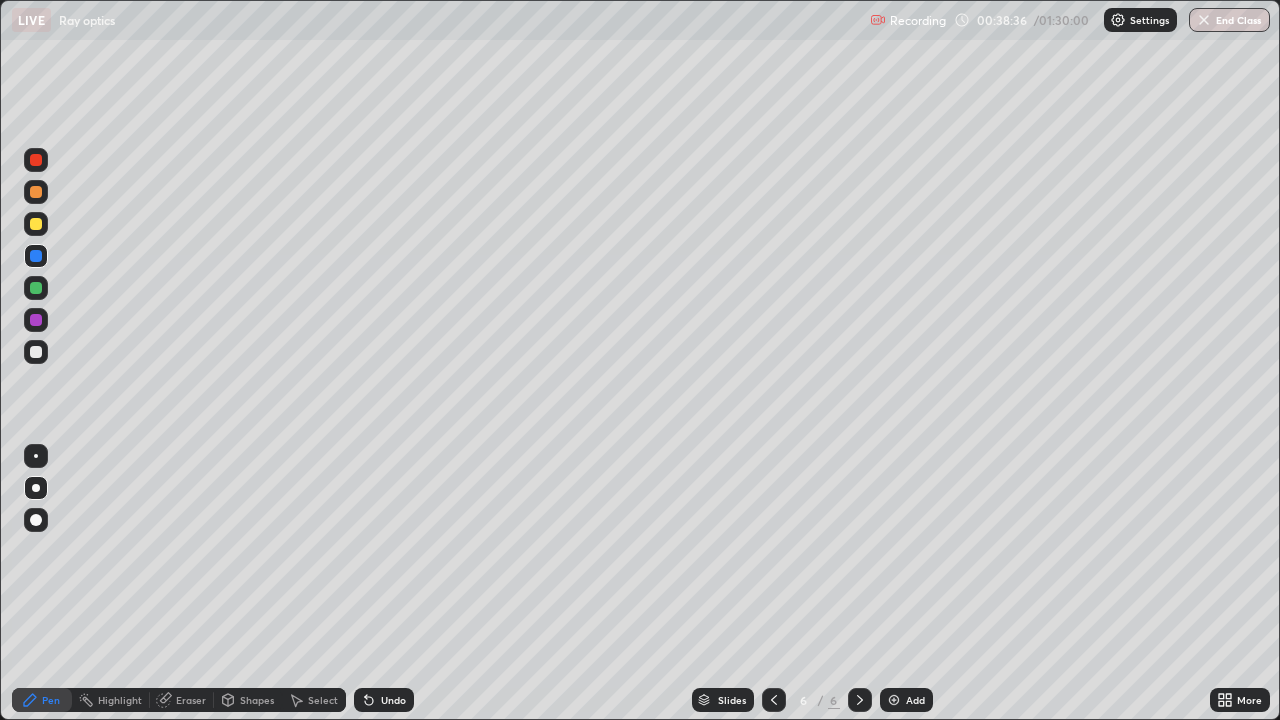 click at bounding box center (36, 352) 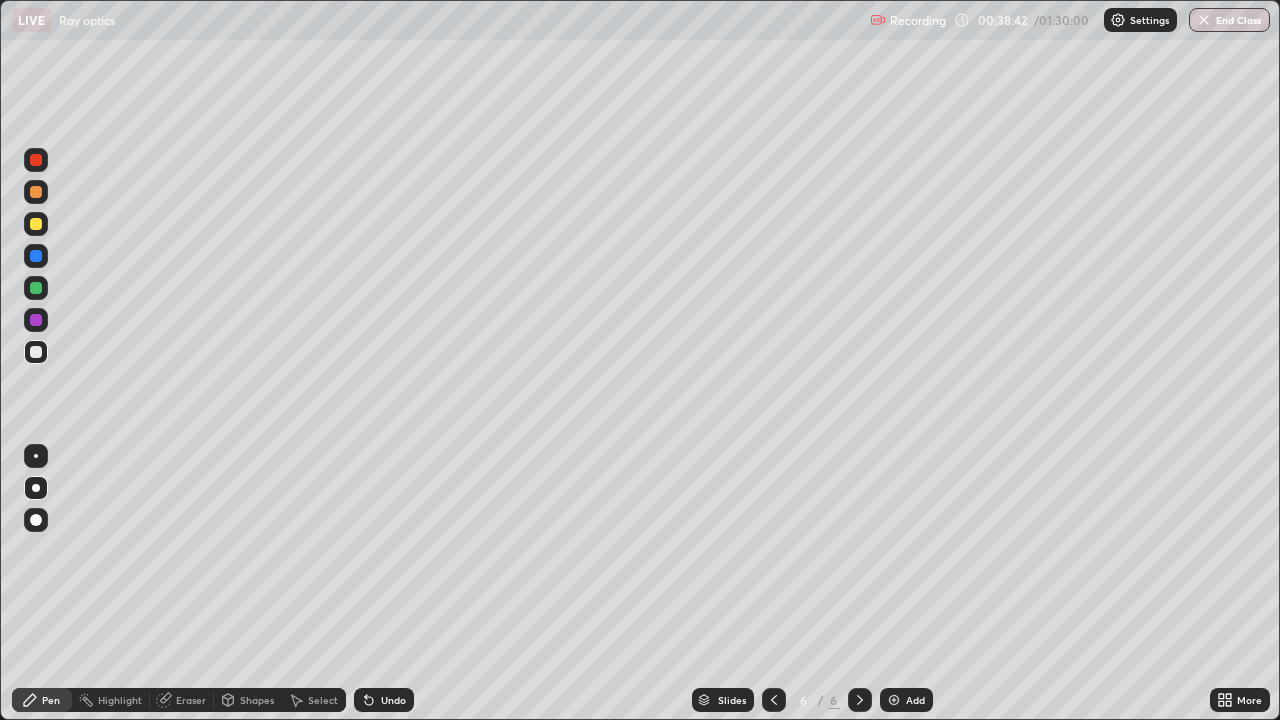 click at bounding box center (36, 288) 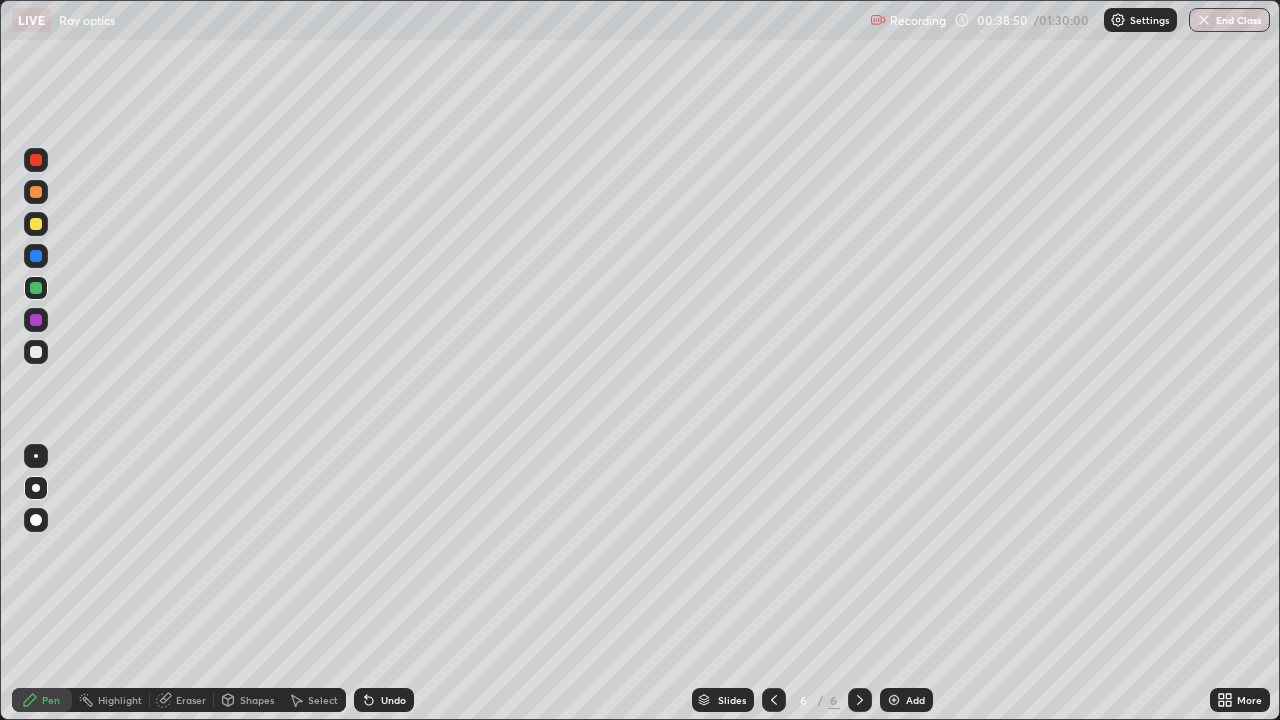 click at bounding box center [36, 256] 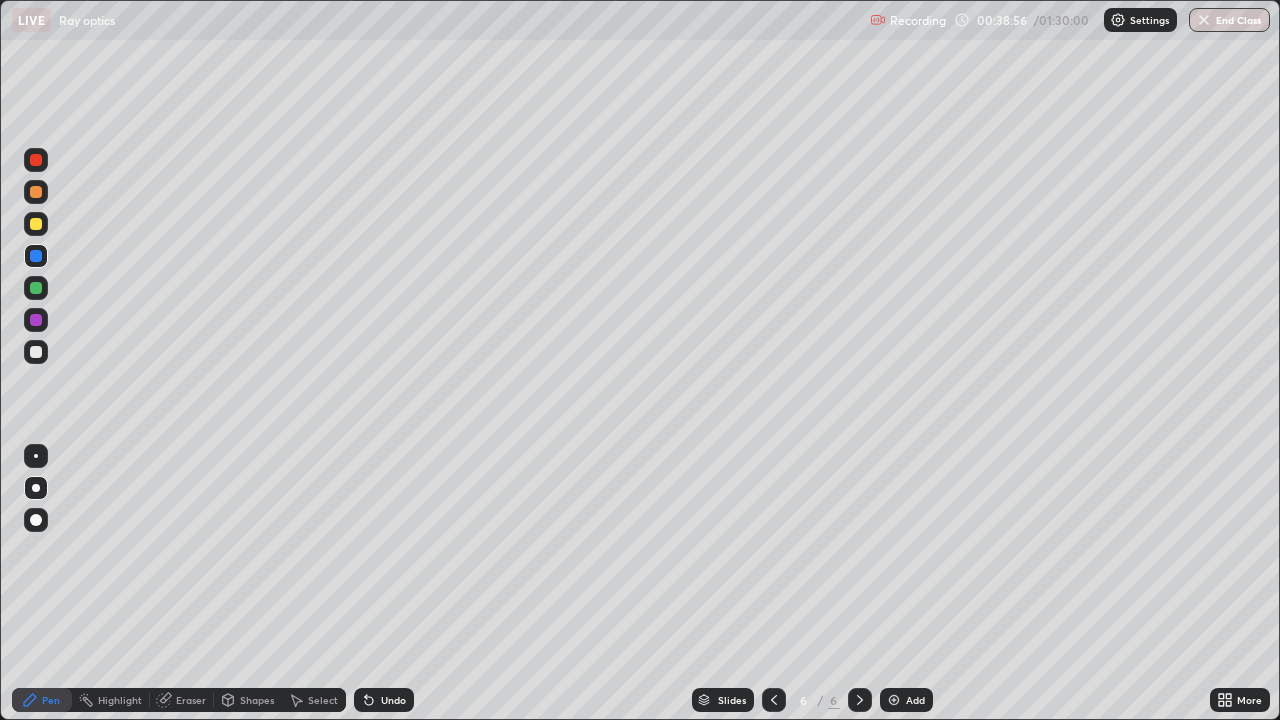 click at bounding box center [36, 320] 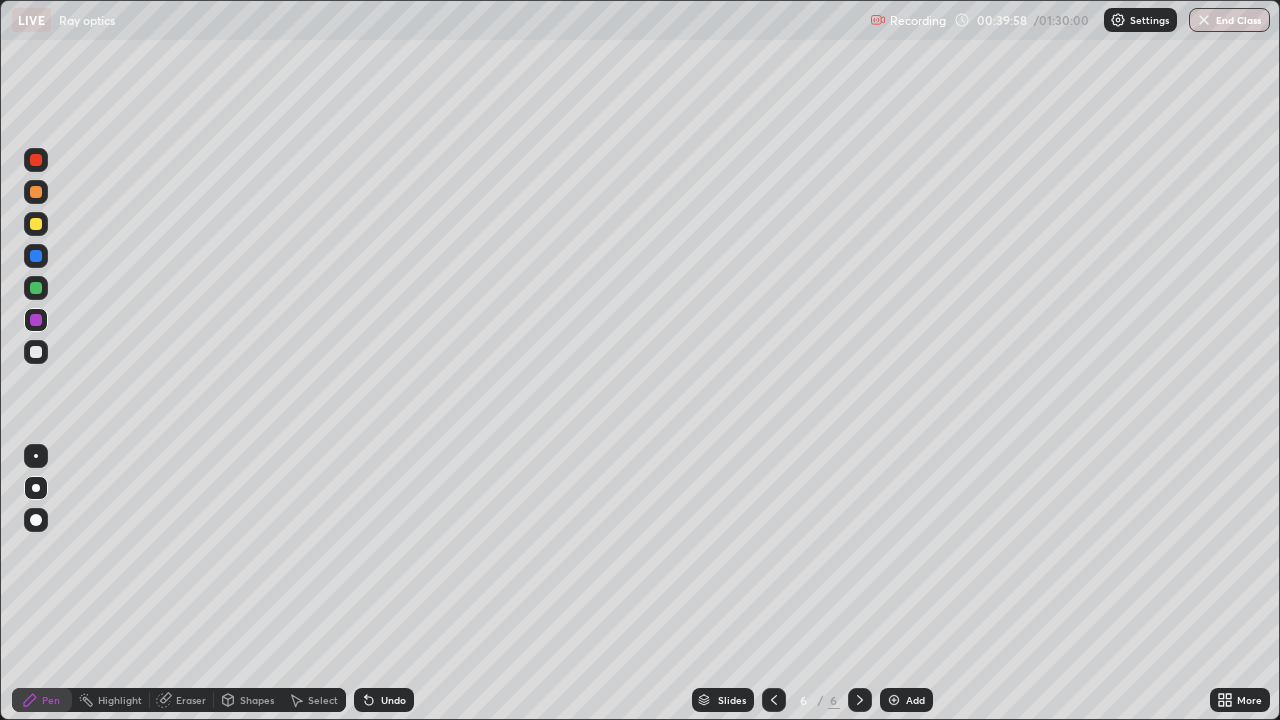 click at bounding box center (36, 352) 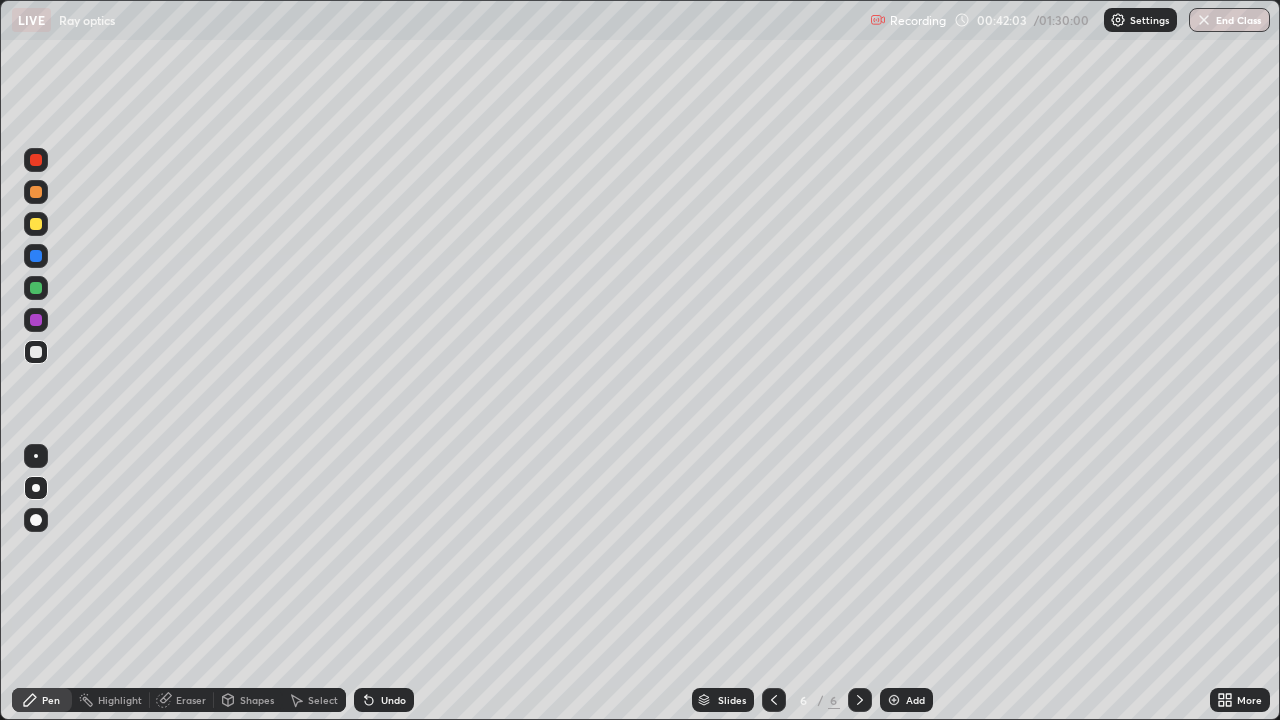 click at bounding box center [894, 700] 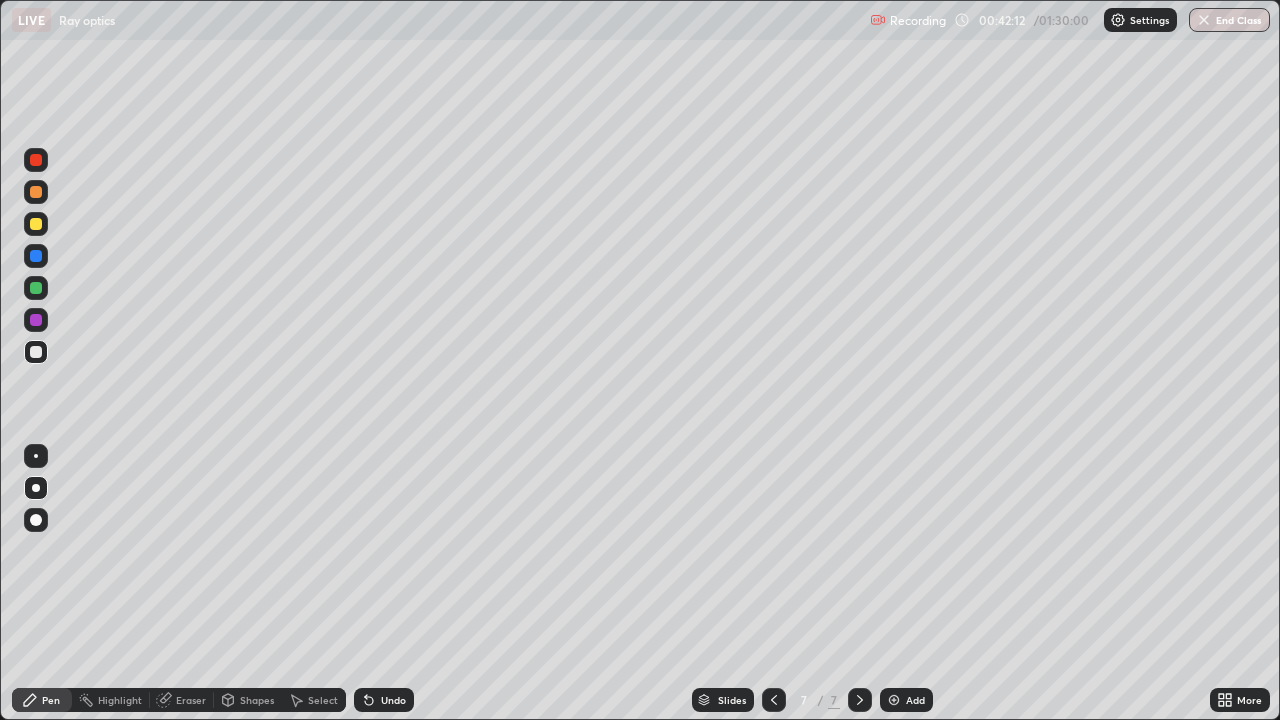 click at bounding box center (36, 288) 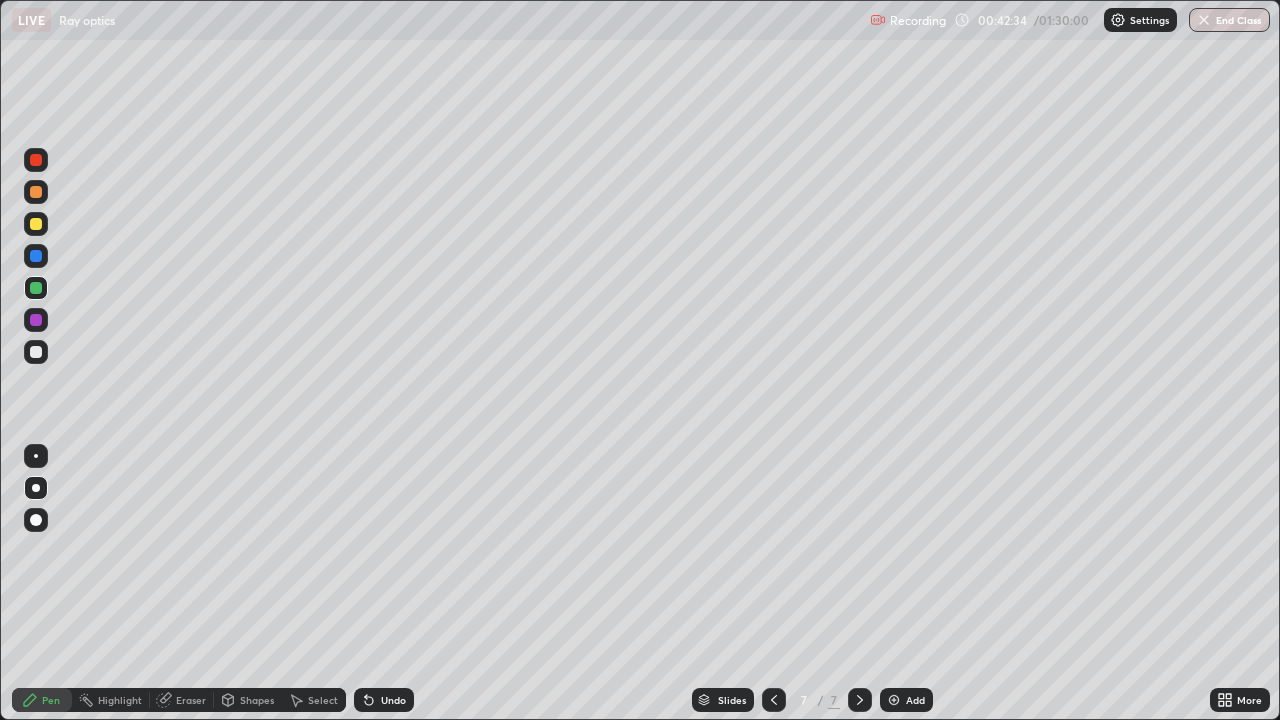 click on "Eraser" at bounding box center [191, 700] 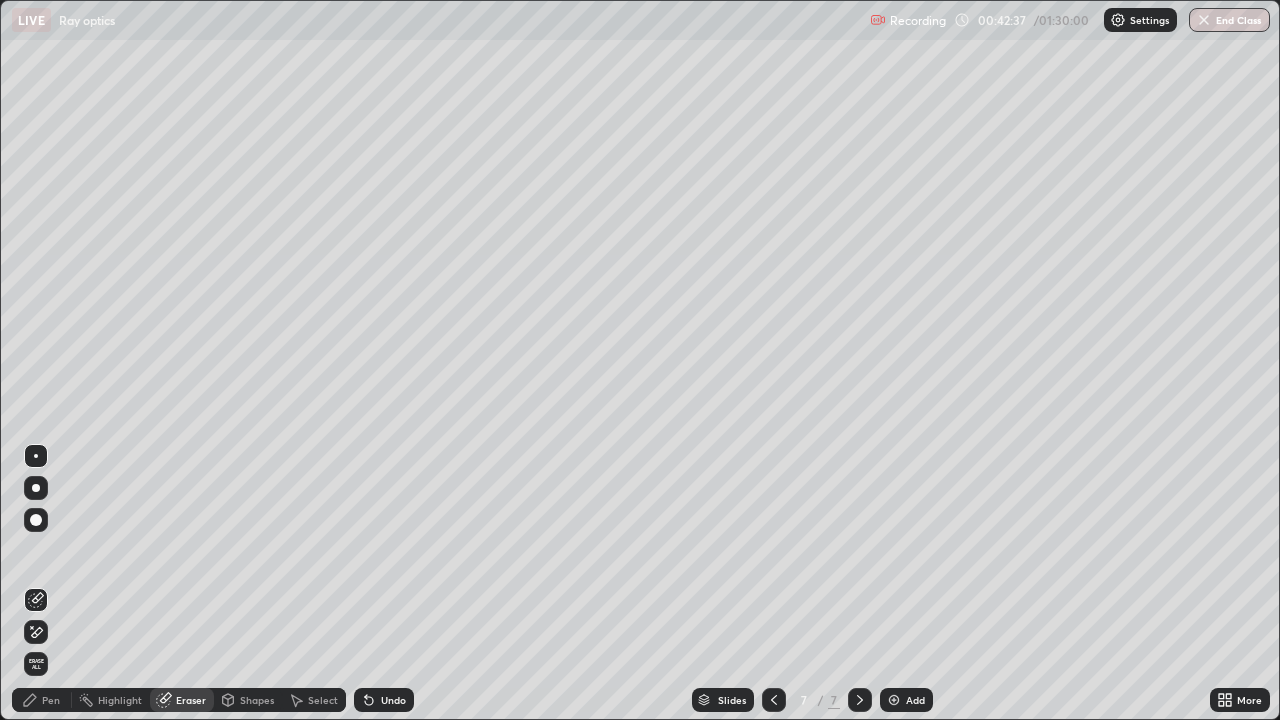 click on "Pen" at bounding box center (51, 700) 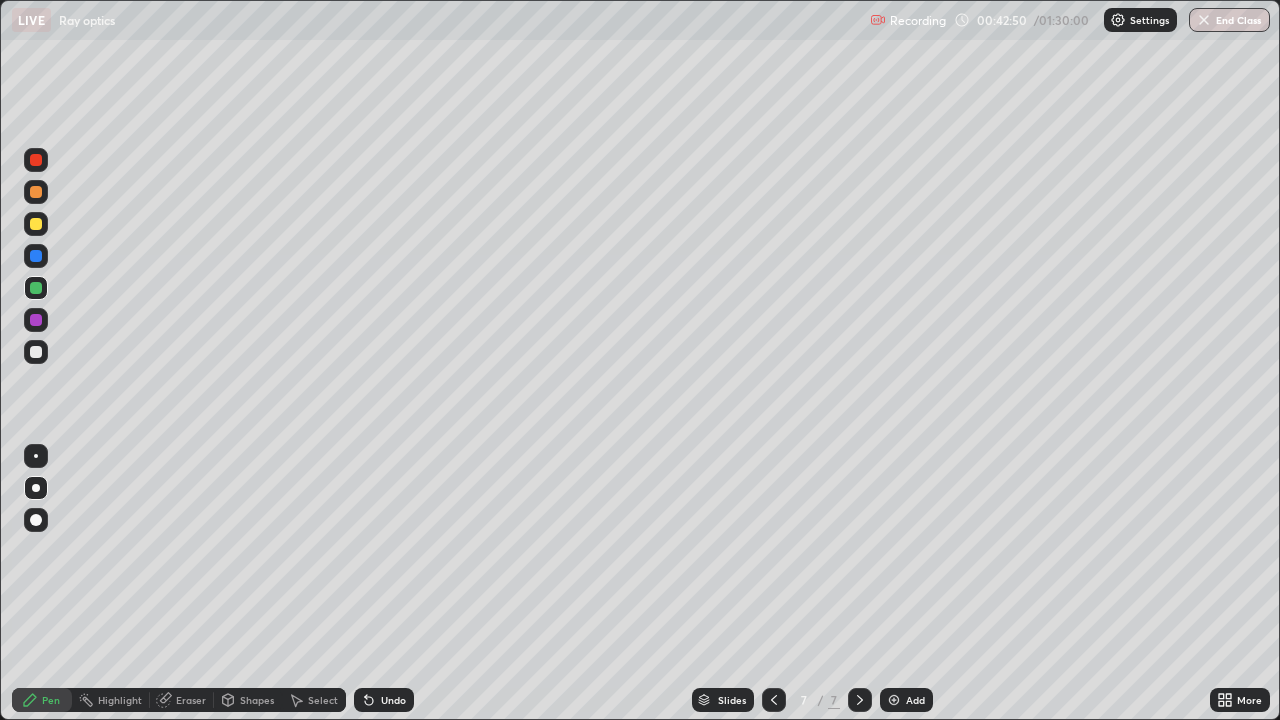 click at bounding box center [36, 352] 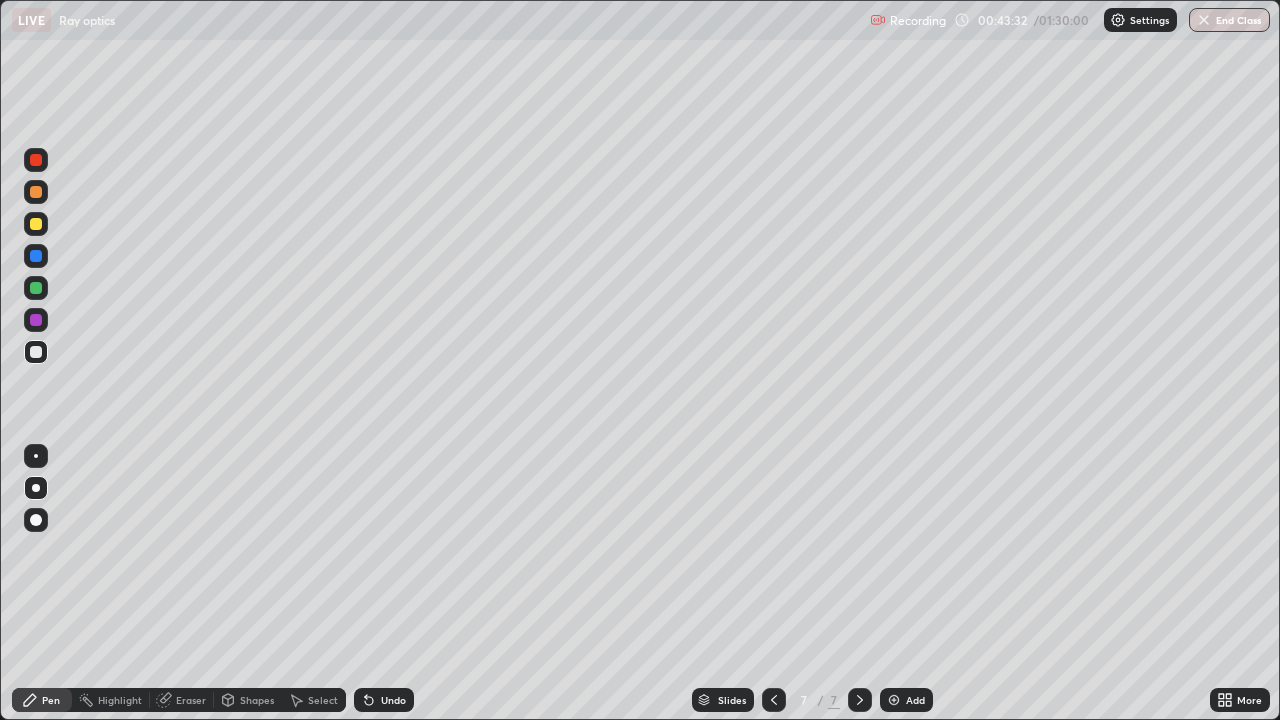 click on "Eraser" at bounding box center (191, 700) 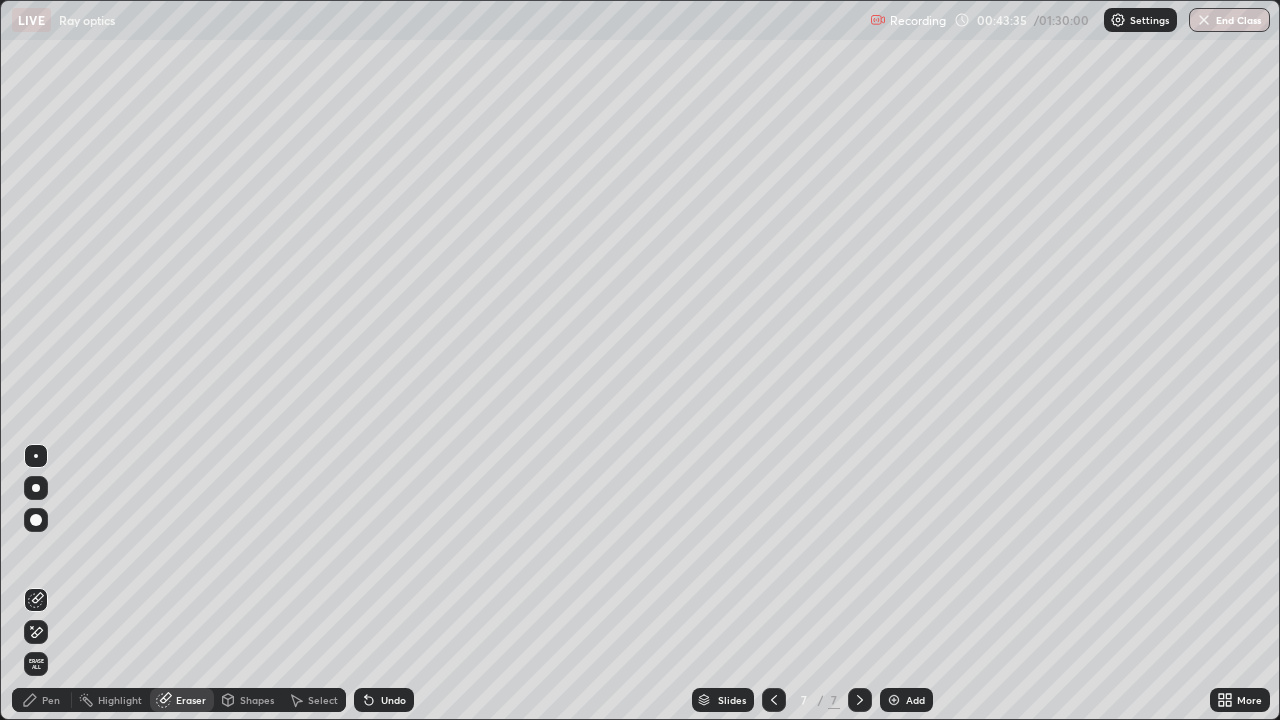 click on "Pen" at bounding box center [51, 700] 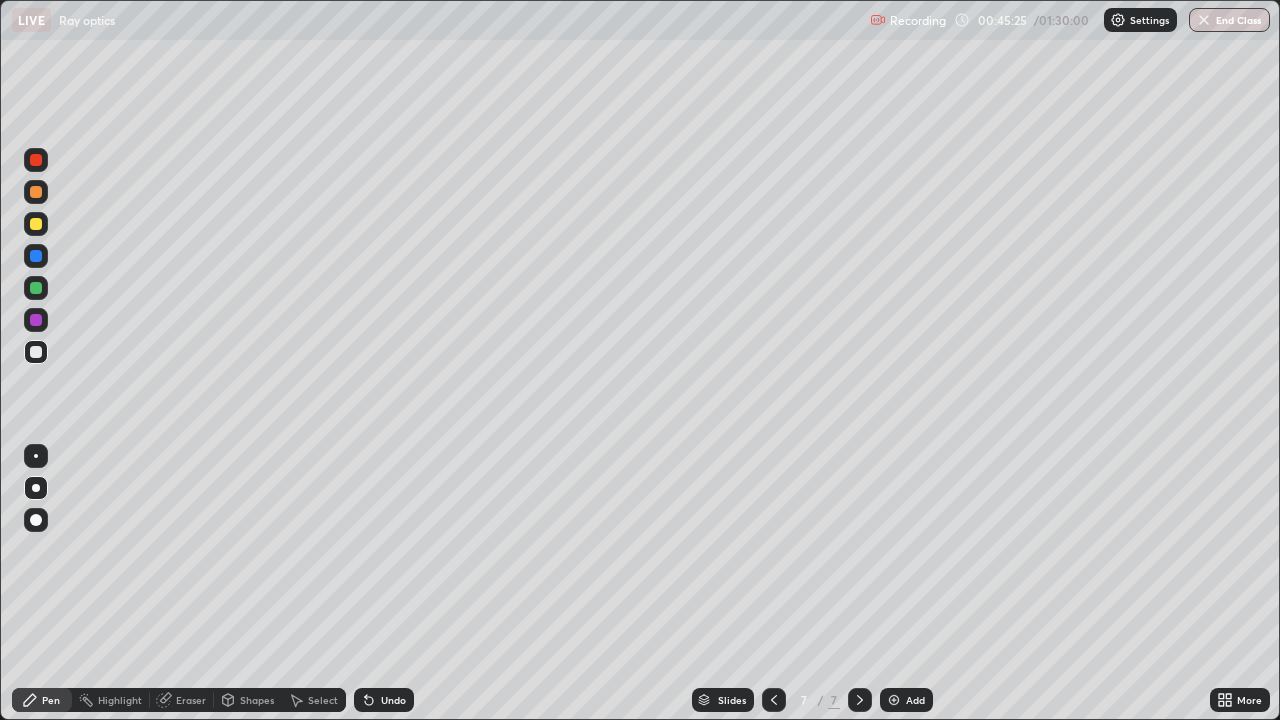 click at bounding box center [36, 224] 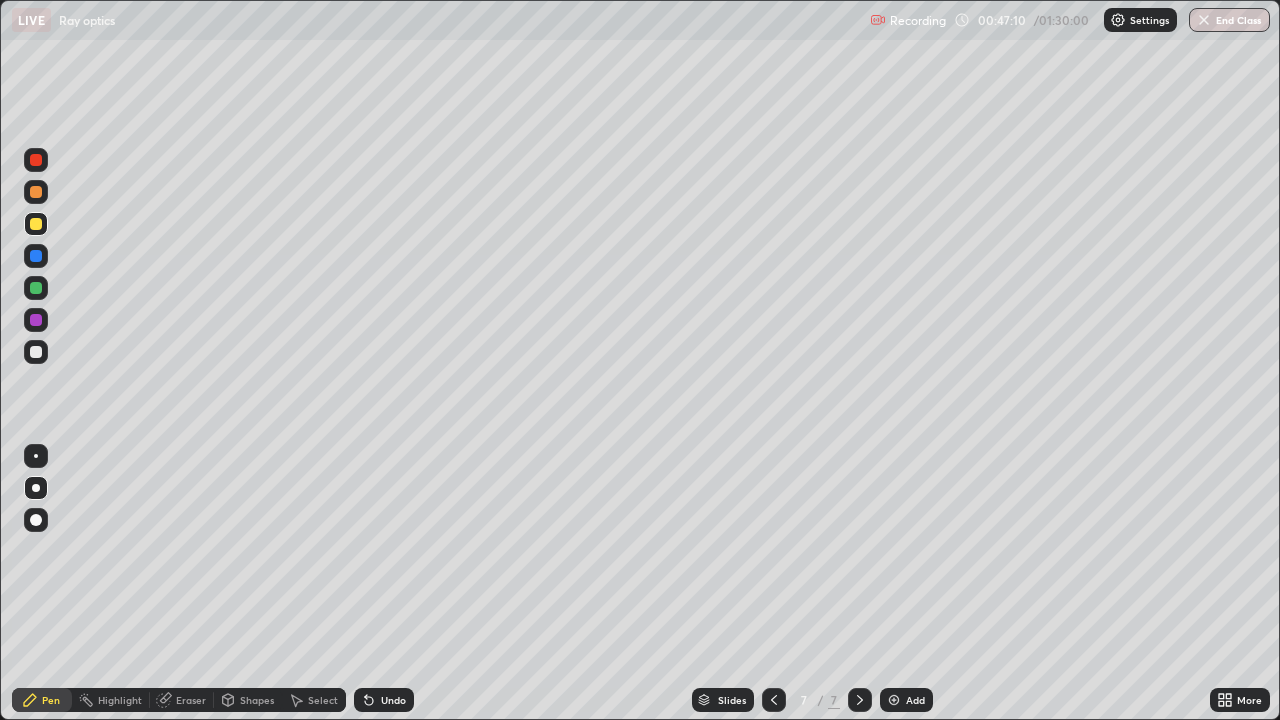click at bounding box center (894, 700) 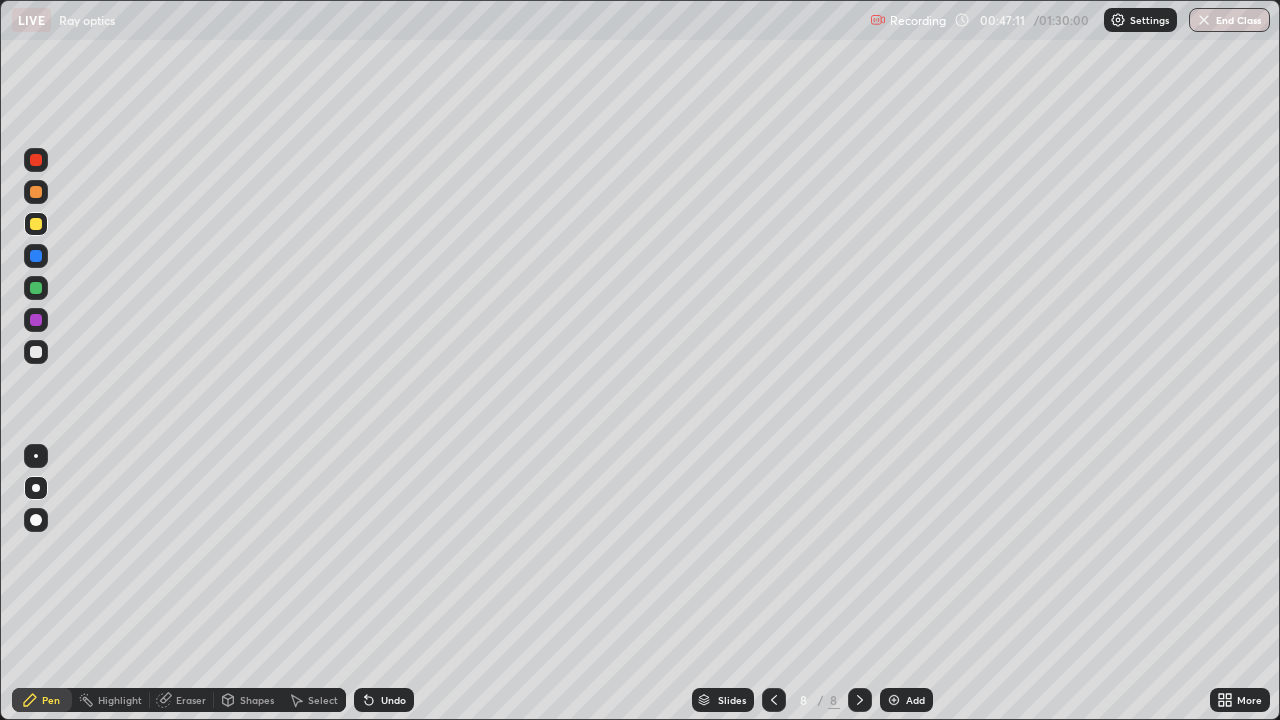 click at bounding box center [36, 352] 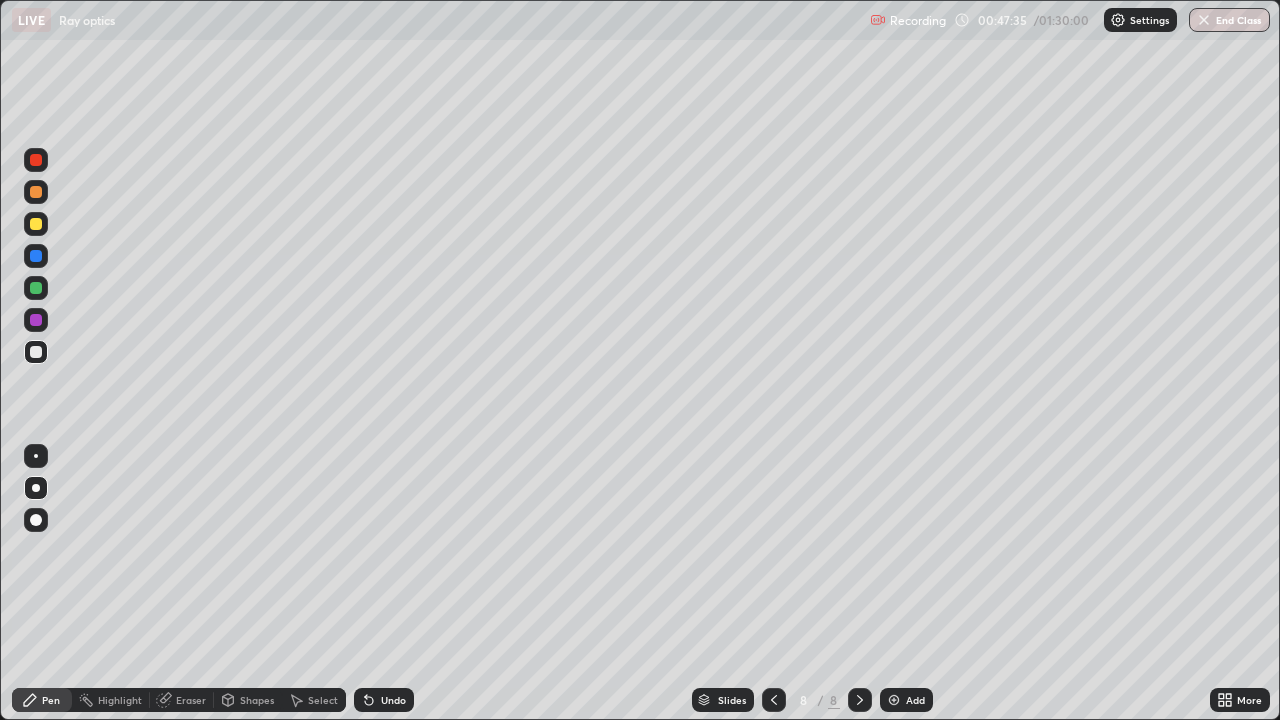 click at bounding box center (36, 224) 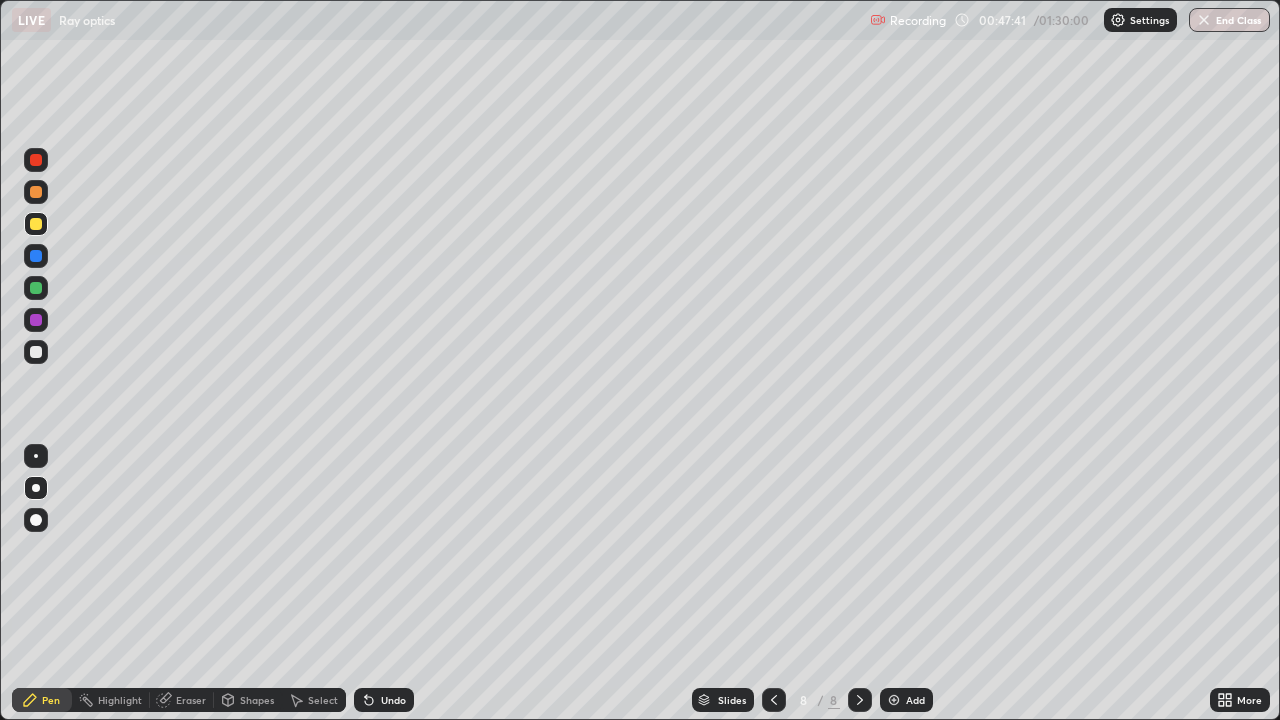 click at bounding box center [36, 352] 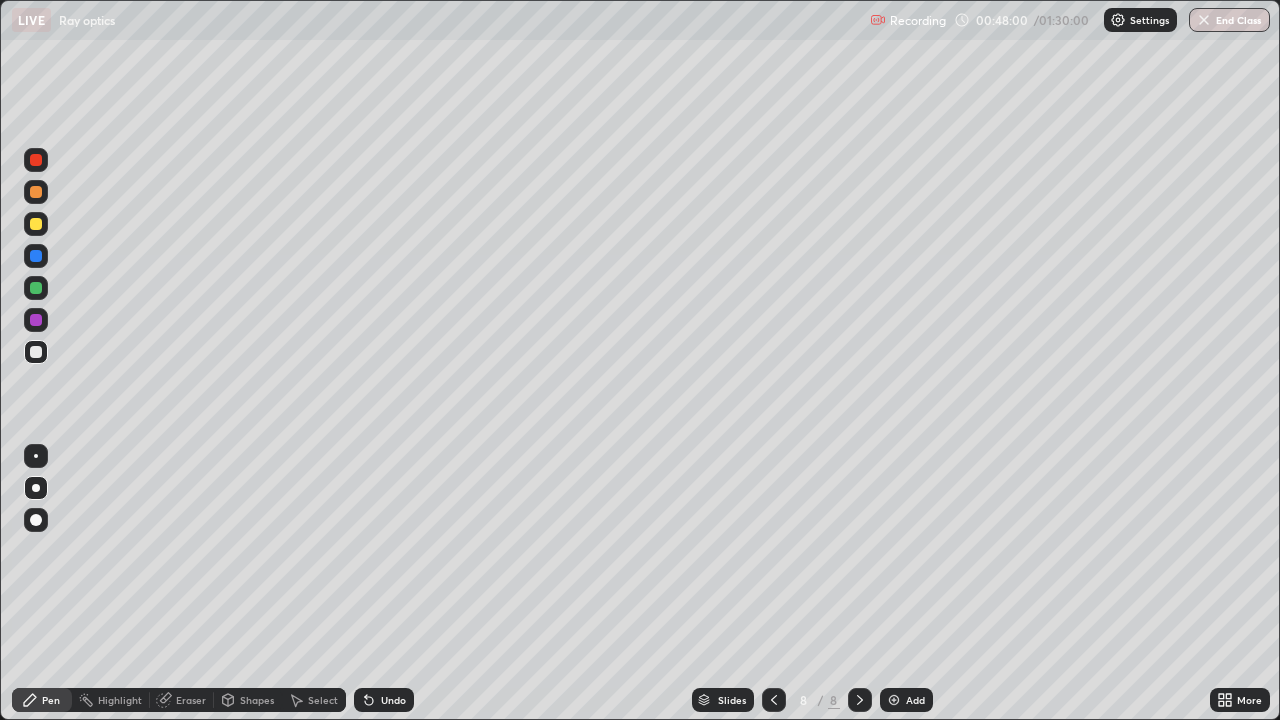 click at bounding box center (36, 288) 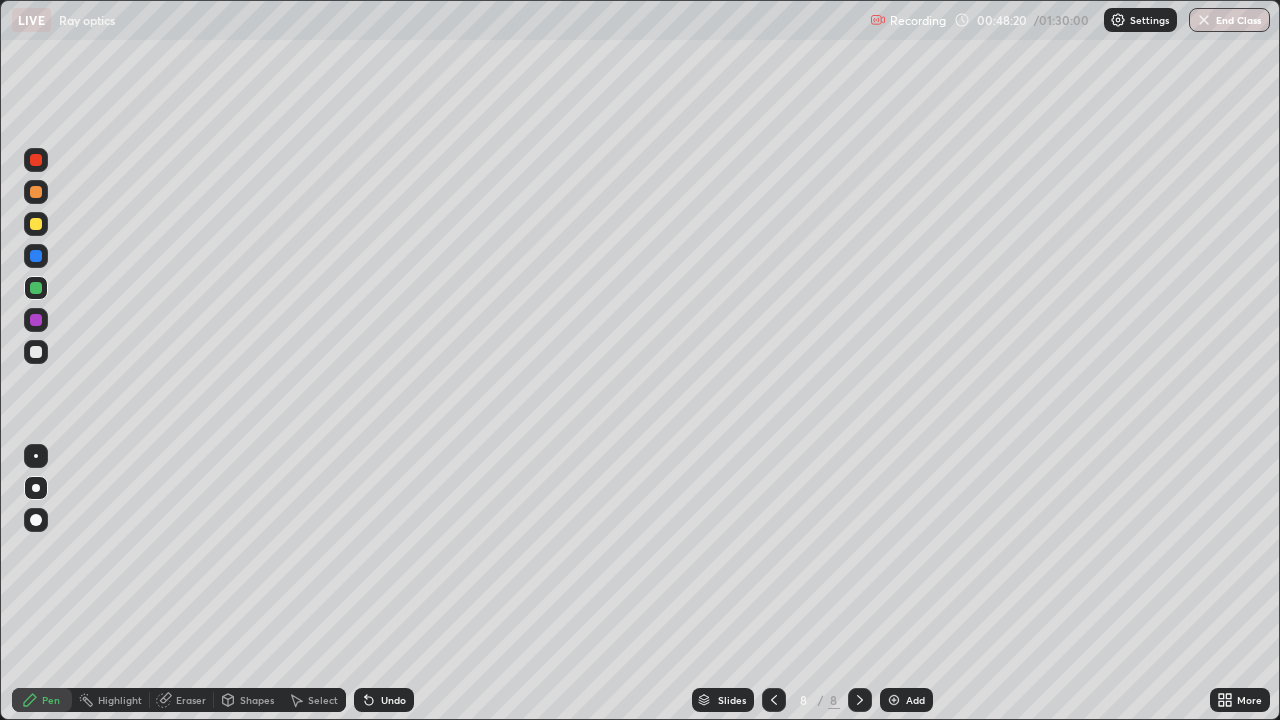 click at bounding box center [36, 352] 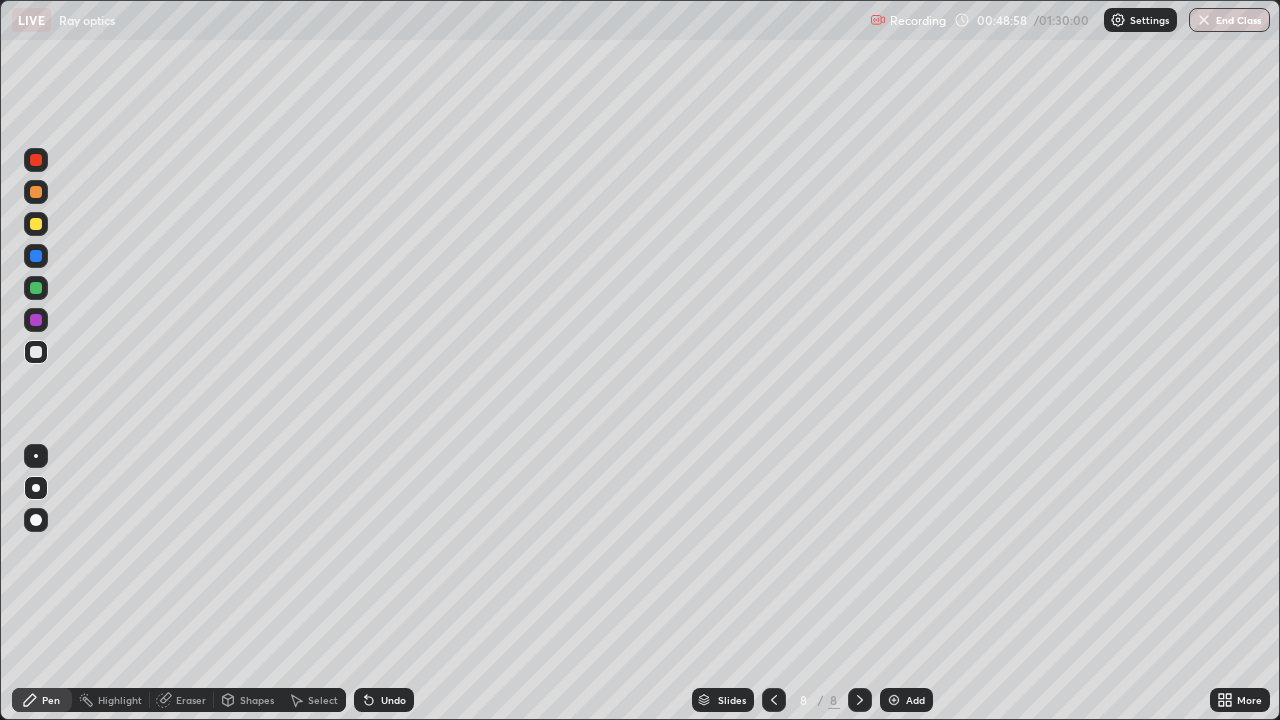 click at bounding box center (36, 256) 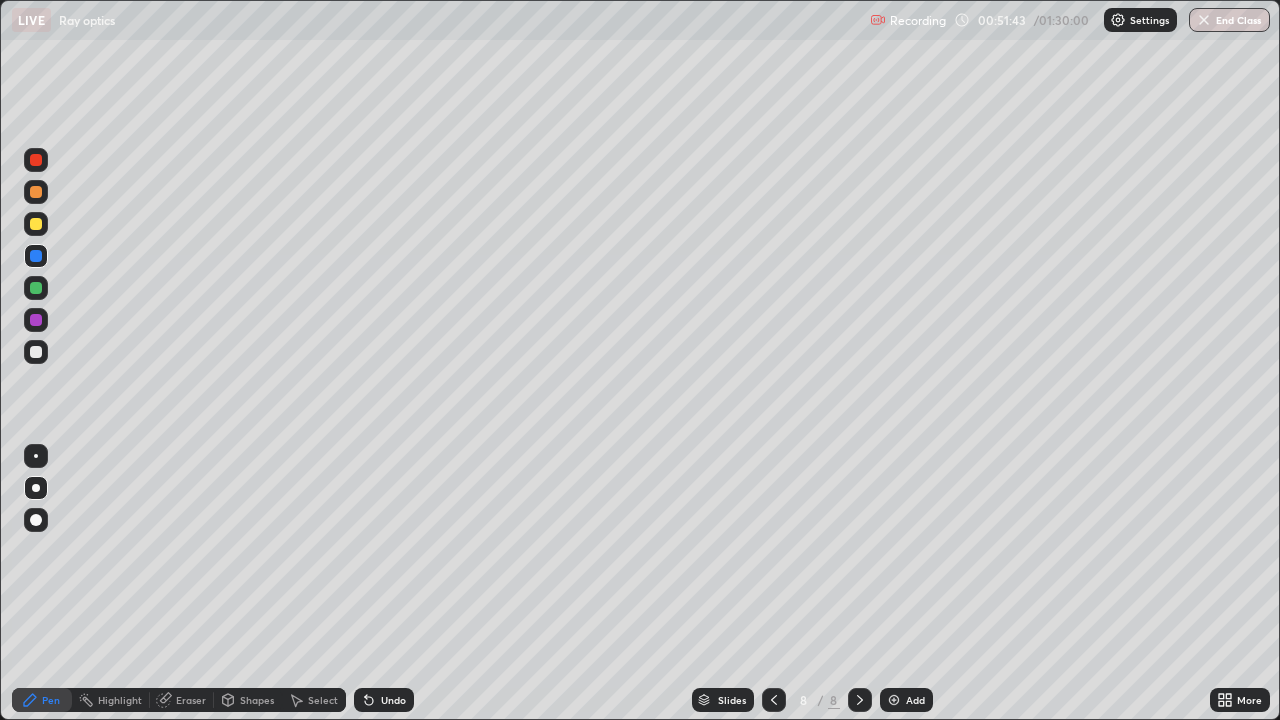 click at bounding box center (894, 700) 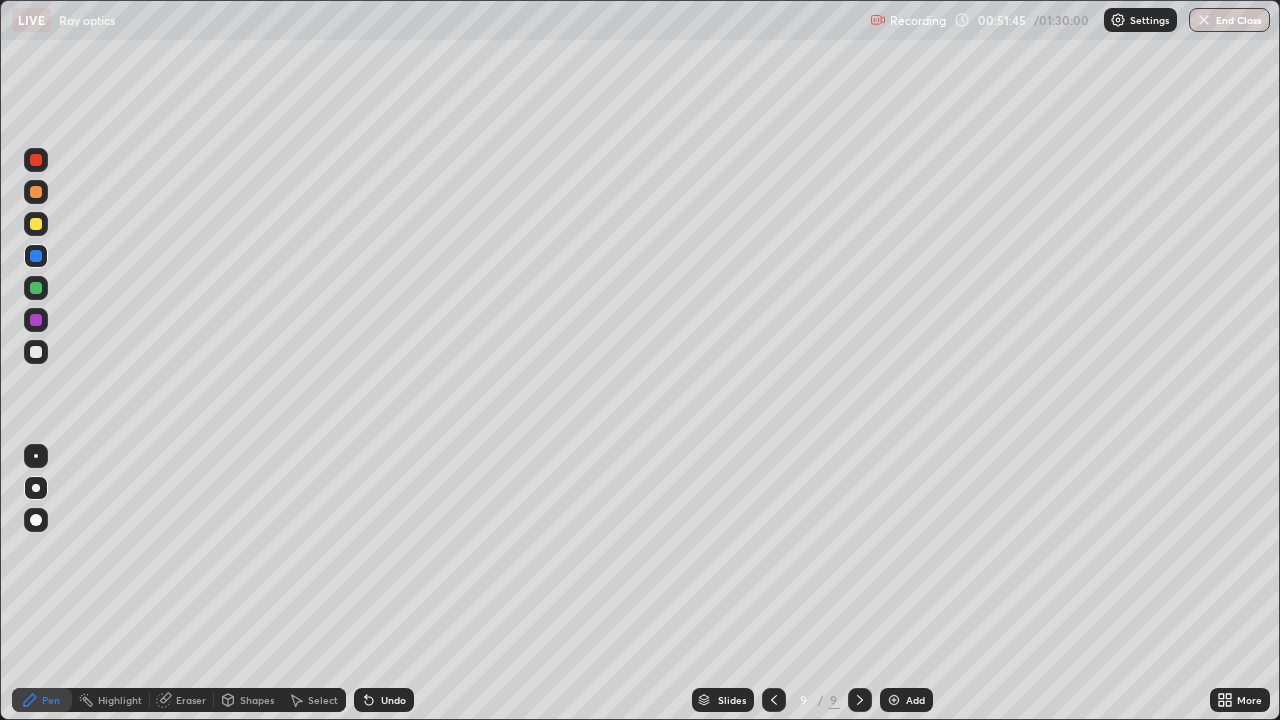 click at bounding box center [36, 288] 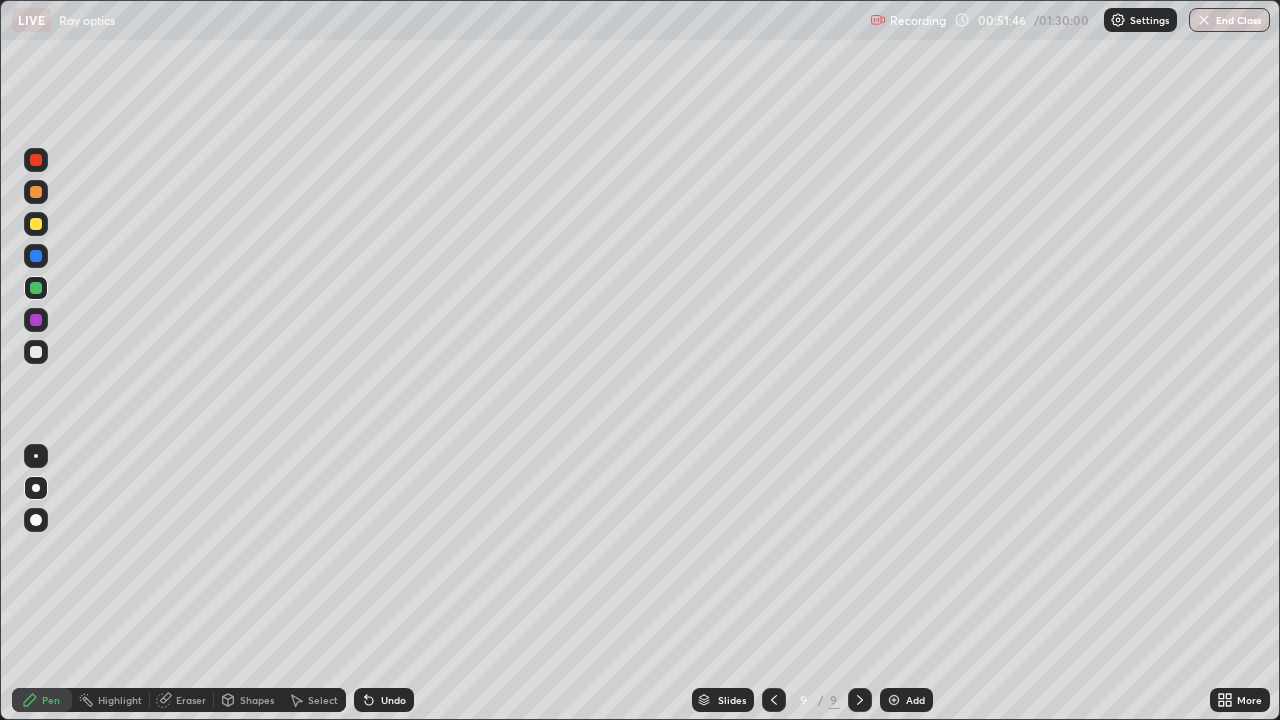 click at bounding box center [36, 288] 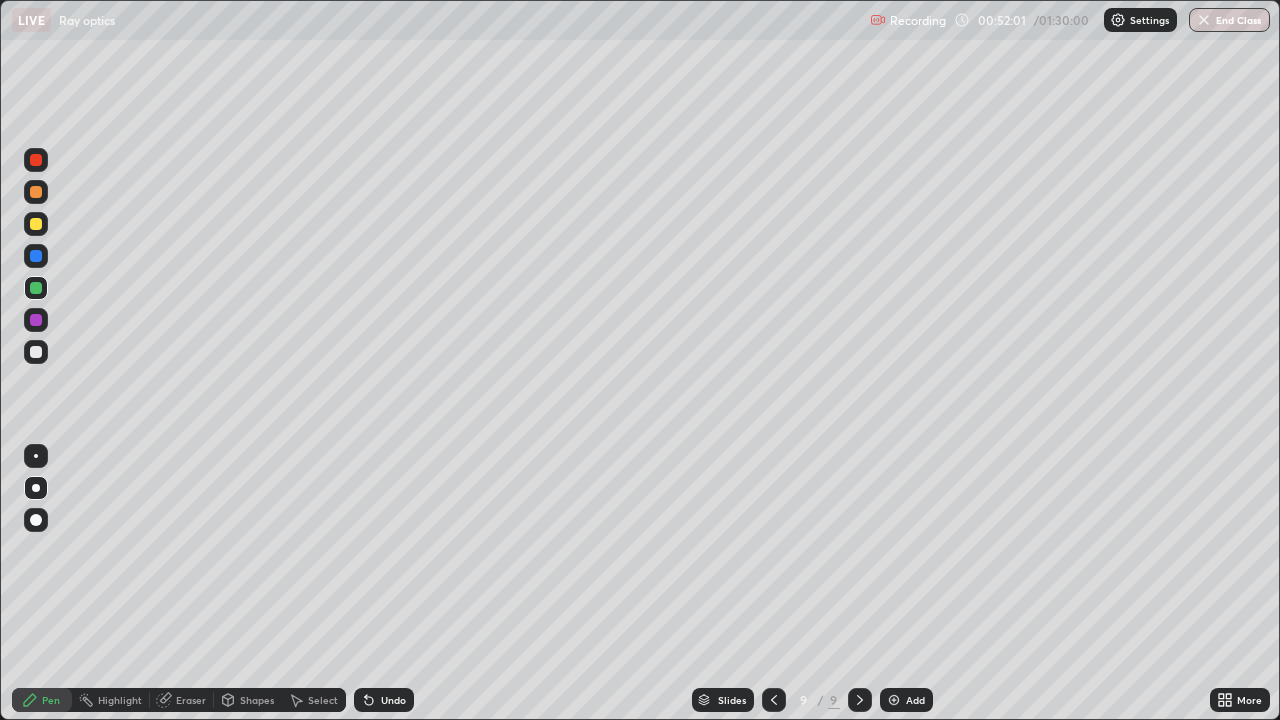 click at bounding box center [36, 352] 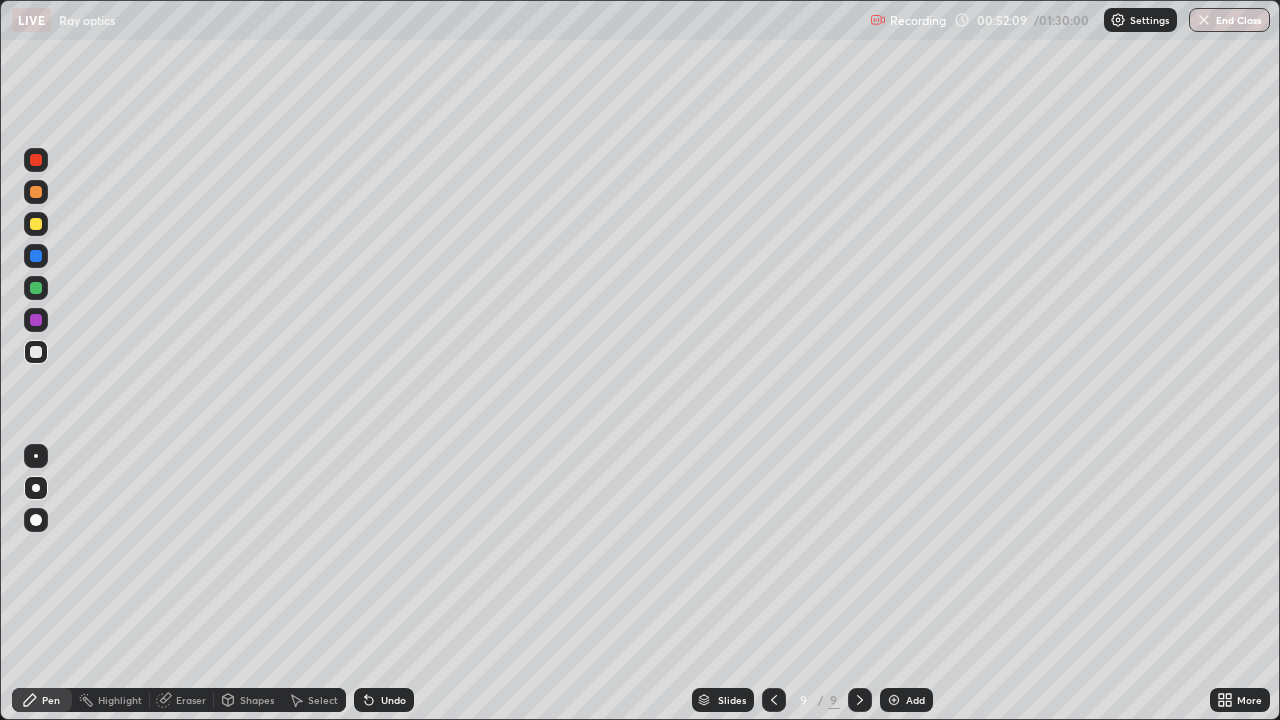 click at bounding box center [36, 320] 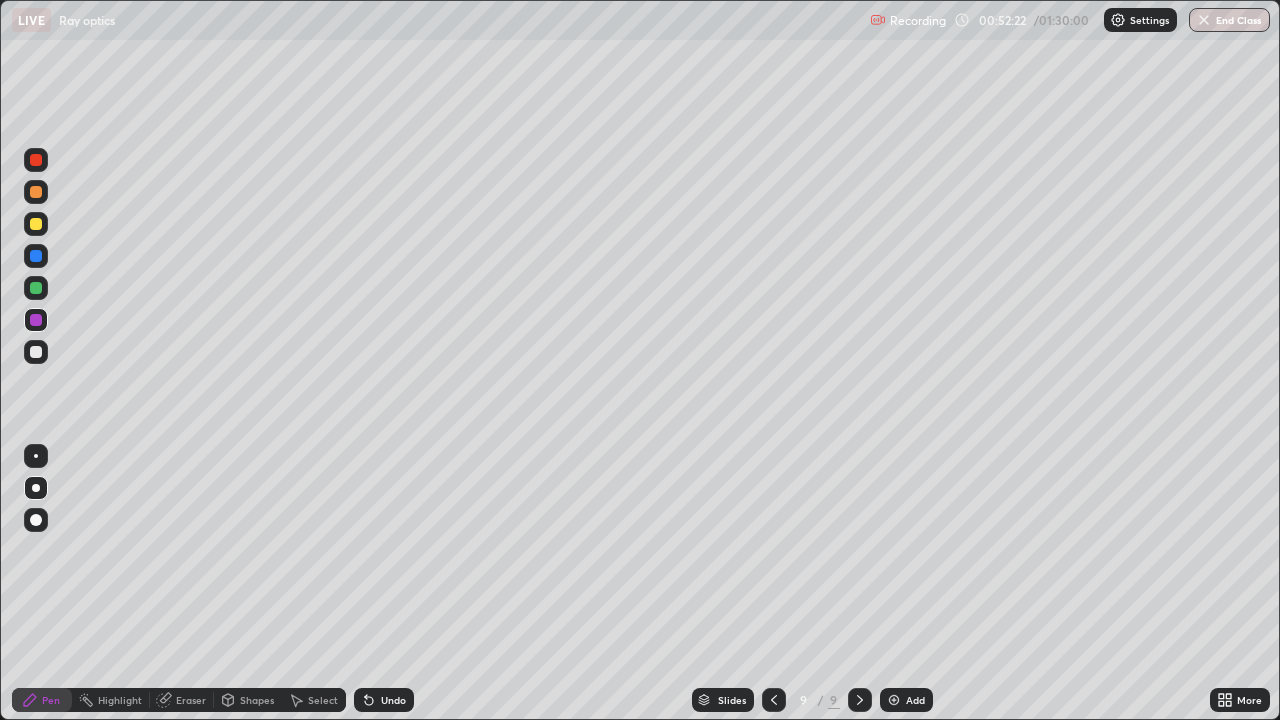 click at bounding box center (36, 320) 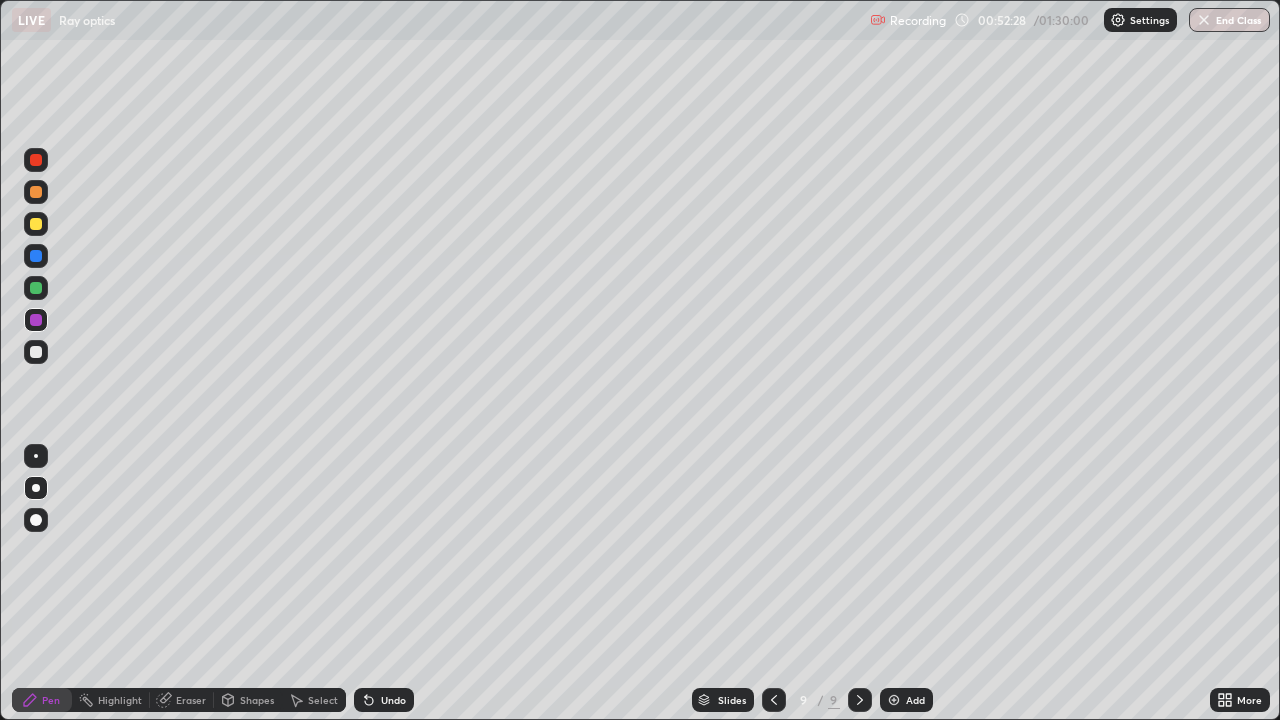 click at bounding box center (36, 288) 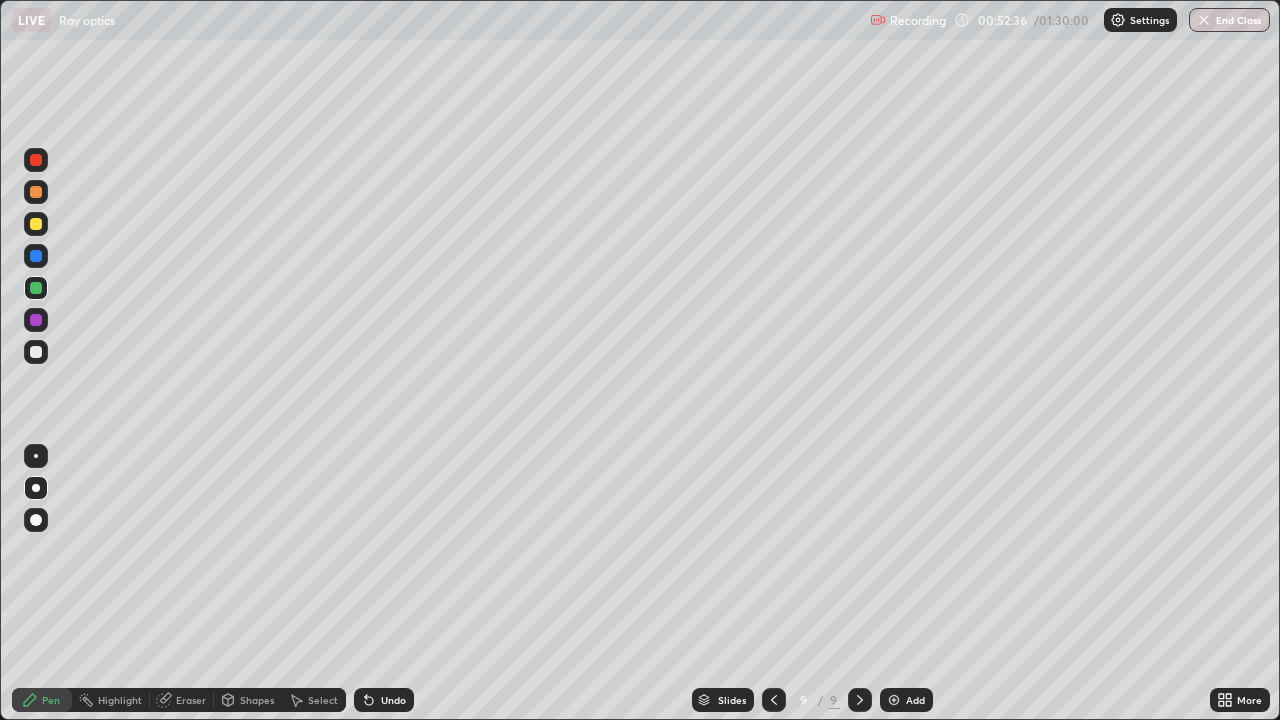 click at bounding box center (36, 352) 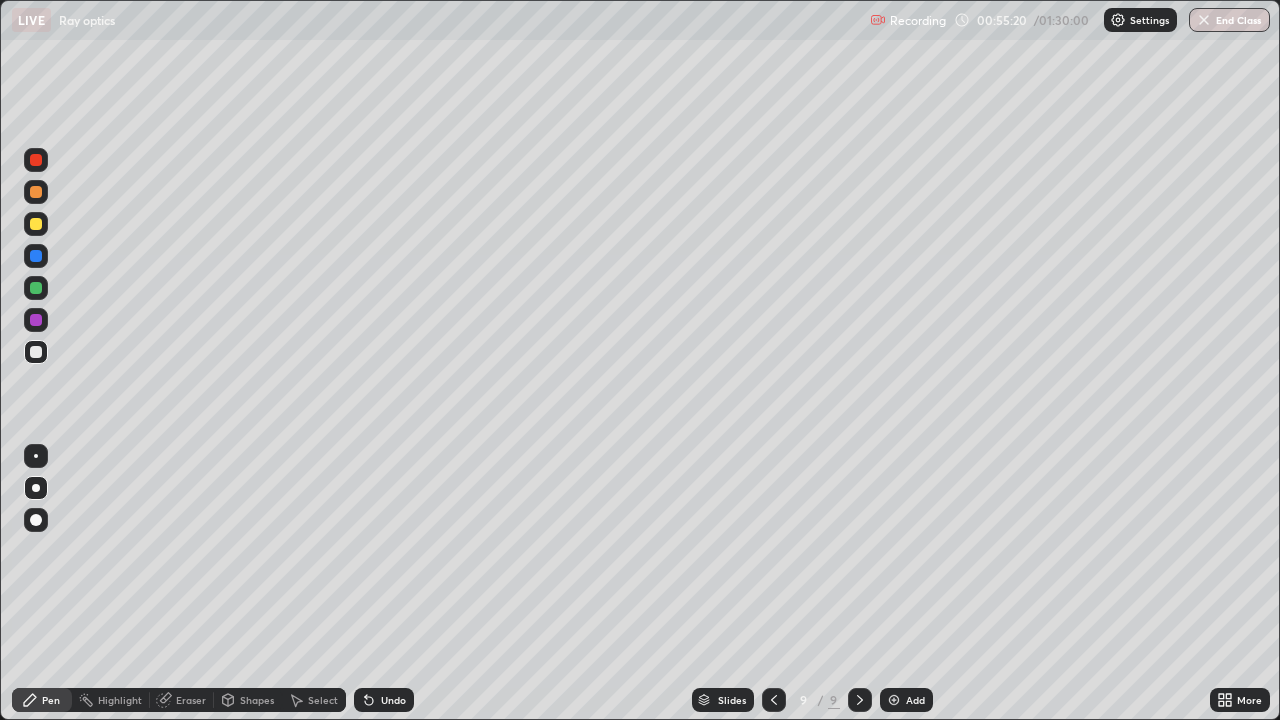 click at bounding box center [36, 288] 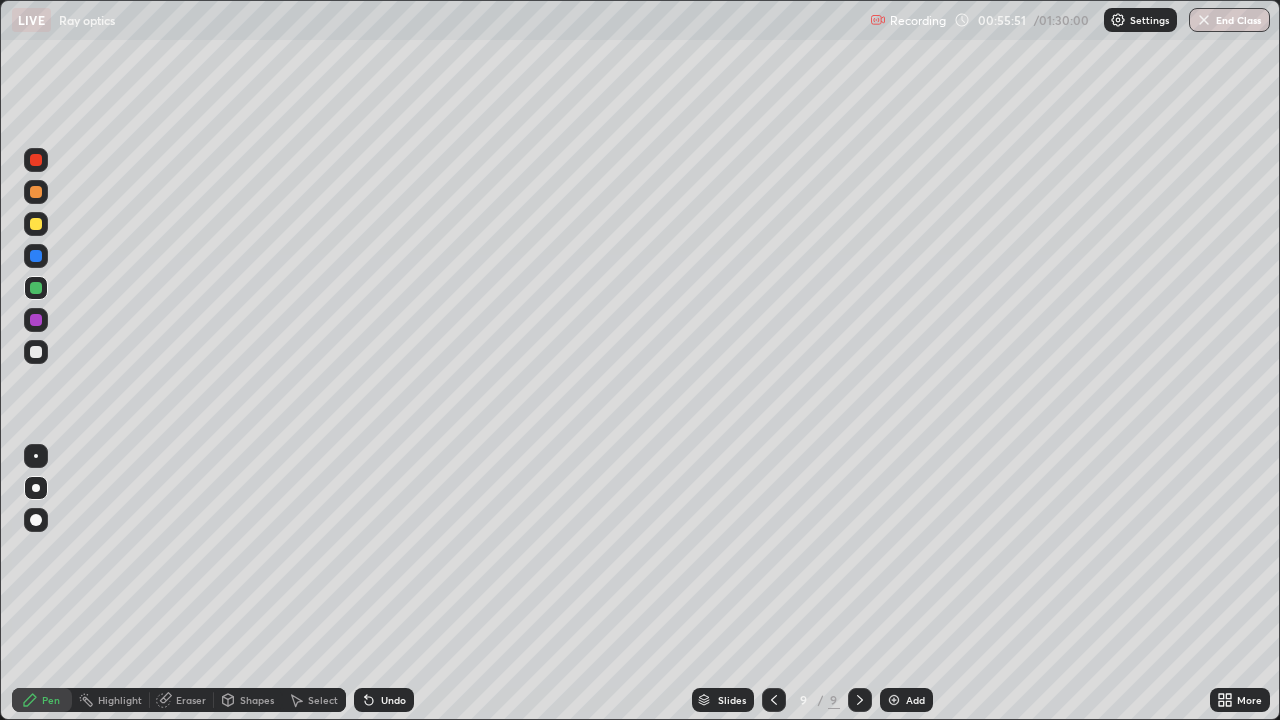 click on "Erase all" at bounding box center [36, 360] 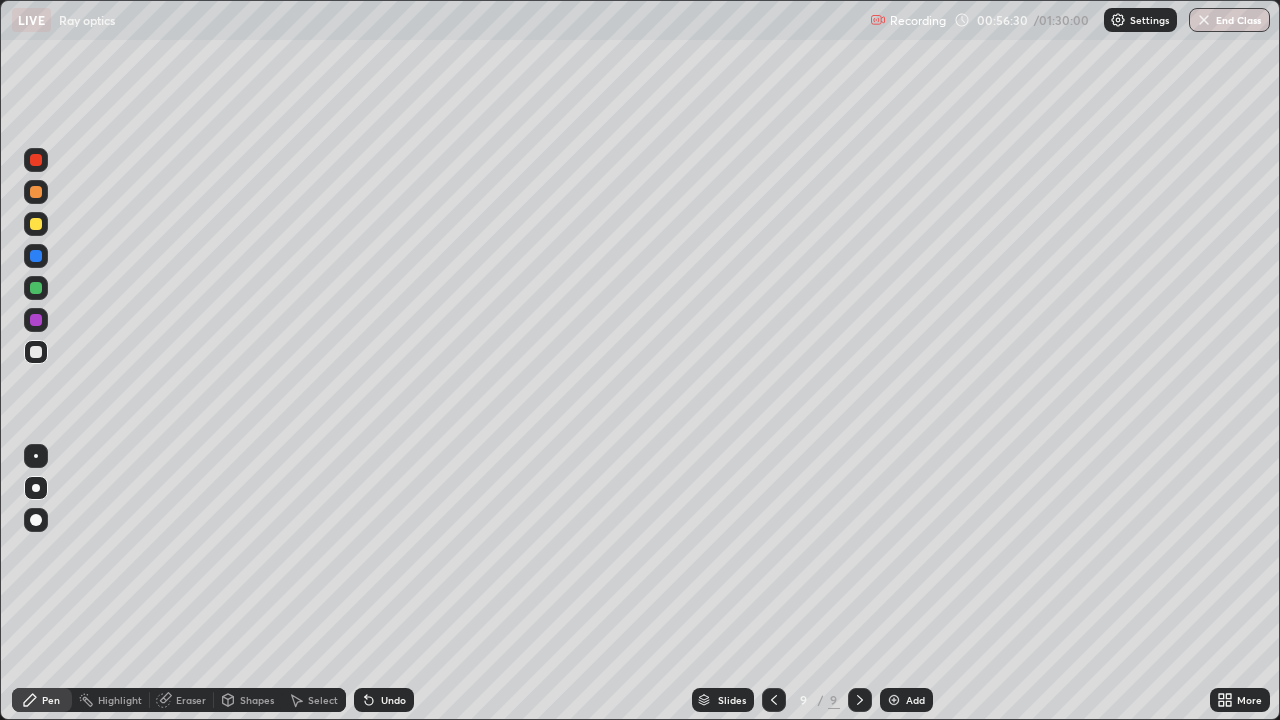 click on "Eraser" at bounding box center (182, 700) 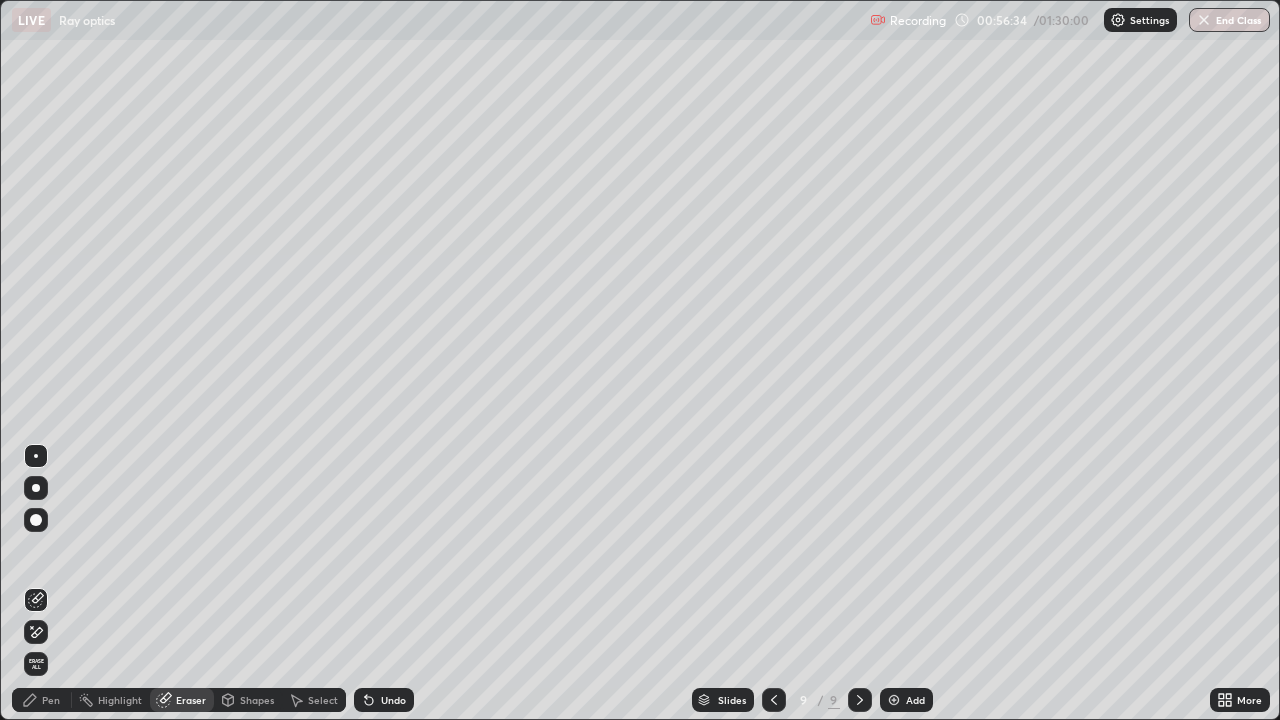 click on "Pen" at bounding box center (51, 700) 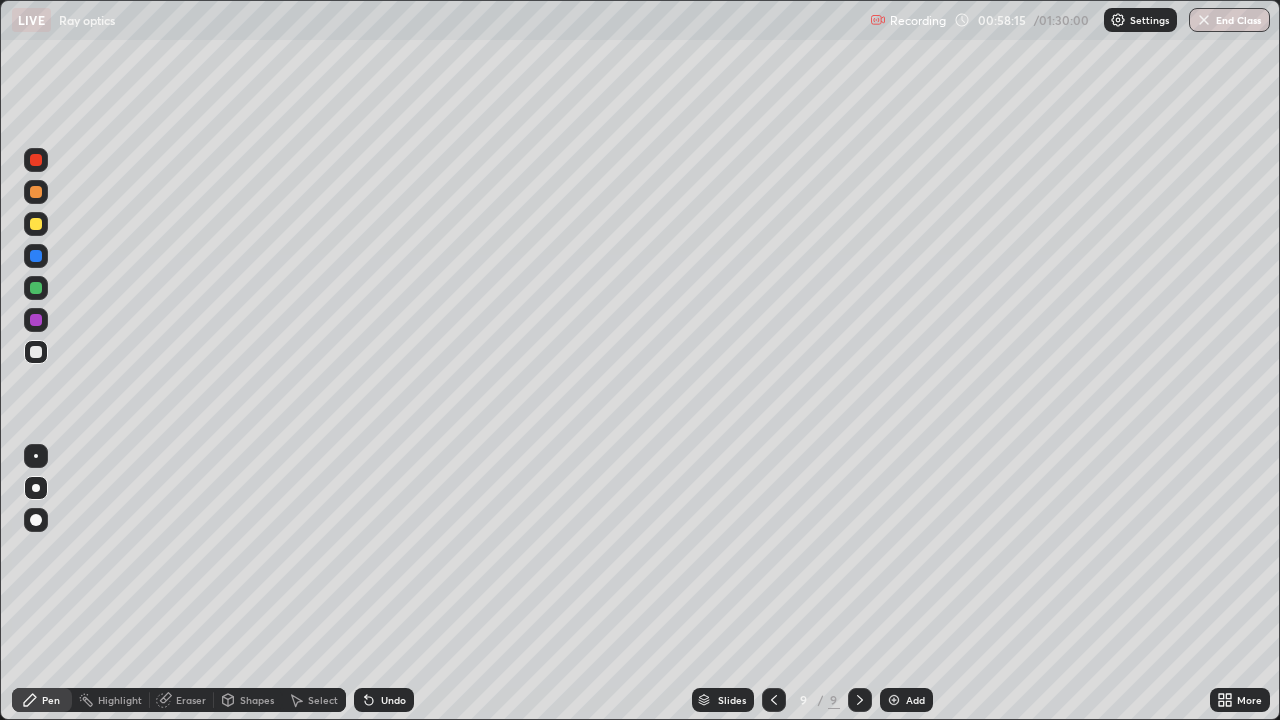 click at bounding box center [894, 700] 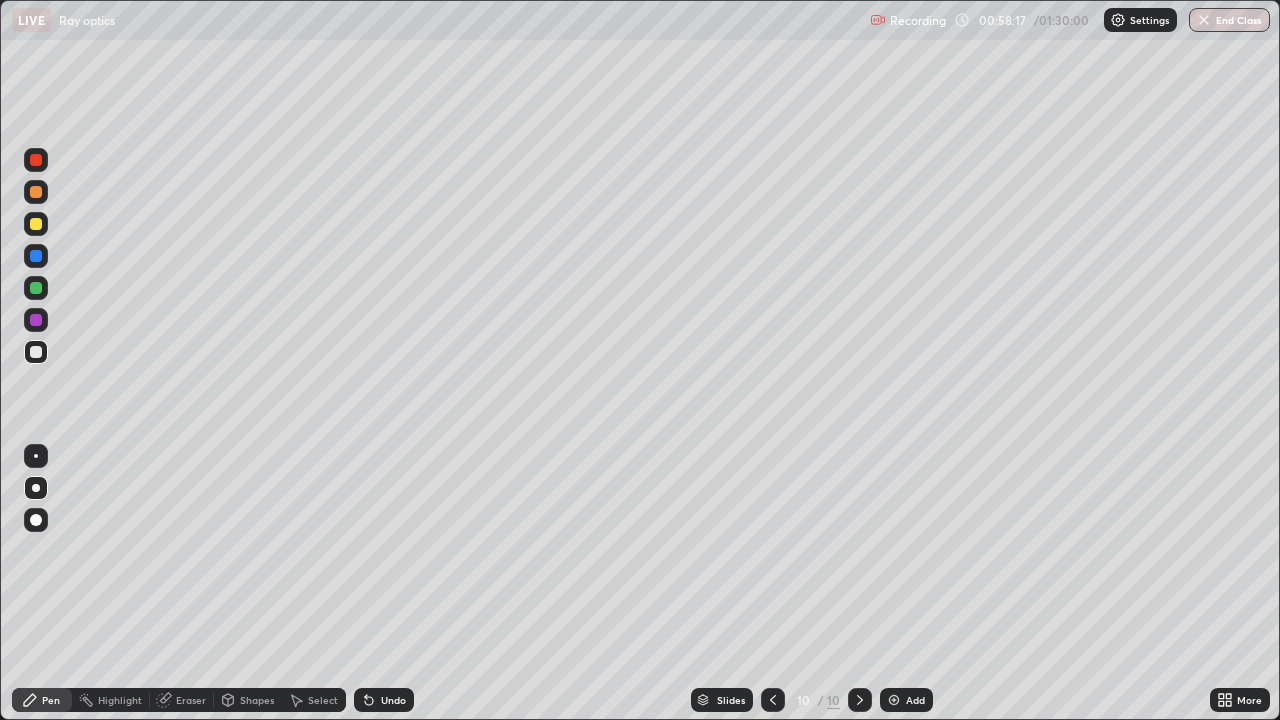 click at bounding box center [36, 352] 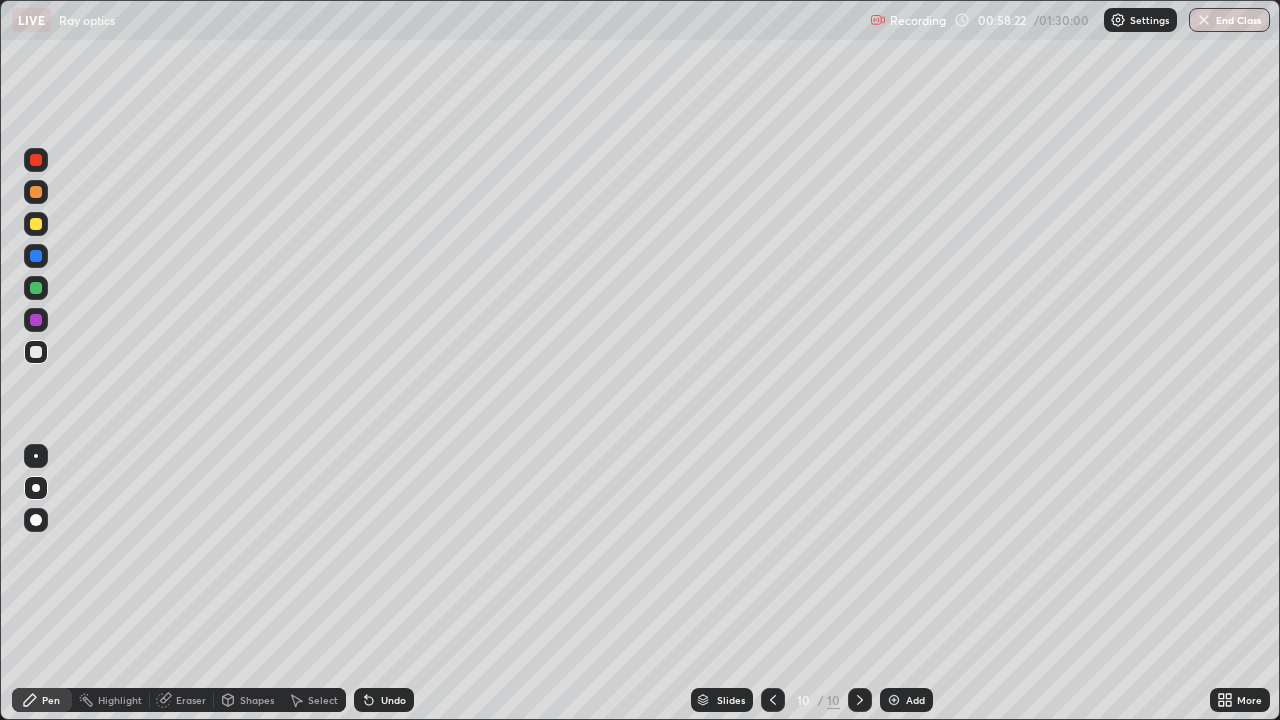 click at bounding box center (36, 224) 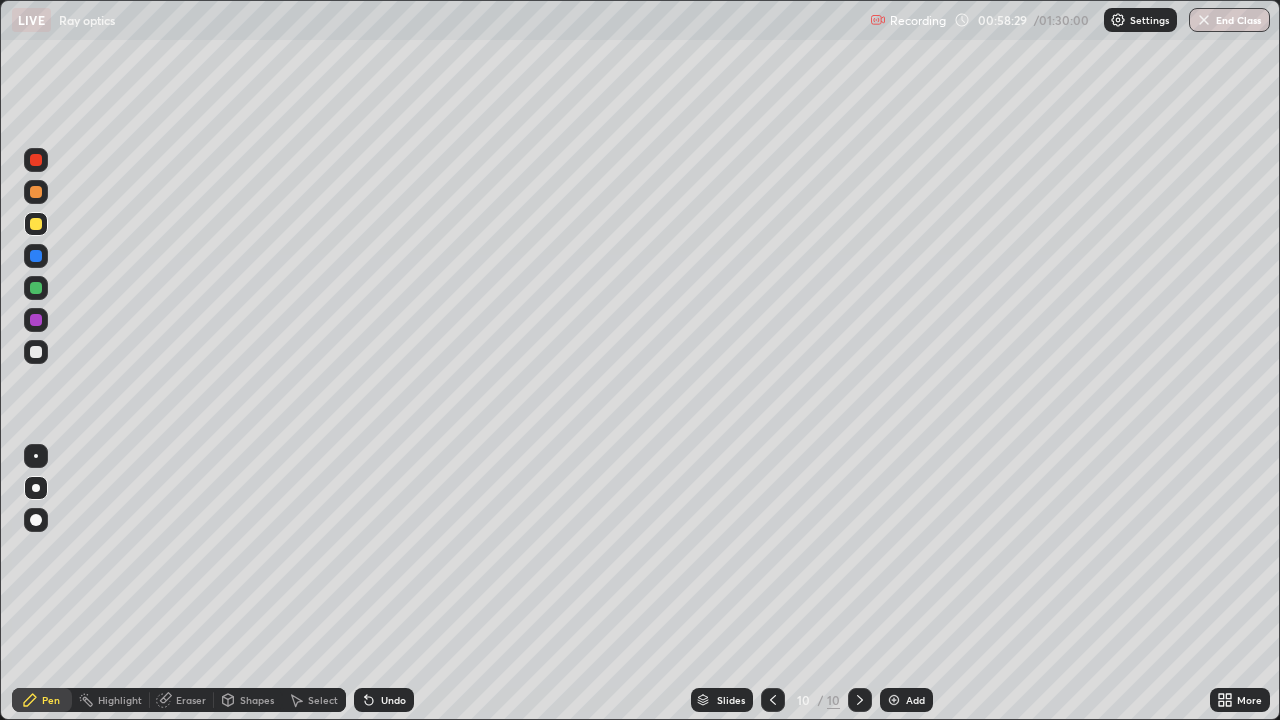 click at bounding box center (36, 352) 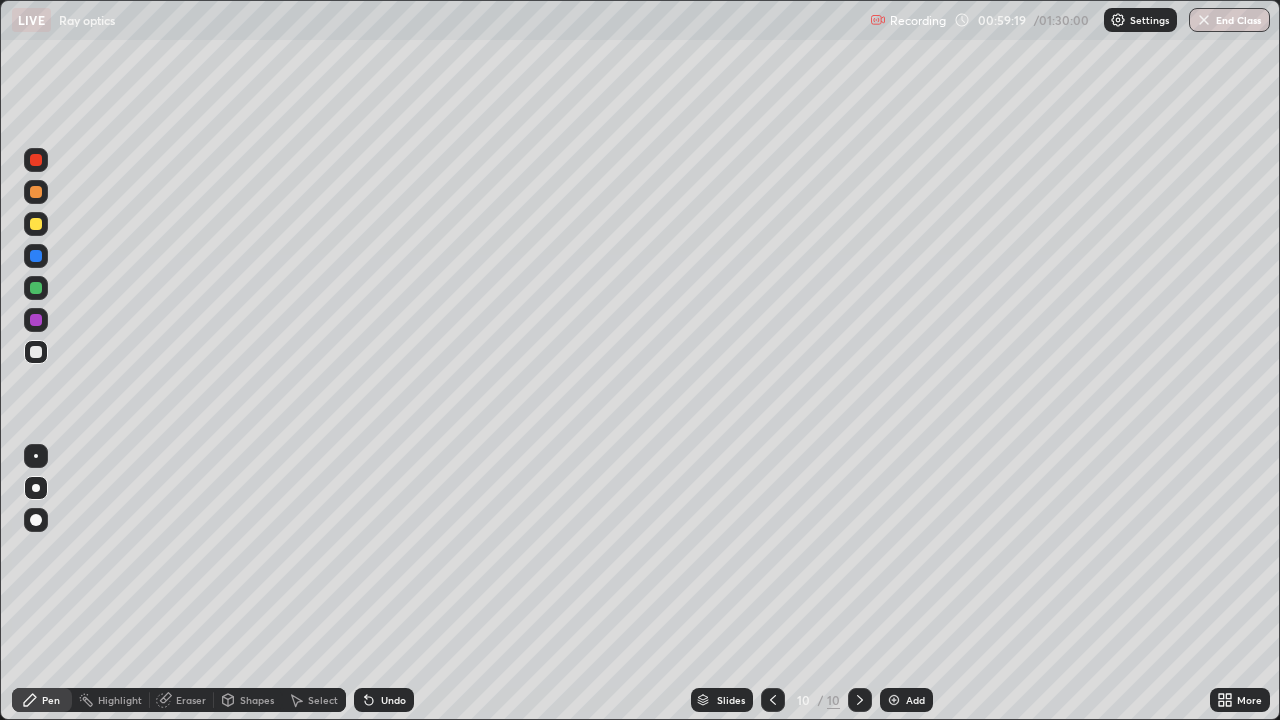 click at bounding box center (36, 320) 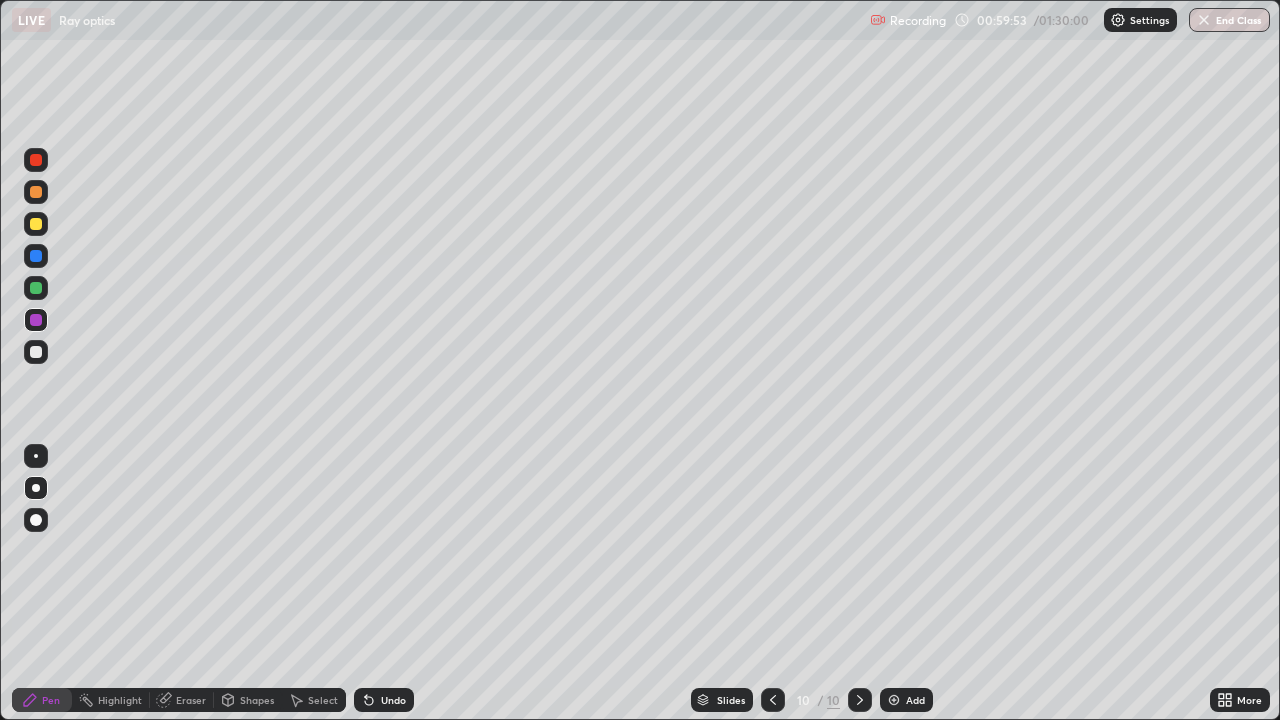 click on "Eraser" at bounding box center (191, 700) 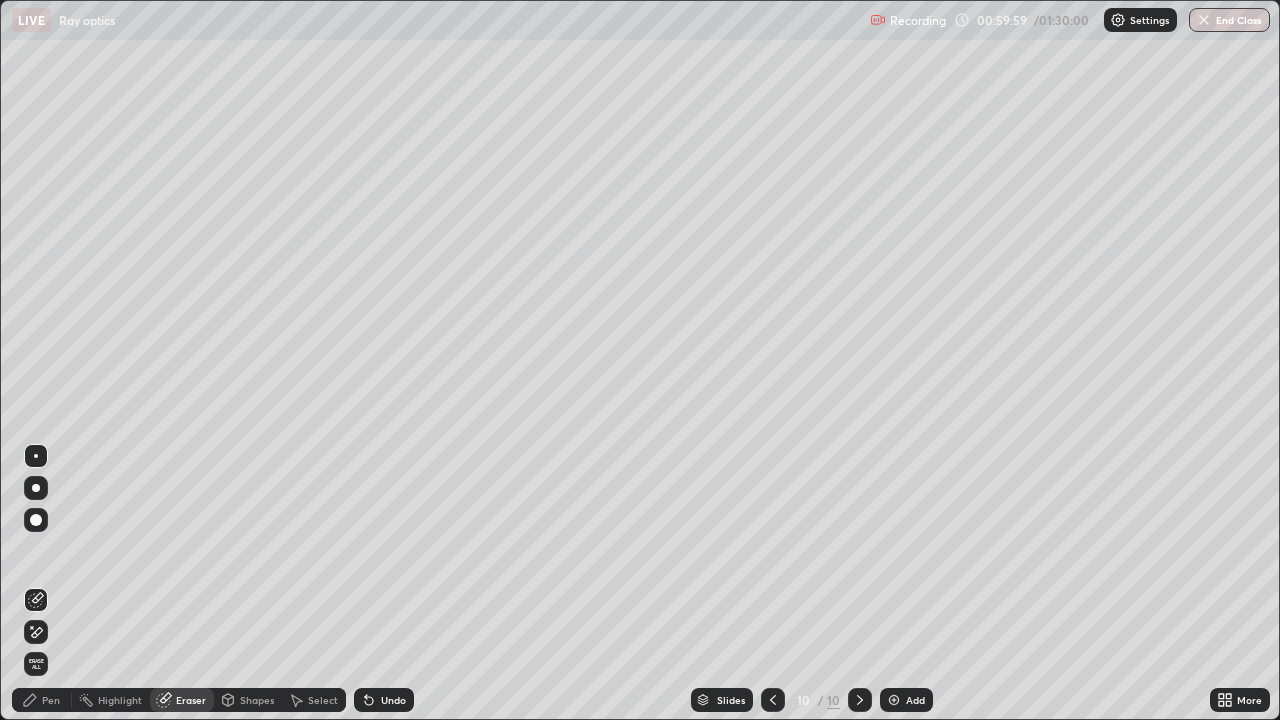 click on "Pen" at bounding box center [51, 700] 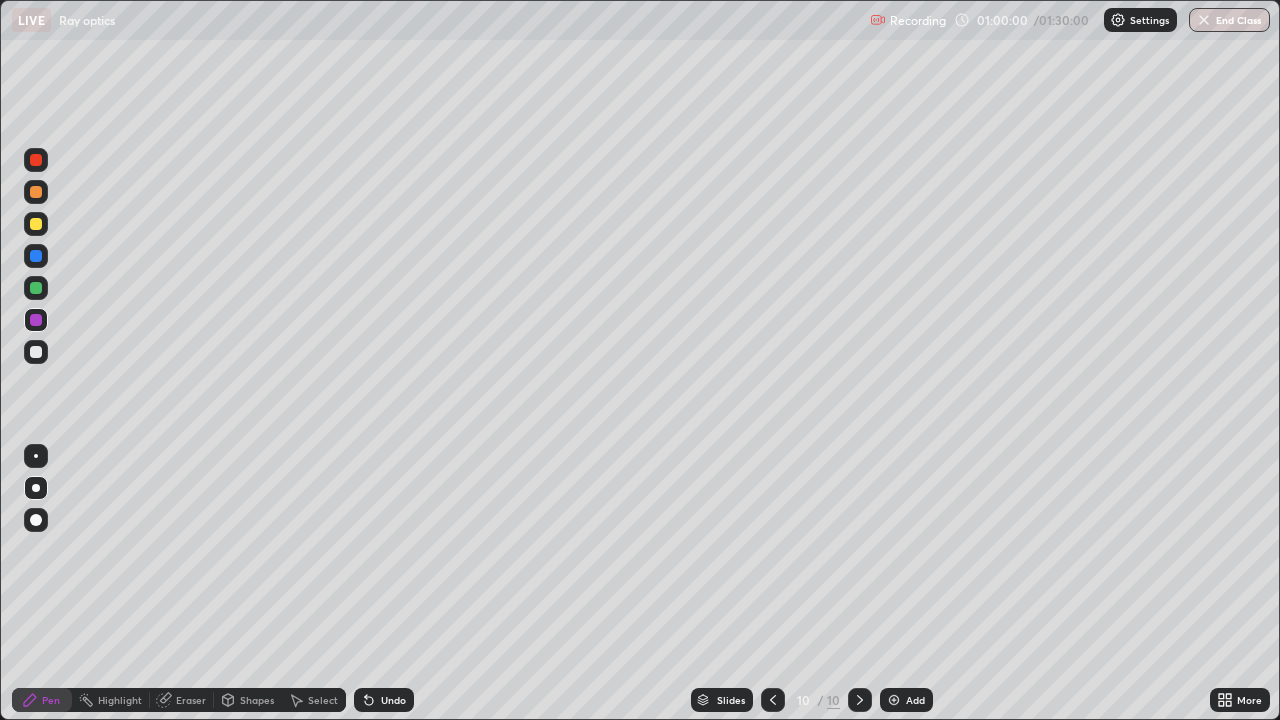 click at bounding box center [36, 352] 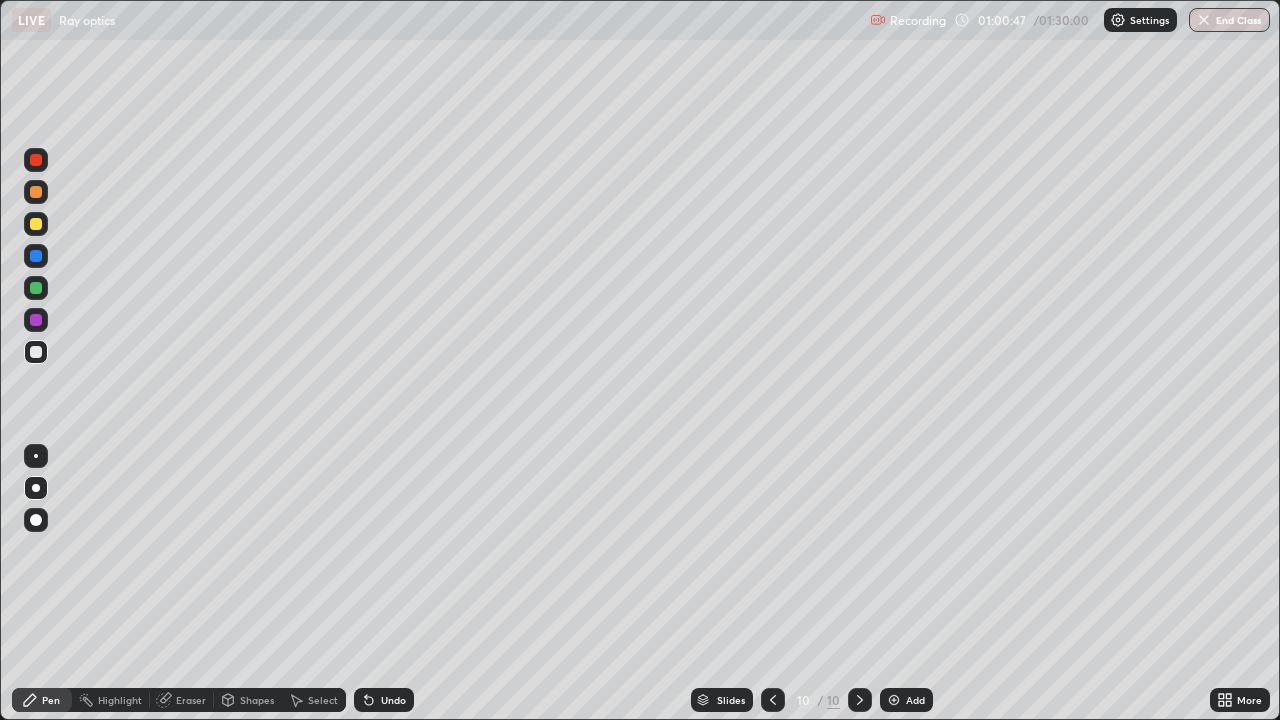click on "Eraser" at bounding box center (191, 700) 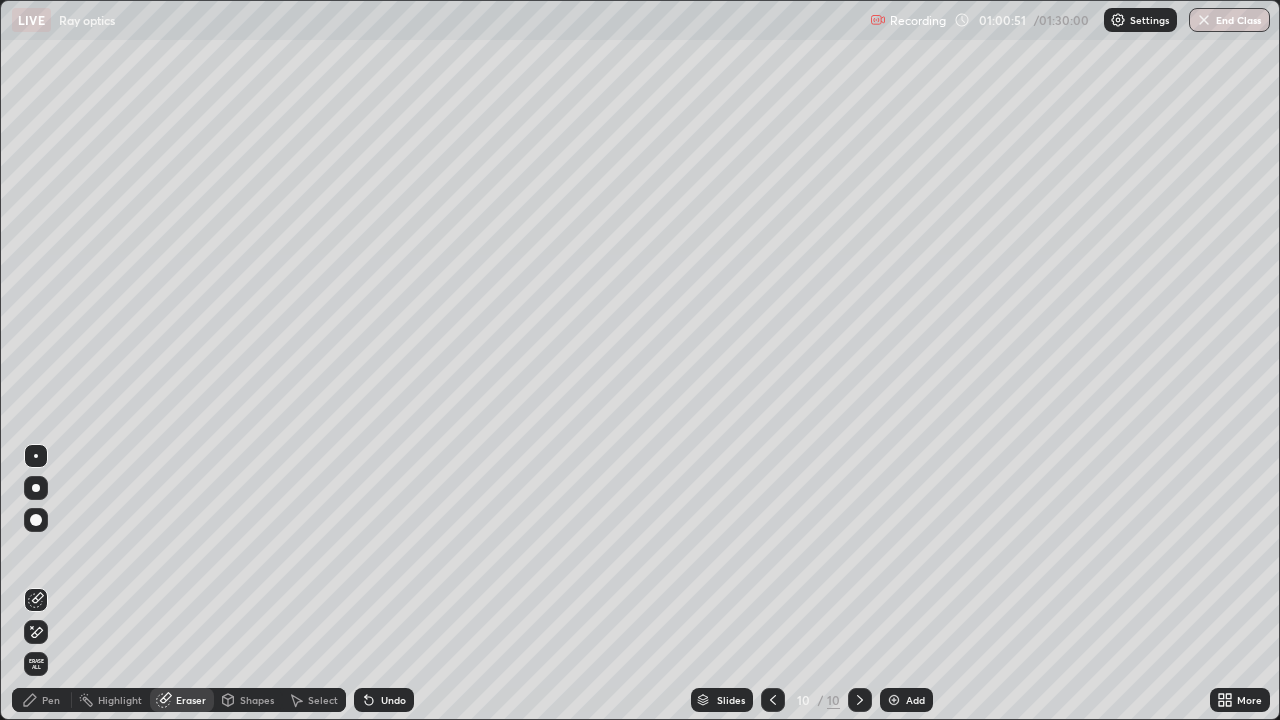 click on "Pen" at bounding box center (51, 700) 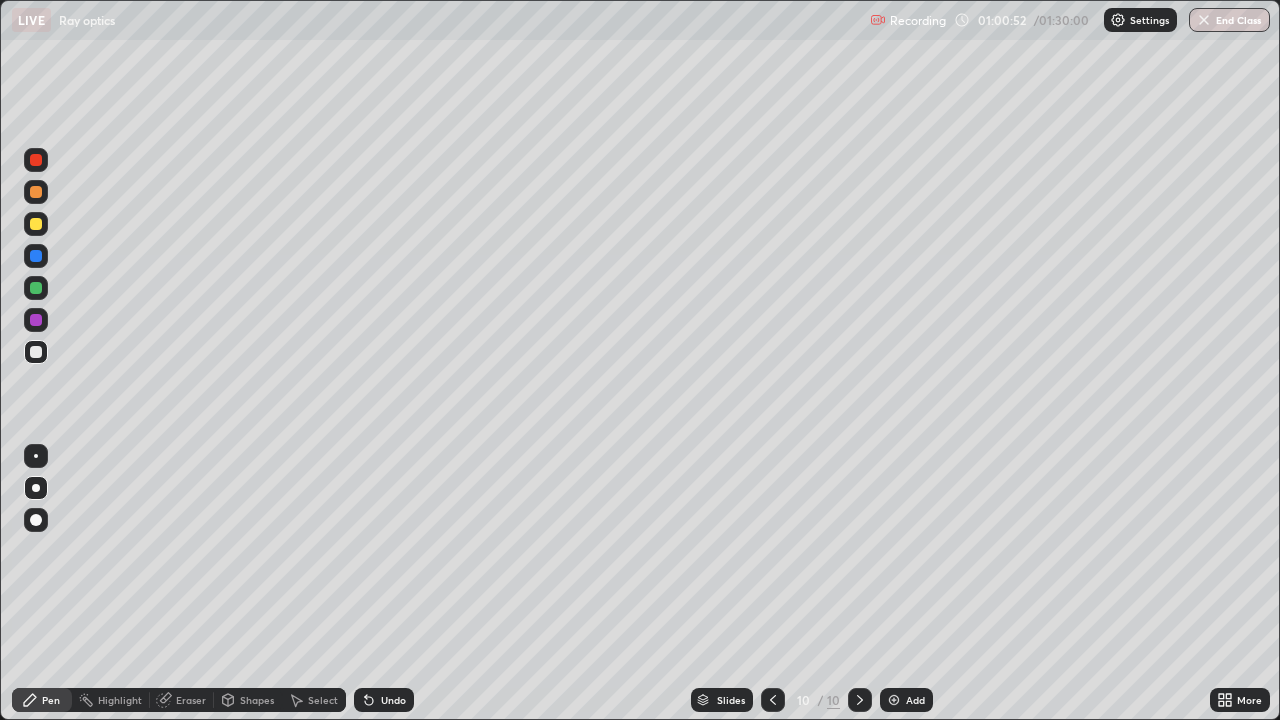 click at bounding box center [36, 256] 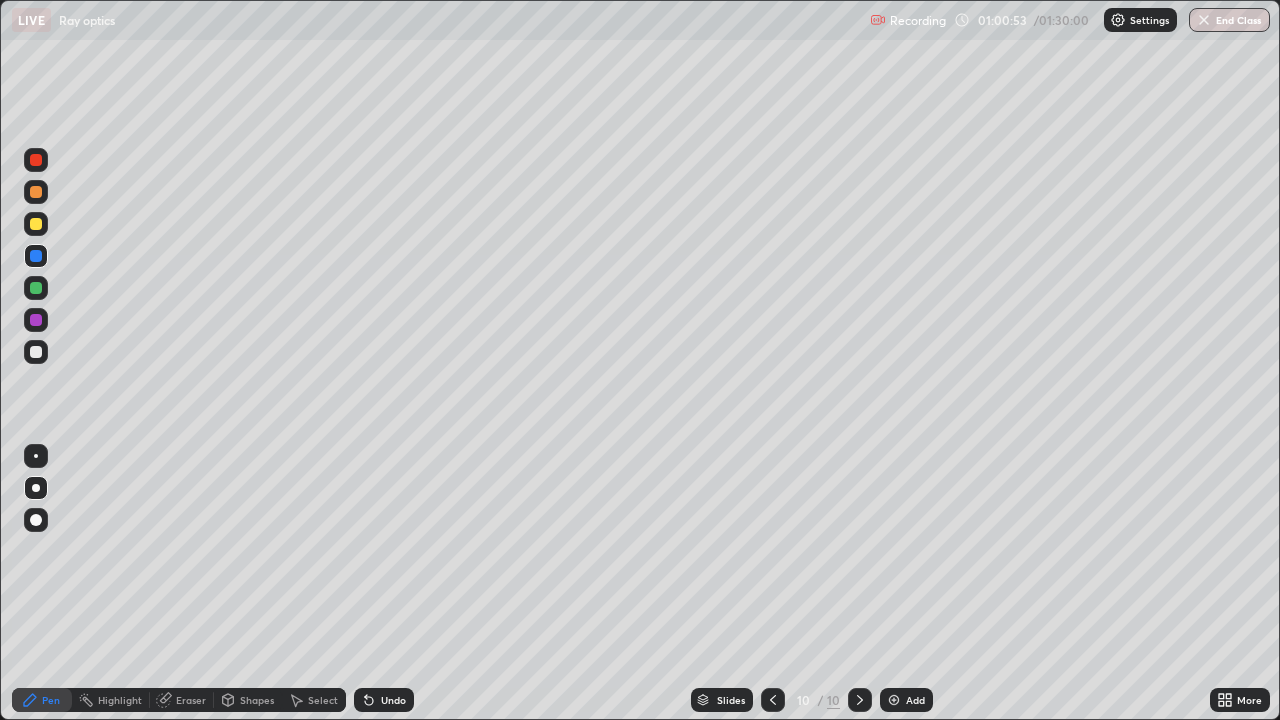 click at bounding box center [36, 192] 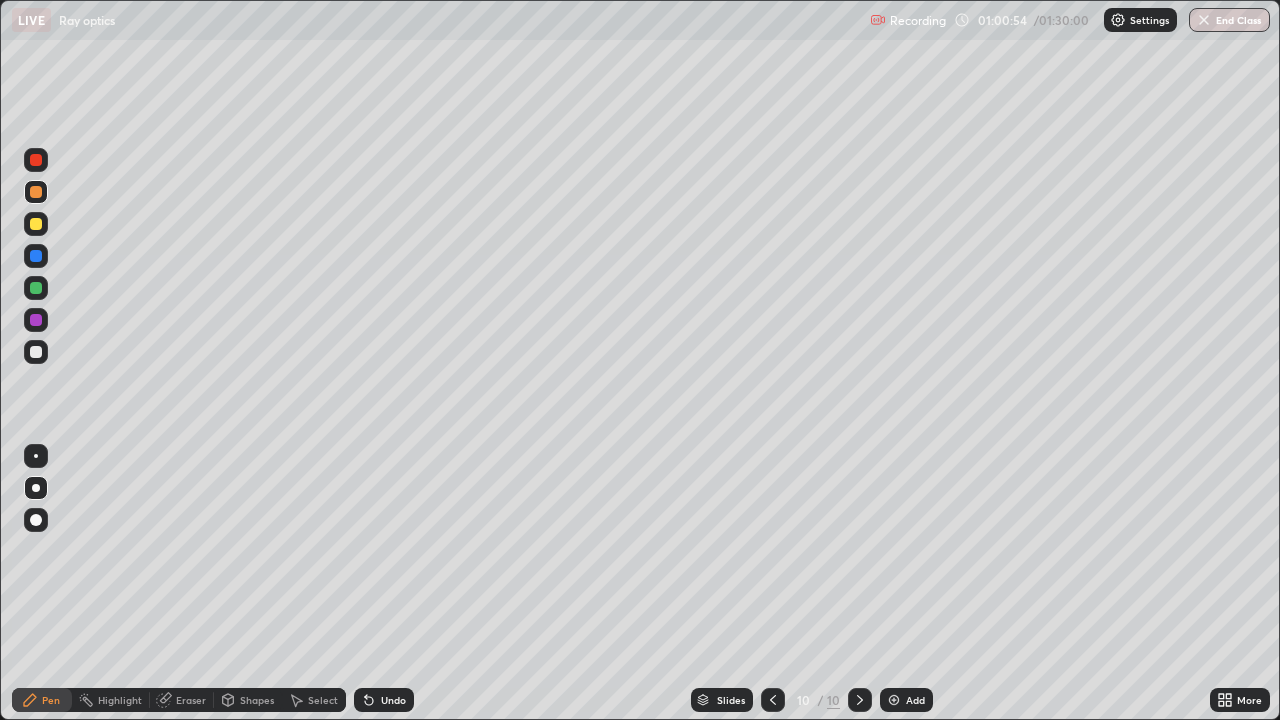 click at bounding box center [36, 224] 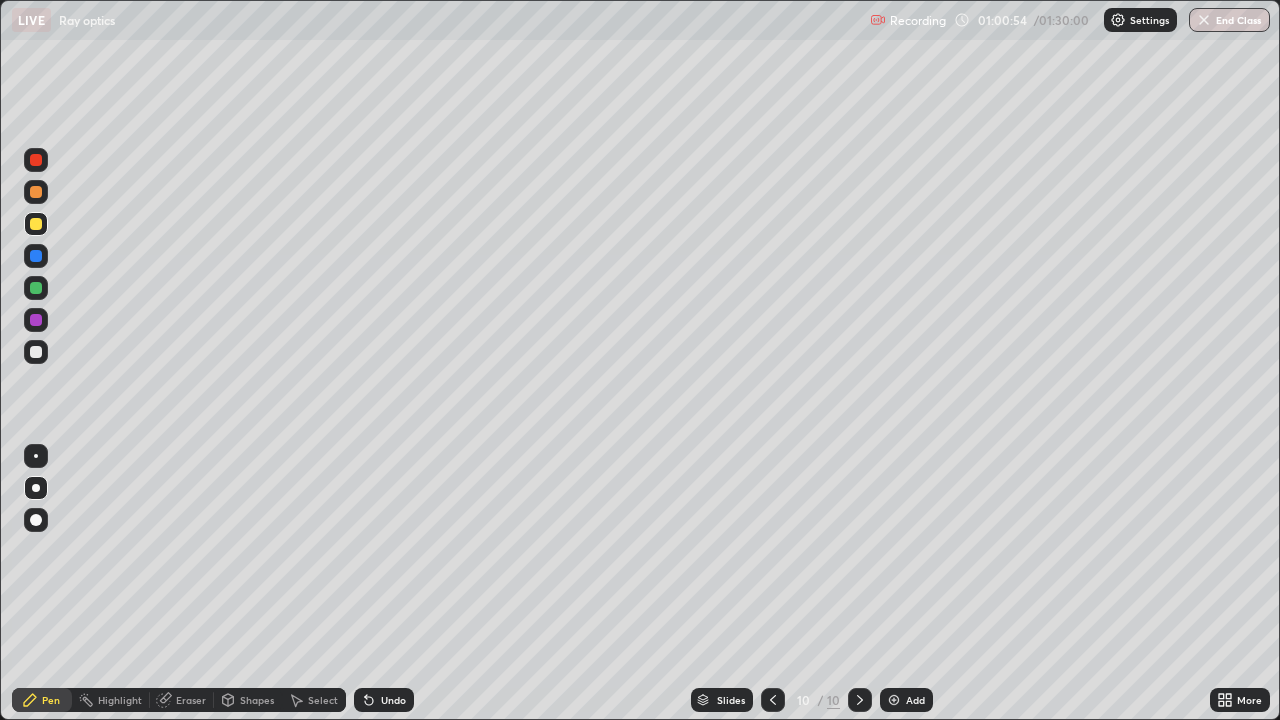 click at bounding box center [36, 352] 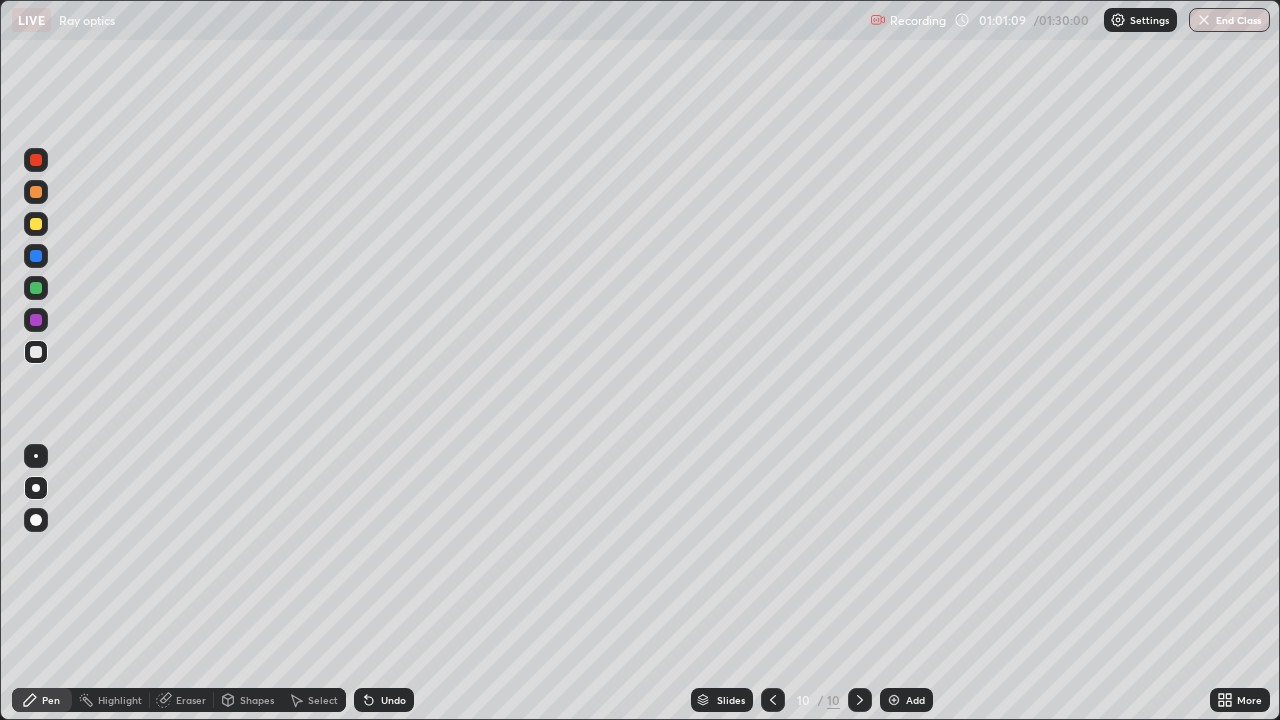 click at bounding box center (36, 352) 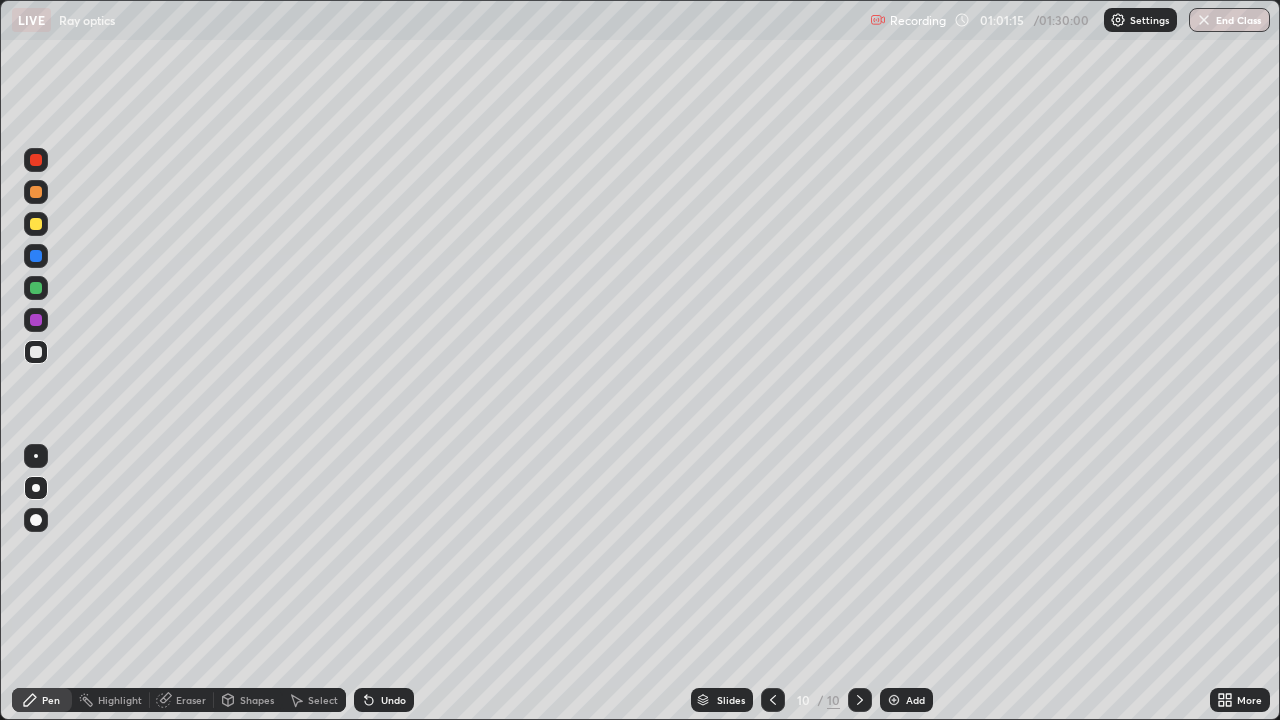 click at bounding box center [36, 288] 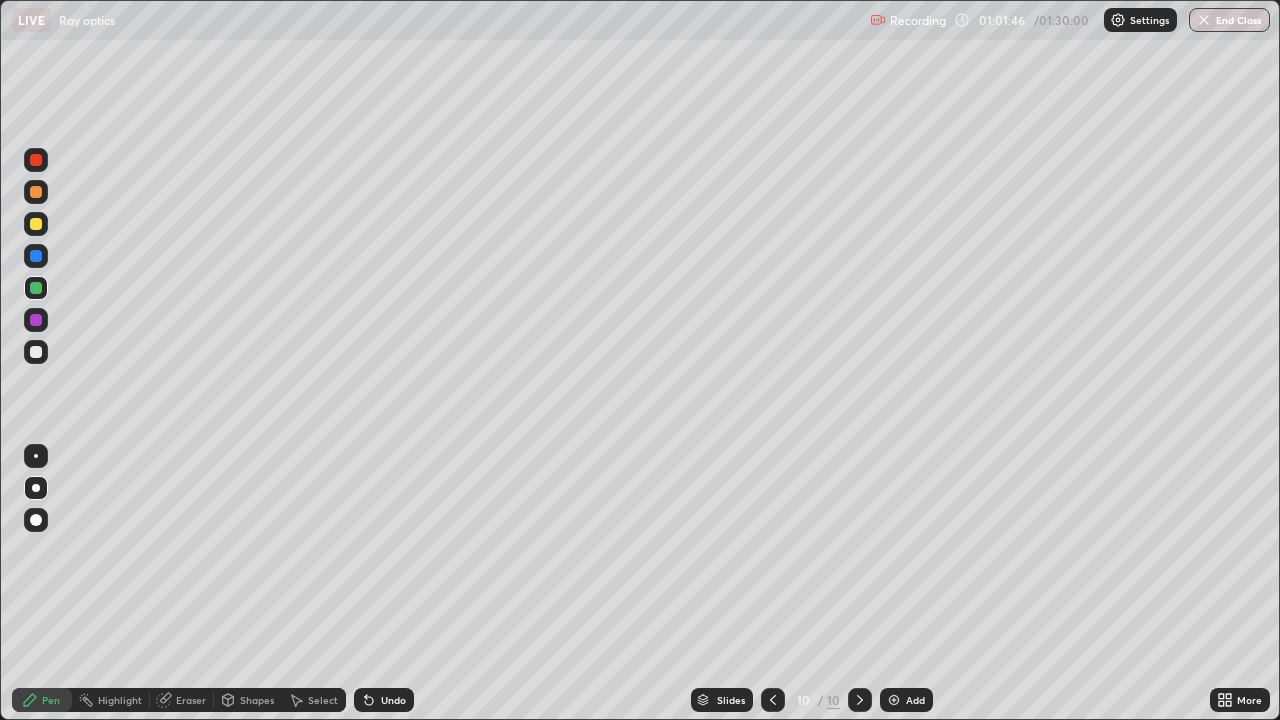 click at bounding box center [36, 352] 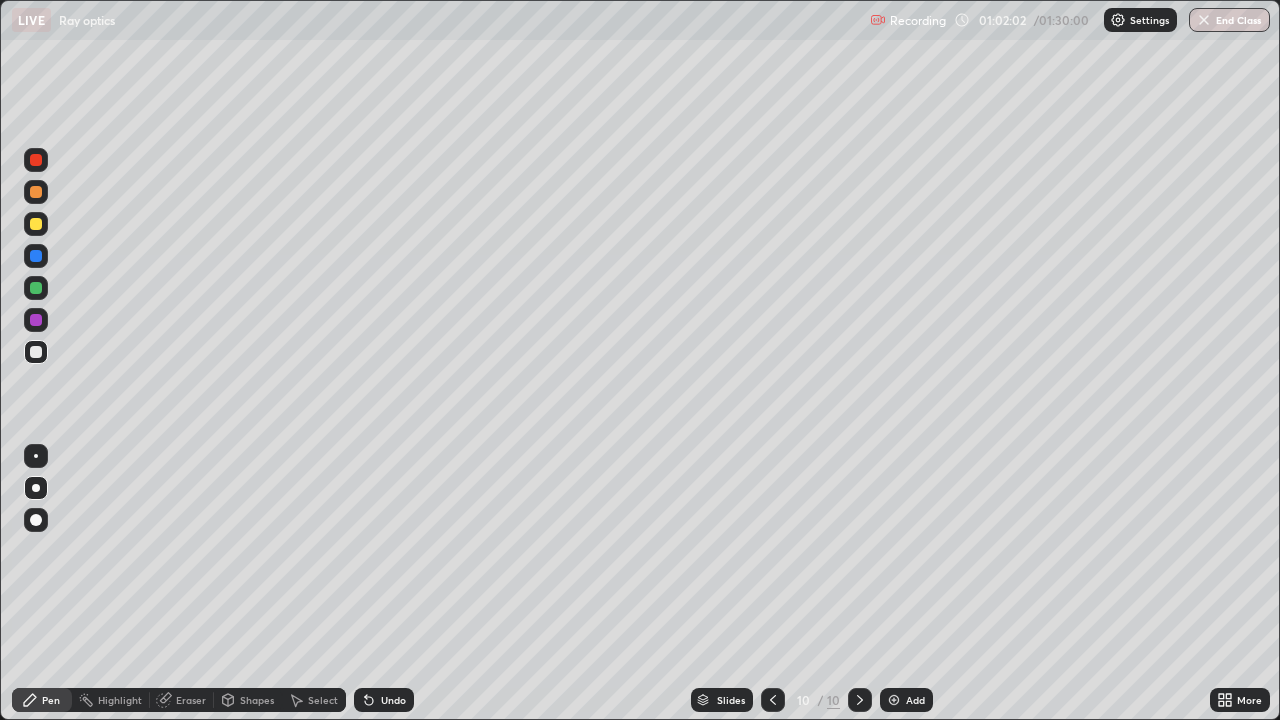 click at bounding box center [36, 320] 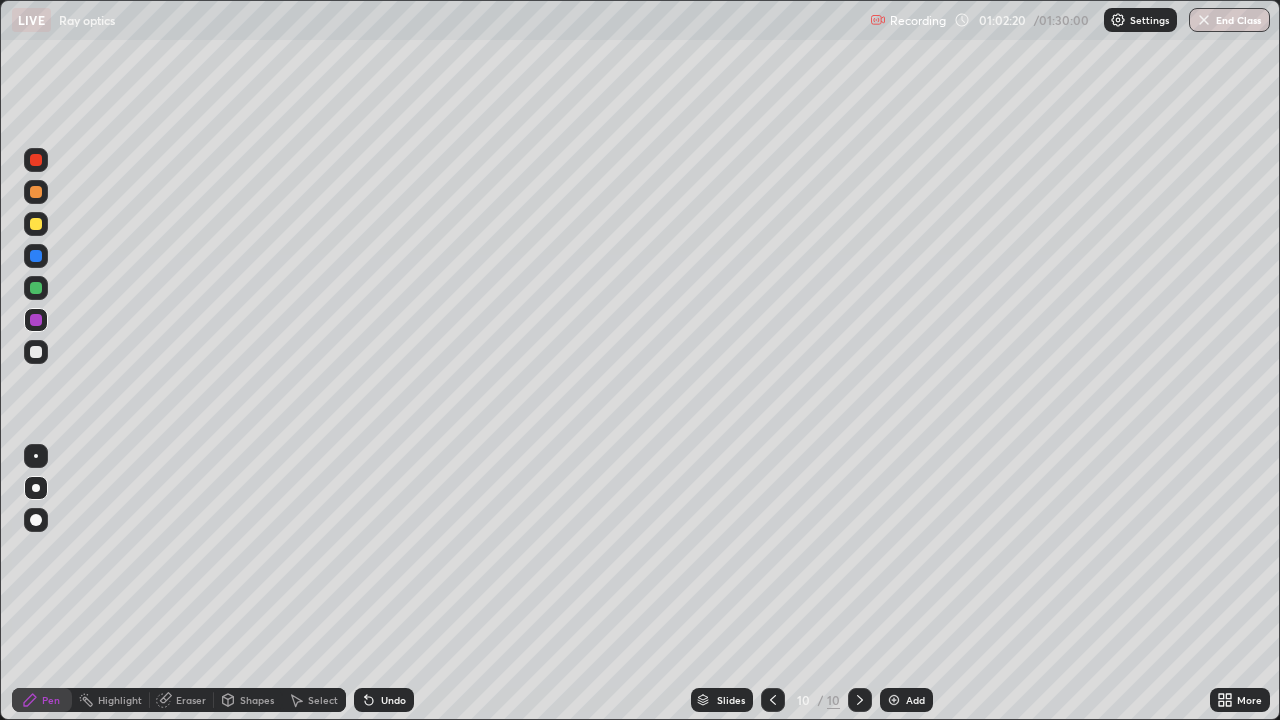click on "Eraser" at bounding box center [191, 700] 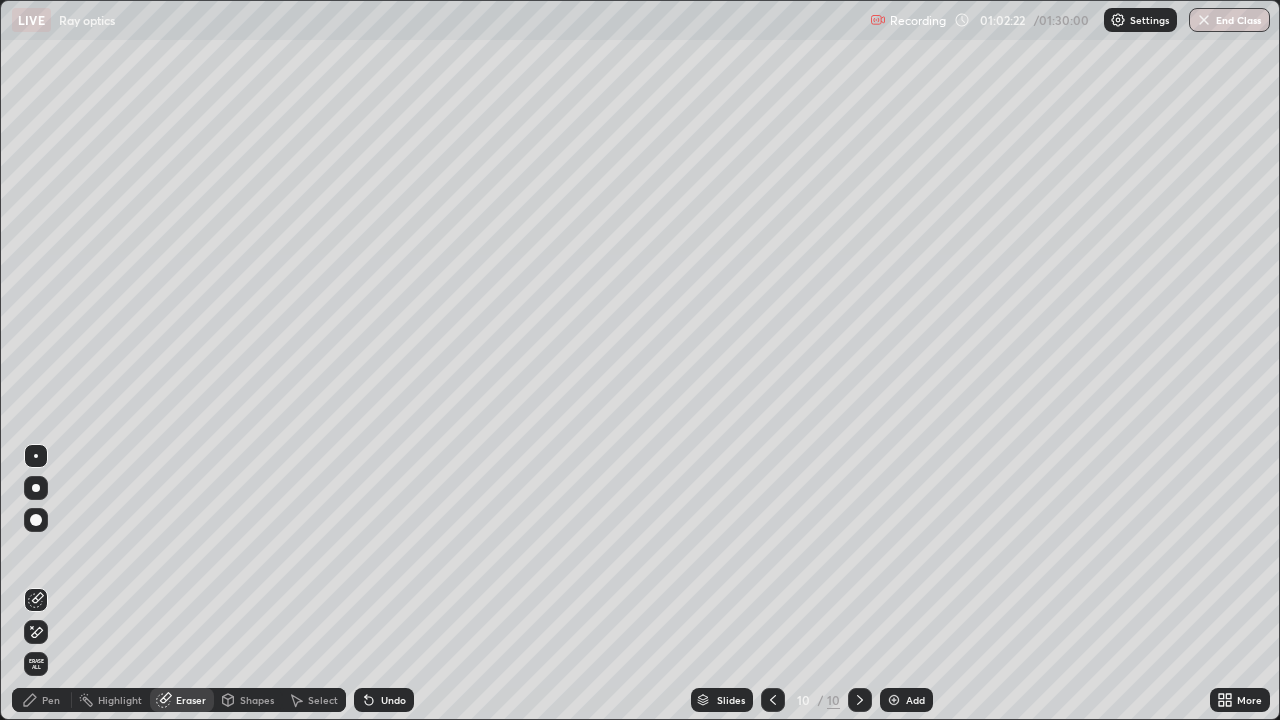 click on "Pen" at bounding box center [51, 700] 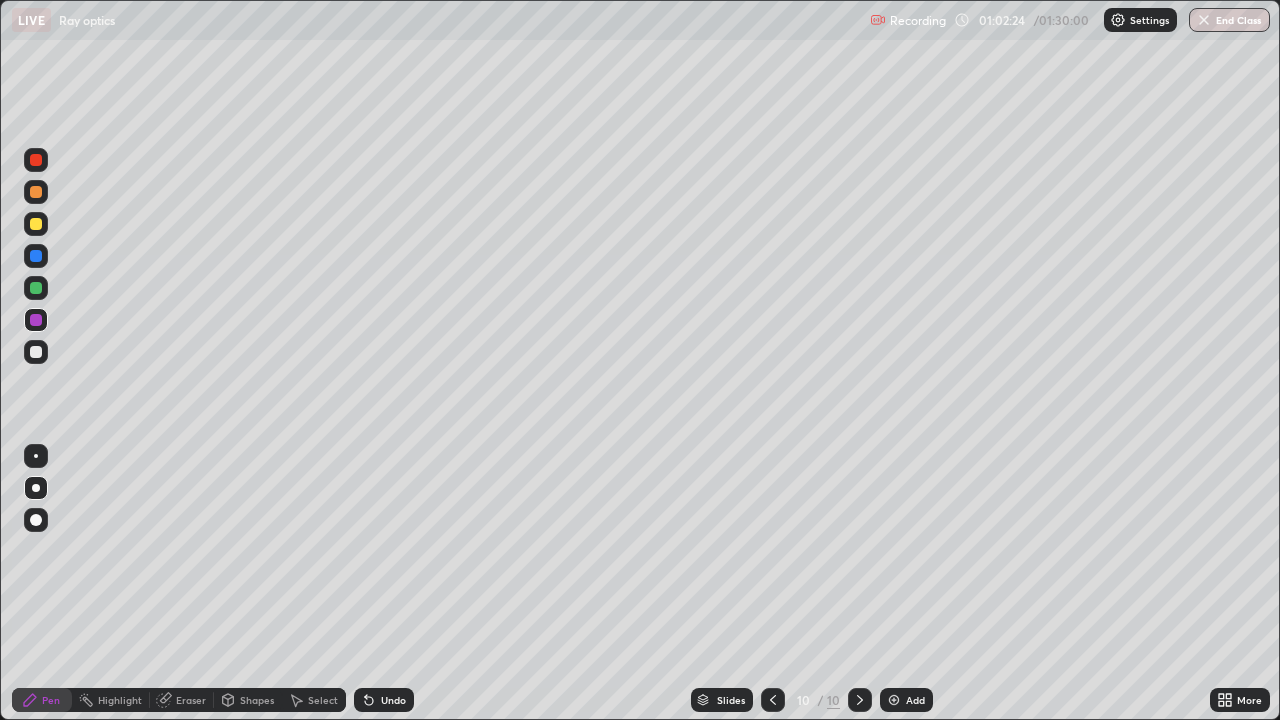 click at bounding box center (36, 352) 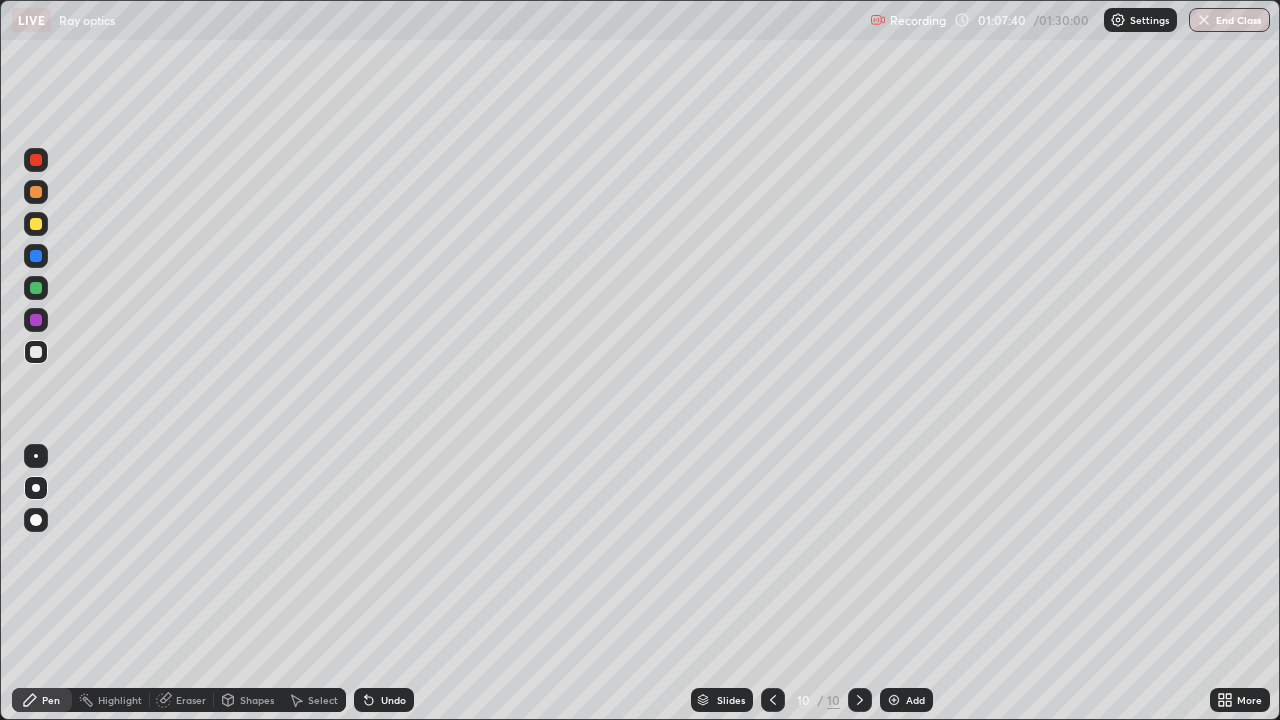click at bounding box center (894, 700) 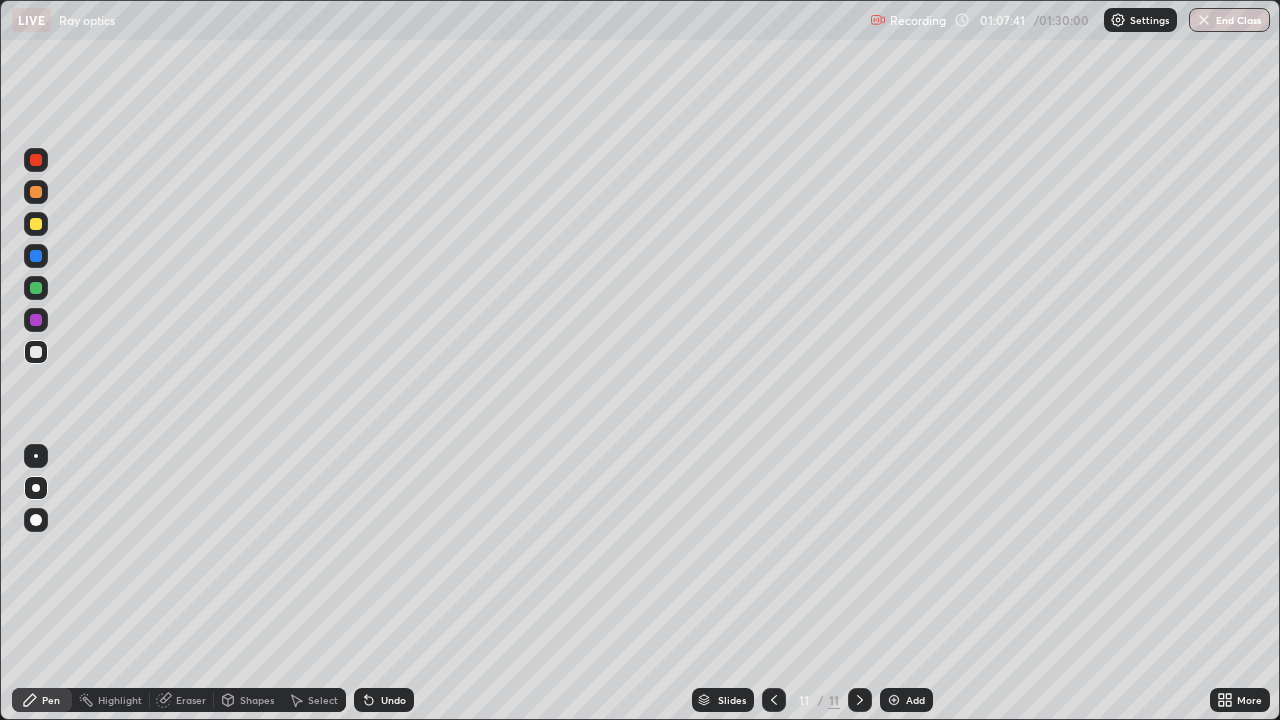 click at bounding box center (36, 352) 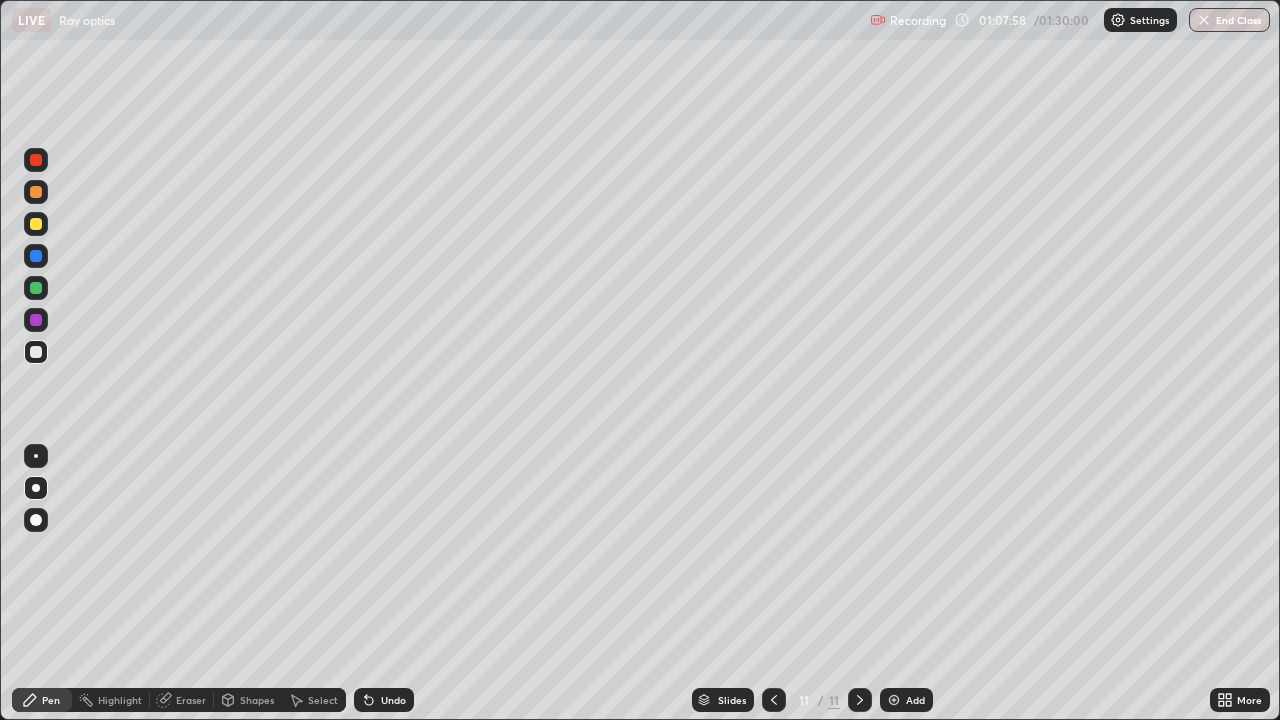click at bounding box center [36, 352] 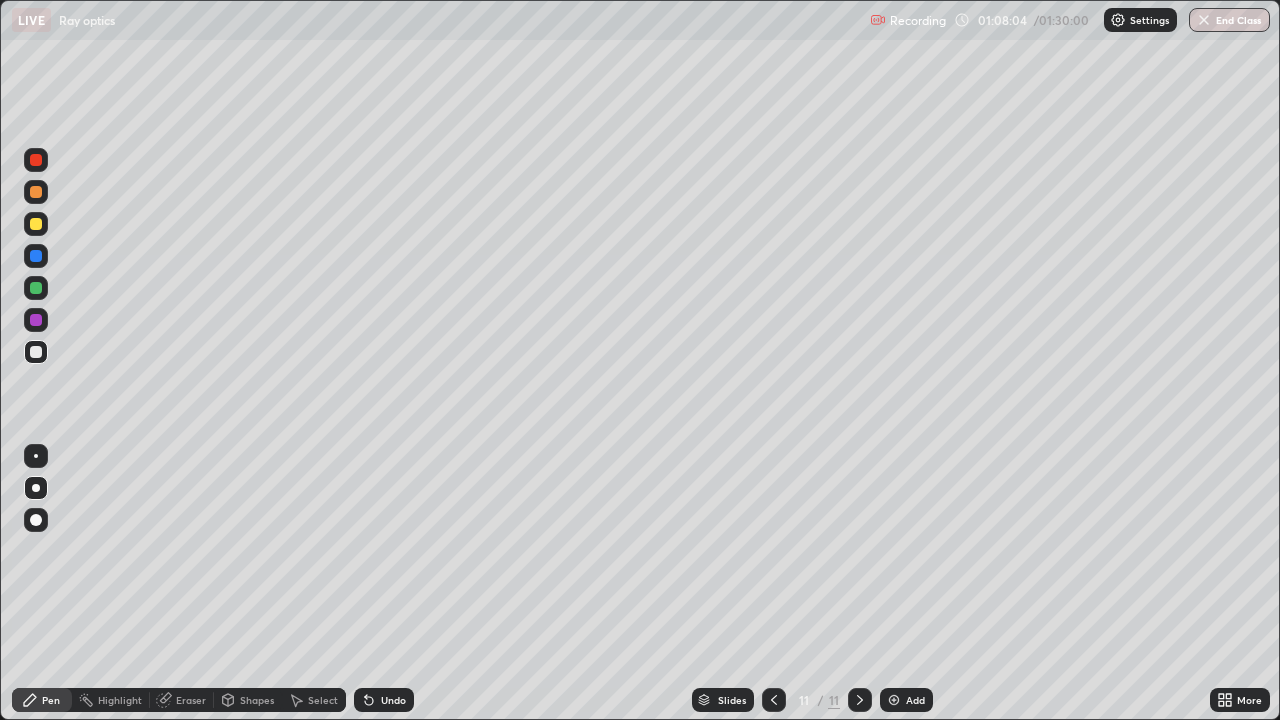 click at bounding box center [36, 288] 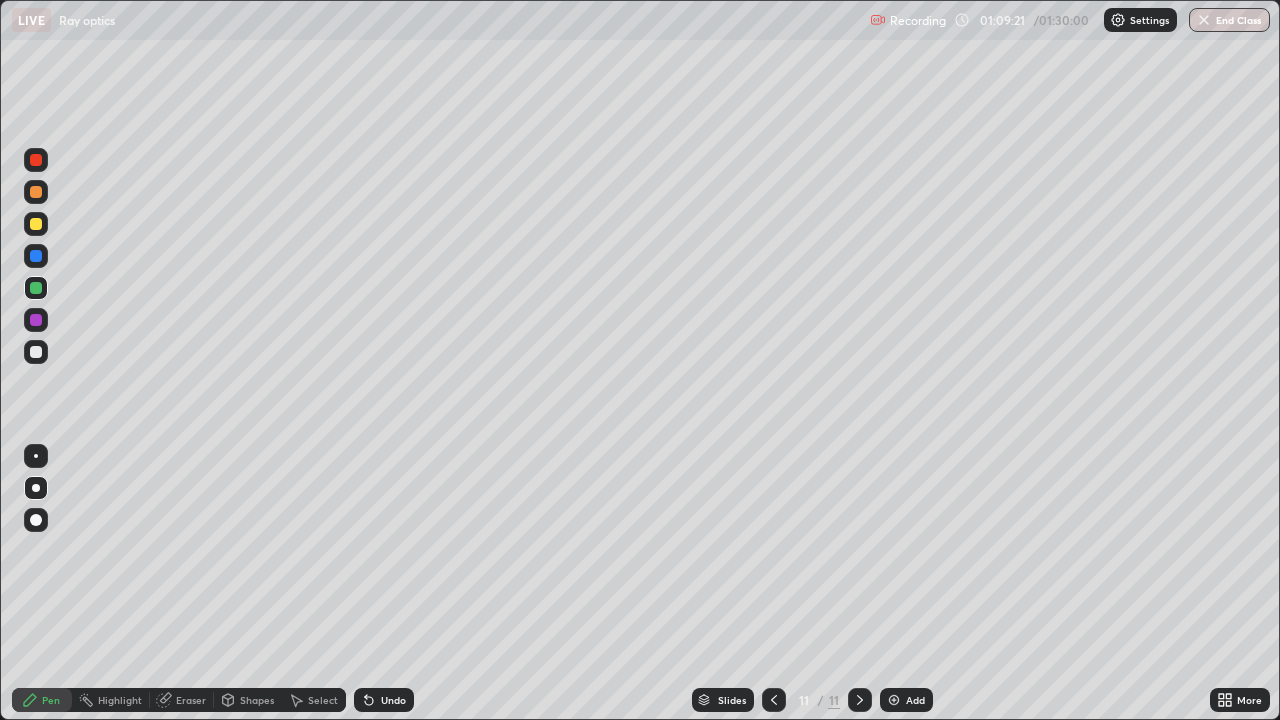 click at bounding box center (36, 352) 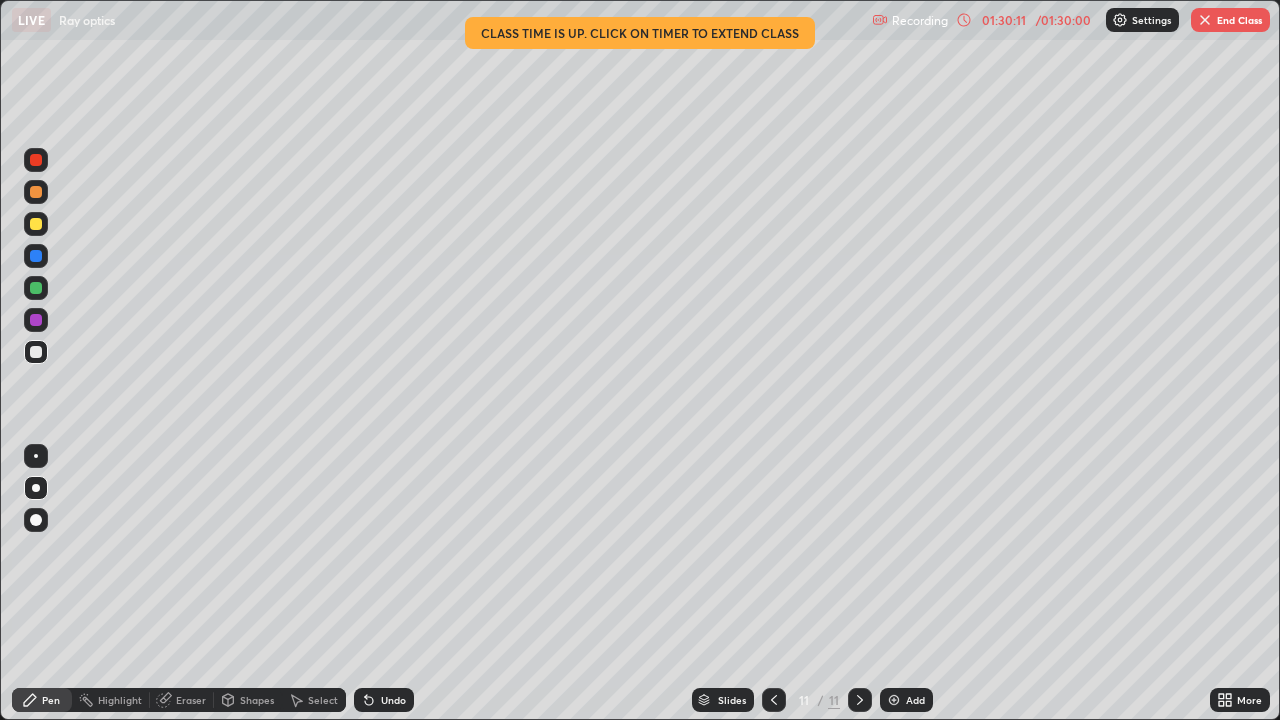 click at bounding box center [1205, 20] 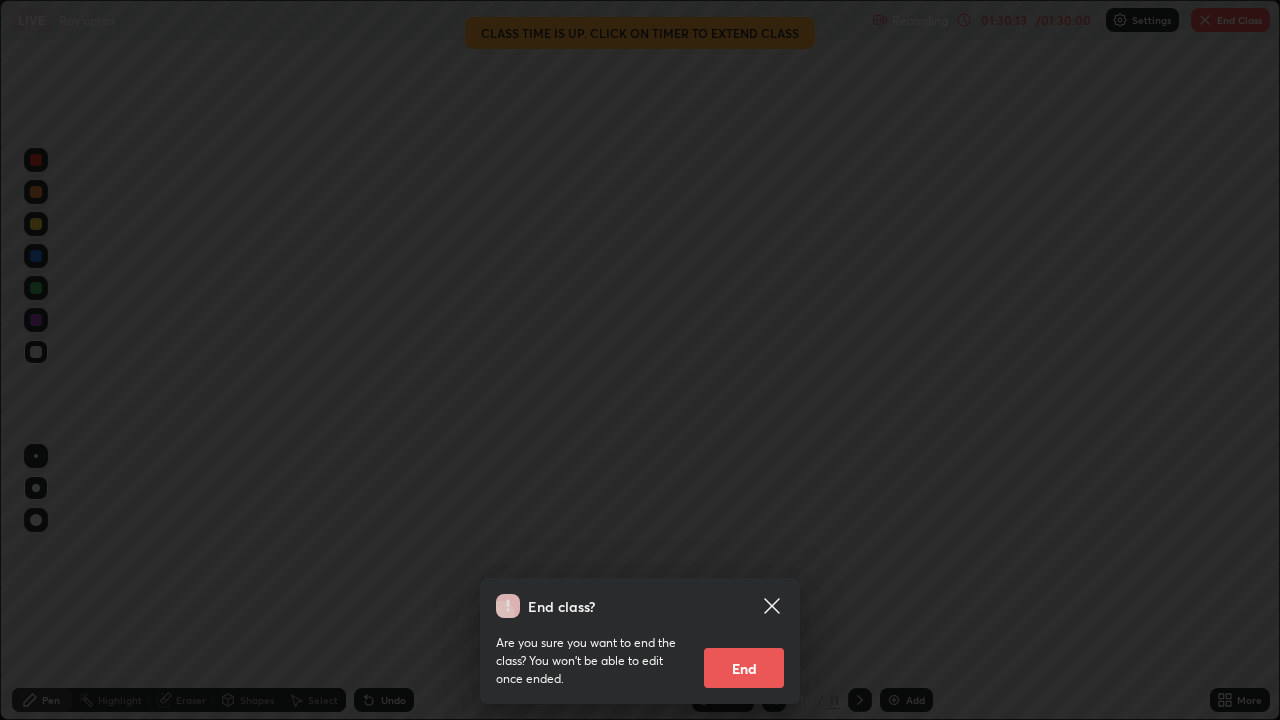 click 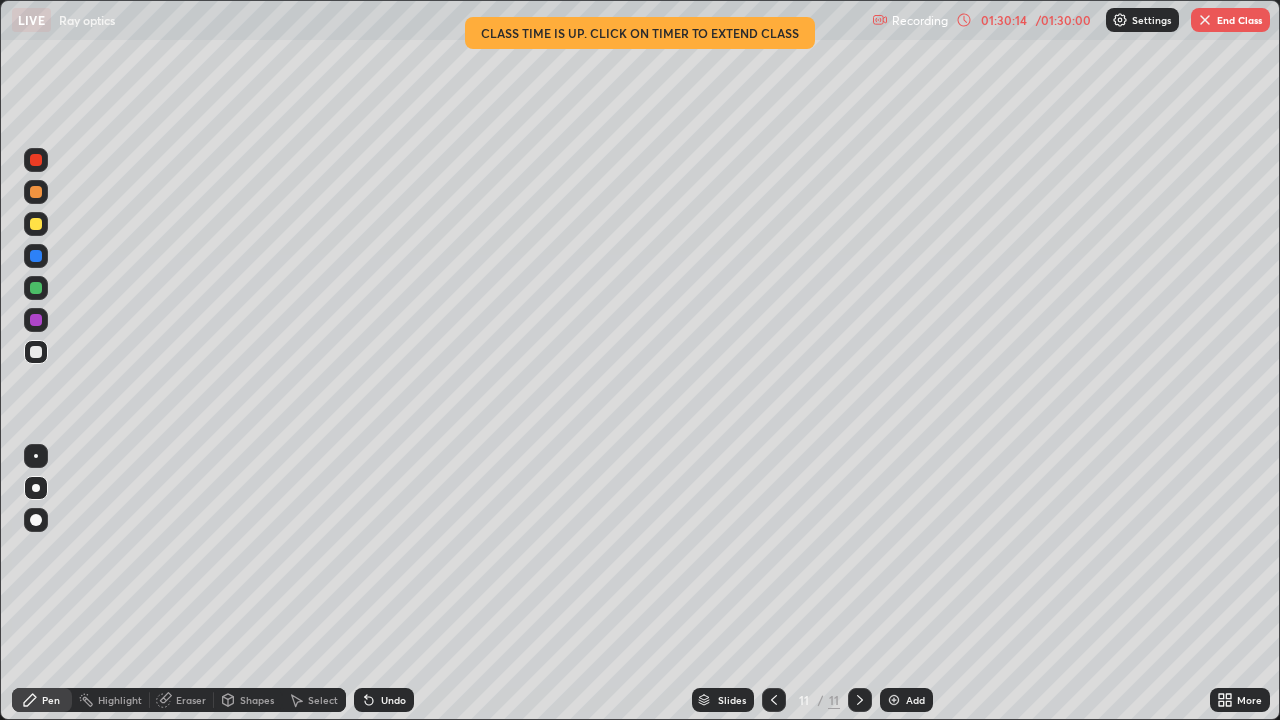 click 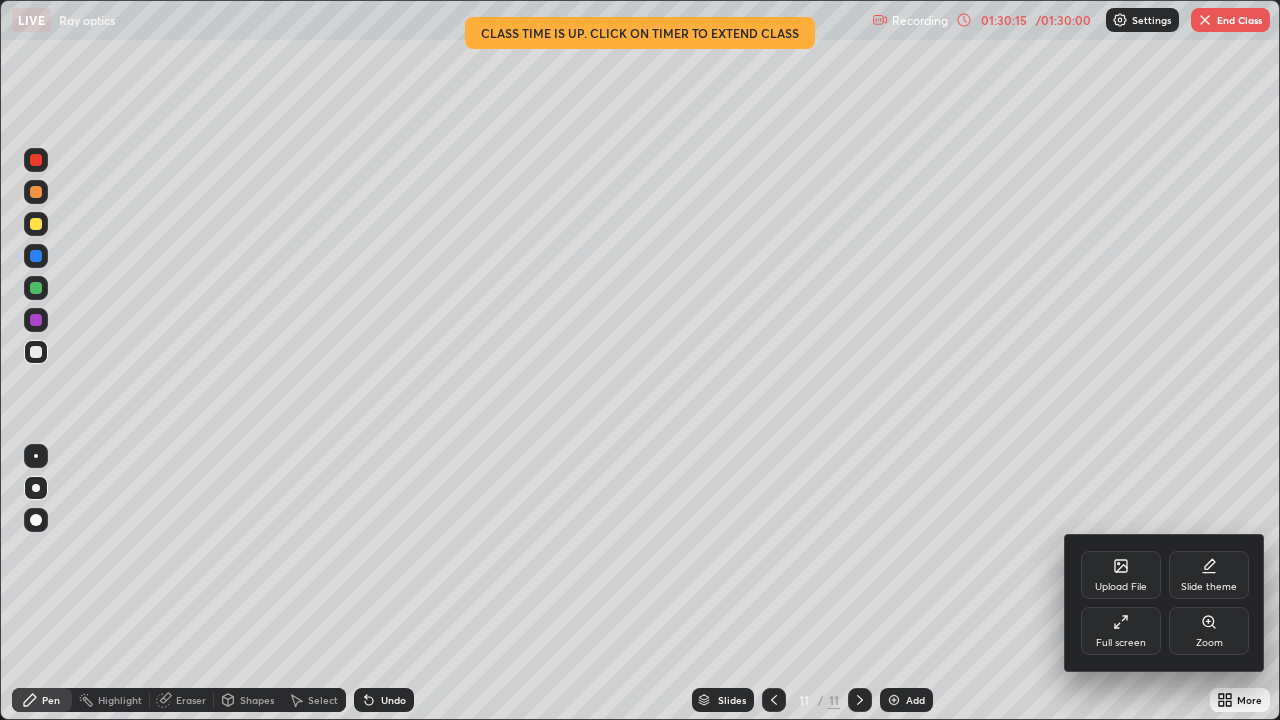 click 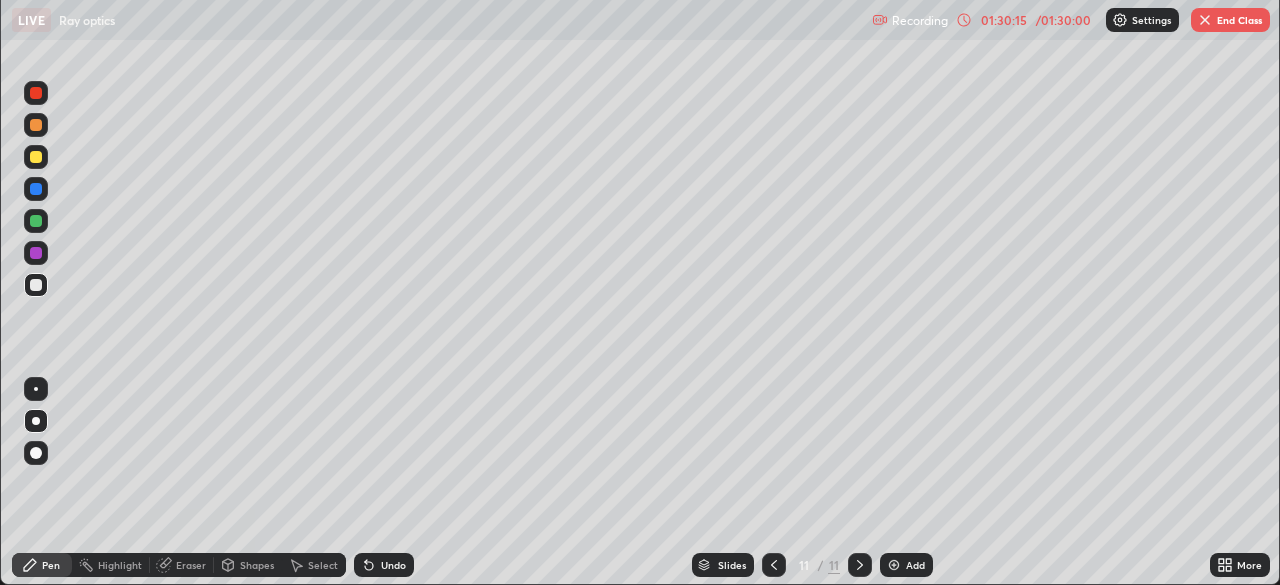 scroll, scrollTop: 585, scrollLeft: 1280, axis: both 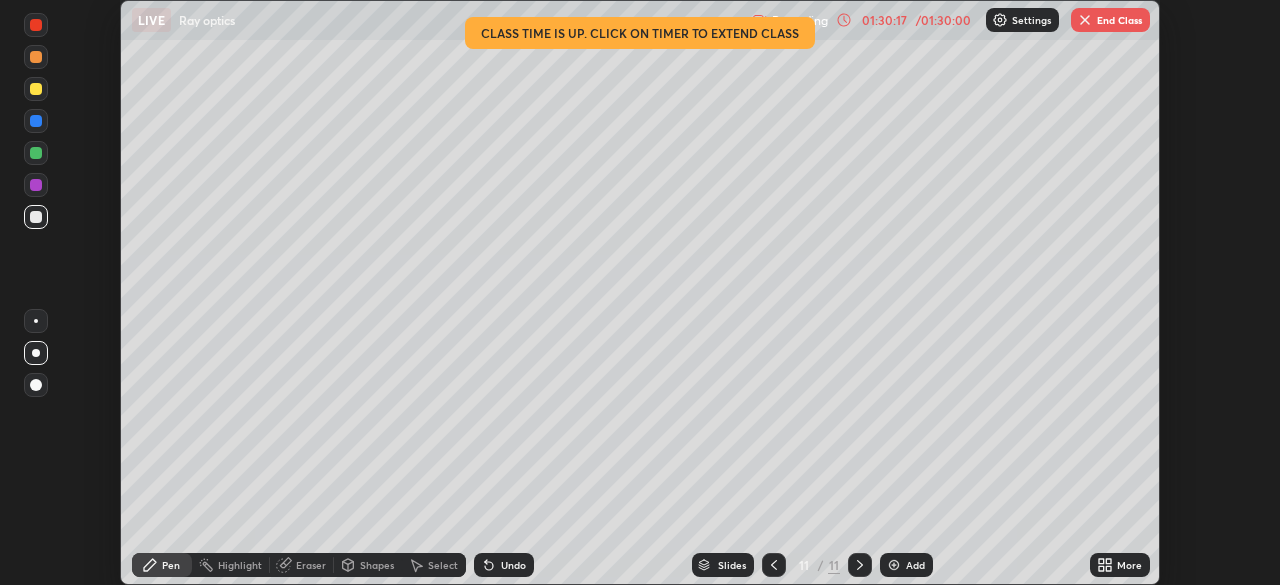 click on "End Class" at bounding box center [1110, 20] 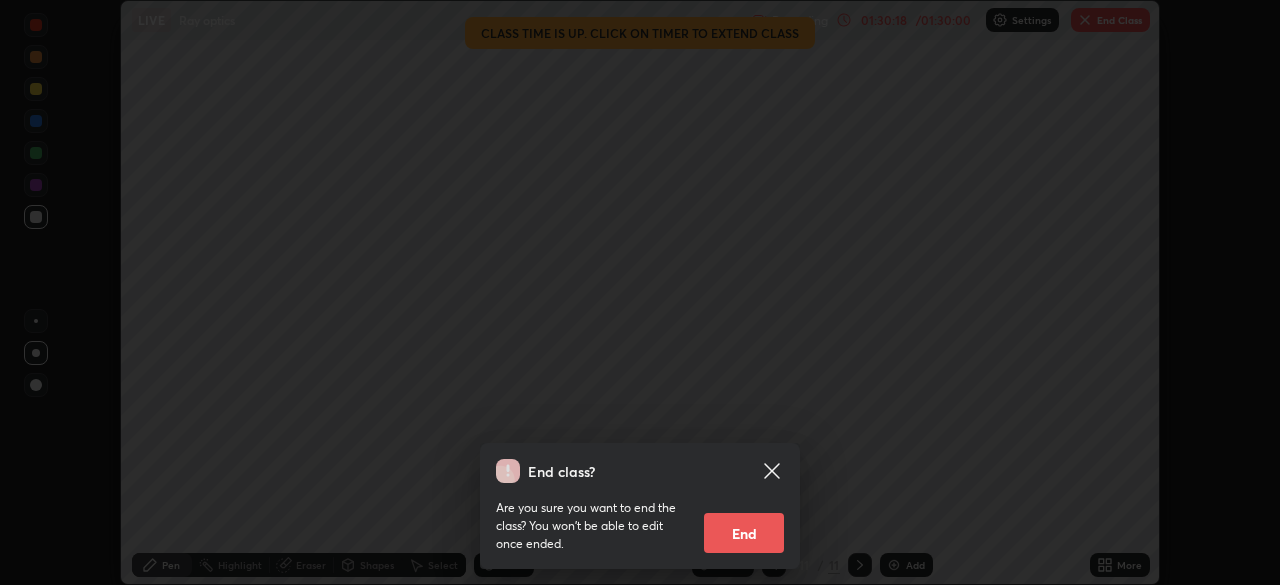 click on "End" at bounding box center (744, 533) 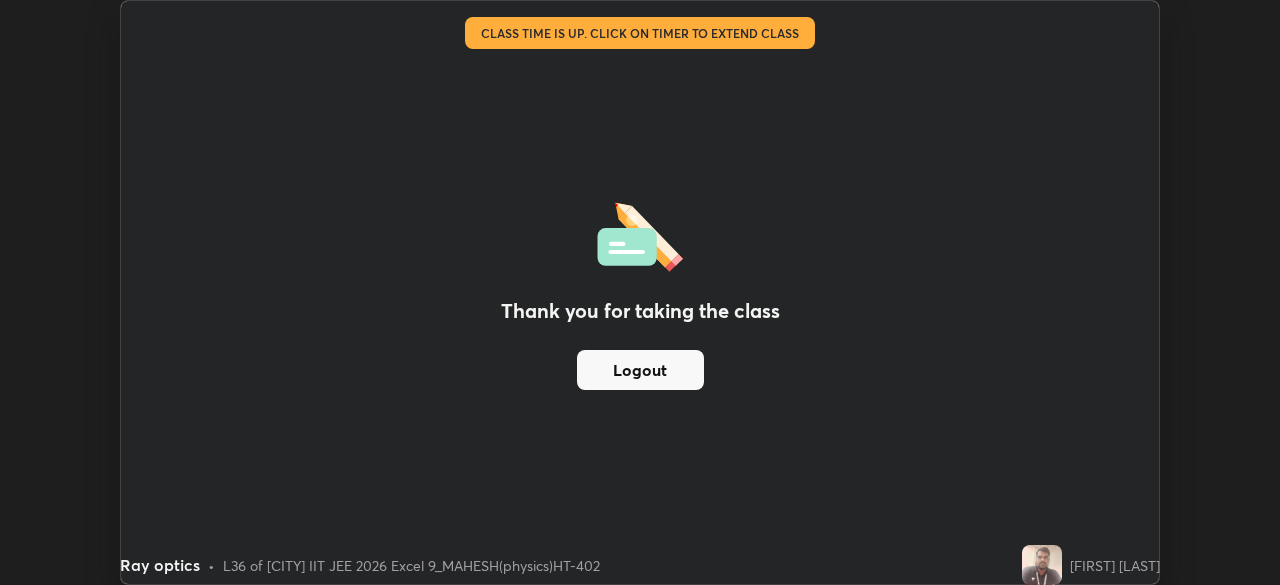 click on "Logout" at bounding box center [640, 370] 